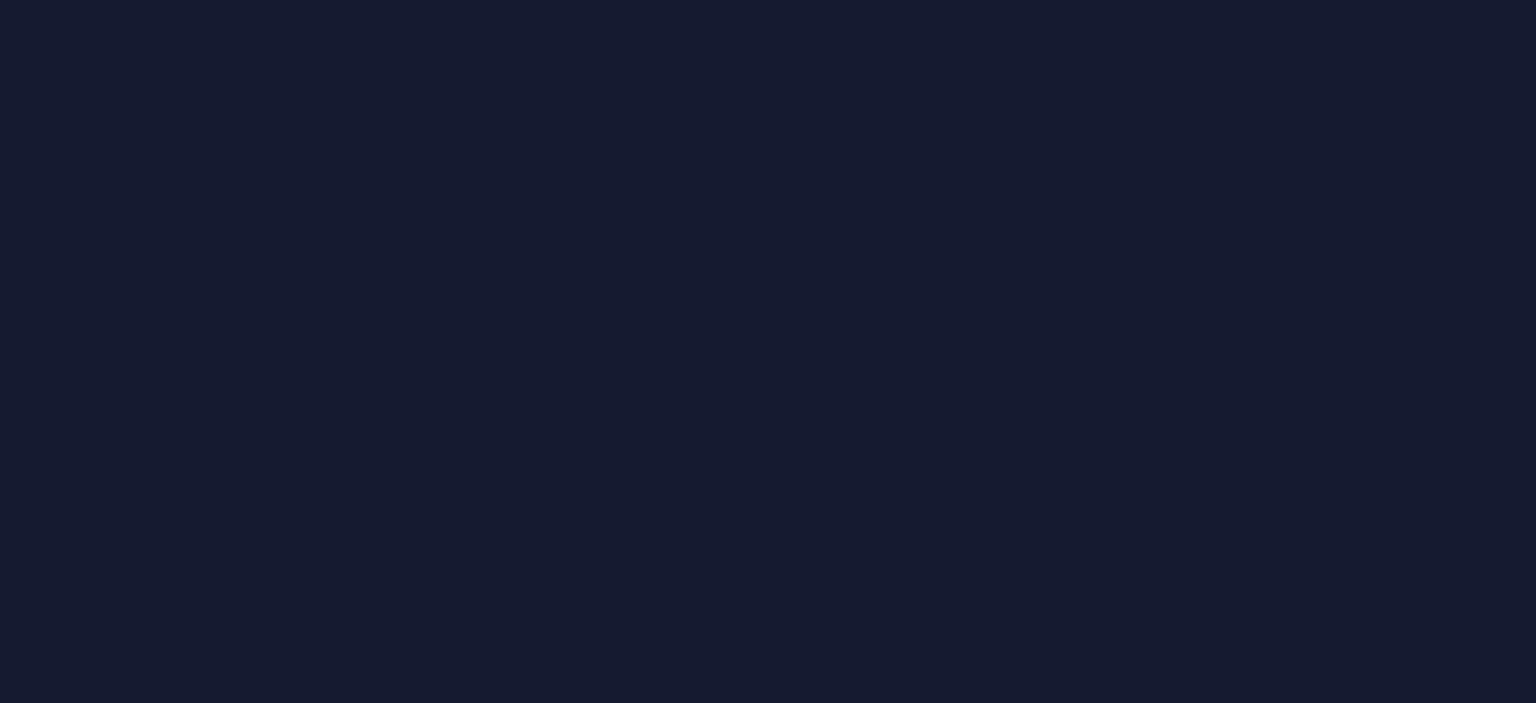 scroll, scrollTop: 0, scrollLeft: 0, axis: both 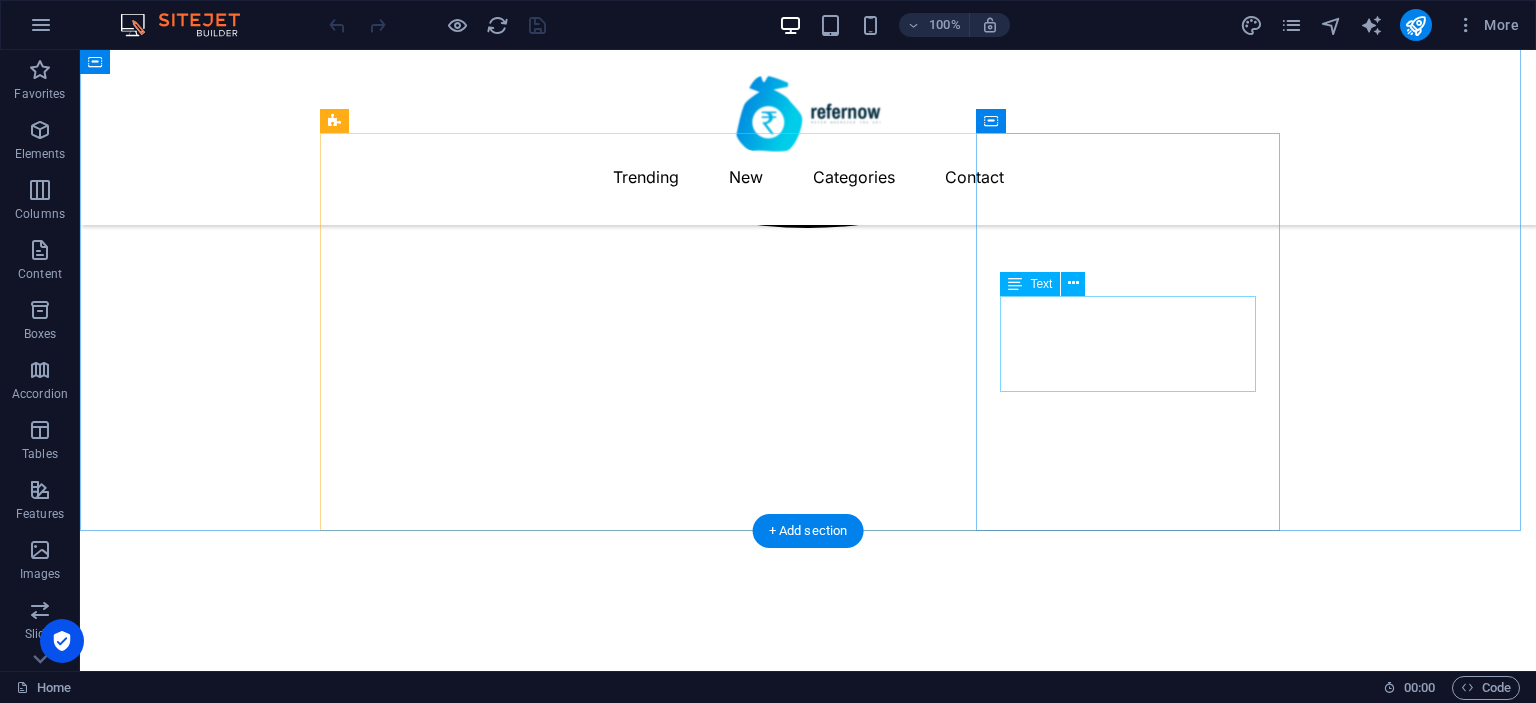 click on ""ReferNow made it so easy to find and share referral codes—I earned my first bonus within a day!"" at bounding box center (480, 28441) 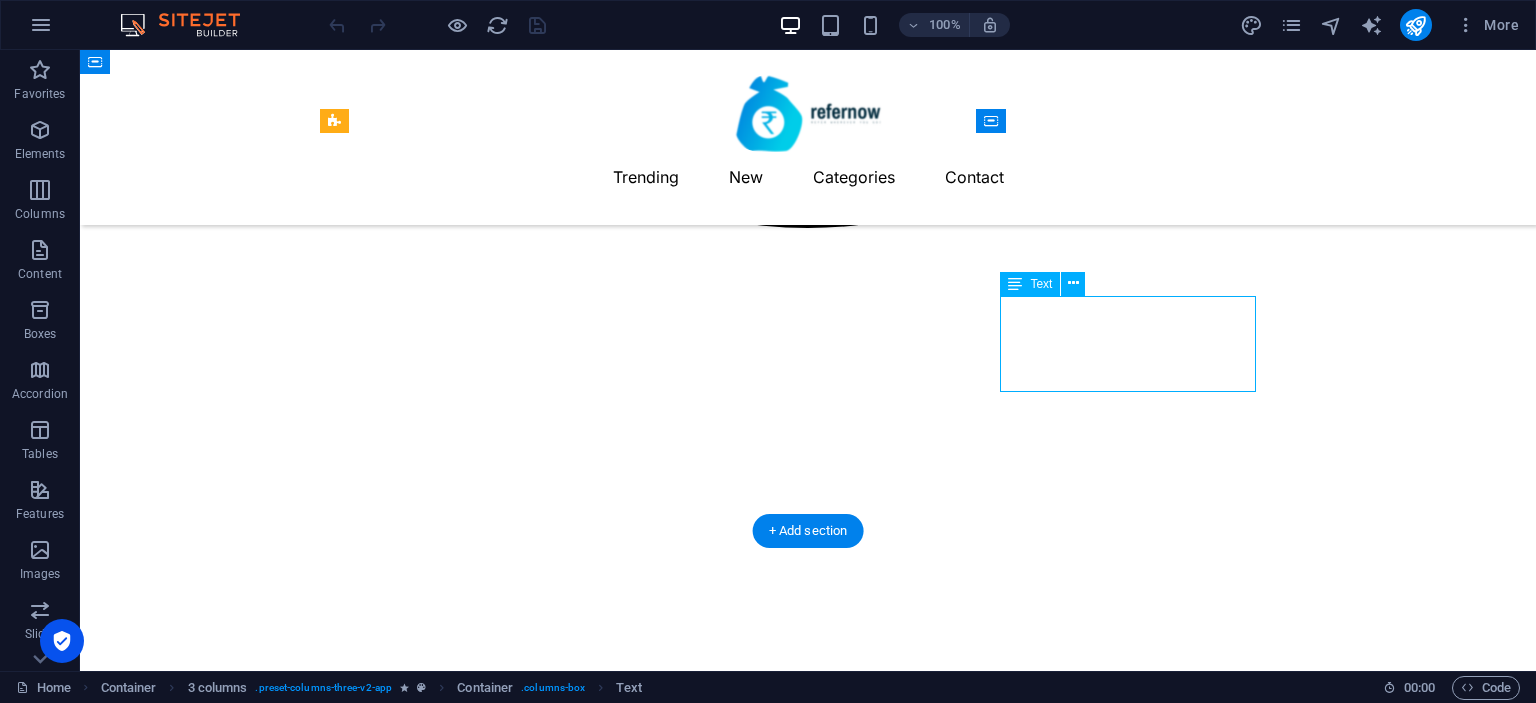 click on ""ReferNow made it so easy to find and share referral codes—I earned my first bonus within a day!"" at bounding box center (480, 28441) 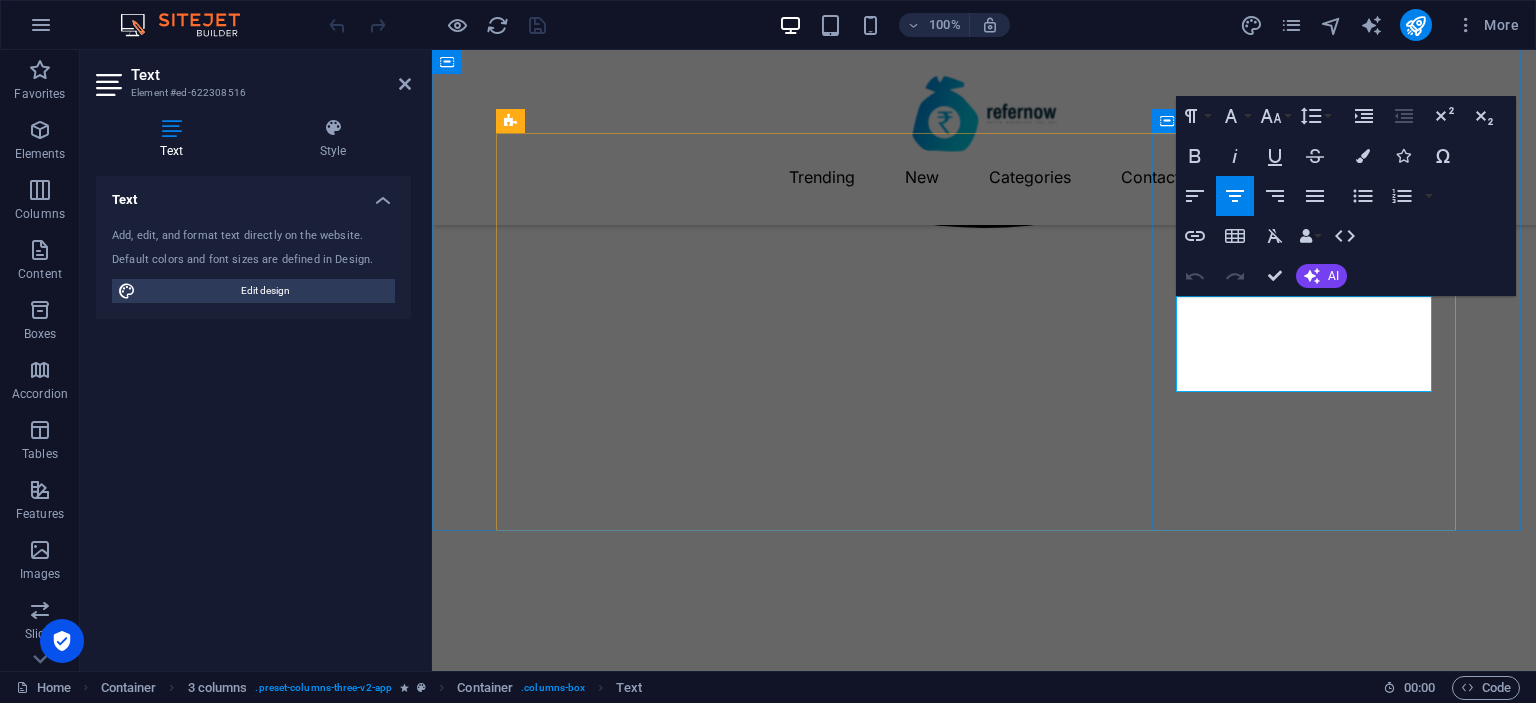 click on ""ReferNow made it so easy to find and share referral codes—I earned my first bonus within a day!"" at bounding box center [656, 27842] 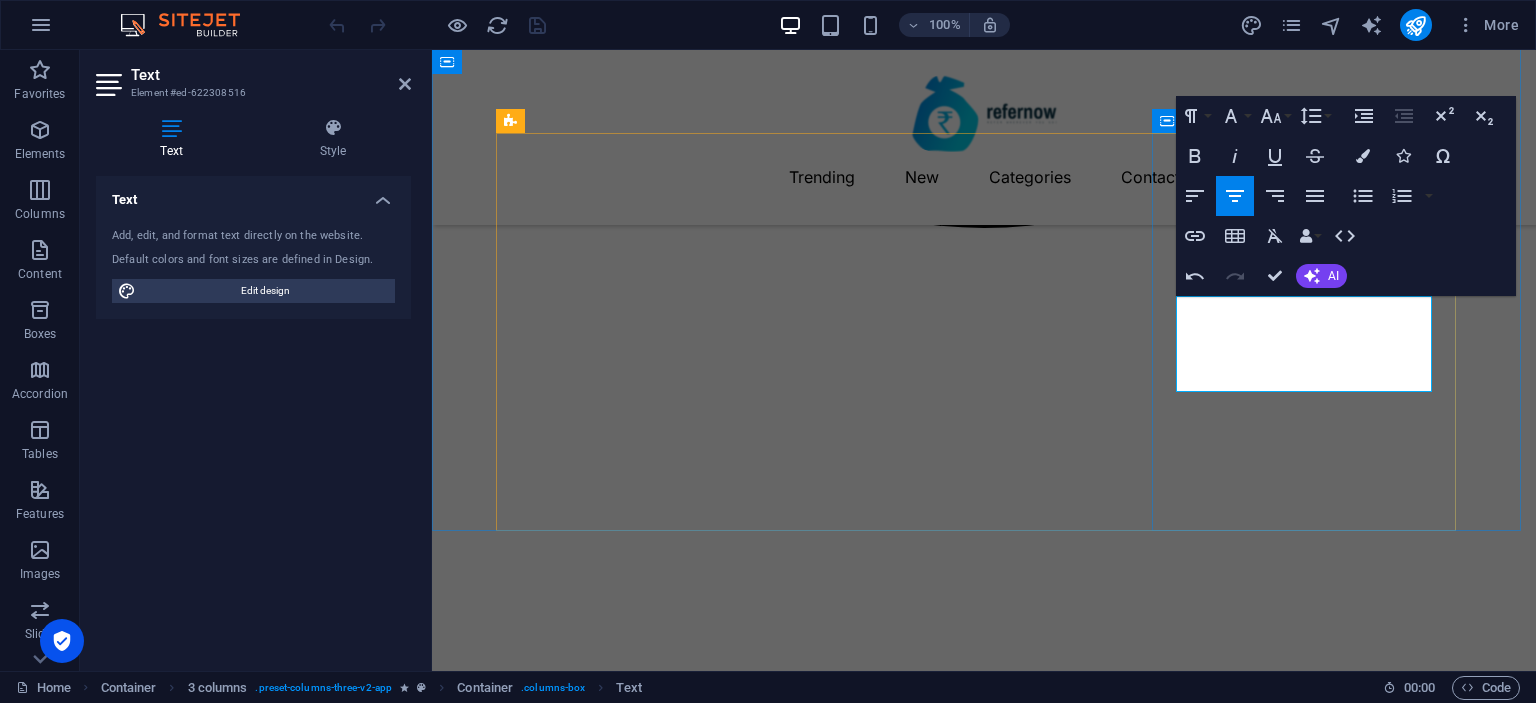 drag, startPoint x: 1412, startPoint y: 331, endPoint x: 1308, endPoint y: 375, distance: 112.92475 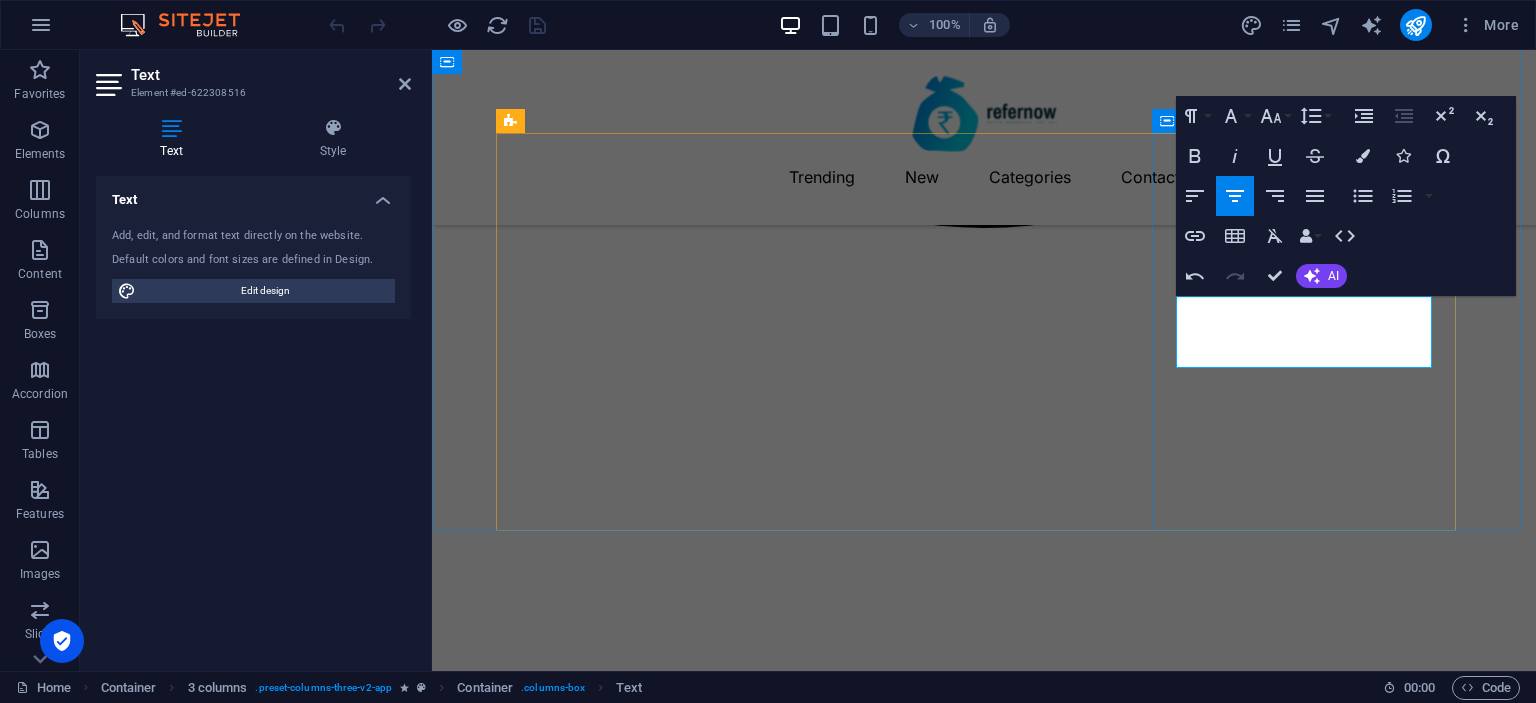 click on ""ReferNow made it so easy to find and use referral codes—earn rewards, save money!"" at bounding box center (656, 27830) 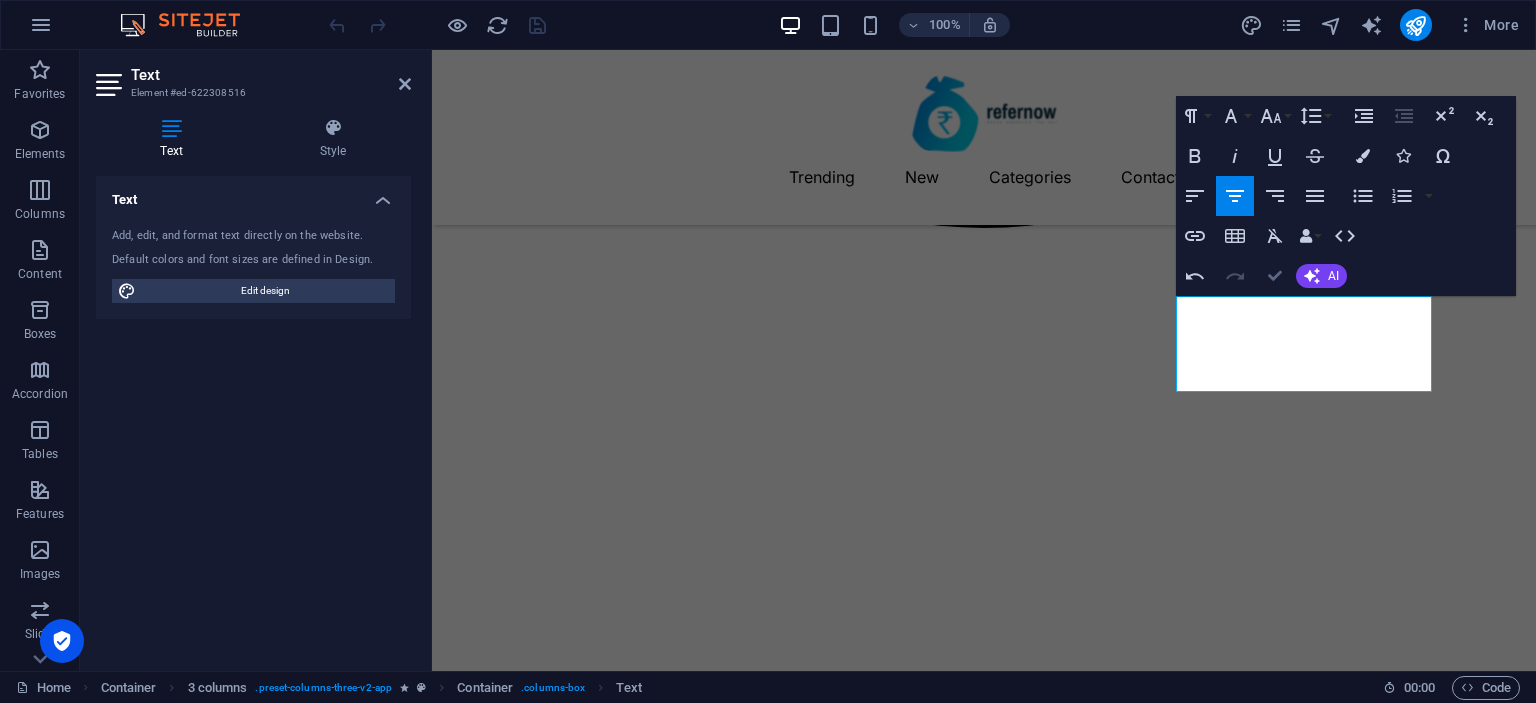 drag, startPoint x: 1272, startPoint y: 269, endPoint x: 1200, endPoint y: 241, distance: 77.25283 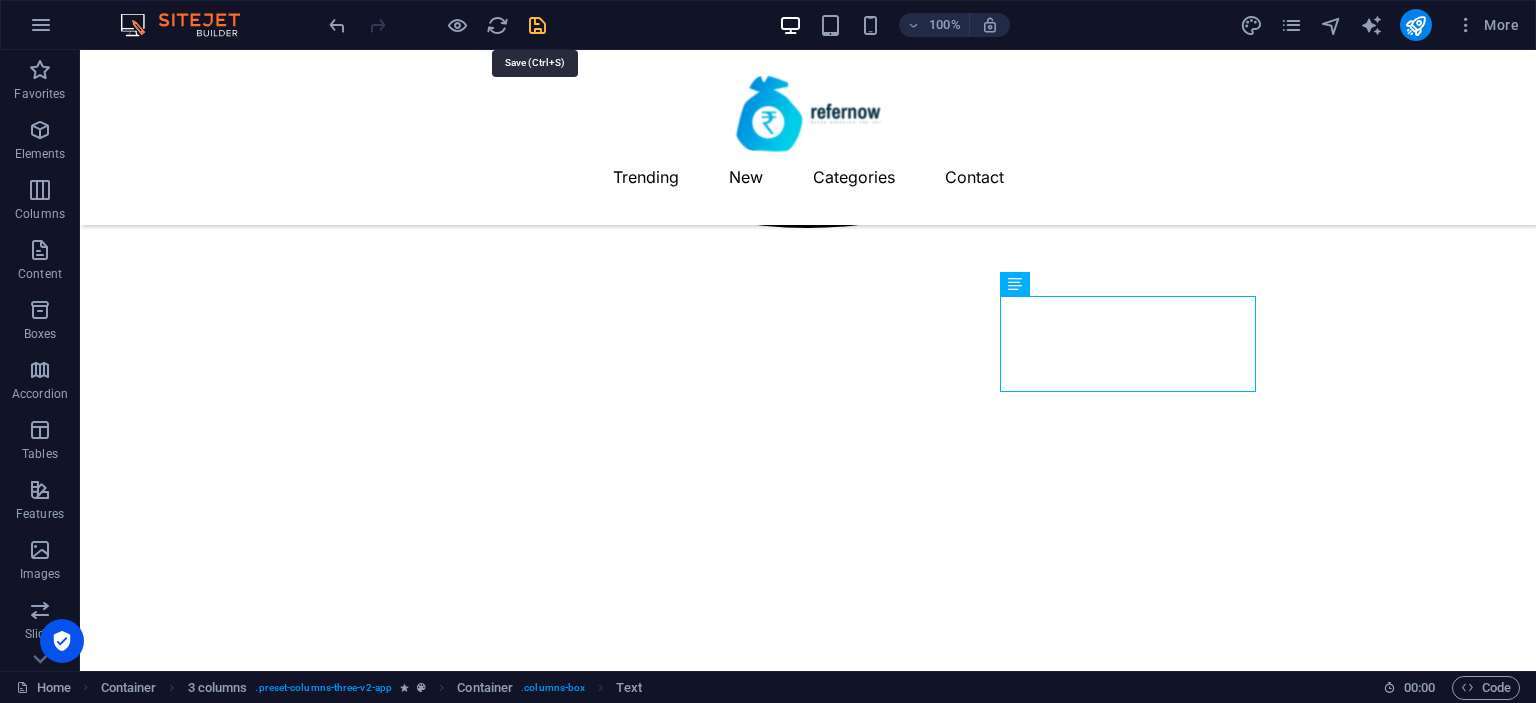 click at bounding box center [537, 25] 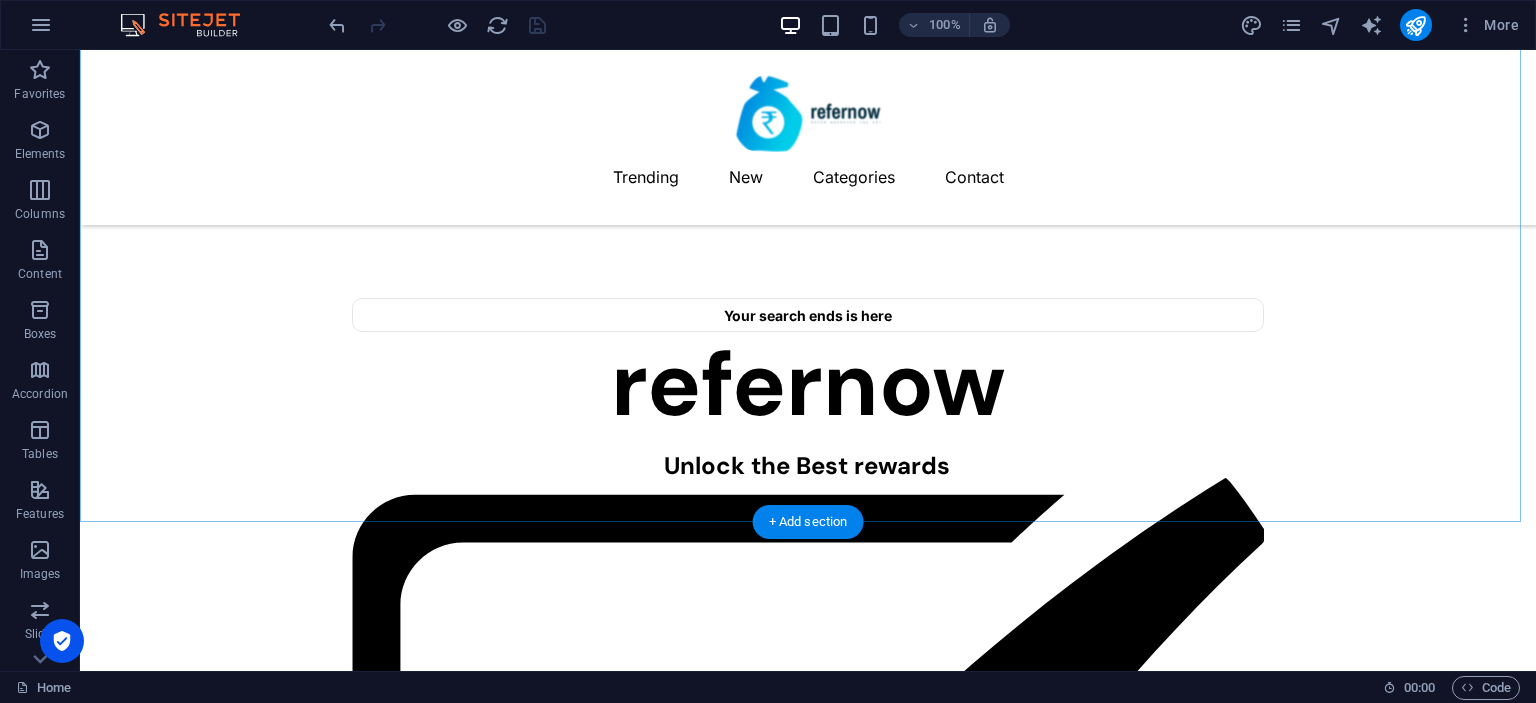 scroll, scrollTop: 700, scrollLeft: 0, axis: vertical 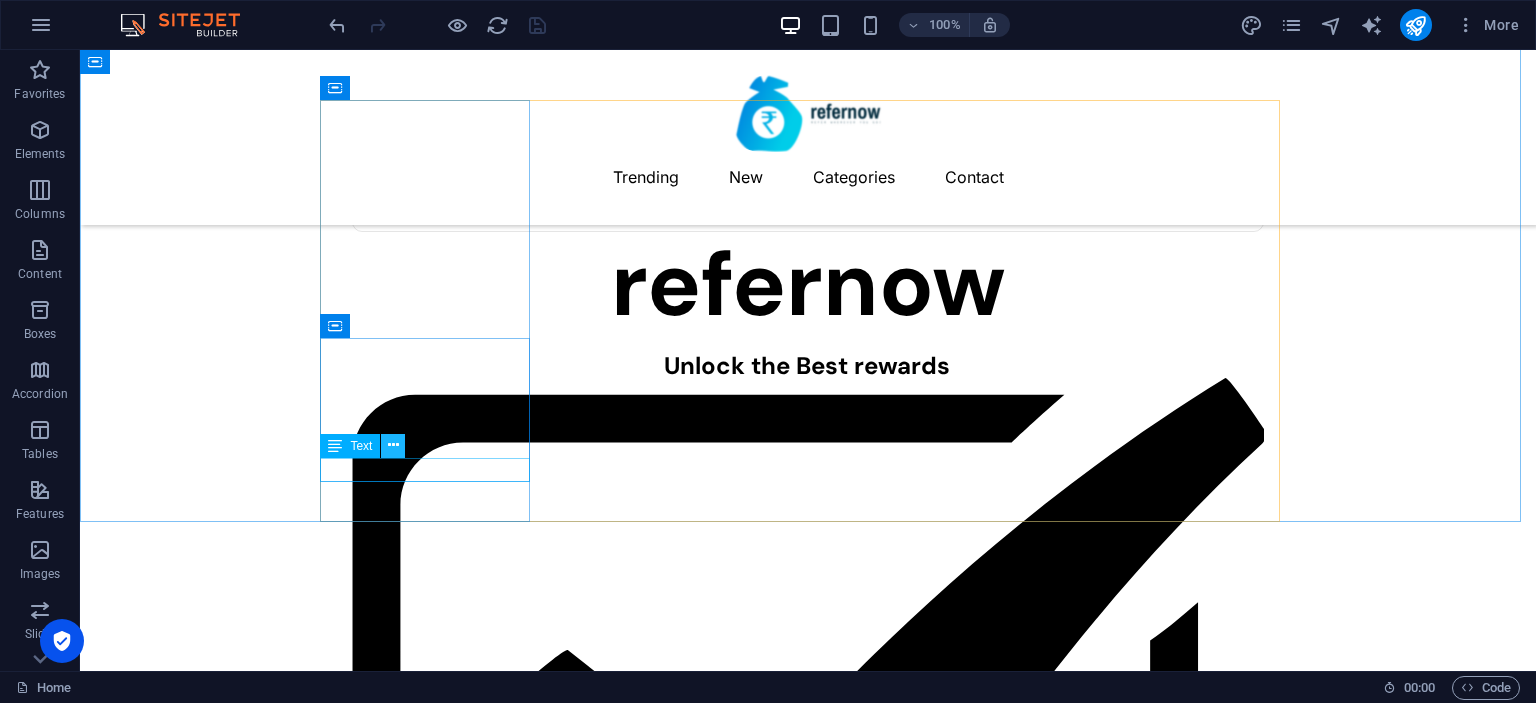 click at bounding box center [393, 445] 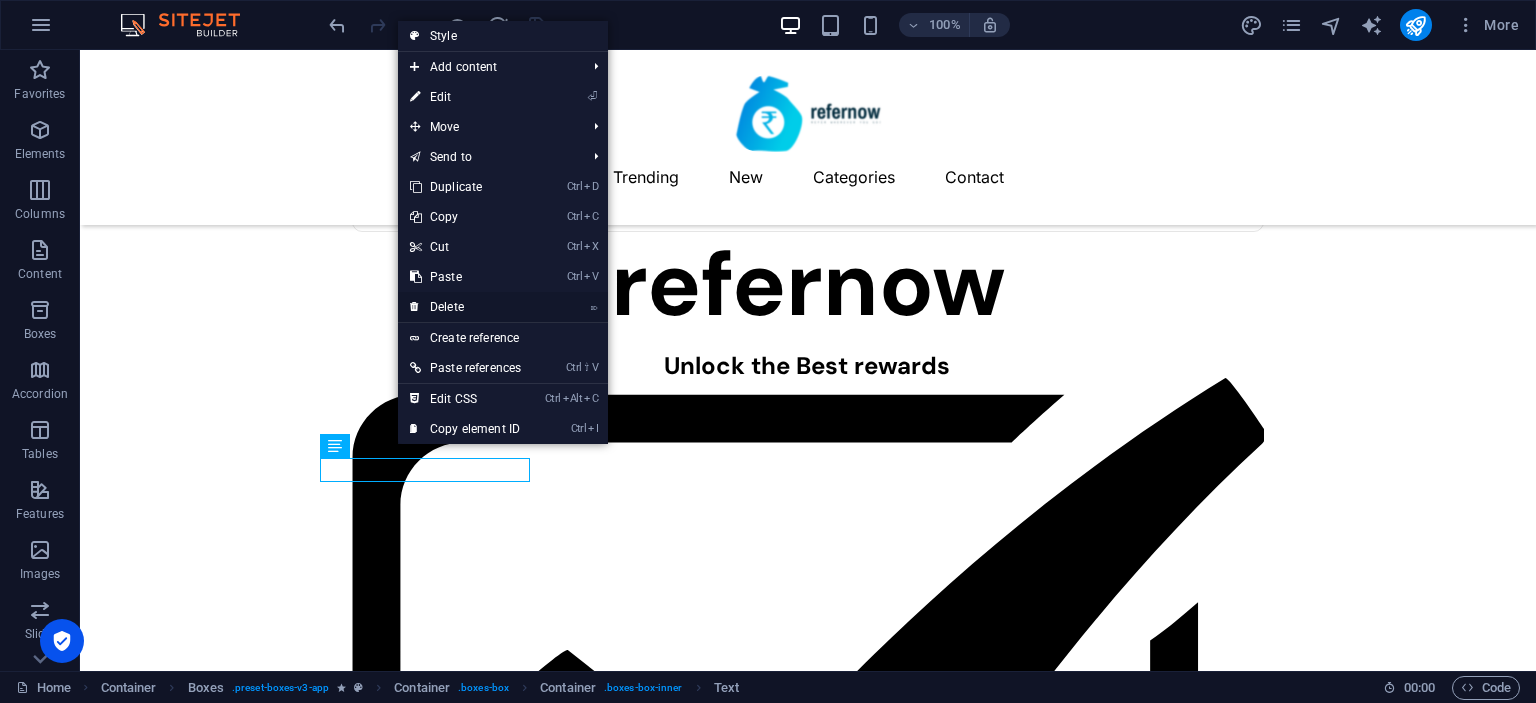 click on "⌦  Delete" at bounding box center (465, 307) 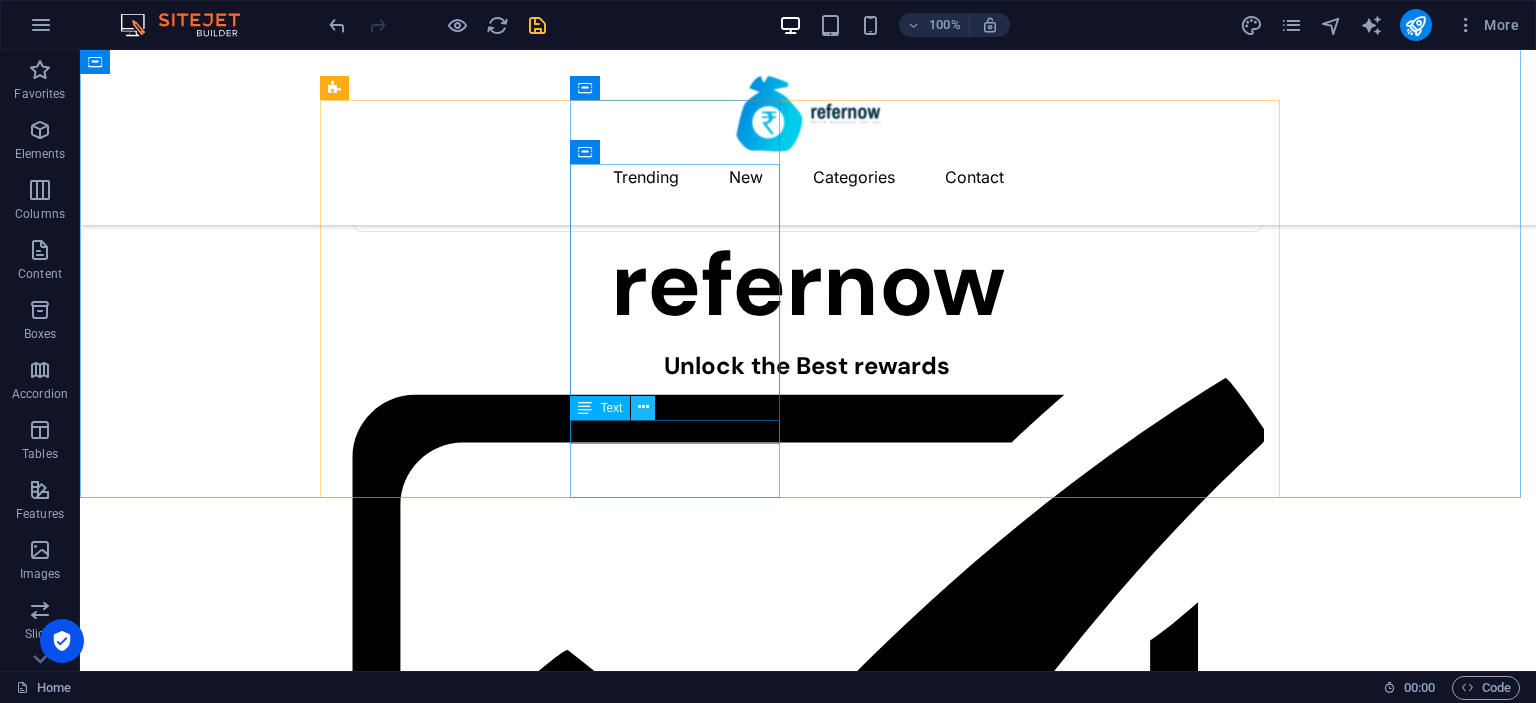 click at bounding box center [643, 407] 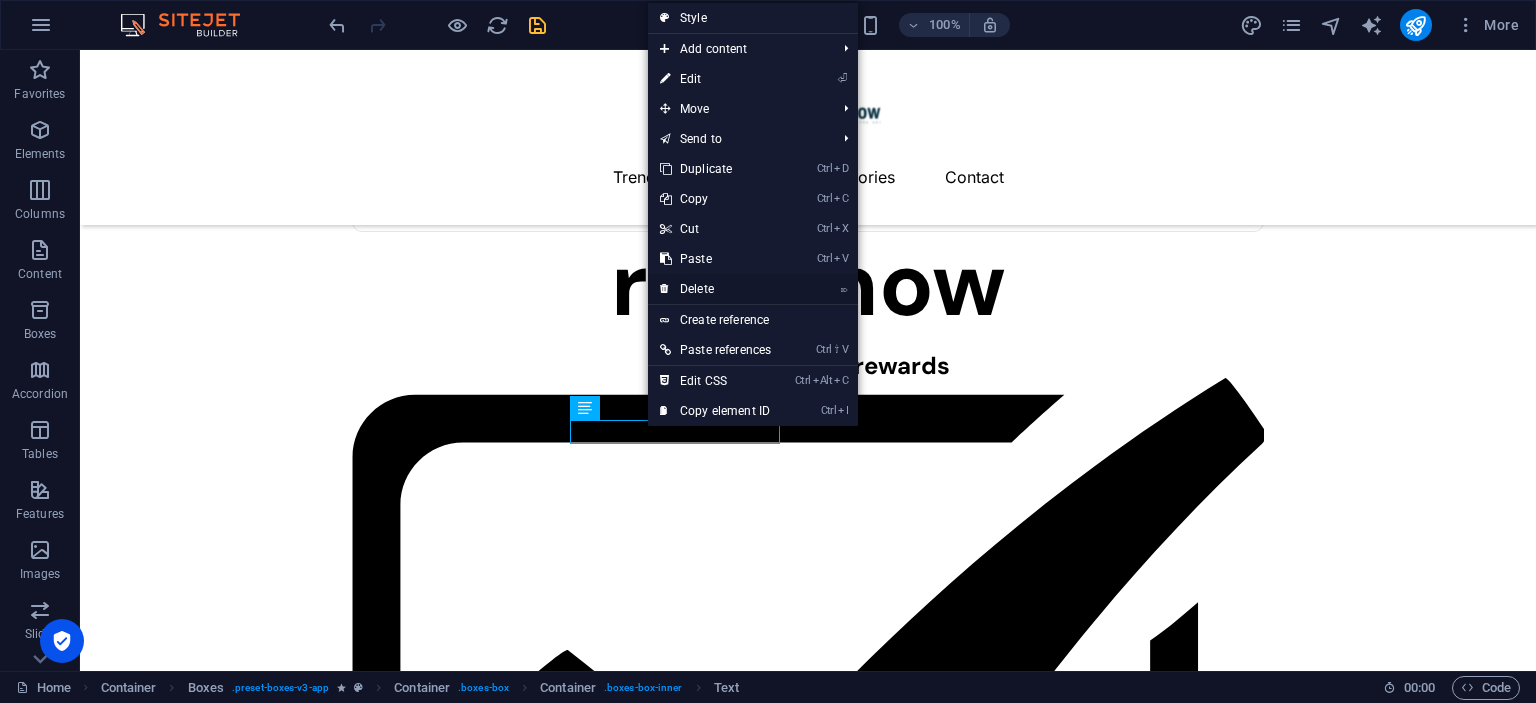 click on "⌦  Delete" at bounding box center [715, 289] 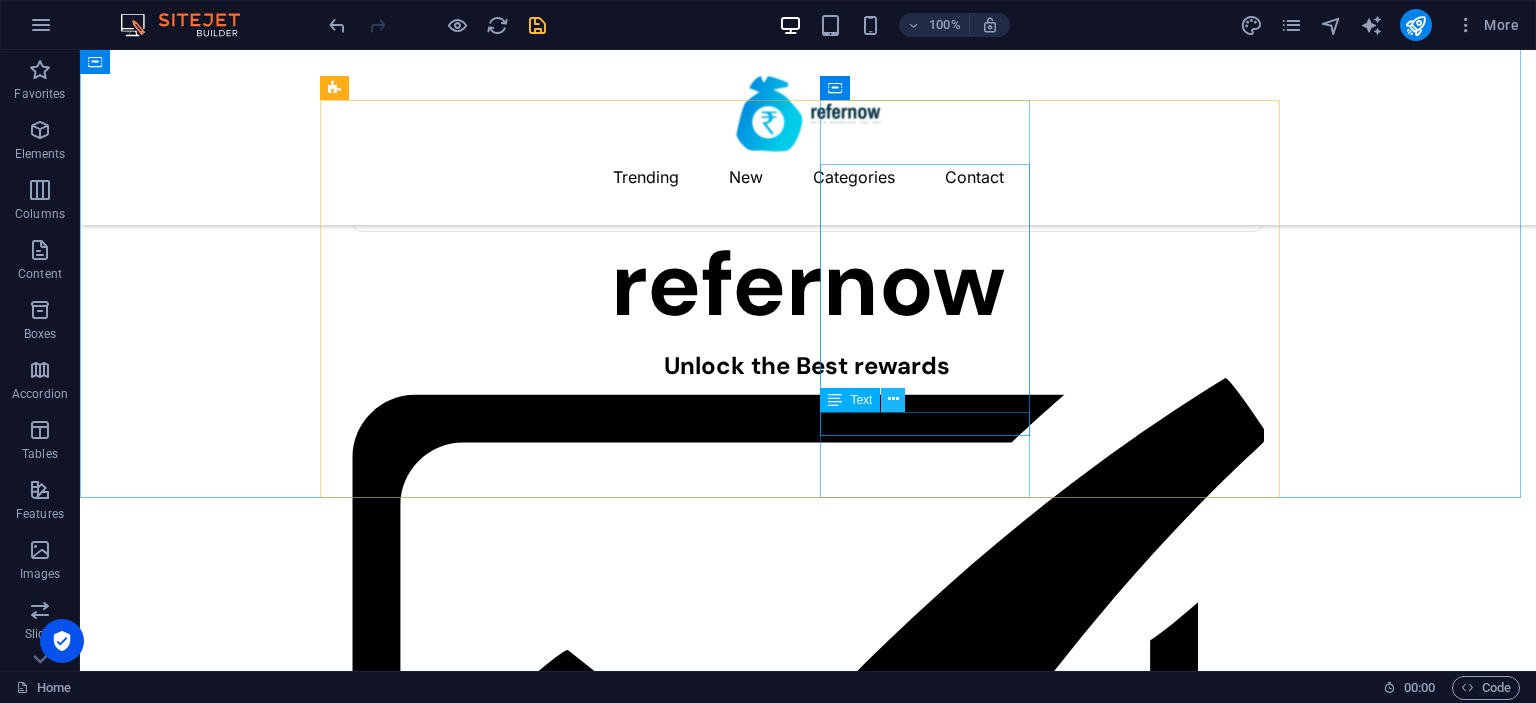 click at bounding box center (893, 399) 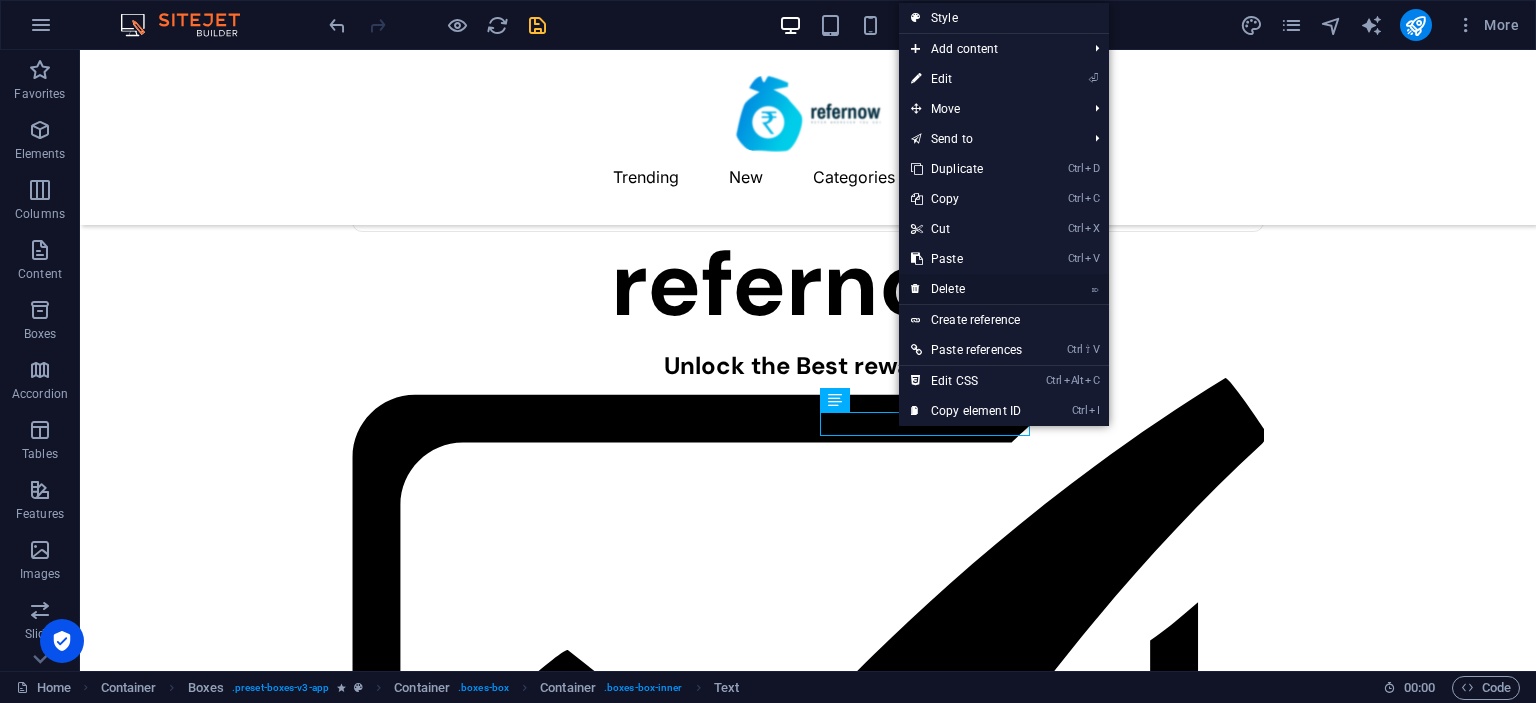 click on "⌦  Delete" at bounding box center [966, 289] 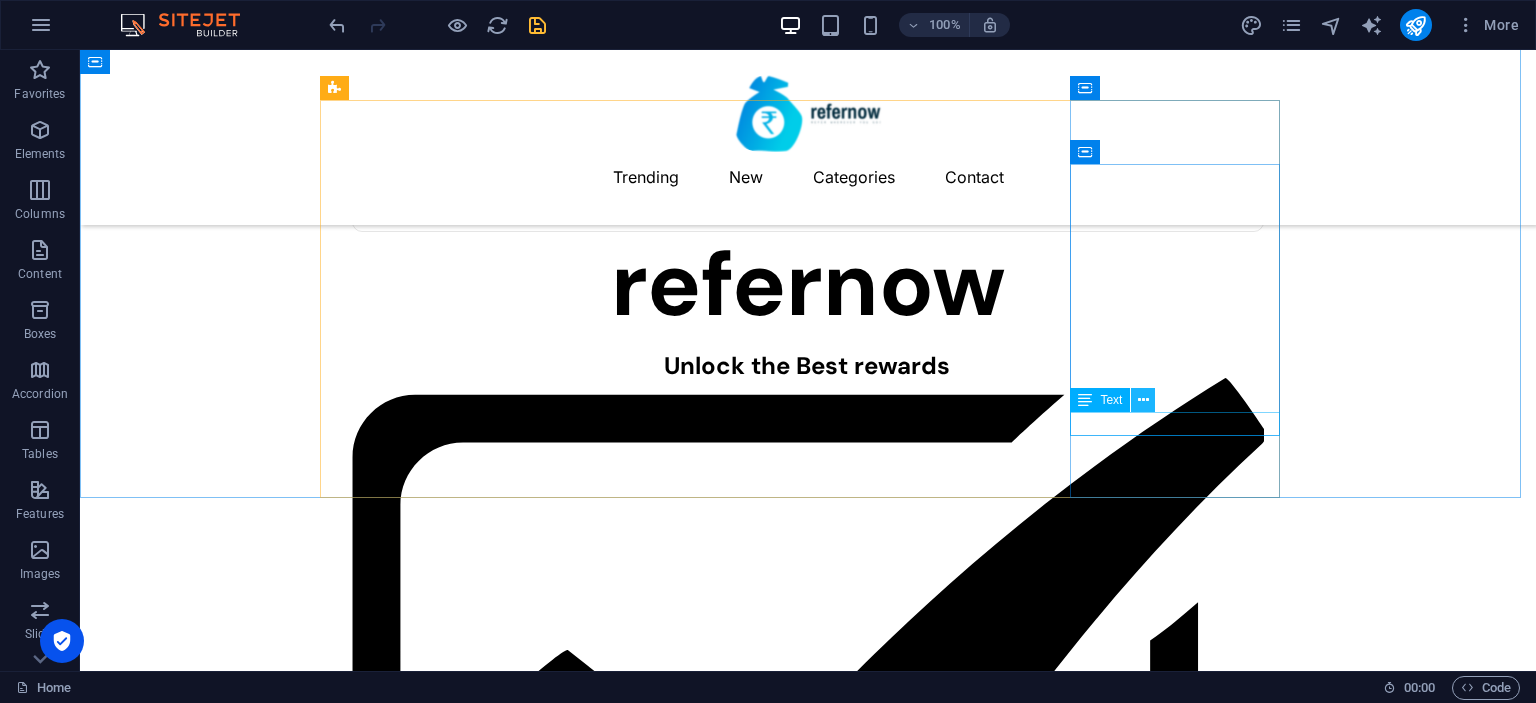 click at bounding box center [1143, 400] 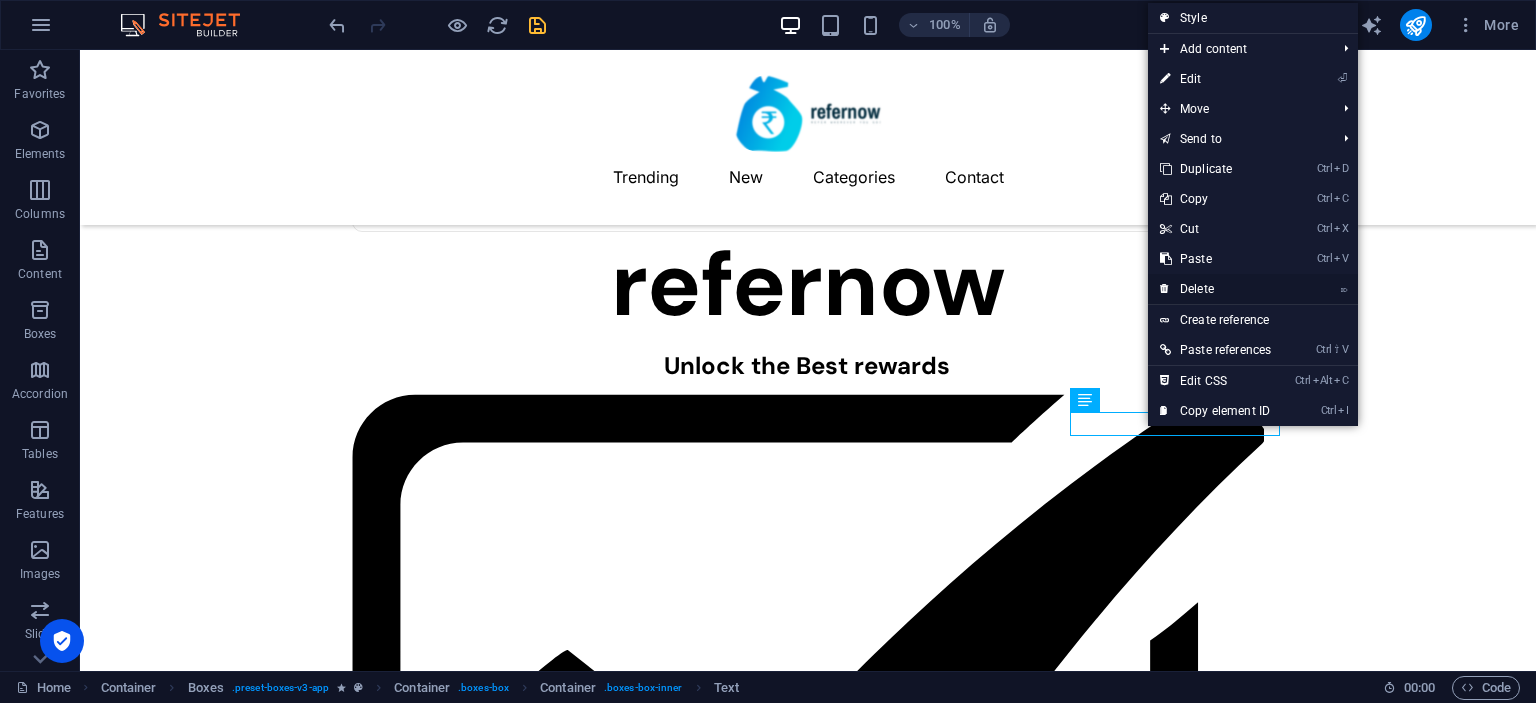 click on "⌦  Delete" at bounding box center [1215, 289] 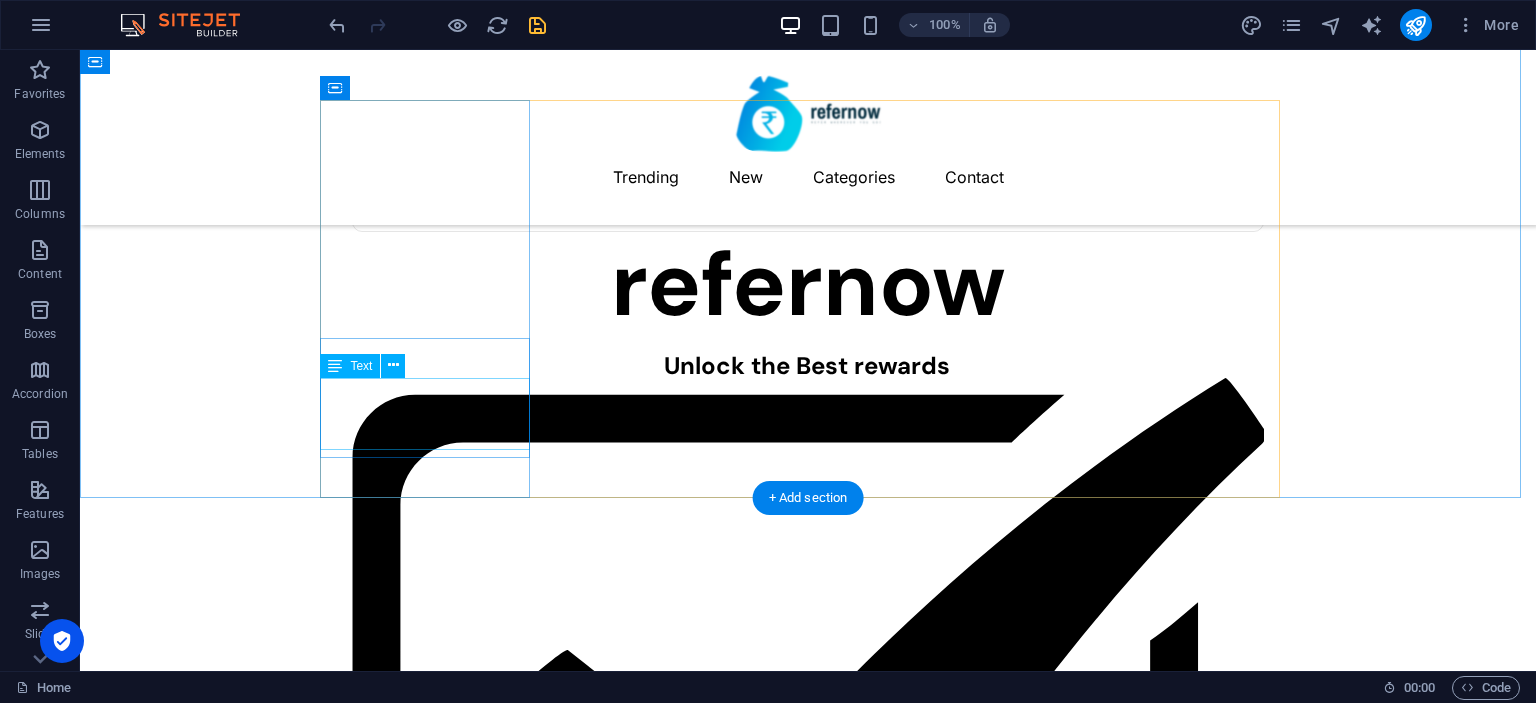 click on "Track your progress and motivate your efforts everyday." at bounding box center [433, 4658] 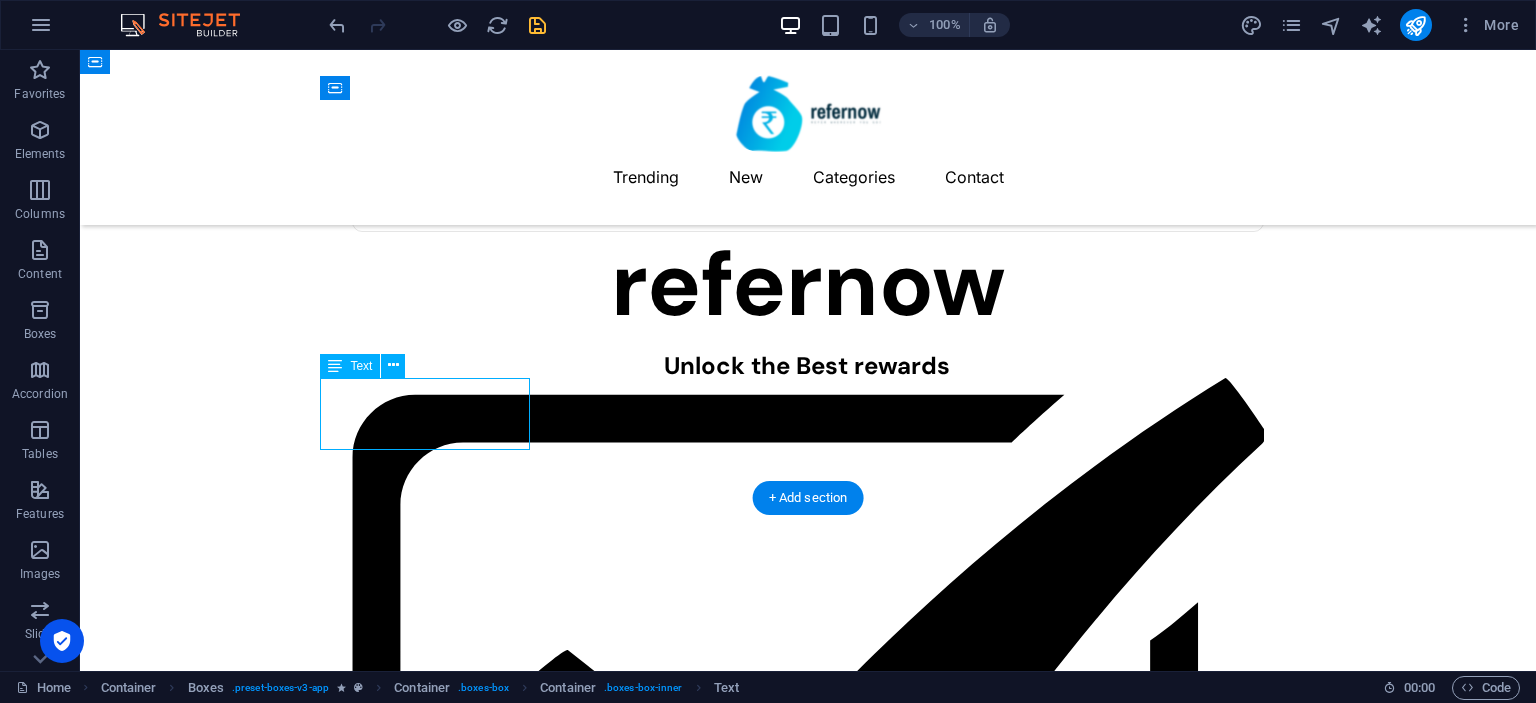 click on "Track your progress and motivate your efforts everyday." at bounding box center (433, 4658) 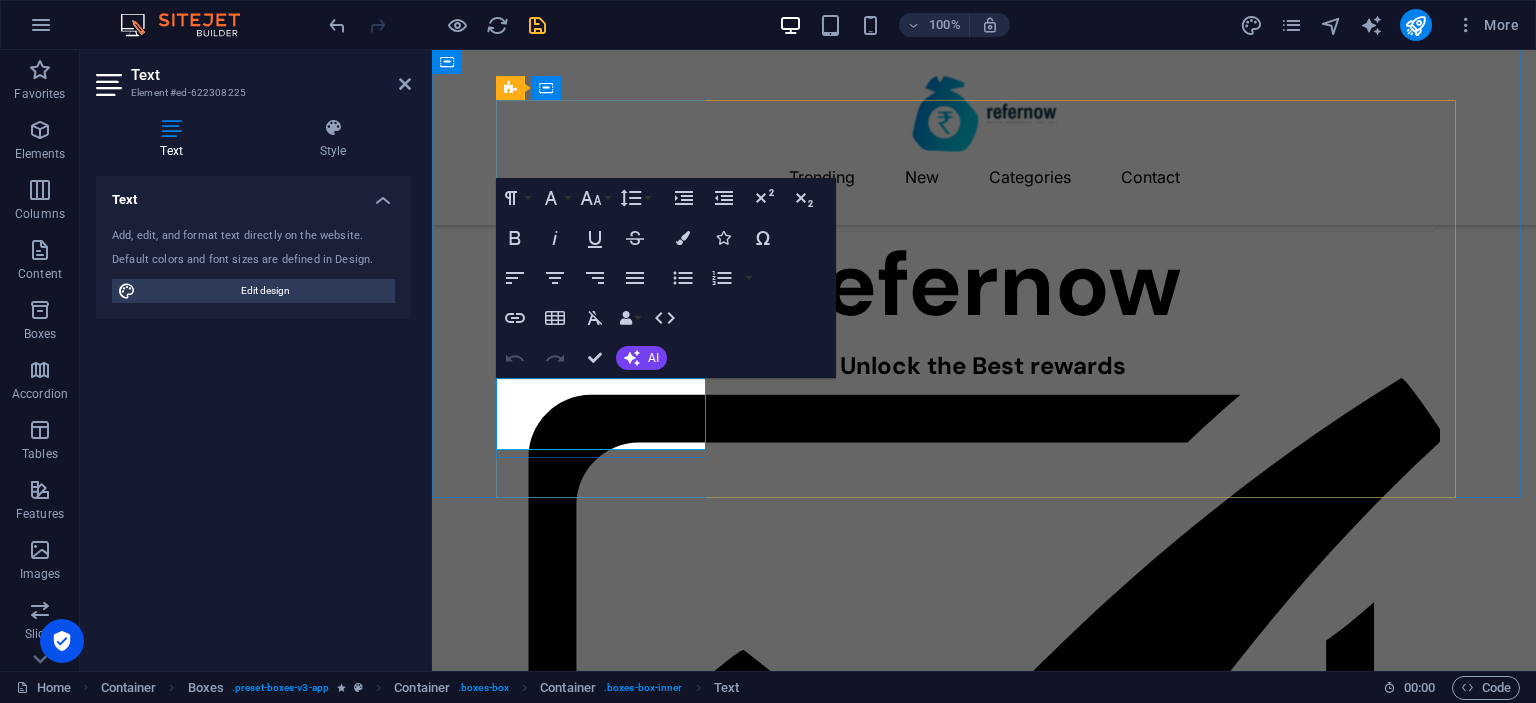 click on "Track your progress and motivate your efforts everyday." at bounding box center [609, 4658] 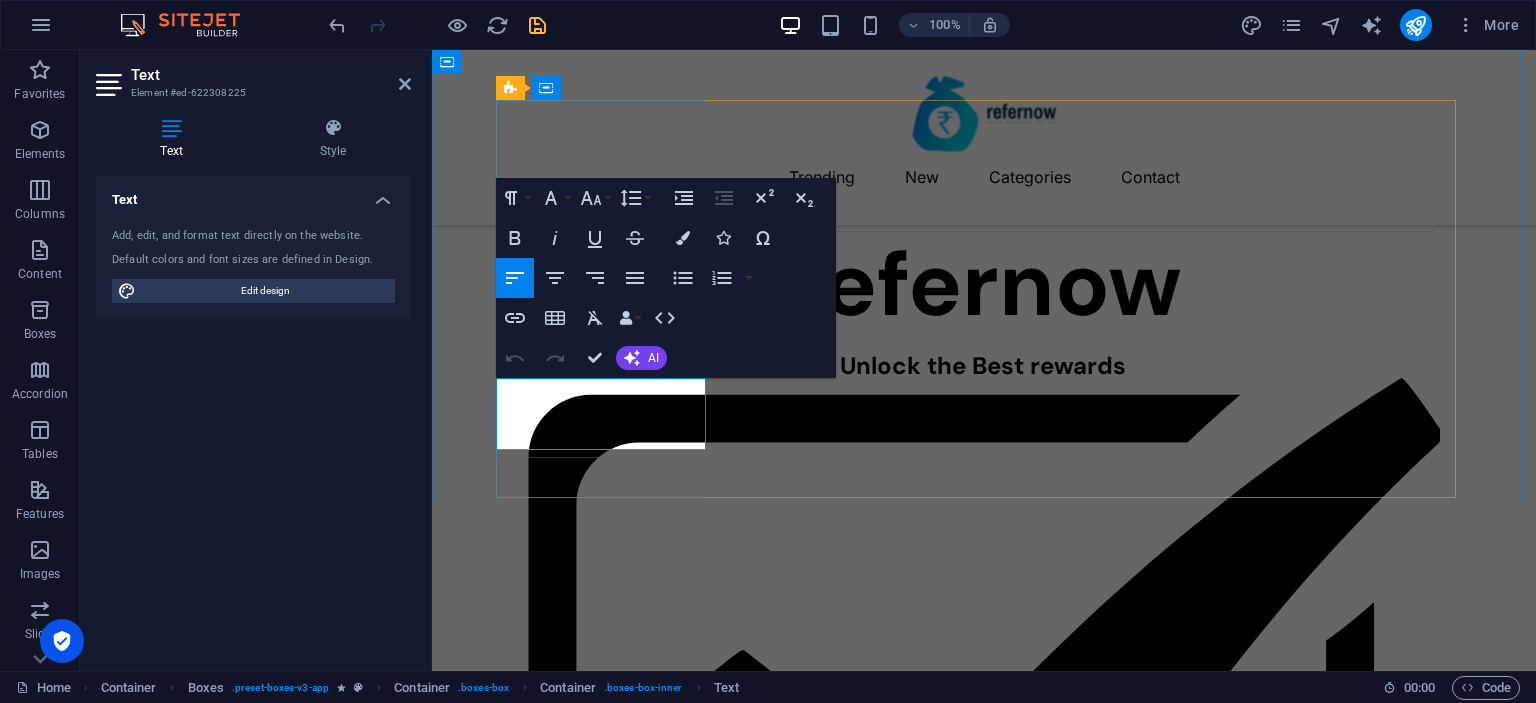 click on "Track your progress and motivate your efforts everyday." at bounding box center (609, 4658) 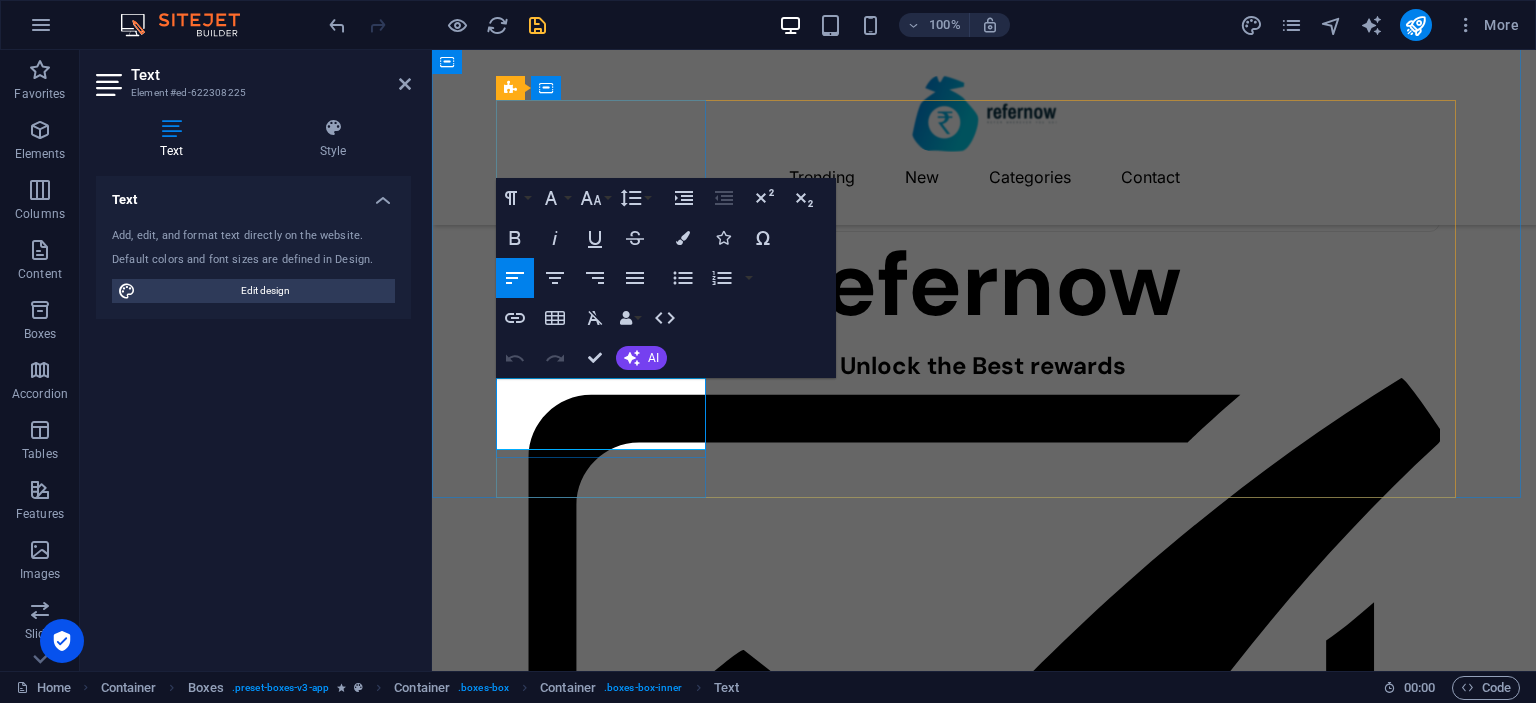 click on "Track your progress and motivate your efforts everyday." at bounding box center [609, 4658] 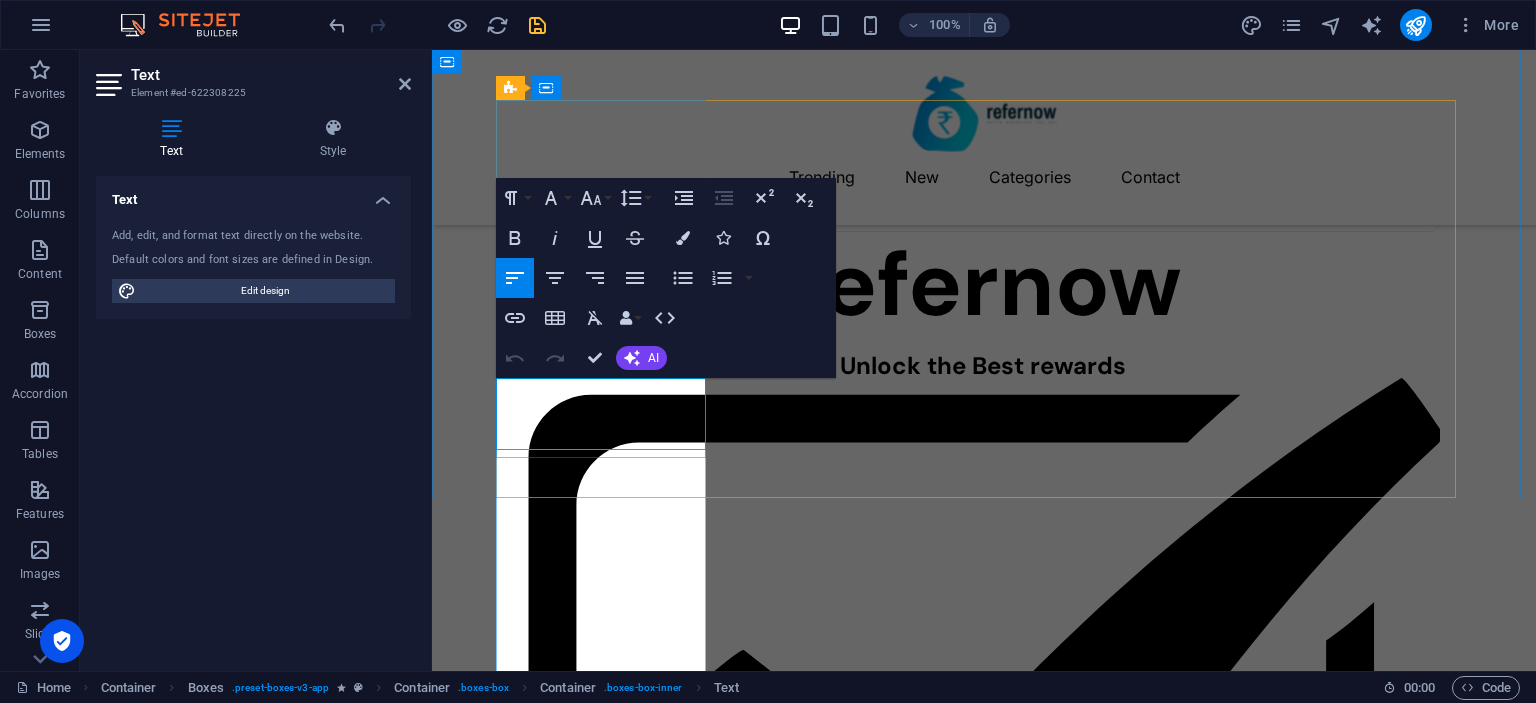 scroll, scrollTop: 4573, scrollLeft: 3, axis: both 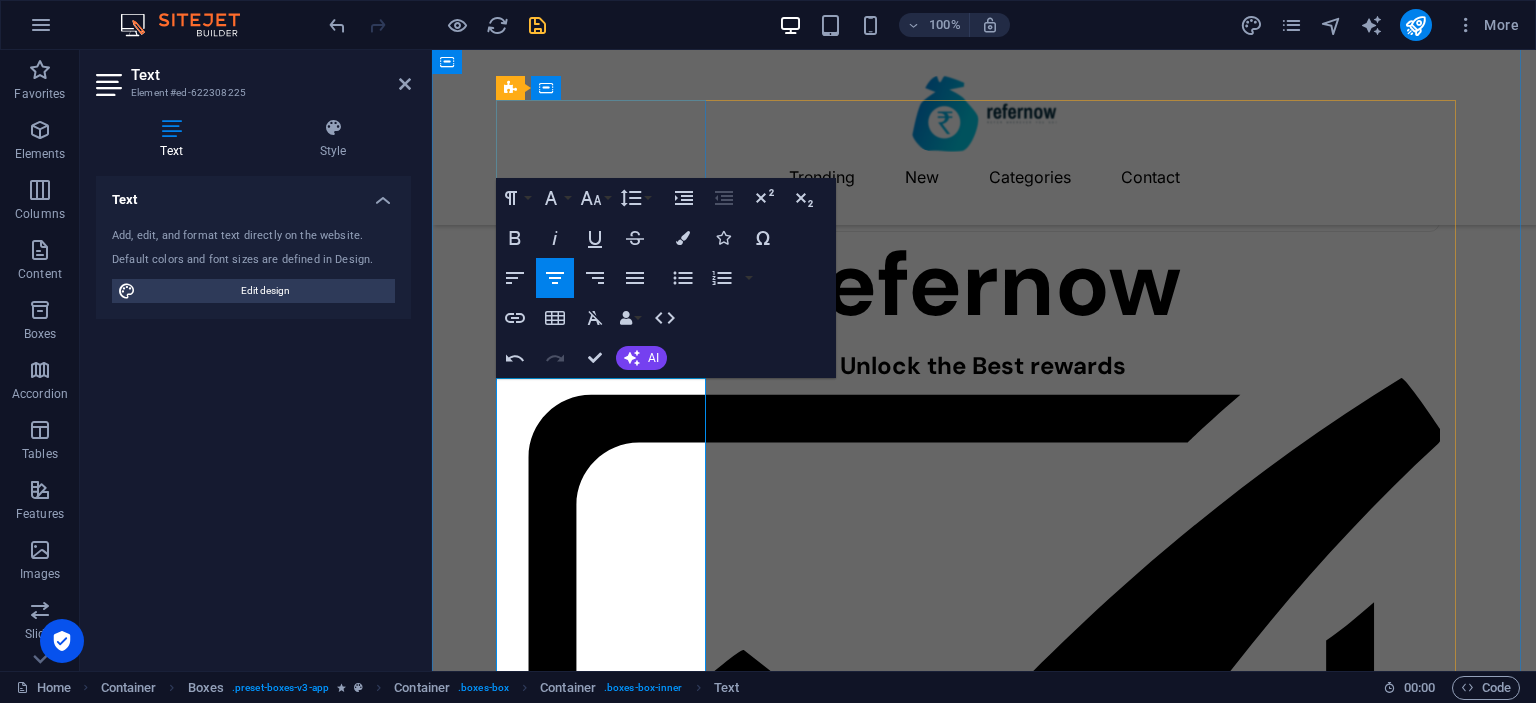 click on "use CRED to pay all my credit card bills. It's been going great so far and I recommend you to try it too." at bounding box center (609, 4682) 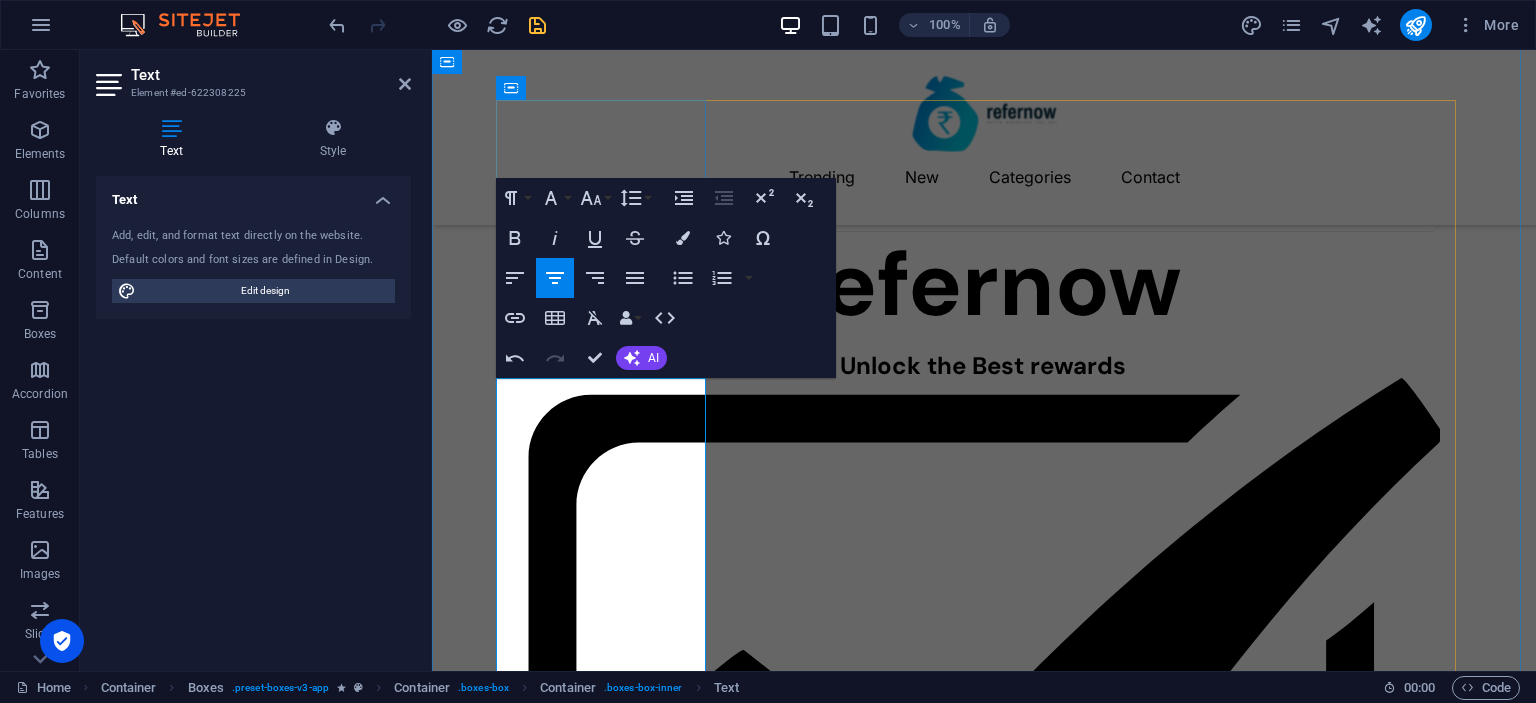 drag, startPoint x: 675, startPoint y: 431, endPoint x: 628, endPoint y: 417, distance: 49.0408 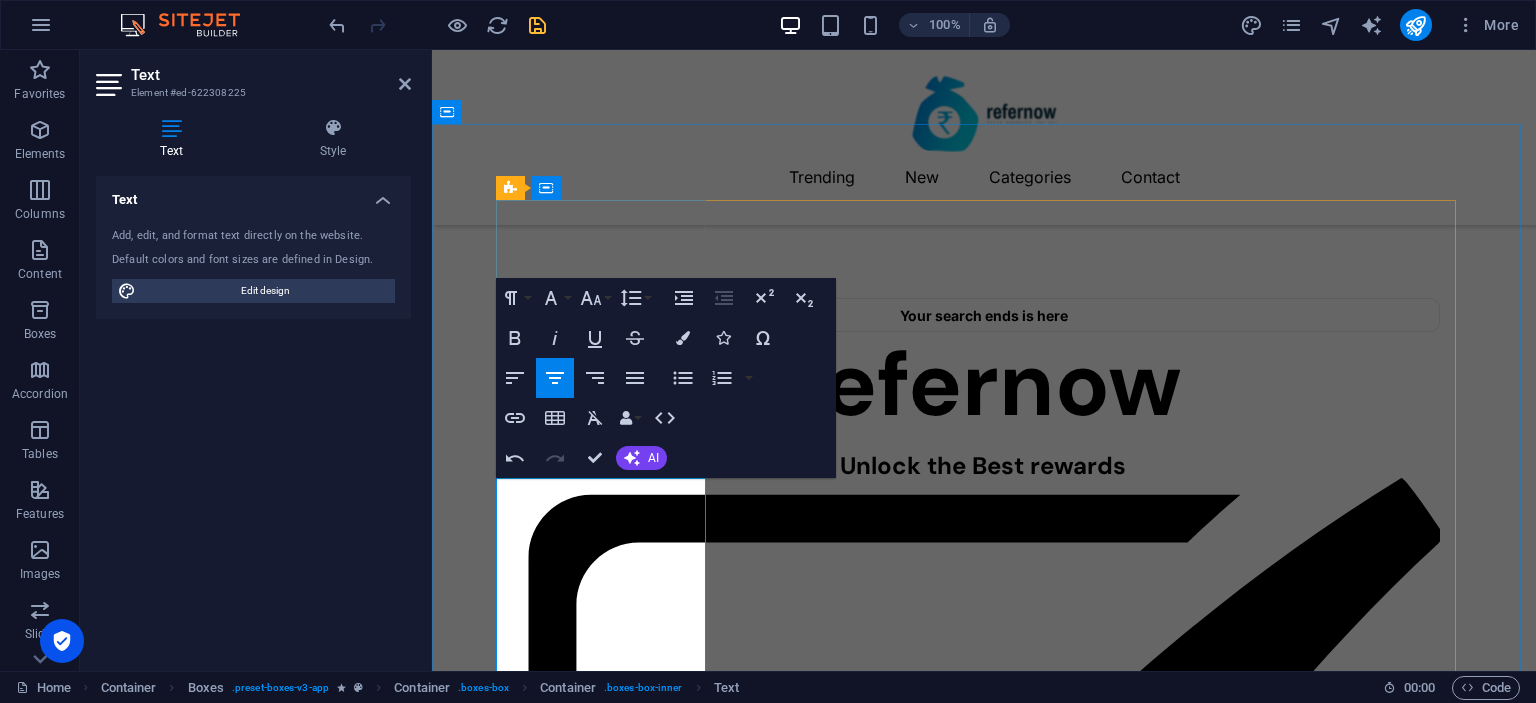 scroll, scrollTop: 700, scrollLeft: 0, axis: vertical 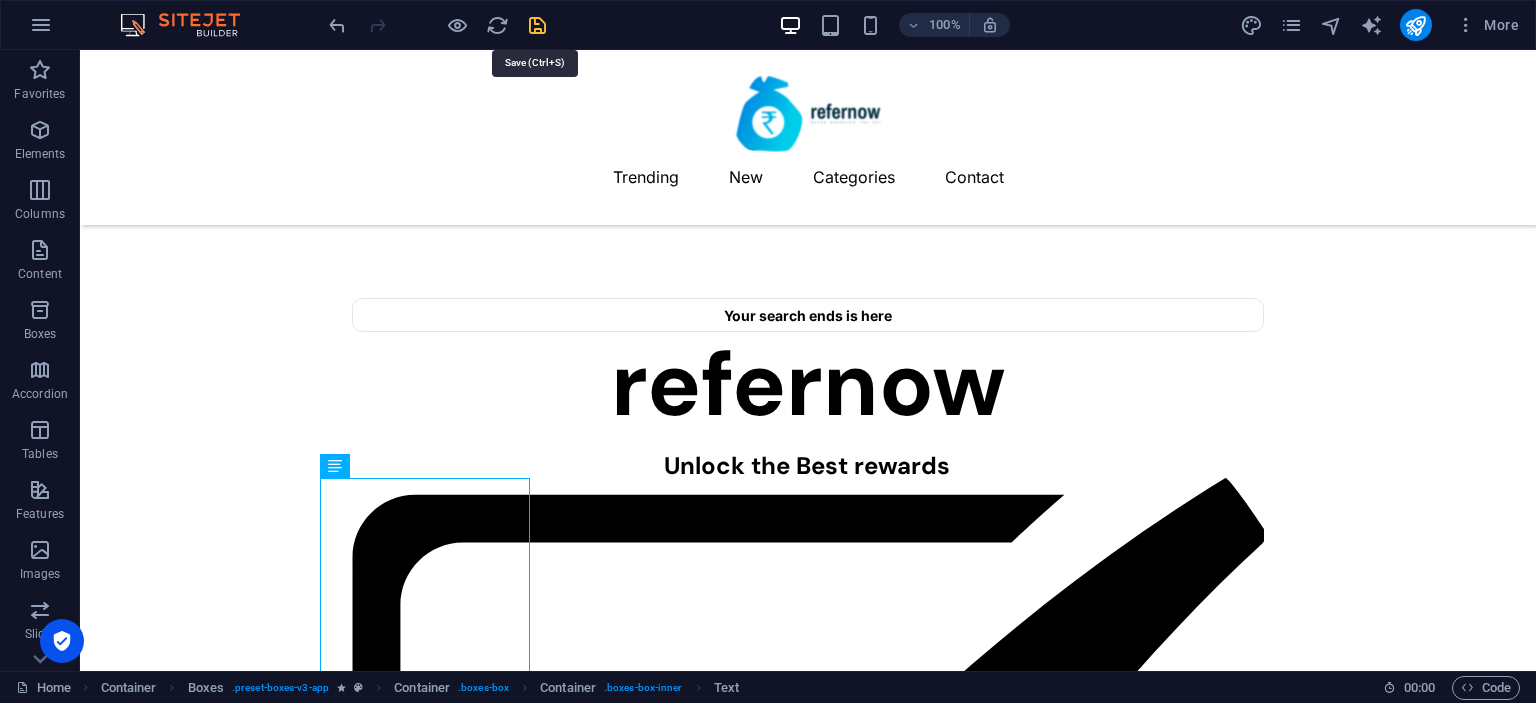 click at bounding box center (537, 25) 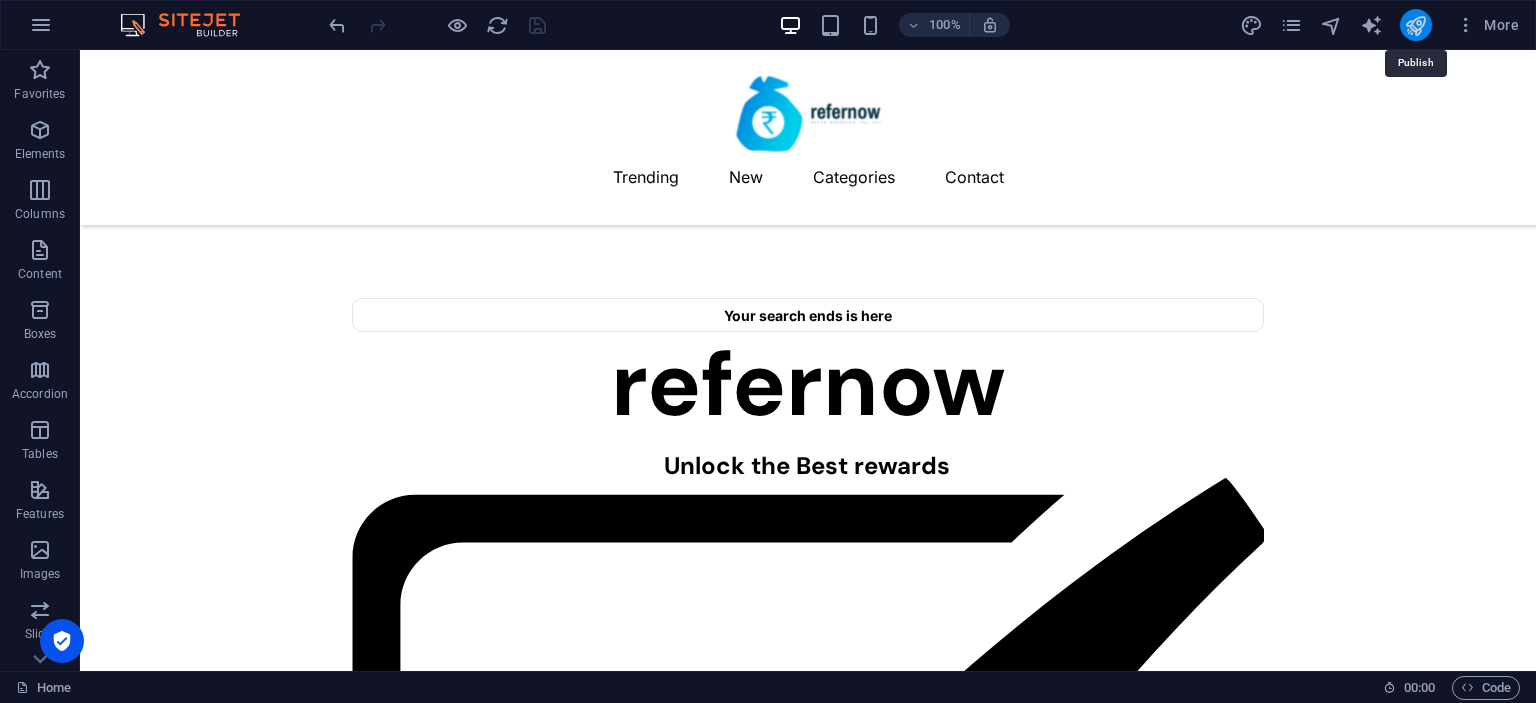 click at bounding box center (1415, 25) 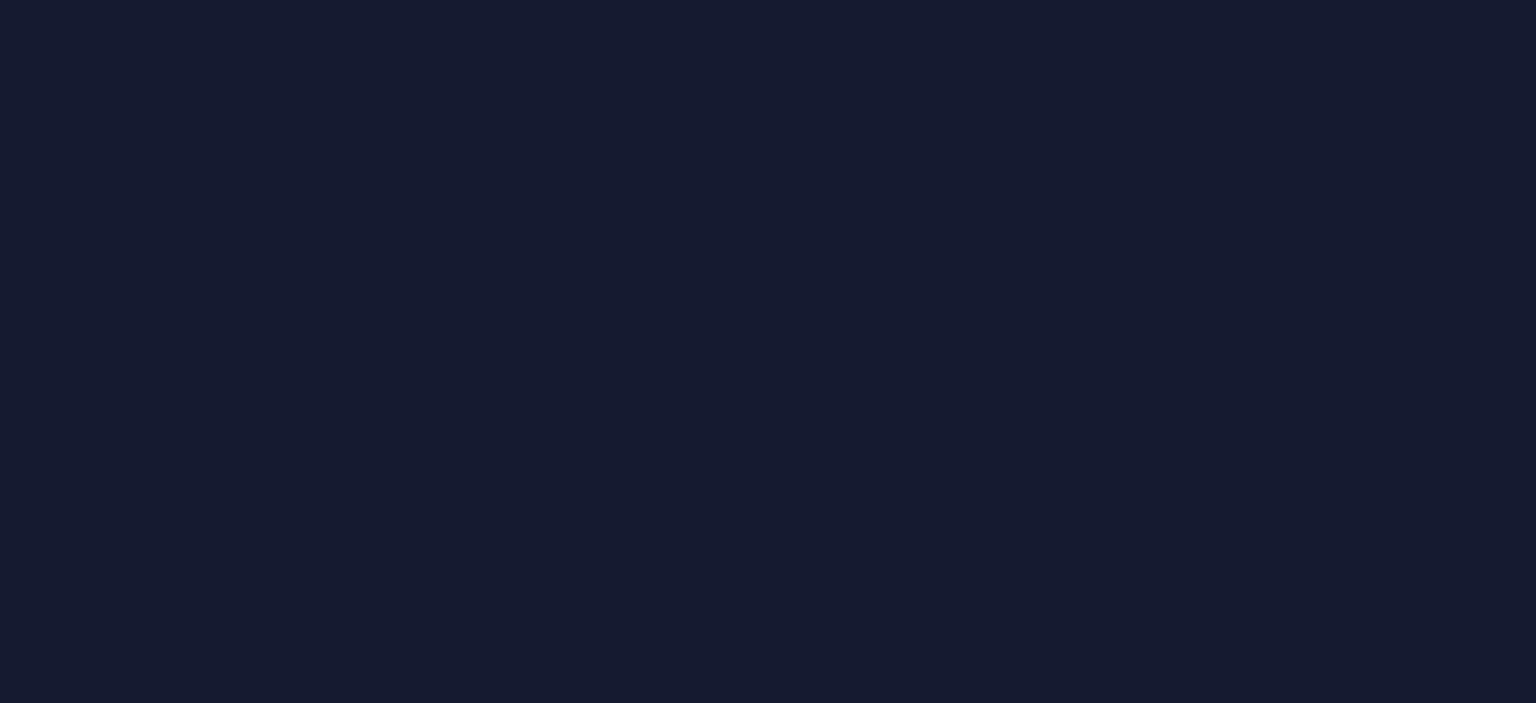 scroll, scrollTop: 0, scrollLeft: 0, axis: both 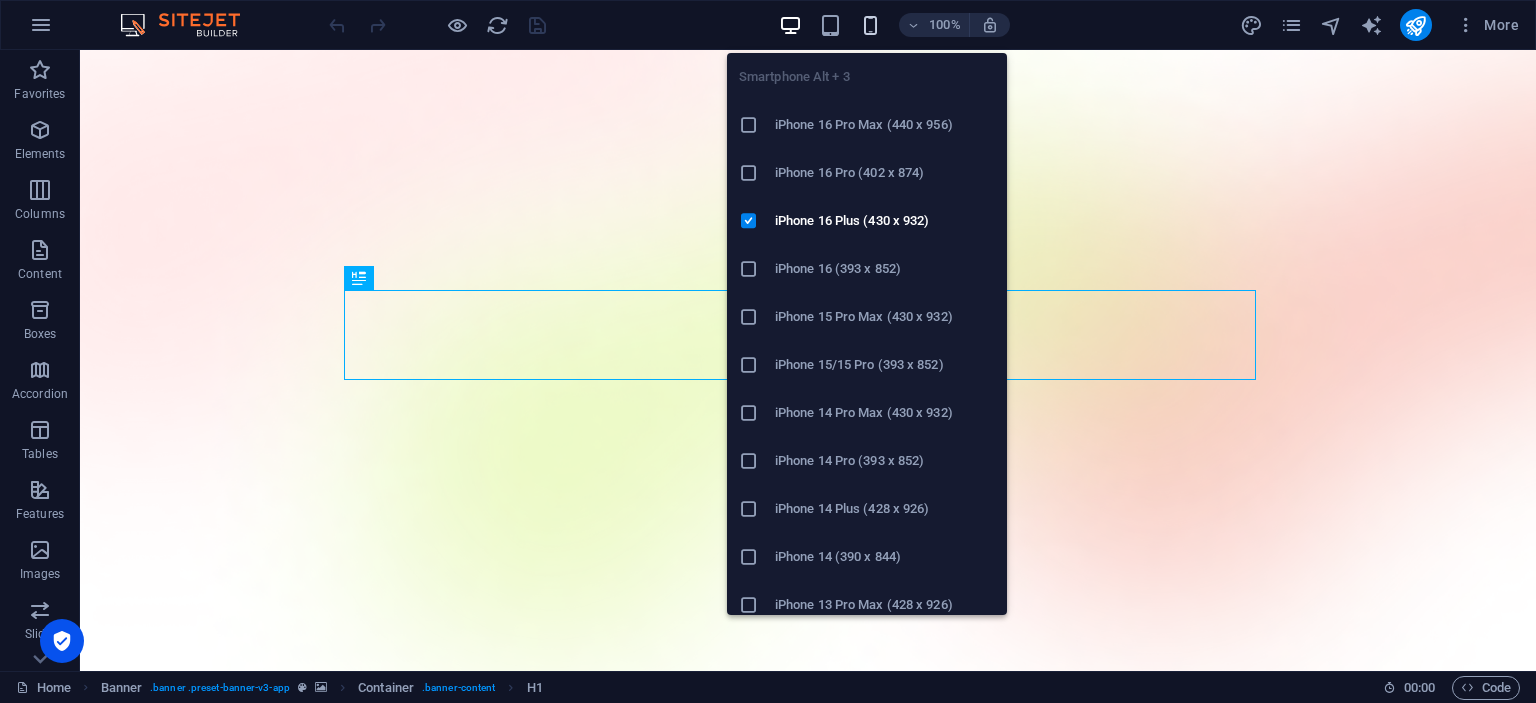 click at bounding box center (870, 25) 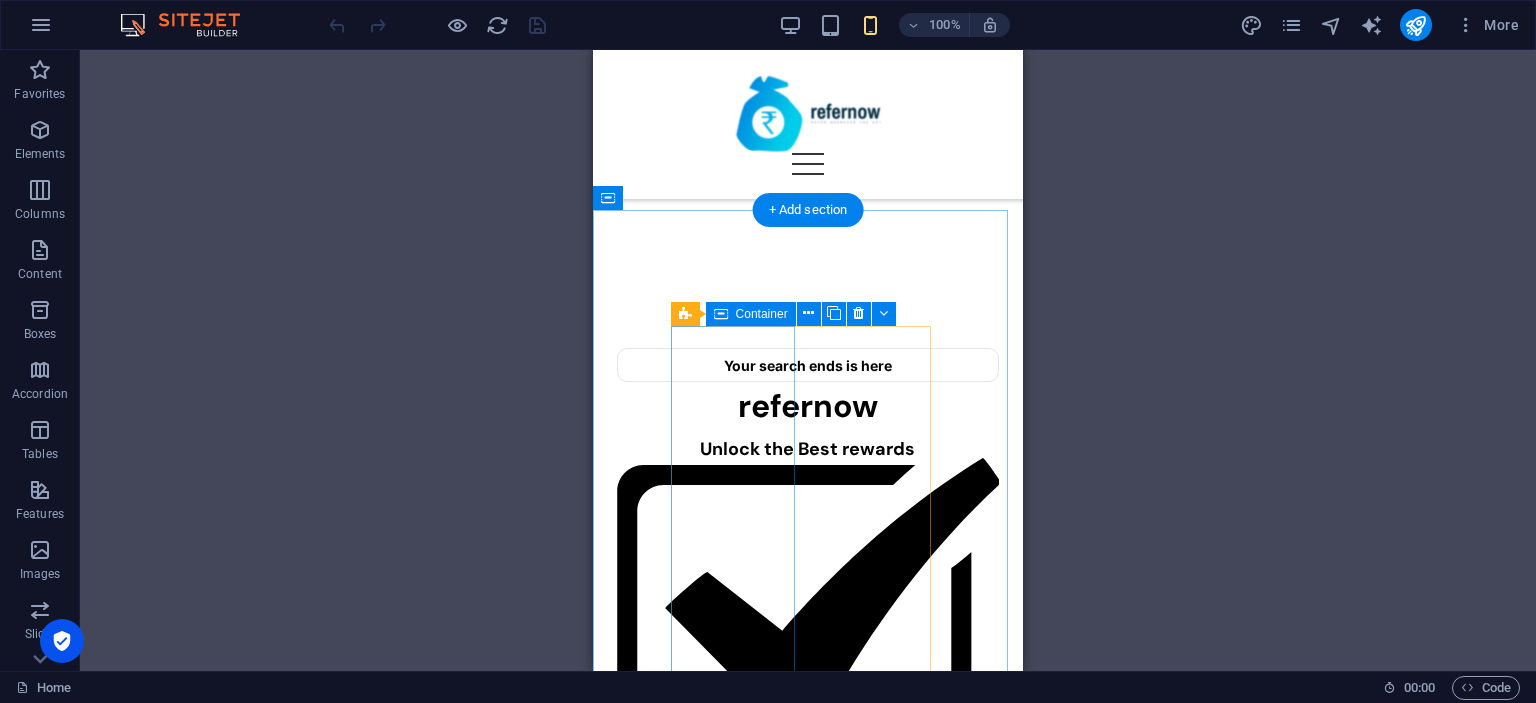 scroll, scrollTop: 500, scrollLeft: 0, axis: vertical 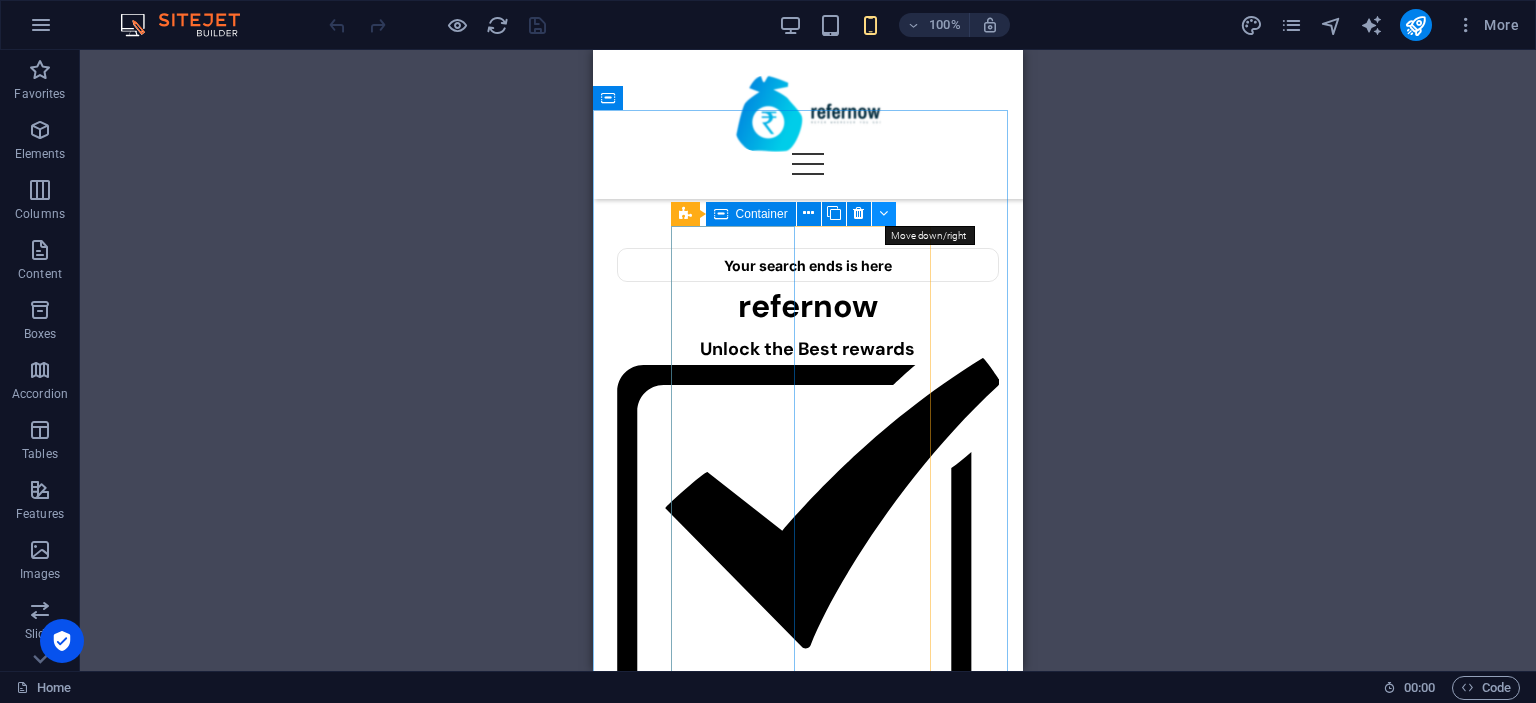 click at bounding box center (883, 213) 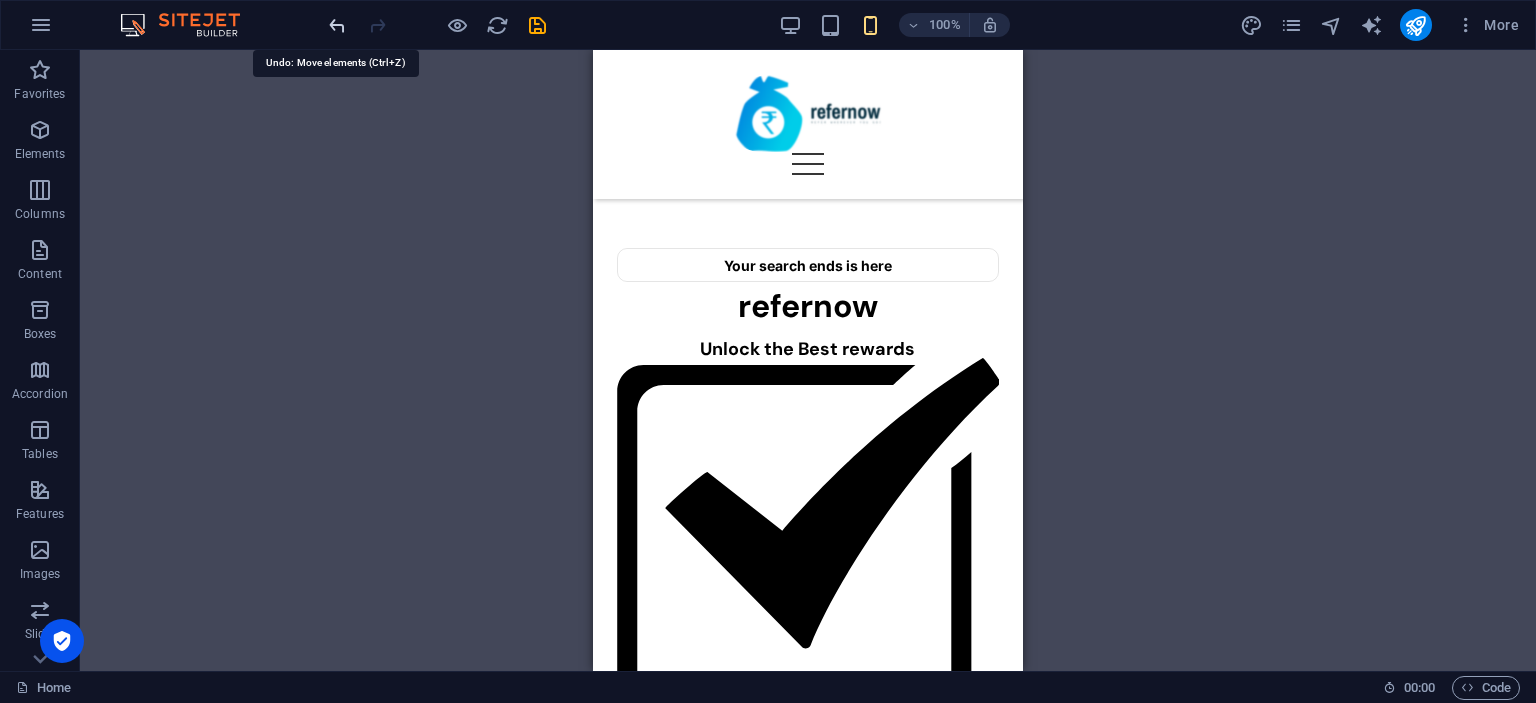 click at bounding box center [337, 25] 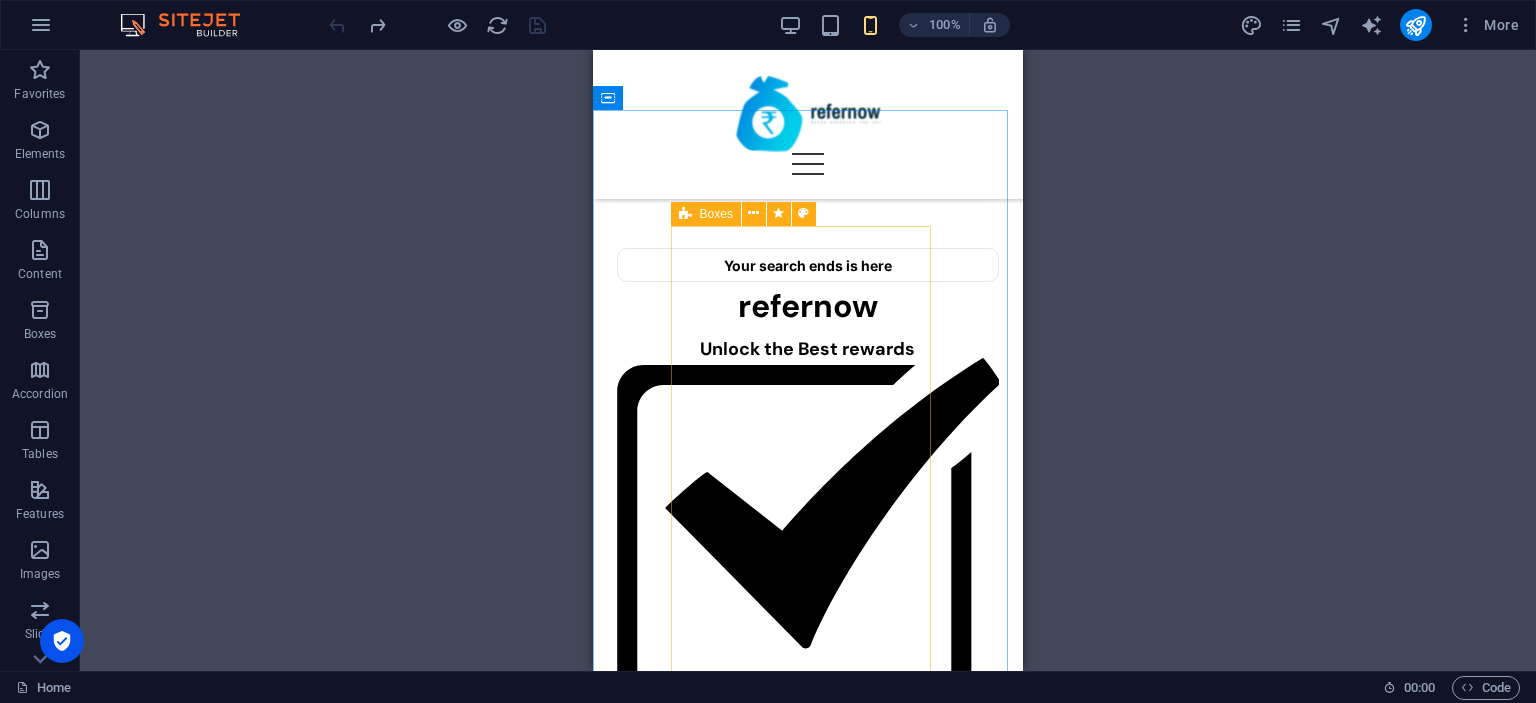 click at bounding box center [685, 214] 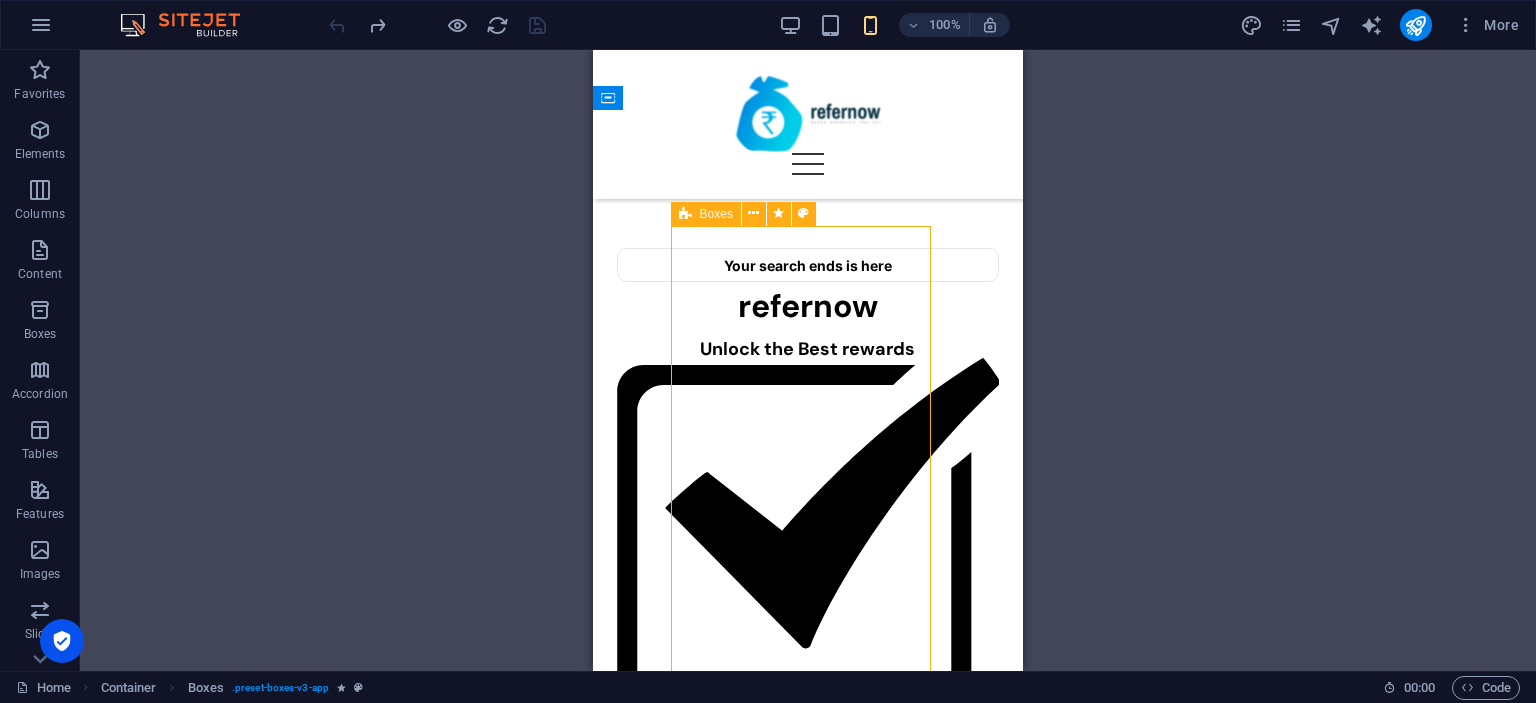 click on "Boxes" at bounding box center (716, 214) 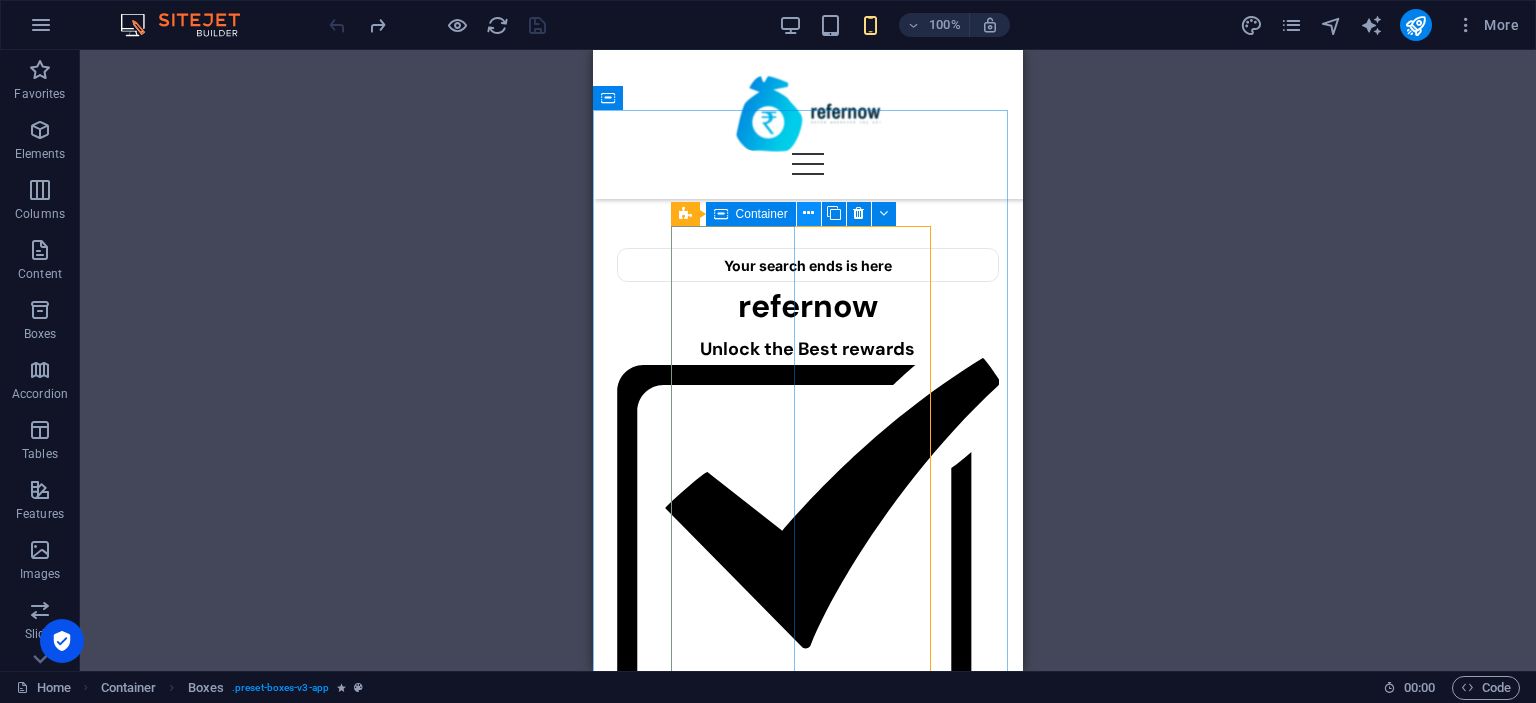 click at bounding box center [808, 213] 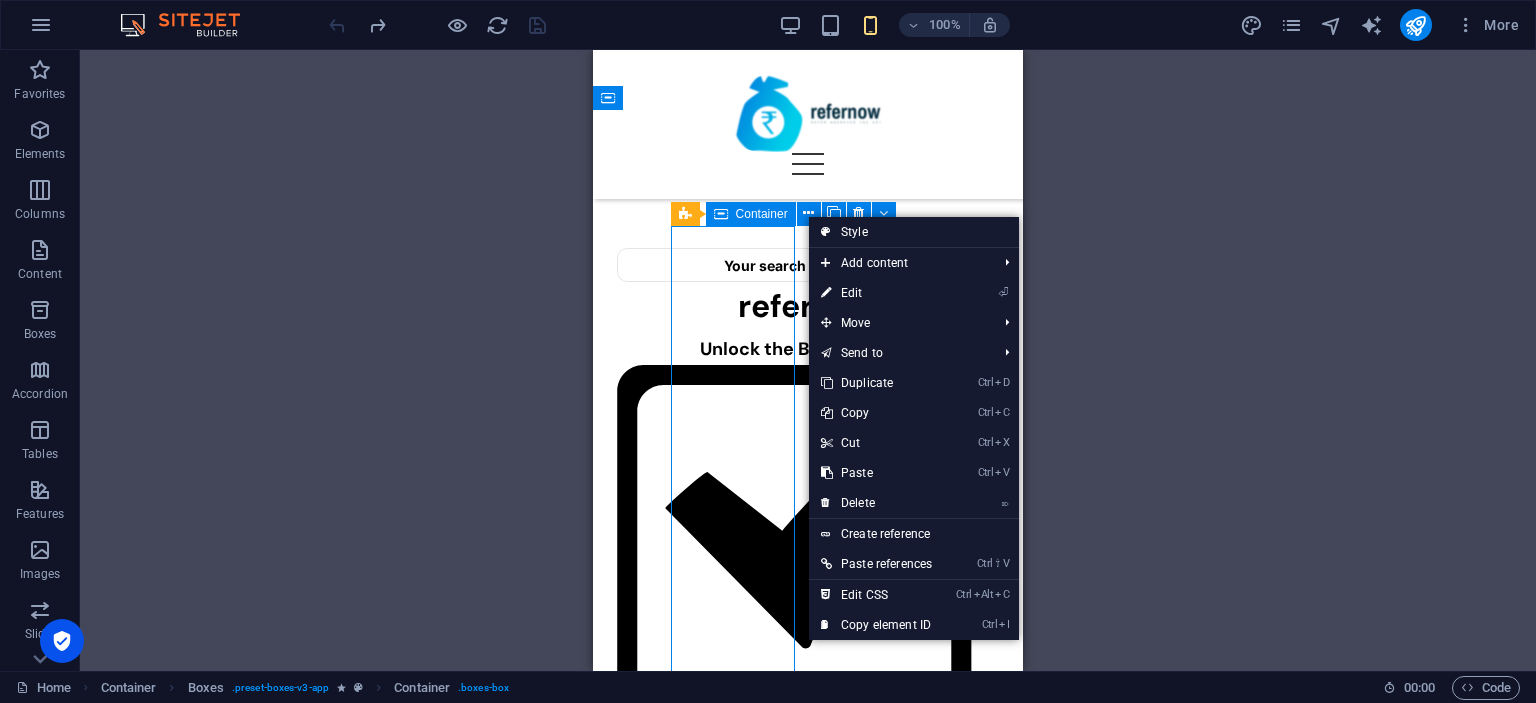 click on "Container" at bounding box center [751, 214] 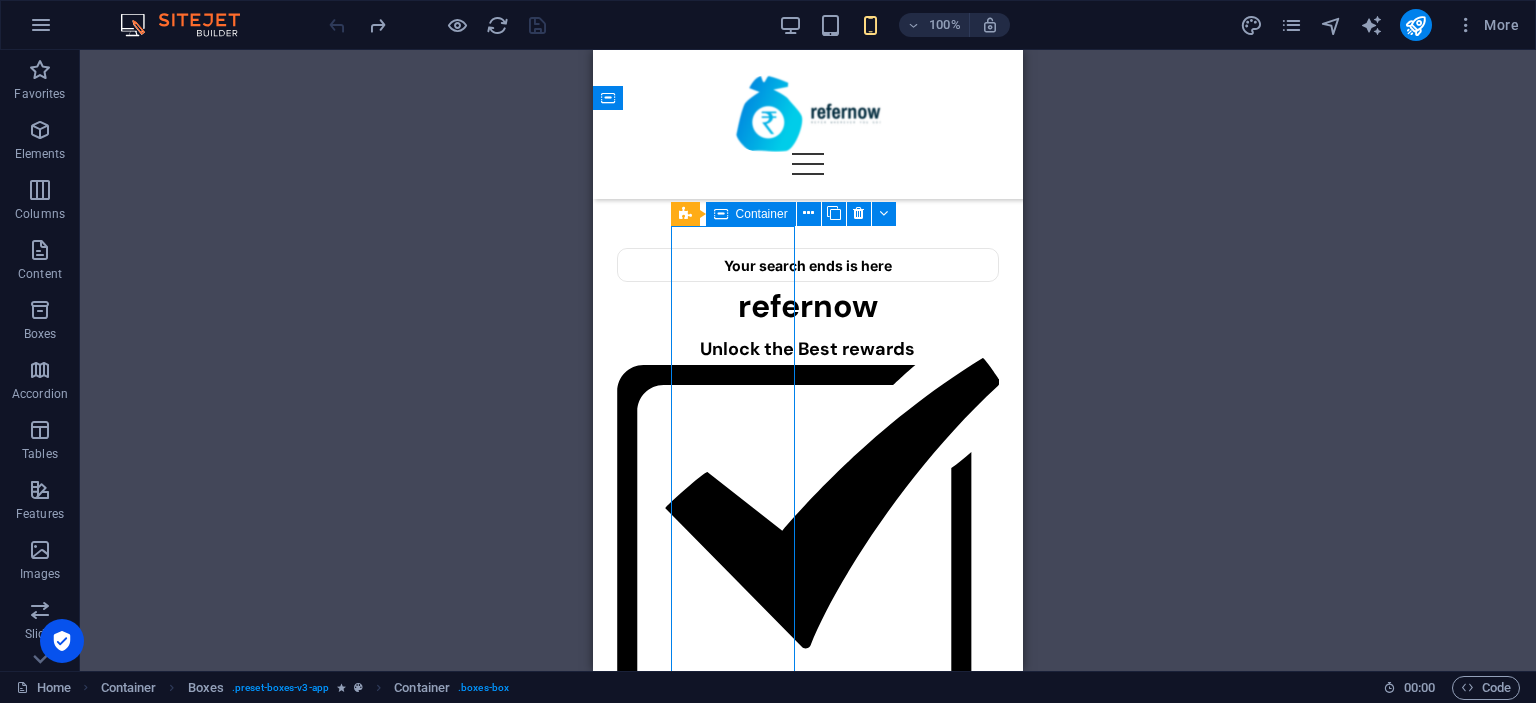 click on "Container" at bounding box center (762, 214) 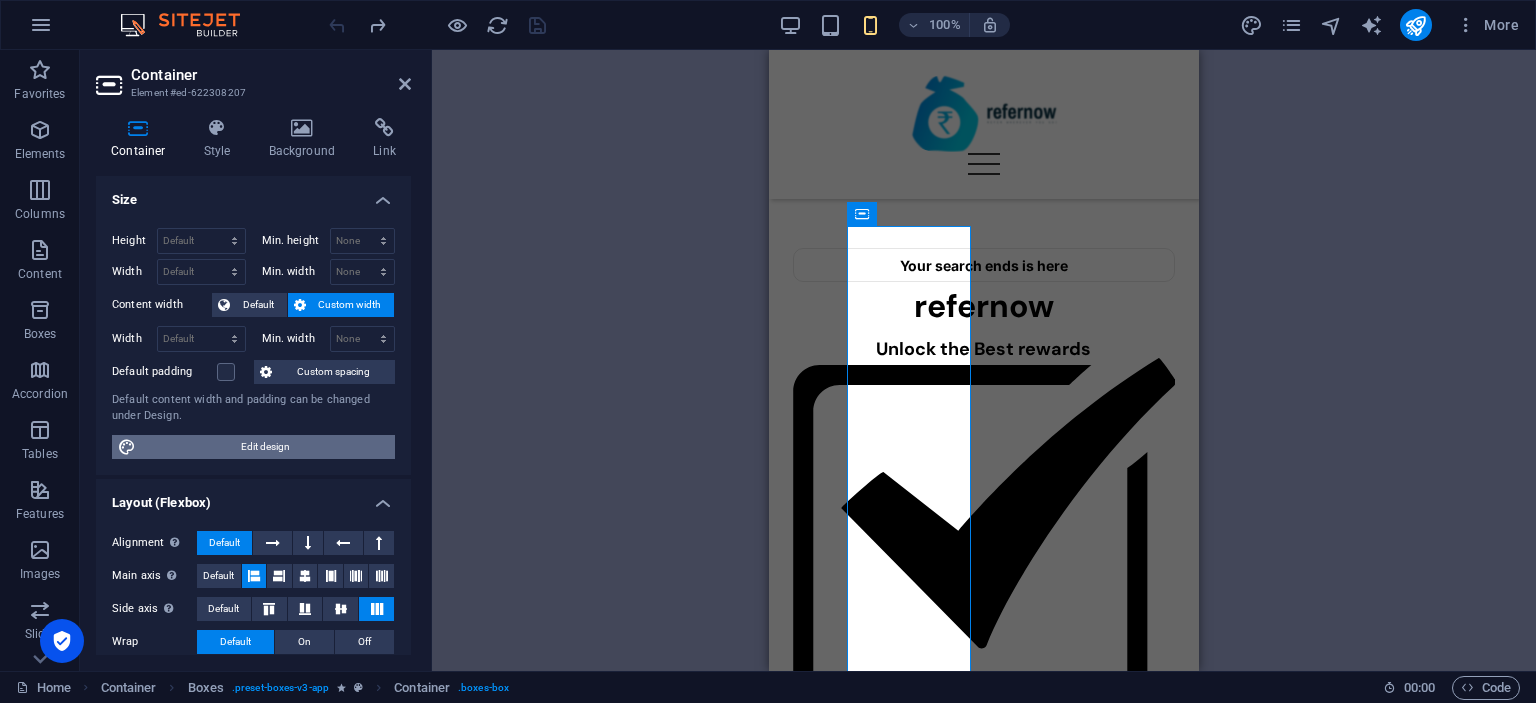 scroll, scrollTop: 200, scrollLeft: 0, axis: vertical 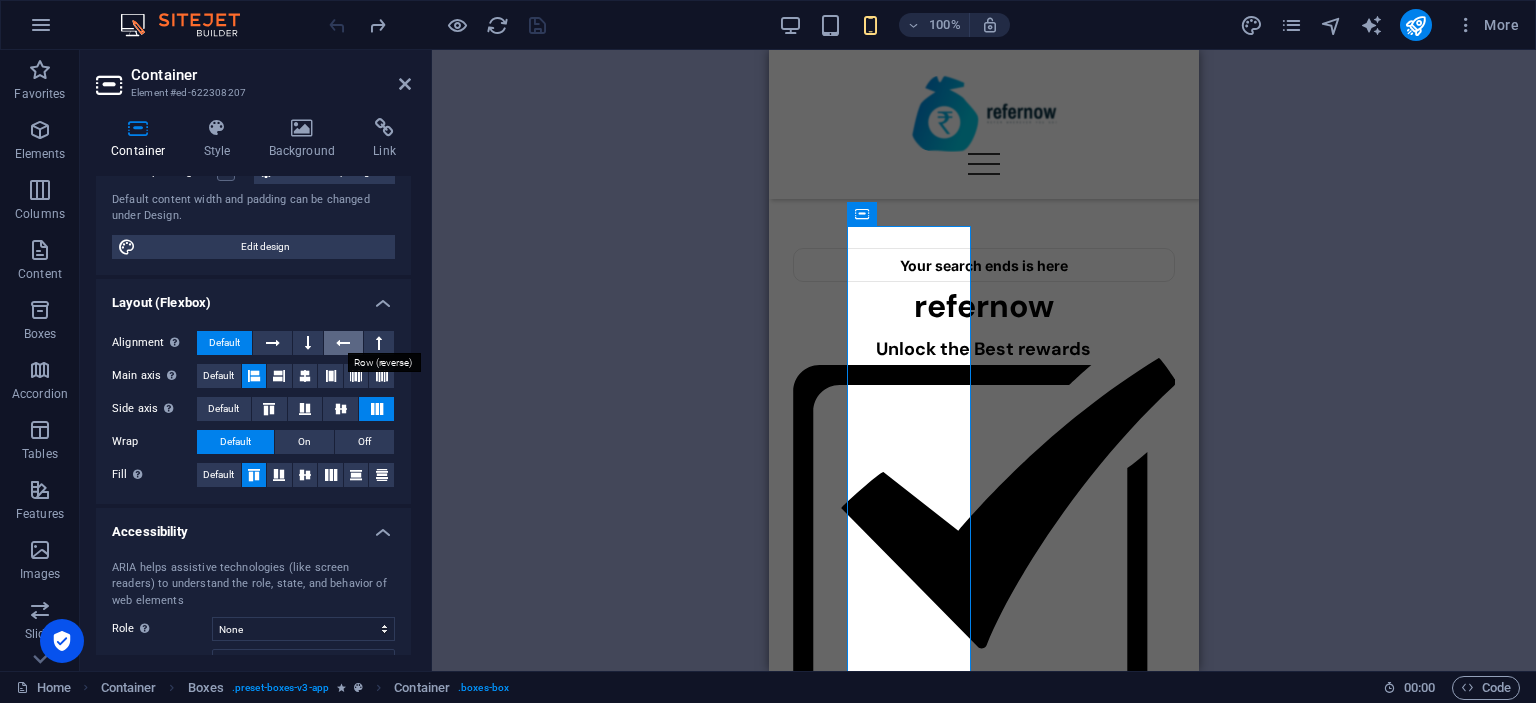 click at bounding box center [343, 343] 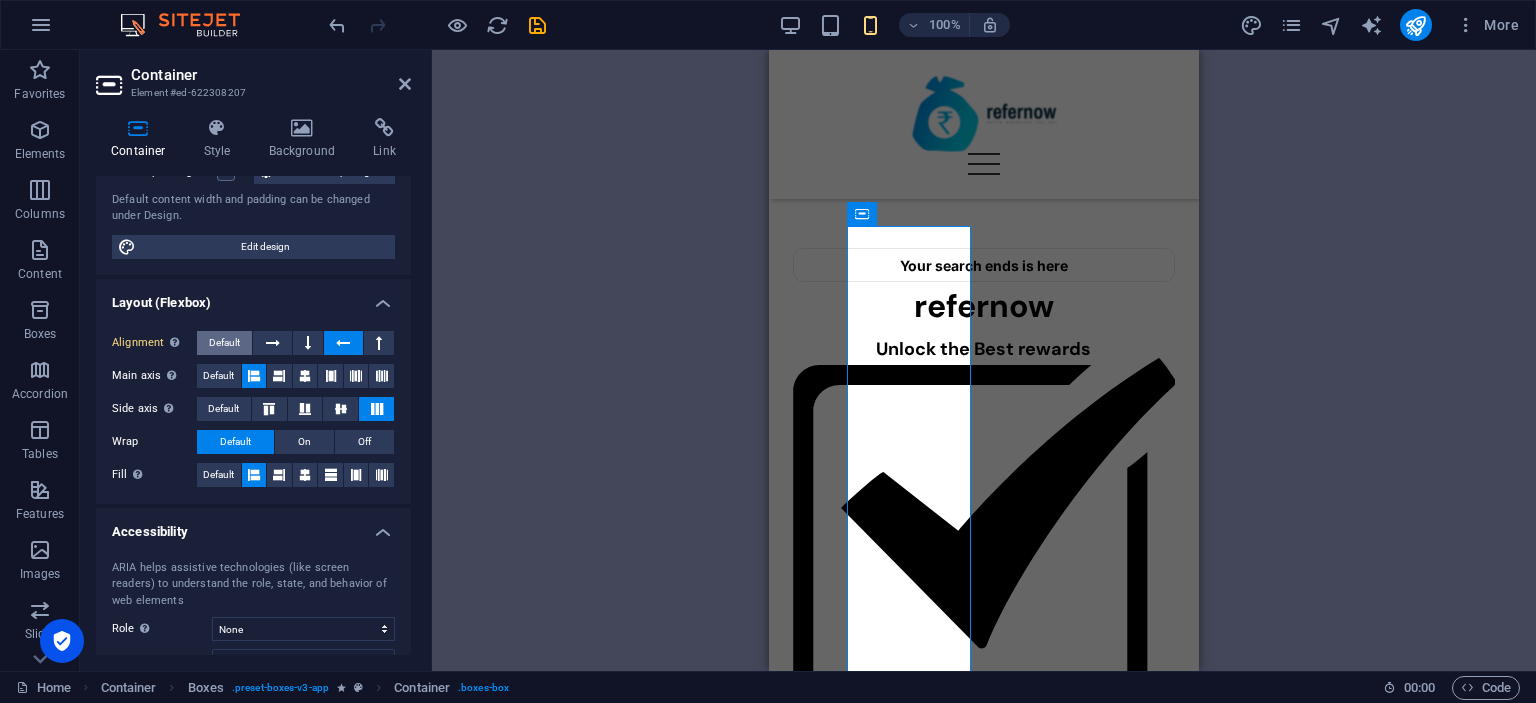 click on "Default" at bounding box center [224, 343] 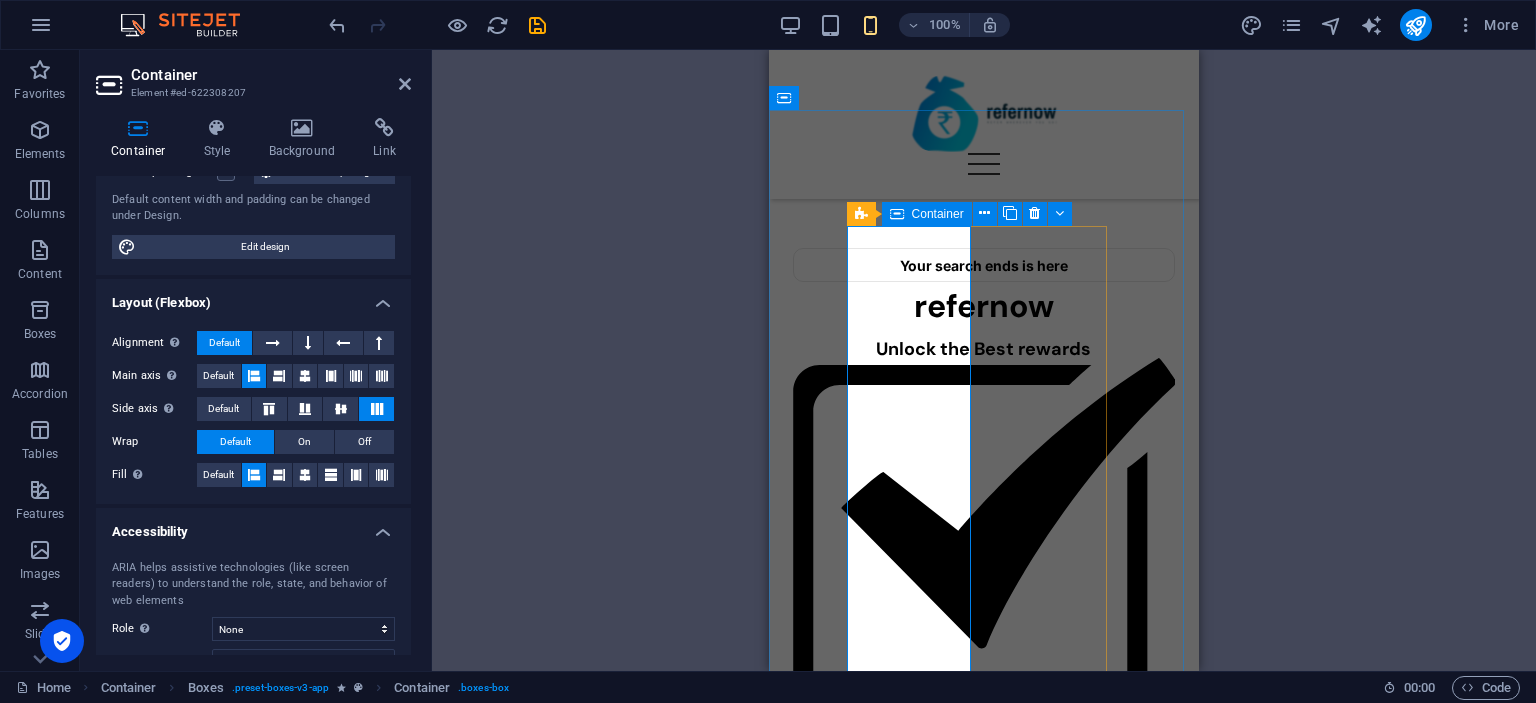 click on "CRED Use CRED to pay all your credit card bills, utility payment, special deal shopping and super quick, rewarding UPI payment. We recommend you to try it too. So here's one of my invites -  https://app.cred.club/spQx/7274jasd . Use it to claim your membership right away and make any bill payment to earn up to ₹250 in assured cashback." at bounding box center (831, 2728) 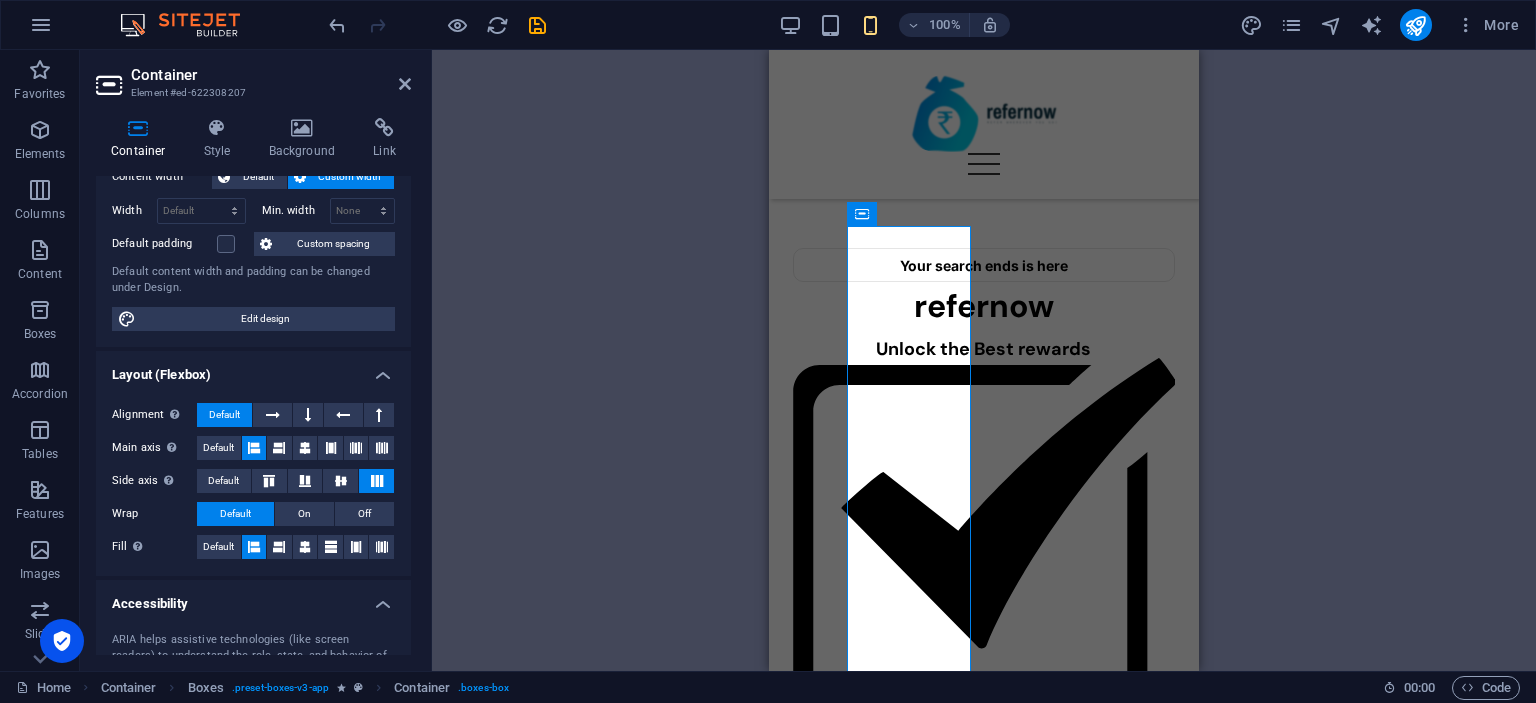 scroll, scrollTop: 0, scrollLeft: 0, axis: both 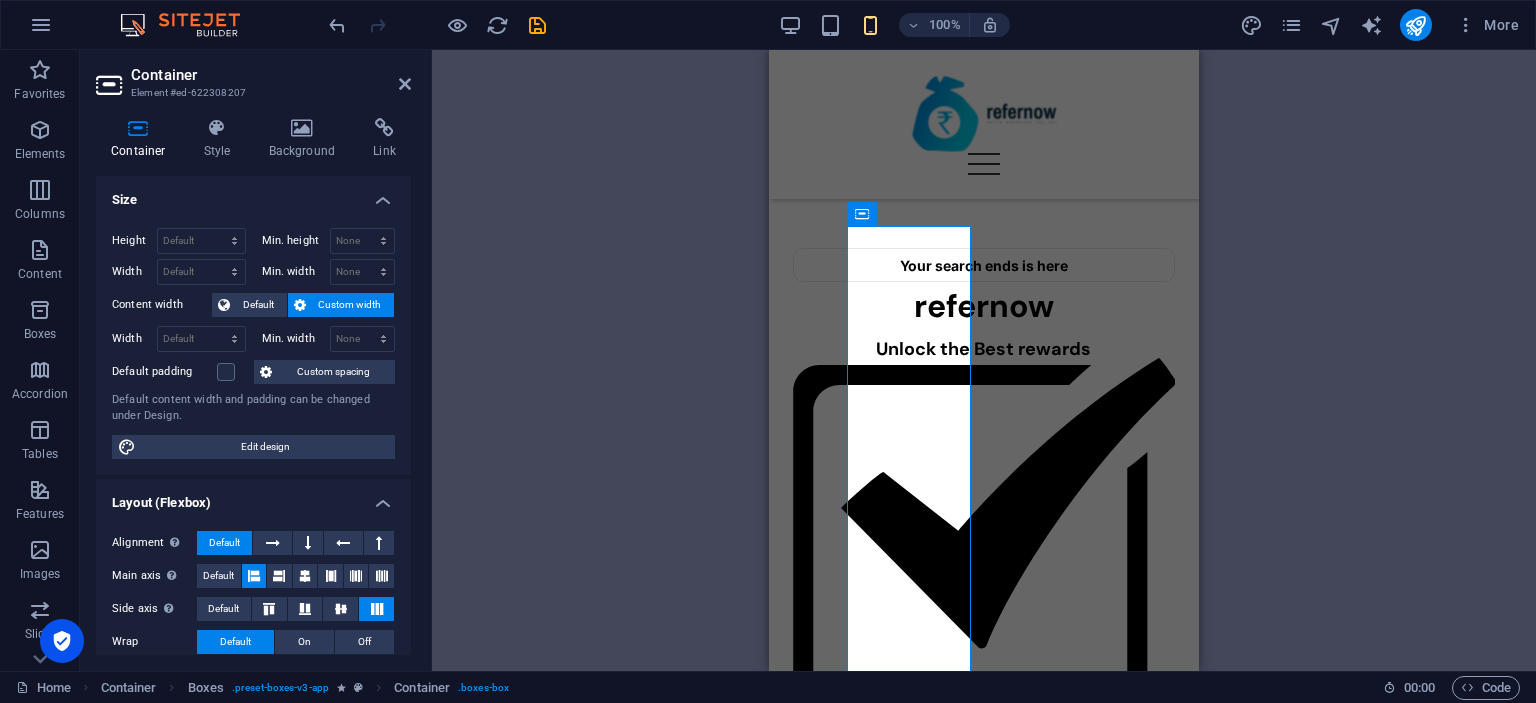 click on "Custom width" at bounding box center [350, 305] 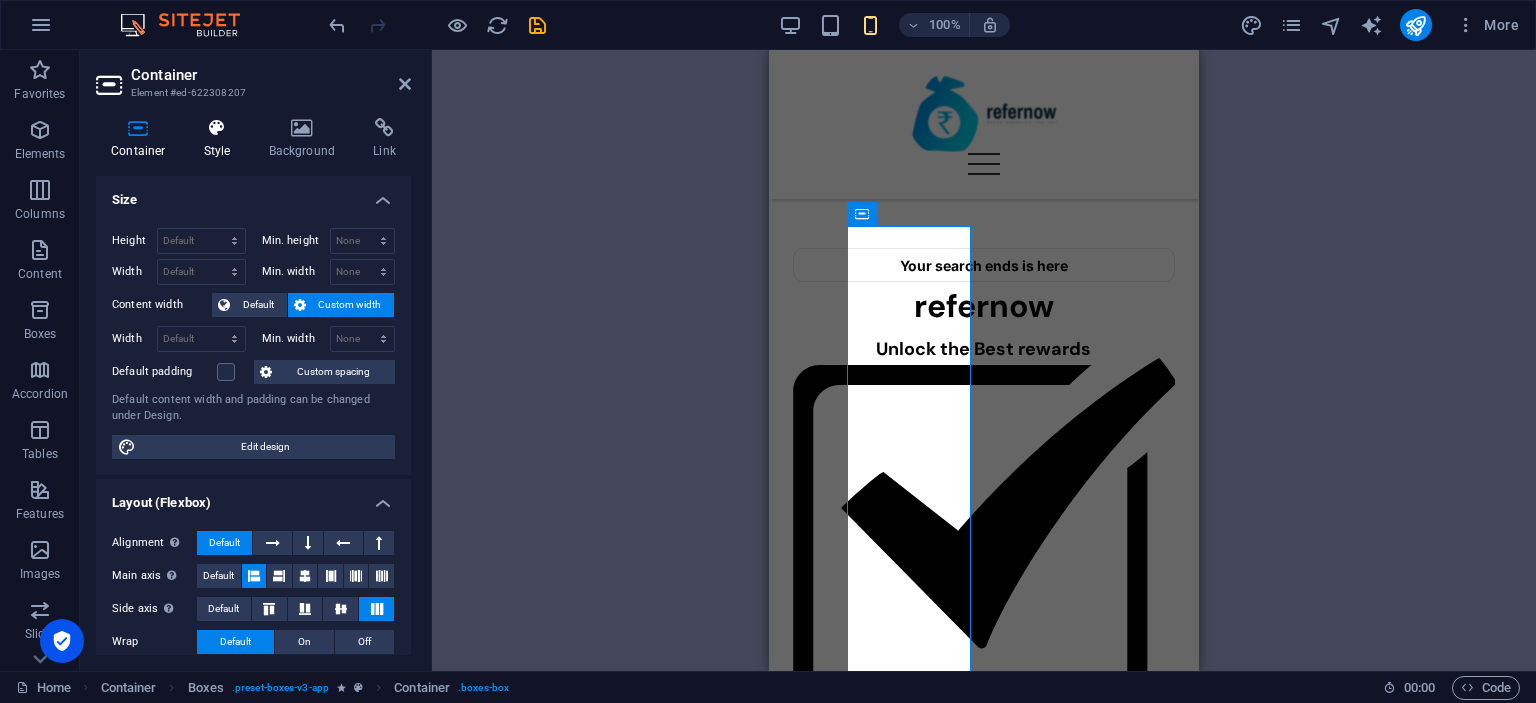 click on "Style" at bounding box center (221, 139) 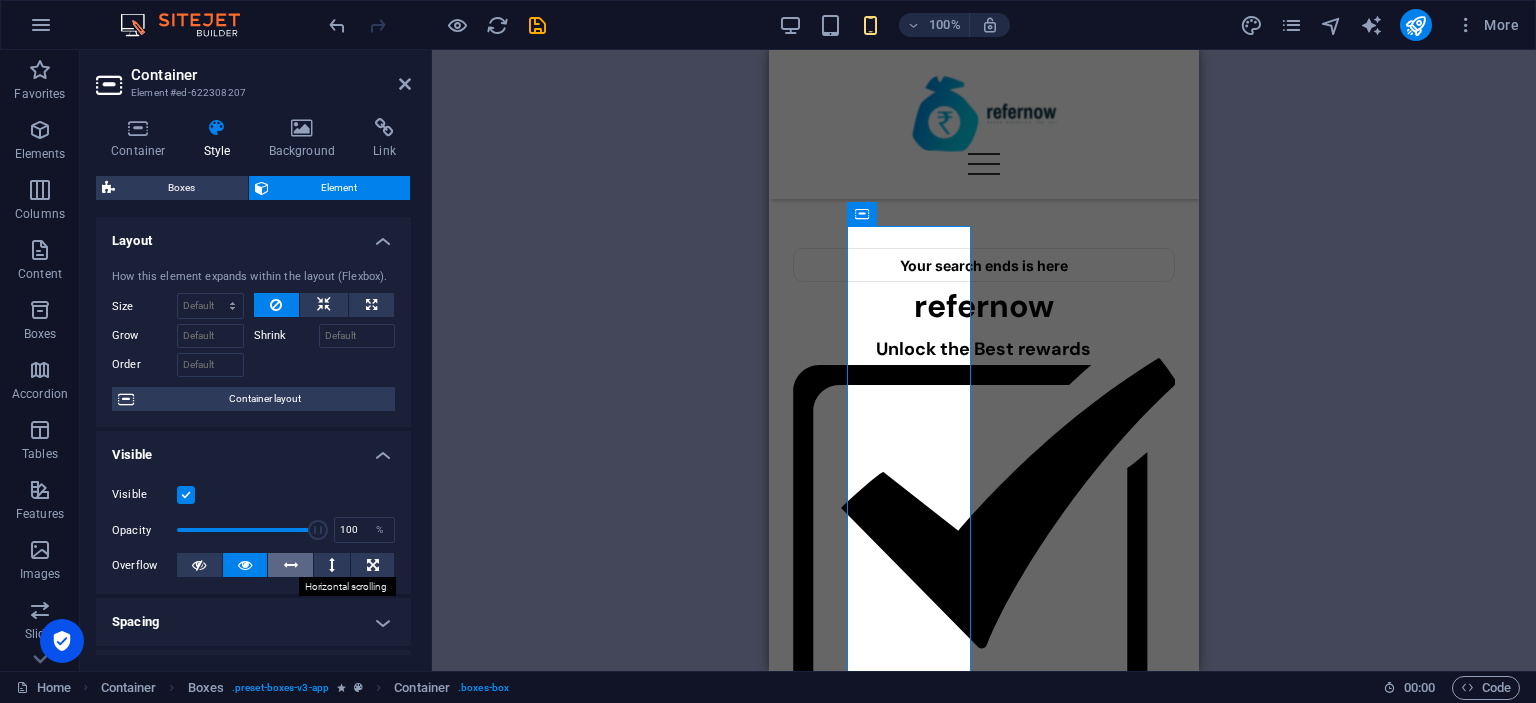 click at bounding box center [291, 565] 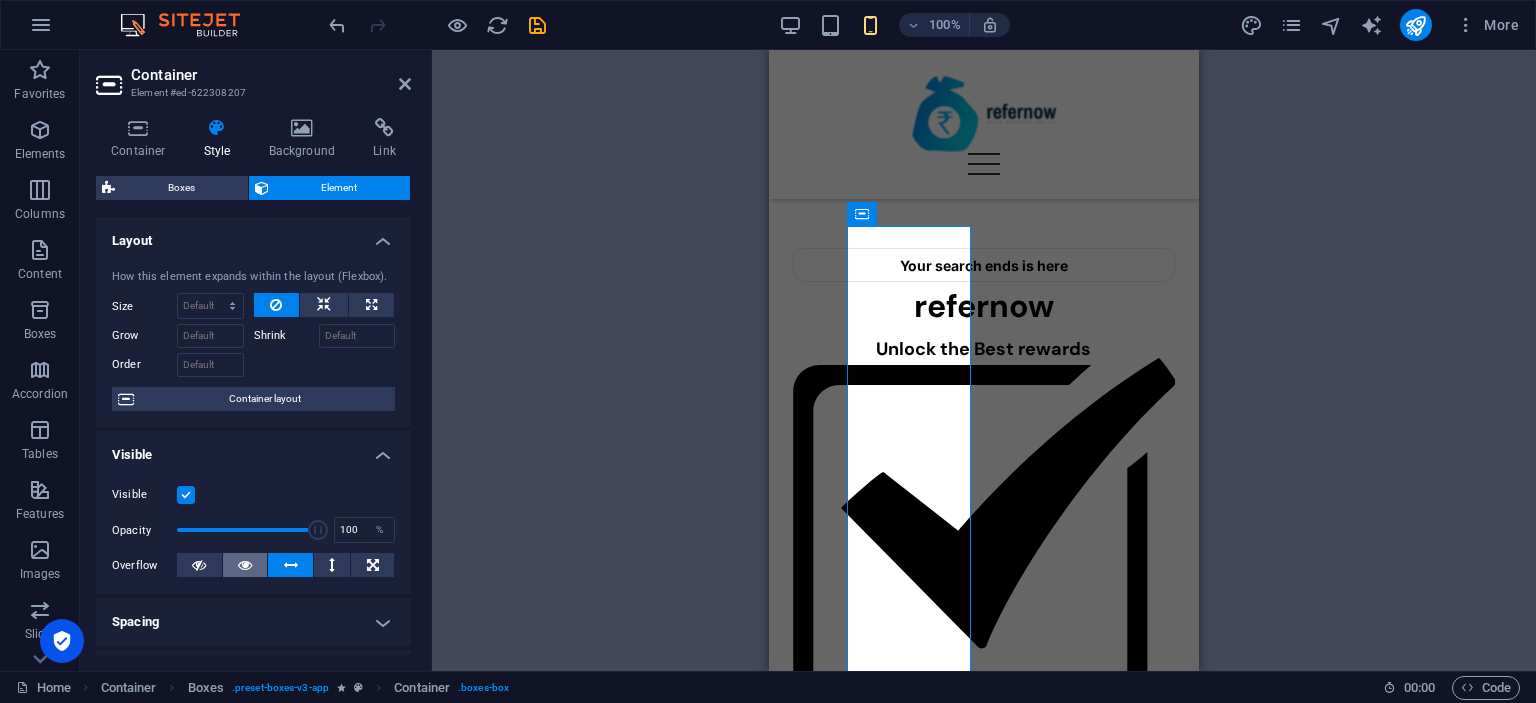 click at bounding box center (245, 565) 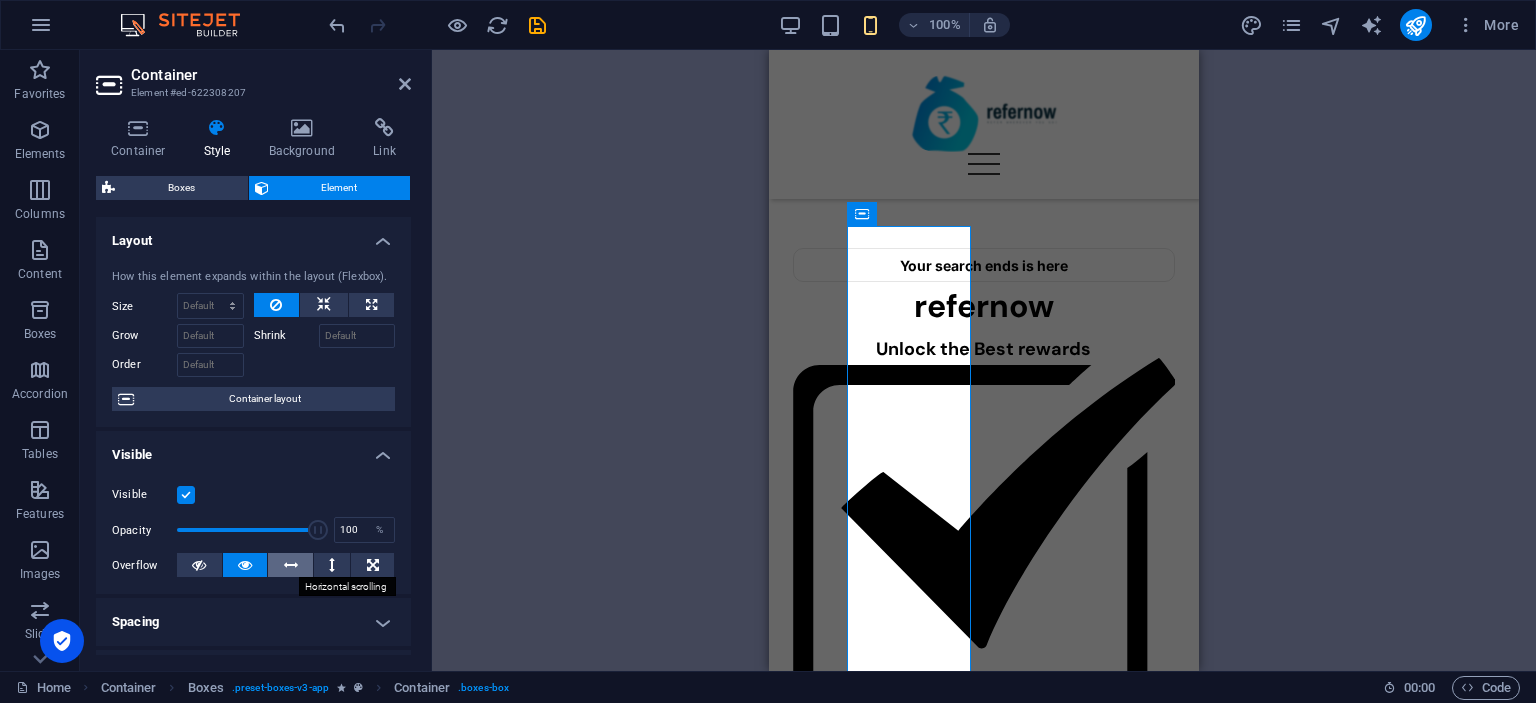 click at bounding box center (291, 565) 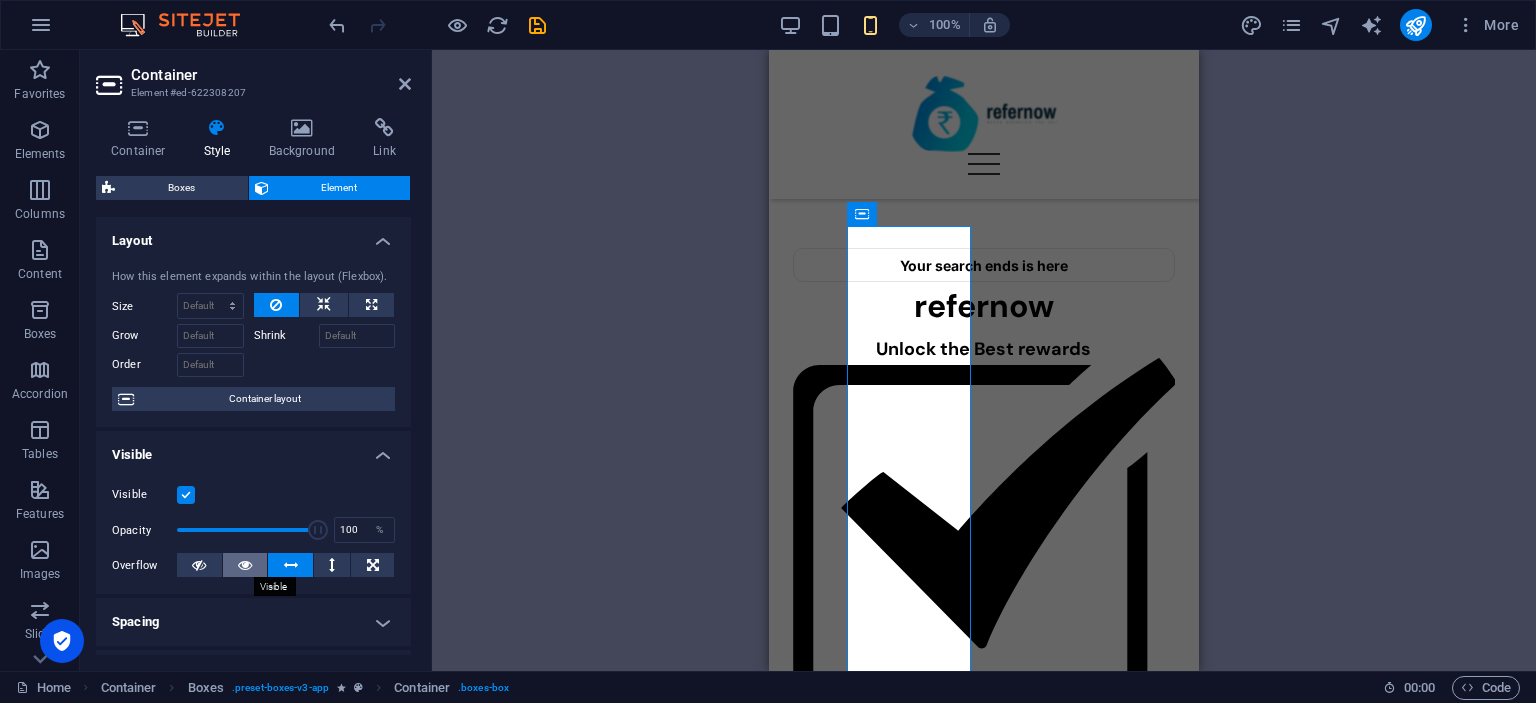 click at bounding box center [245, 565] 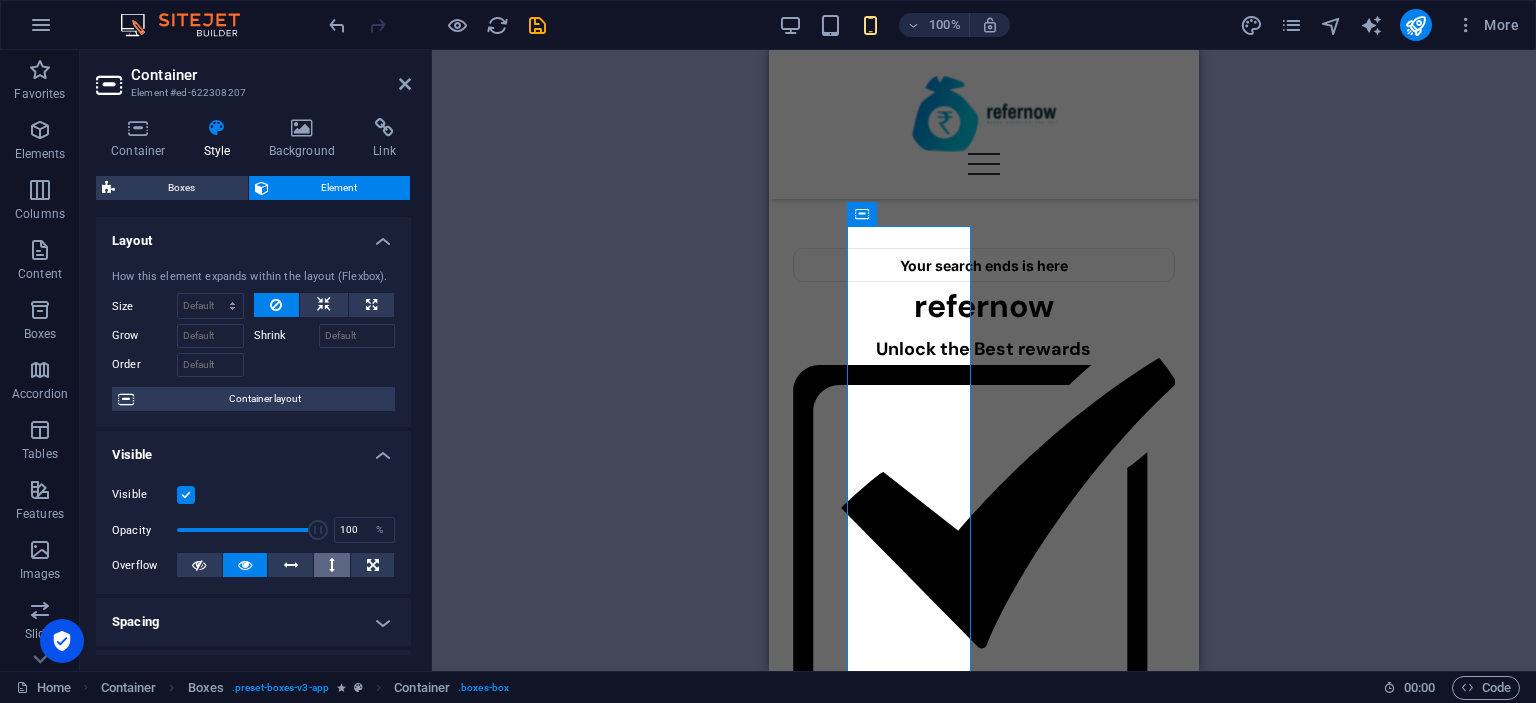 click at bounding box center [332, 565] 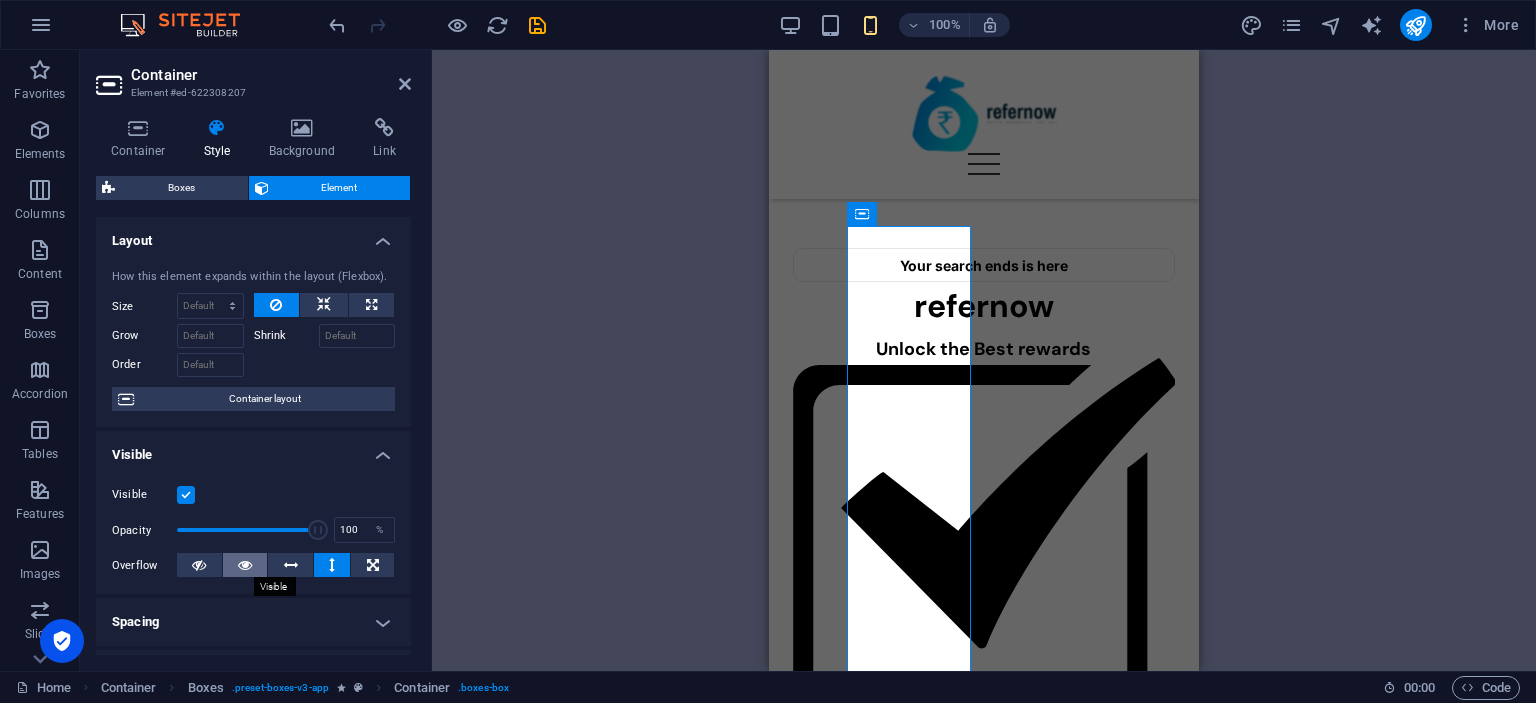 click at bounding box center (245, 565) 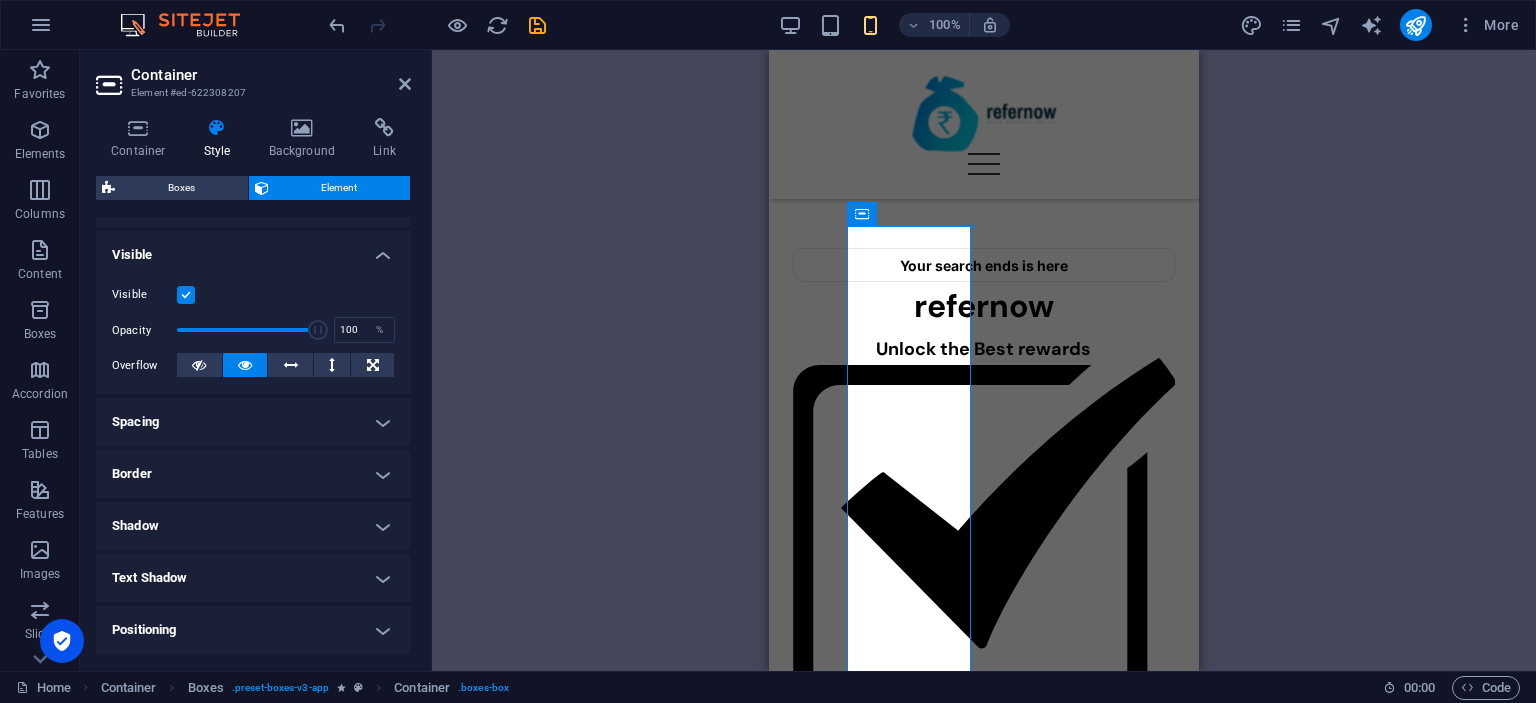 scroll, scrollTop: 300, scrollLeft: 0, axis: vertical 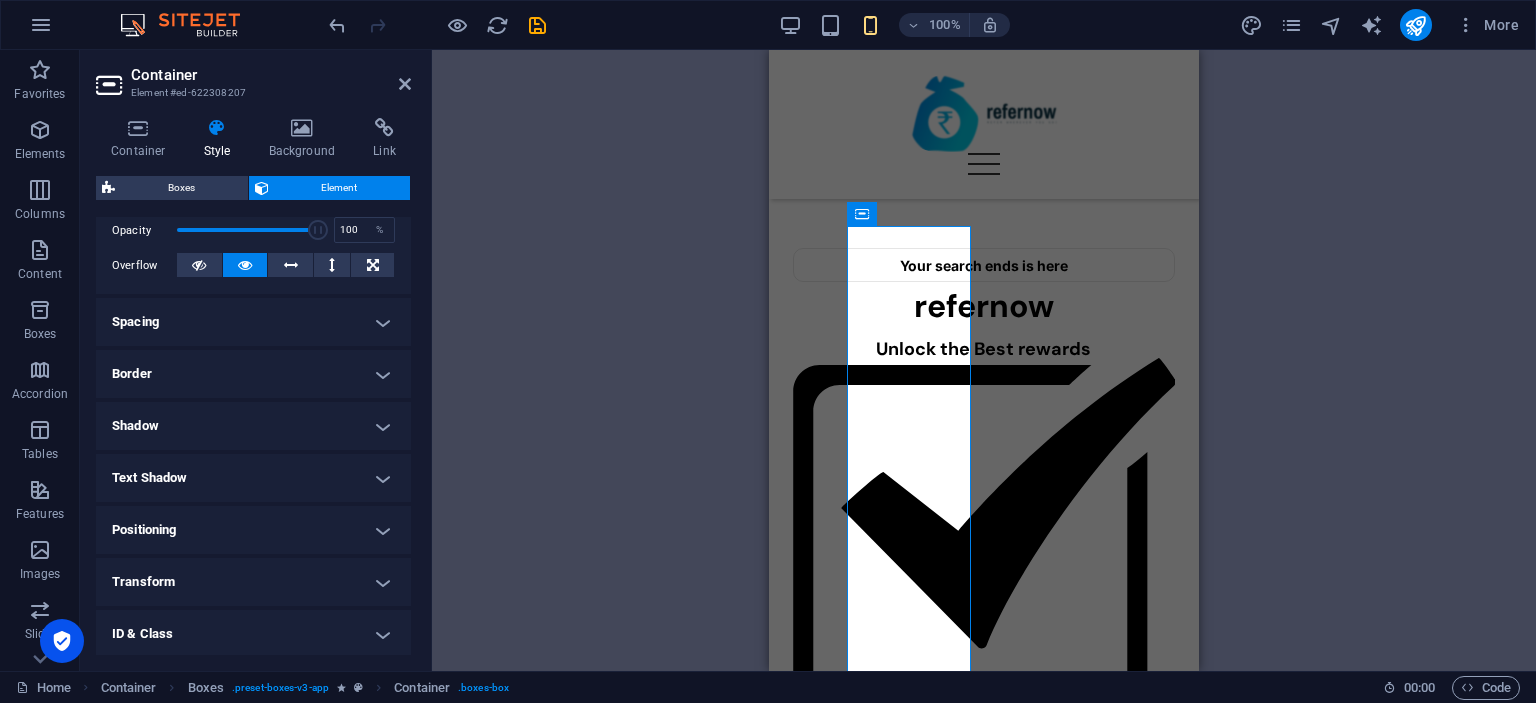 click on "Positioning" at bounding box center (253, 530) 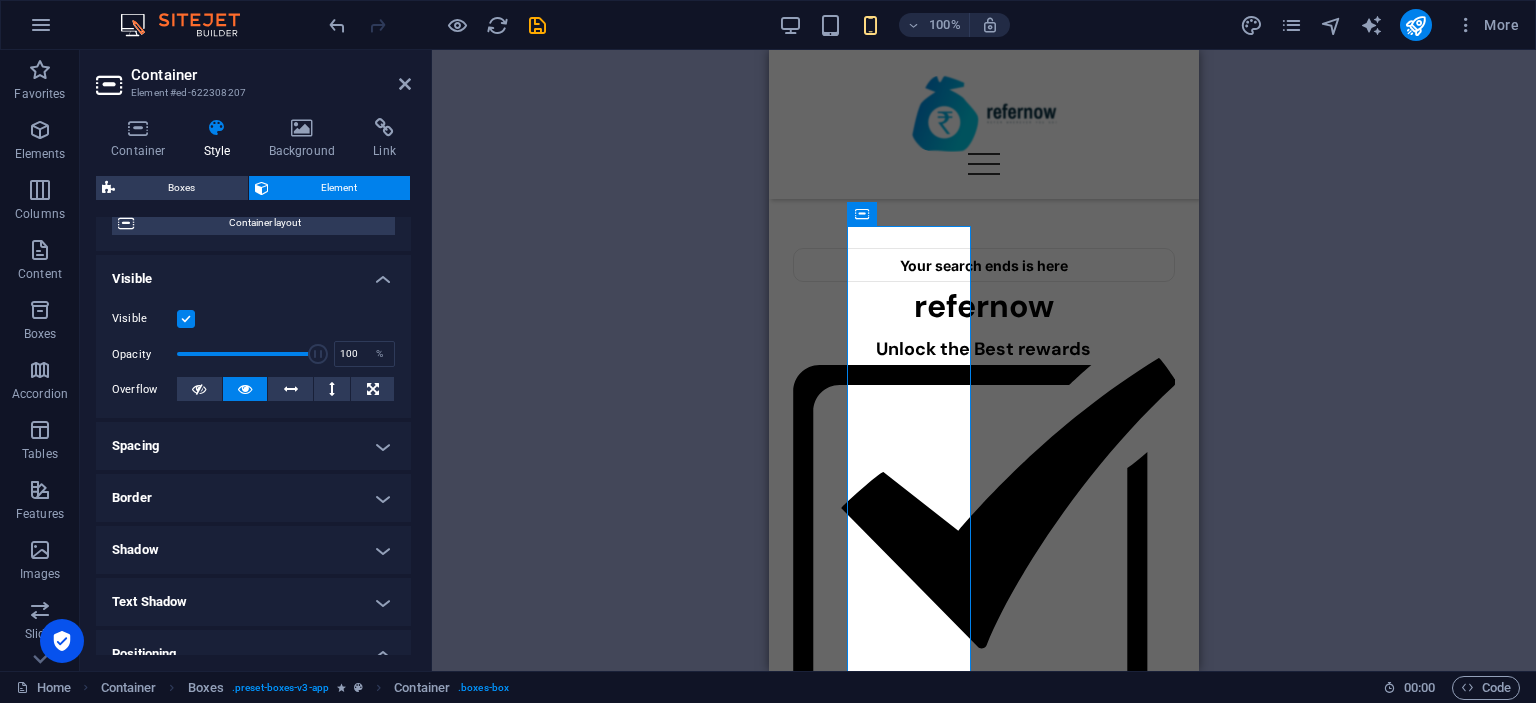 scroll, scrollTop: 0, scrollLeft: 0, axis: both 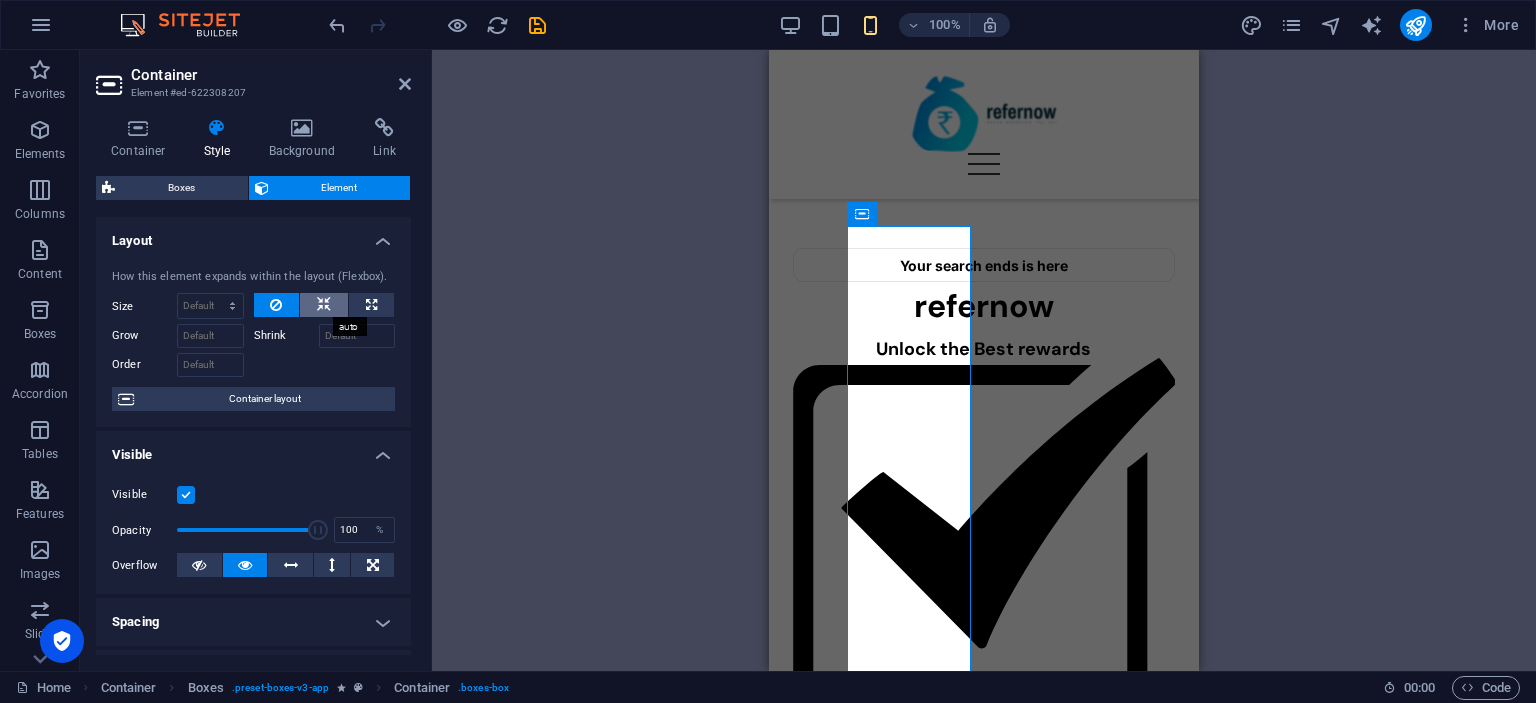 click at bounding box center [324, 305] 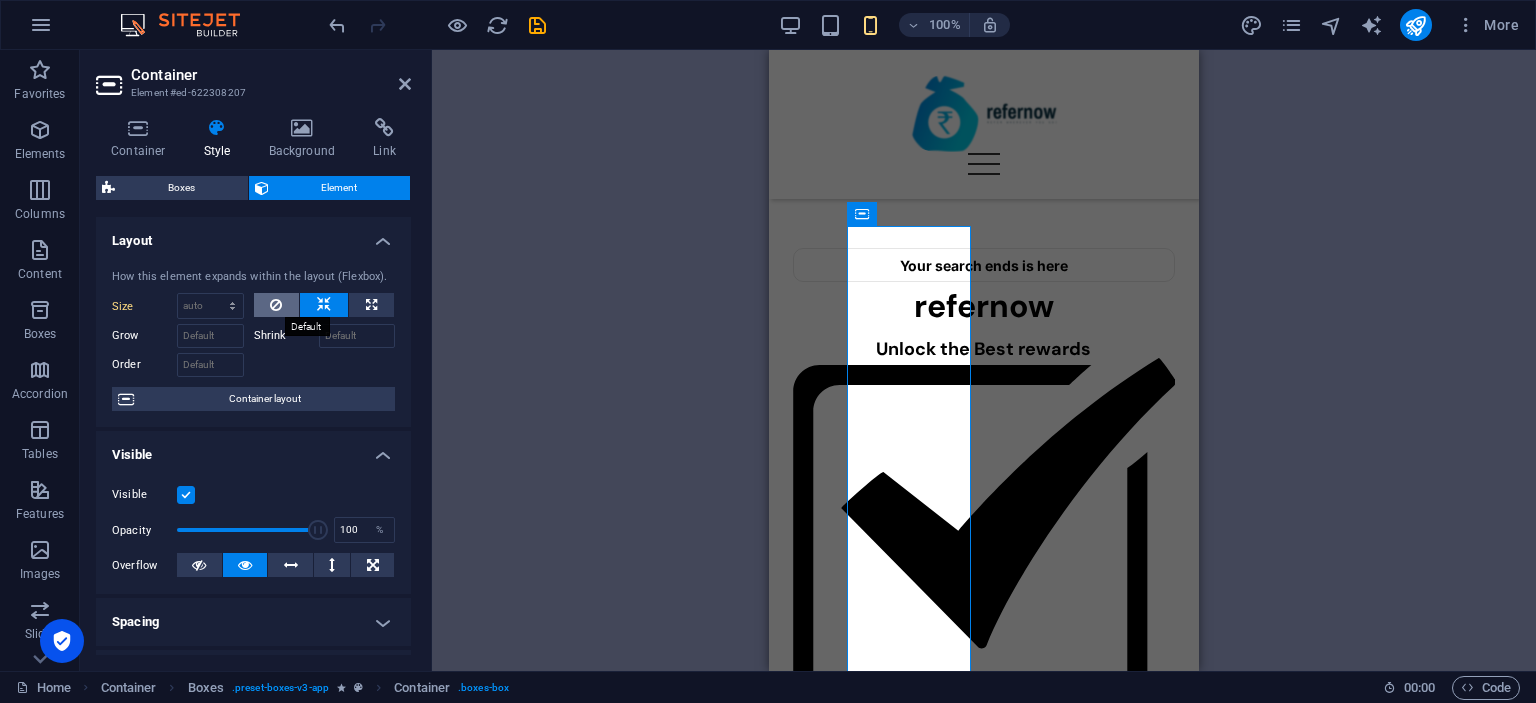 click at bounding box center (277, 305) 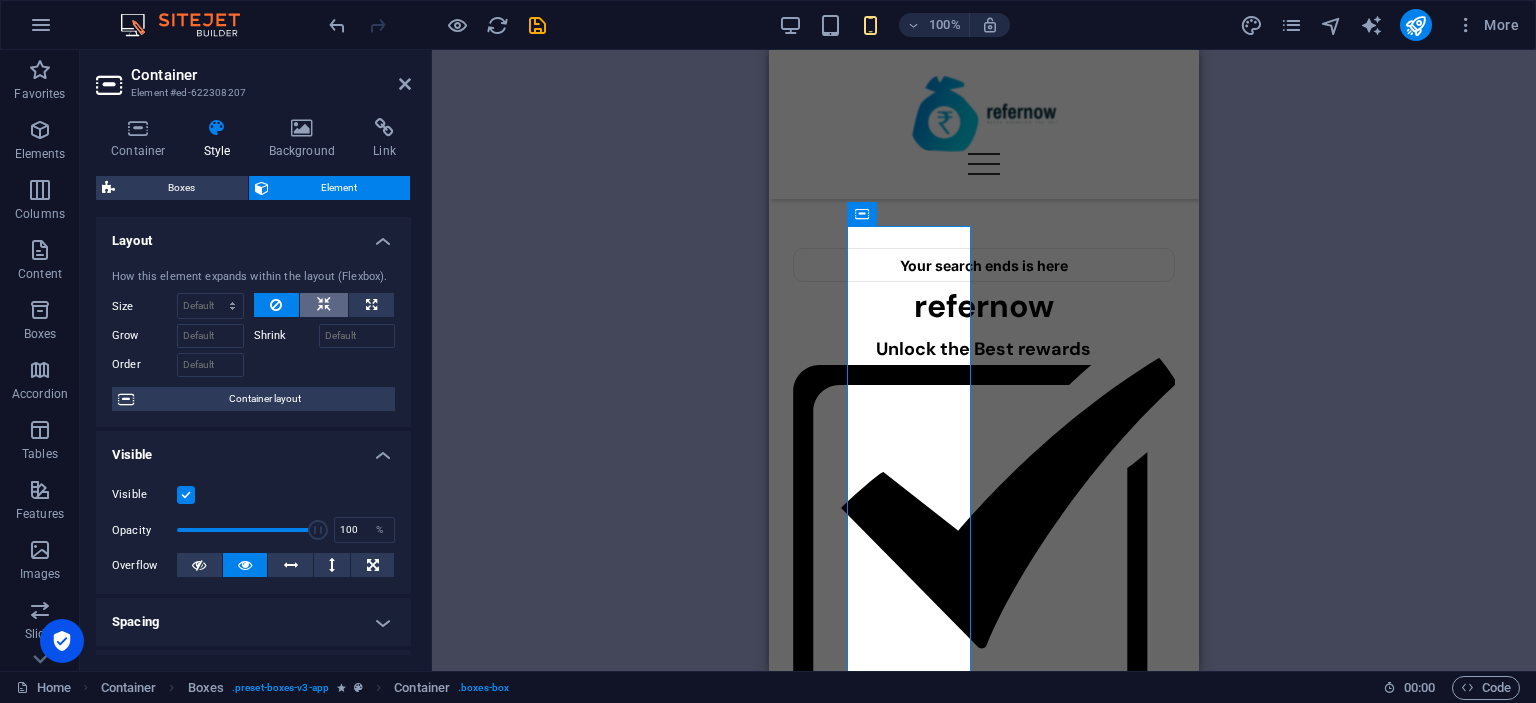 click at bounding box center [324, 305] 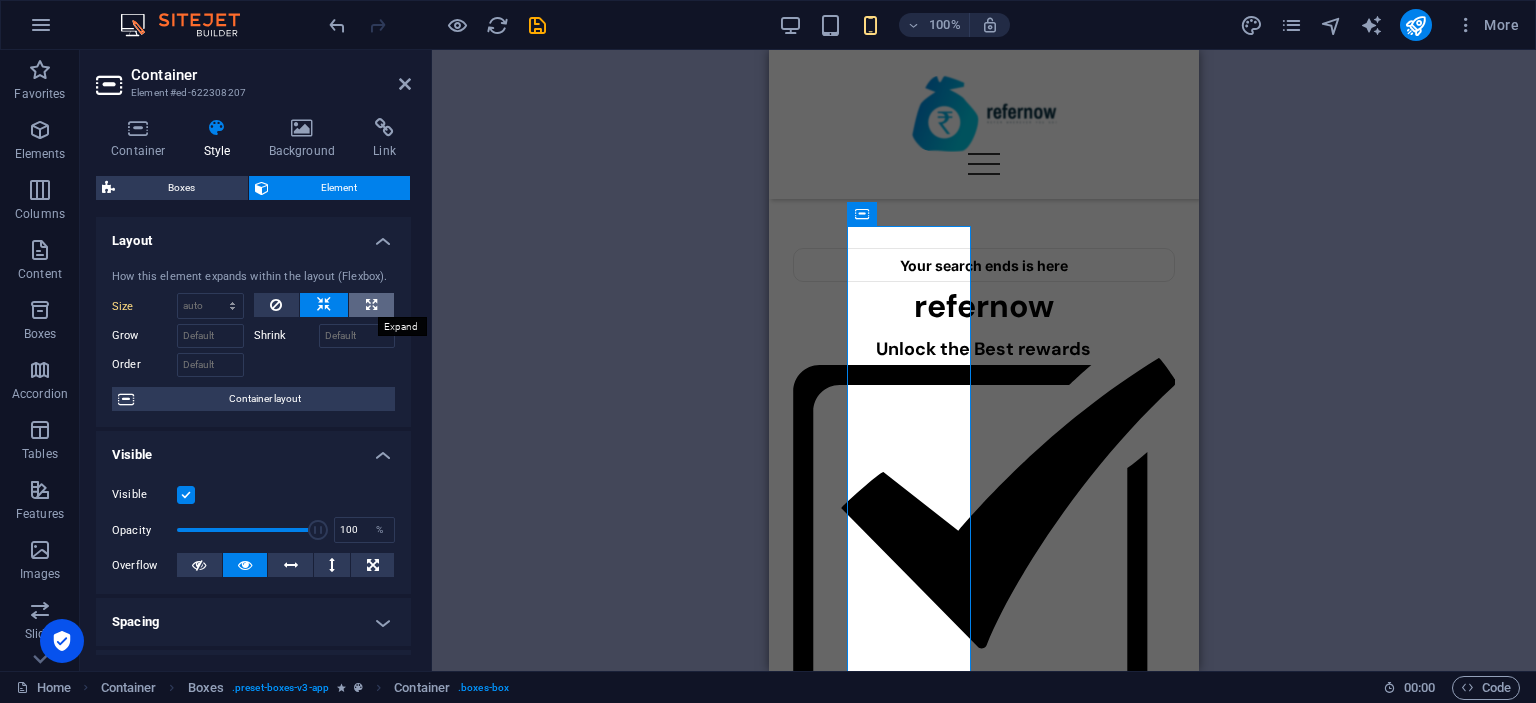 click at bounding box center (371, 305) 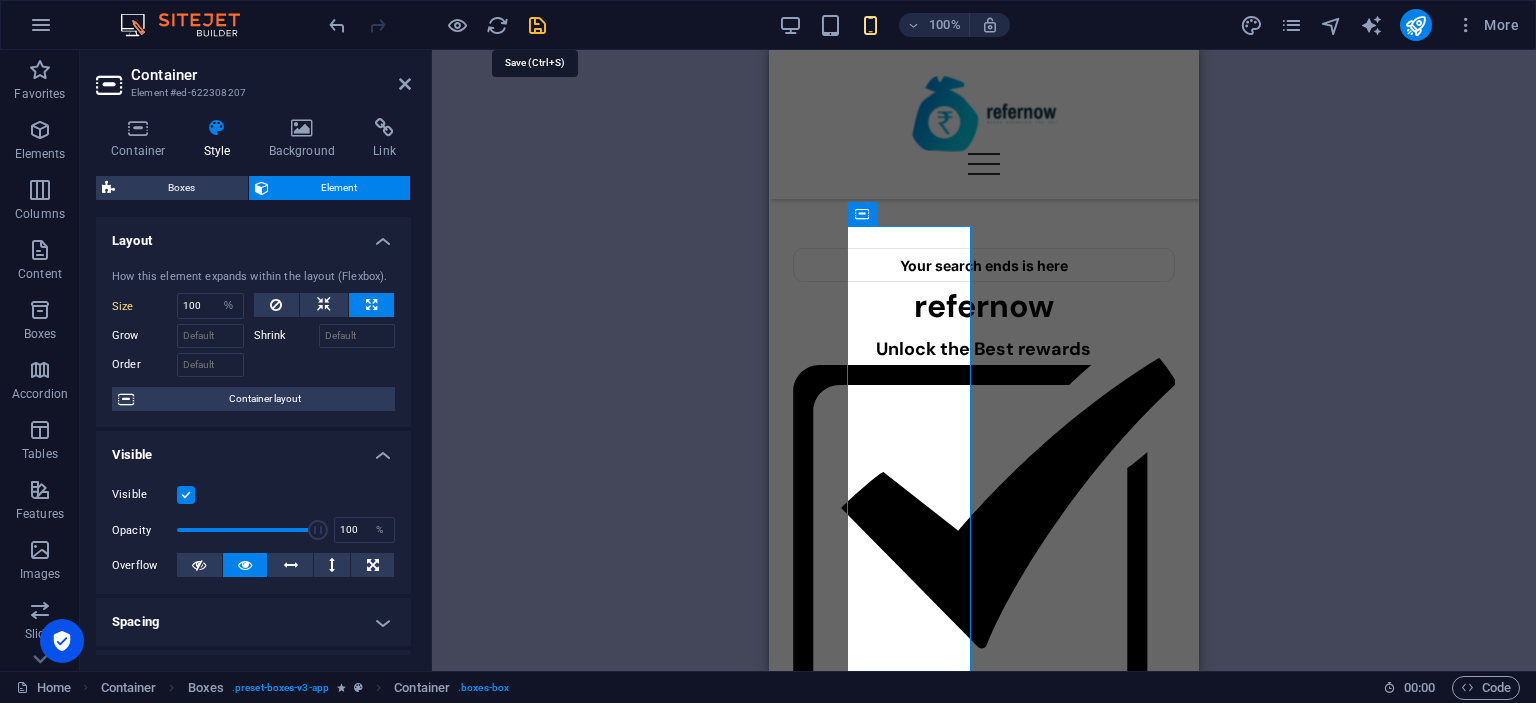 click at bounding box center (537, 25) 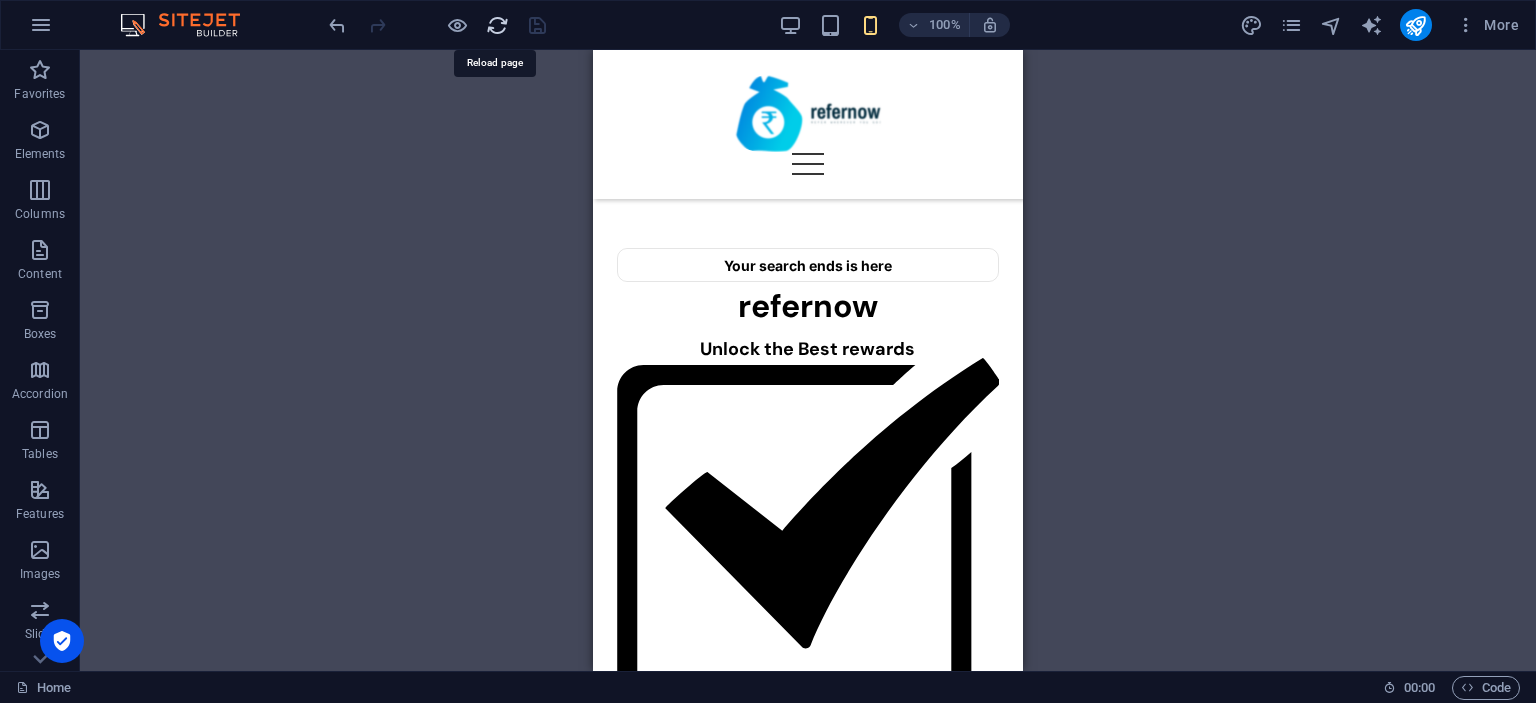 click at bounding box center [497, 25] 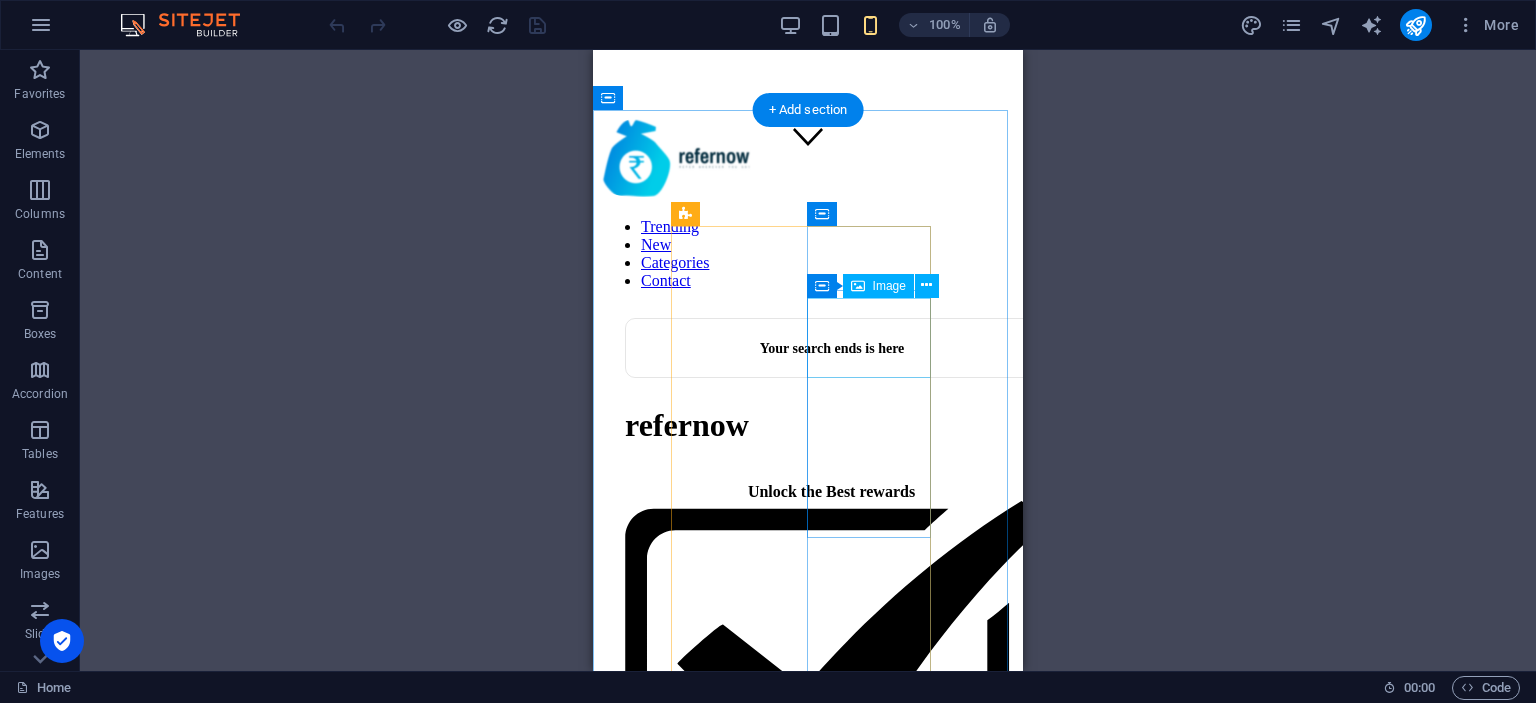 scroll, scrollTop: 400, scrollLeft: 0, axis: vertical 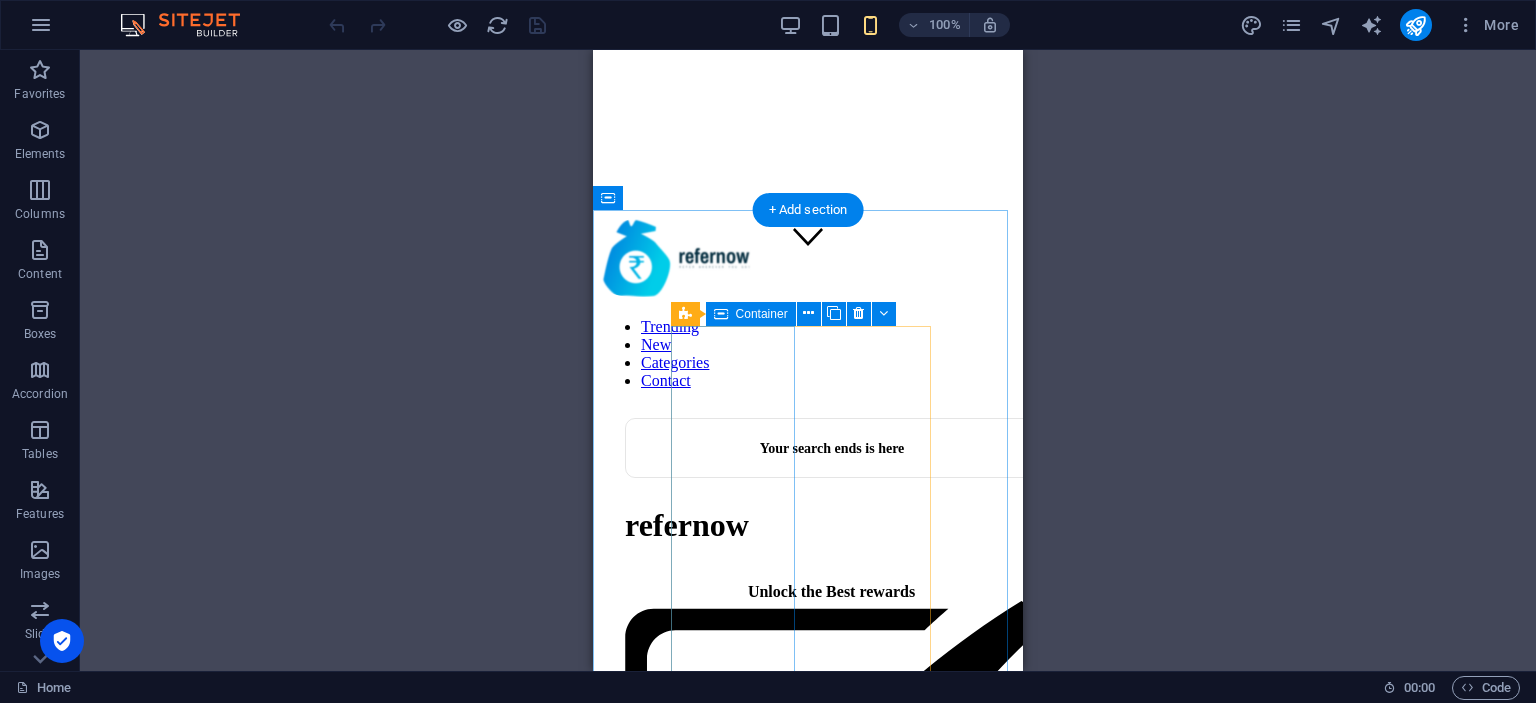 click on "CRED Use CRED to pay all your credit card bills, utility payment, special deal shopping and super quick, rewarding UPI payment. We recommend you to try it too. So here's one of my invites -  https://app.cred.club/spQx/7274jasd . Use it to claim your membership right away and make any bill payment to earn up to ₹250 in assured cashback." at bounding box center (731, 3025) 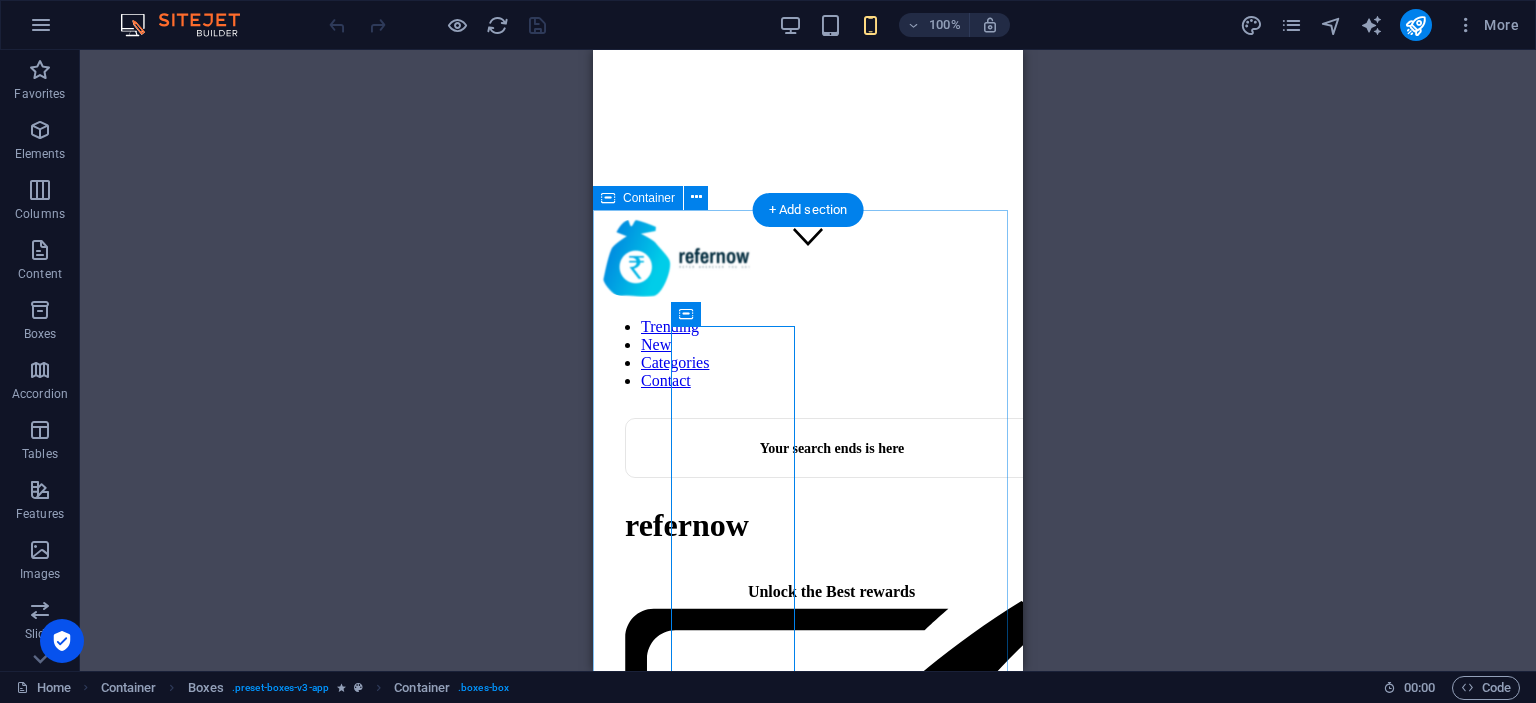 click on "Most popular CRED Use CRED to pay all your credit card bills, utility payment, special deal shopping and super quick, rewarding UPI payment. We recommend you to try it too. So here's one of my invites -  https://app.cred.club/spQx/7274jasd . Use it to claim your membership right away and make any bill payment to earn up to ₹250 in assured cashback. UPSTOX Set and track goals with manageable task breakdowns. AIRTEL XTREME   Ensure your data’s safety with top-tier encryption. Delta Exchange Get alerts on tasks and deadlines that matter most." at bounding box center (808, 3917) 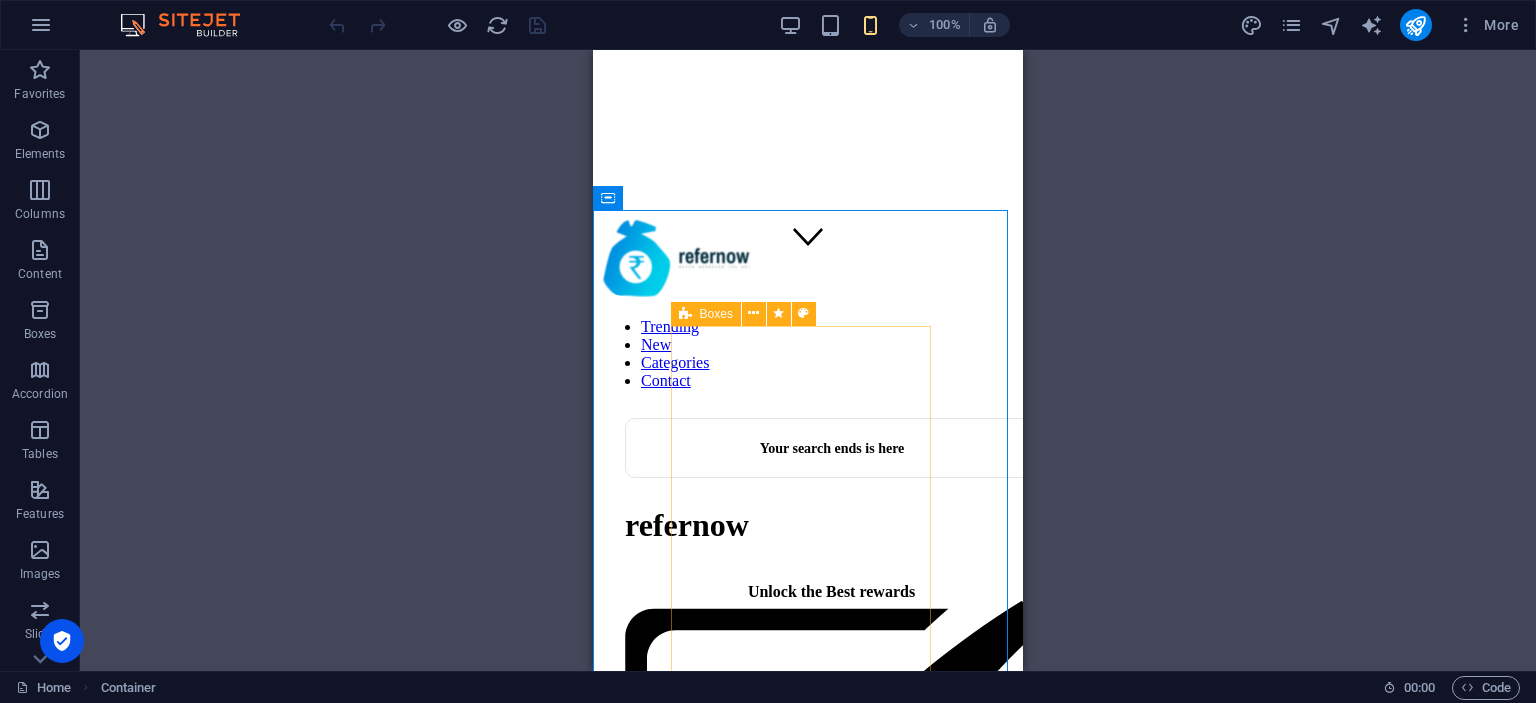 click at bounding box center (685, 314) 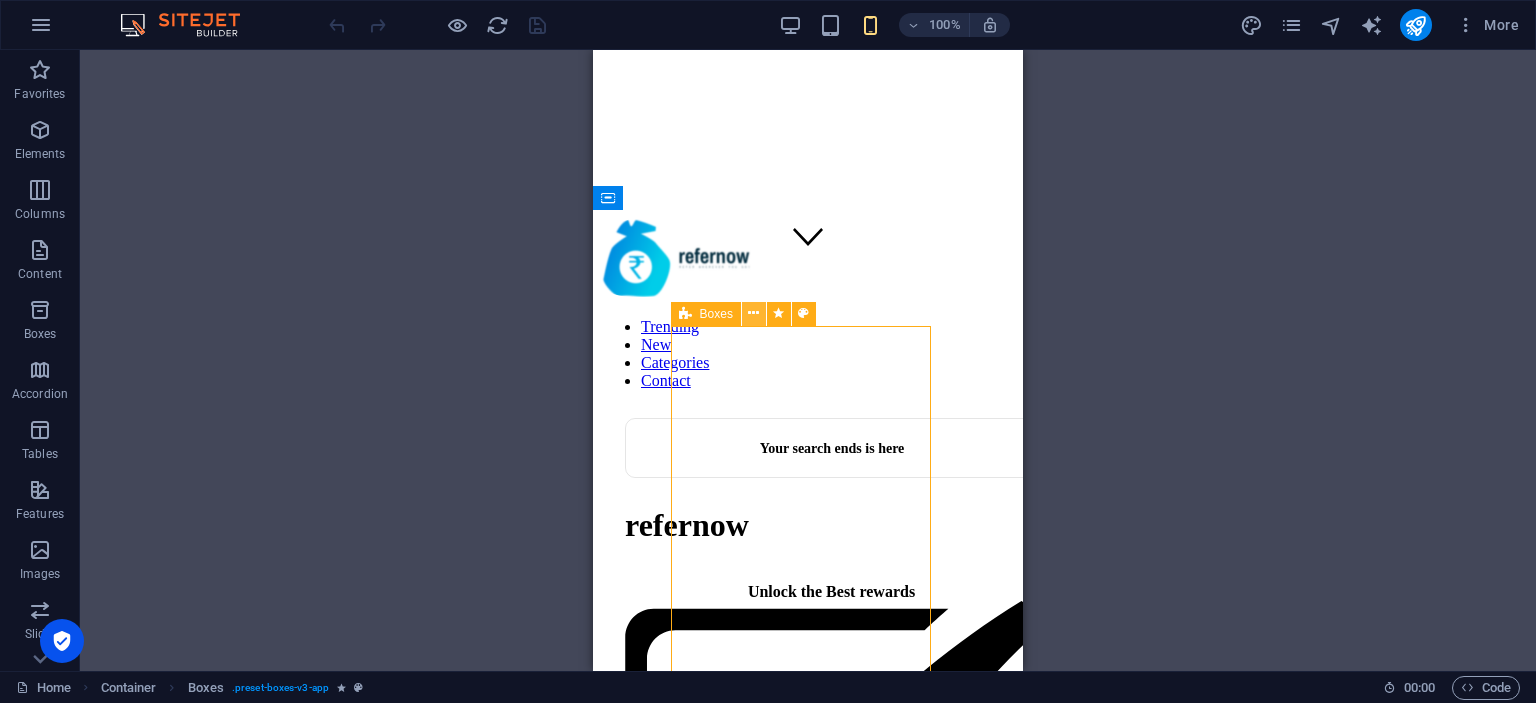 click at bounding box center (753, 313) 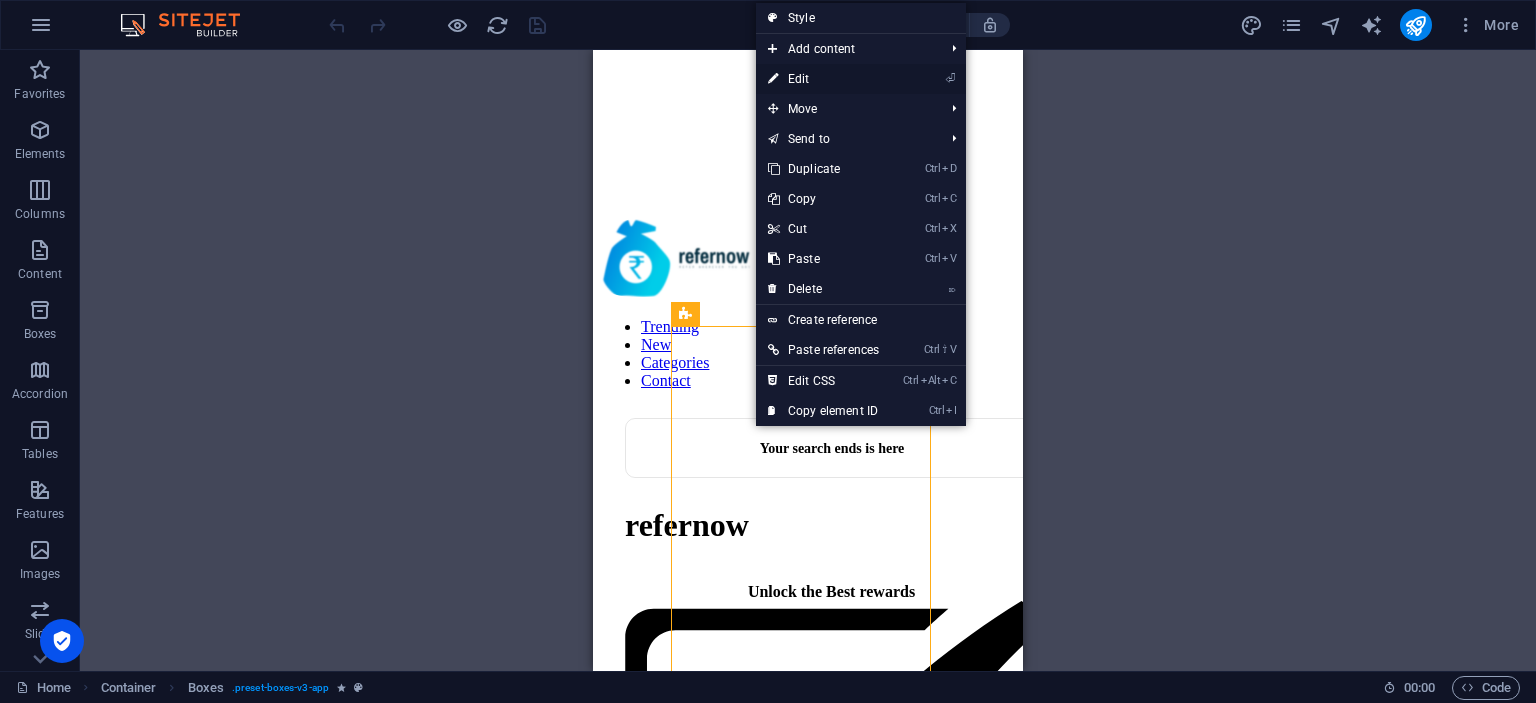 click on "⏎  Edit" at bounding box center [823, 79] 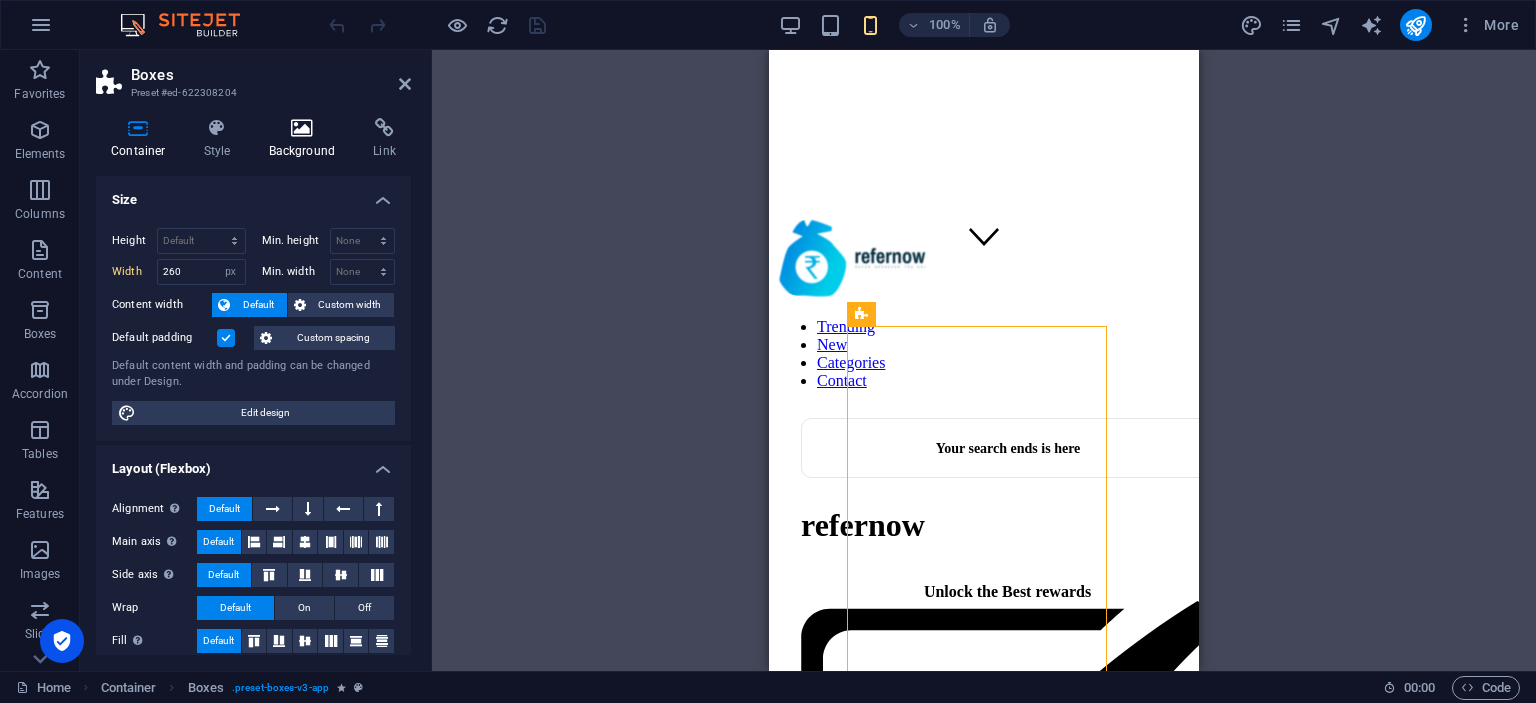 click at bounding box center (302, 128) 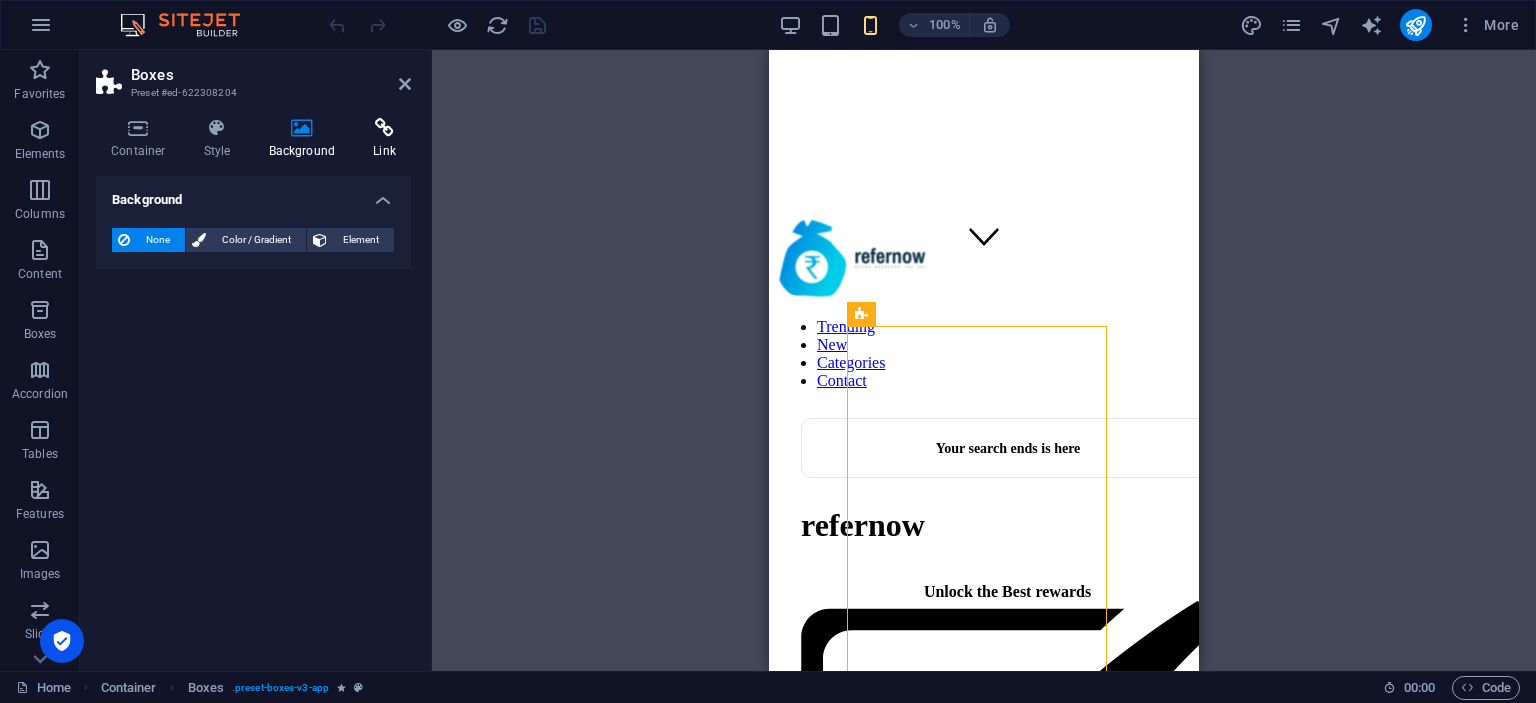 click at bounding box center (384, 128) 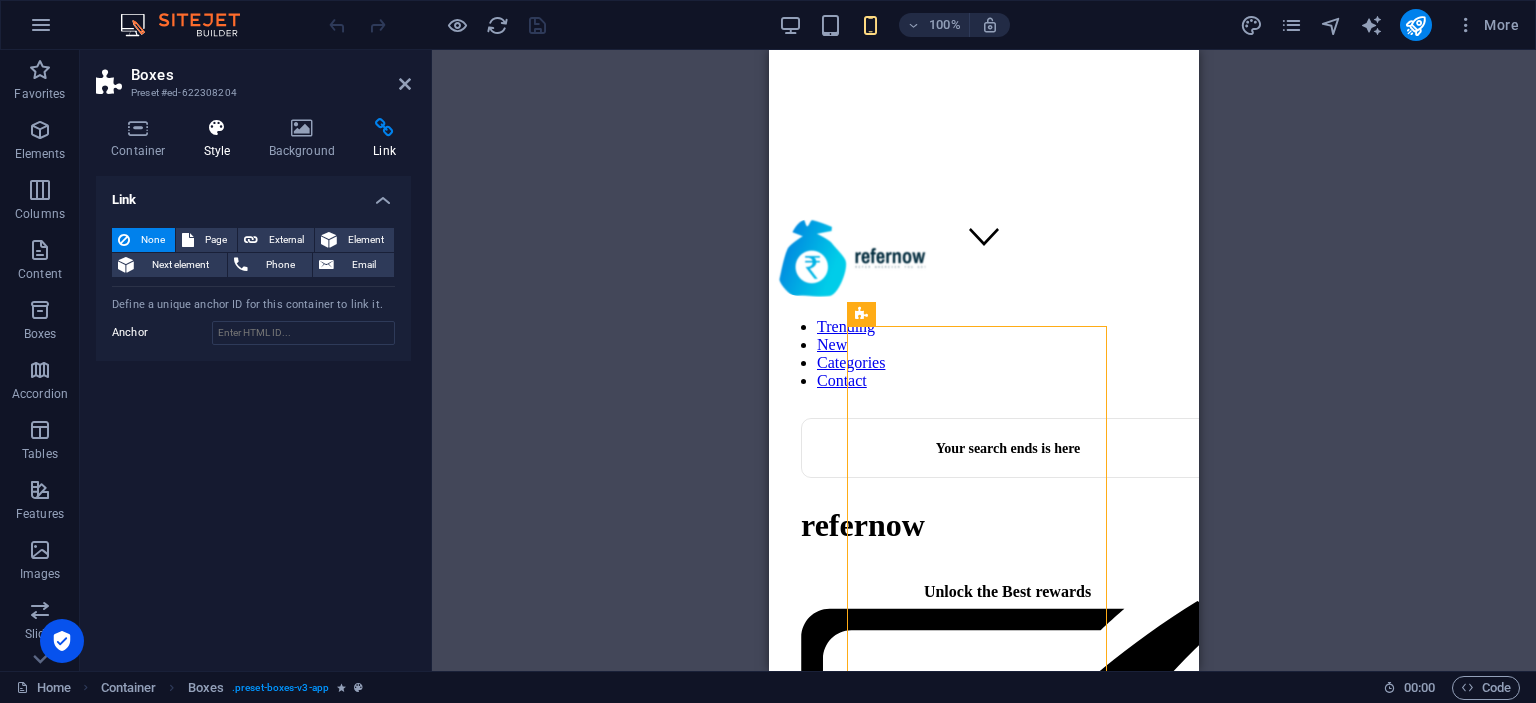 click at bounding box center [217, 128] 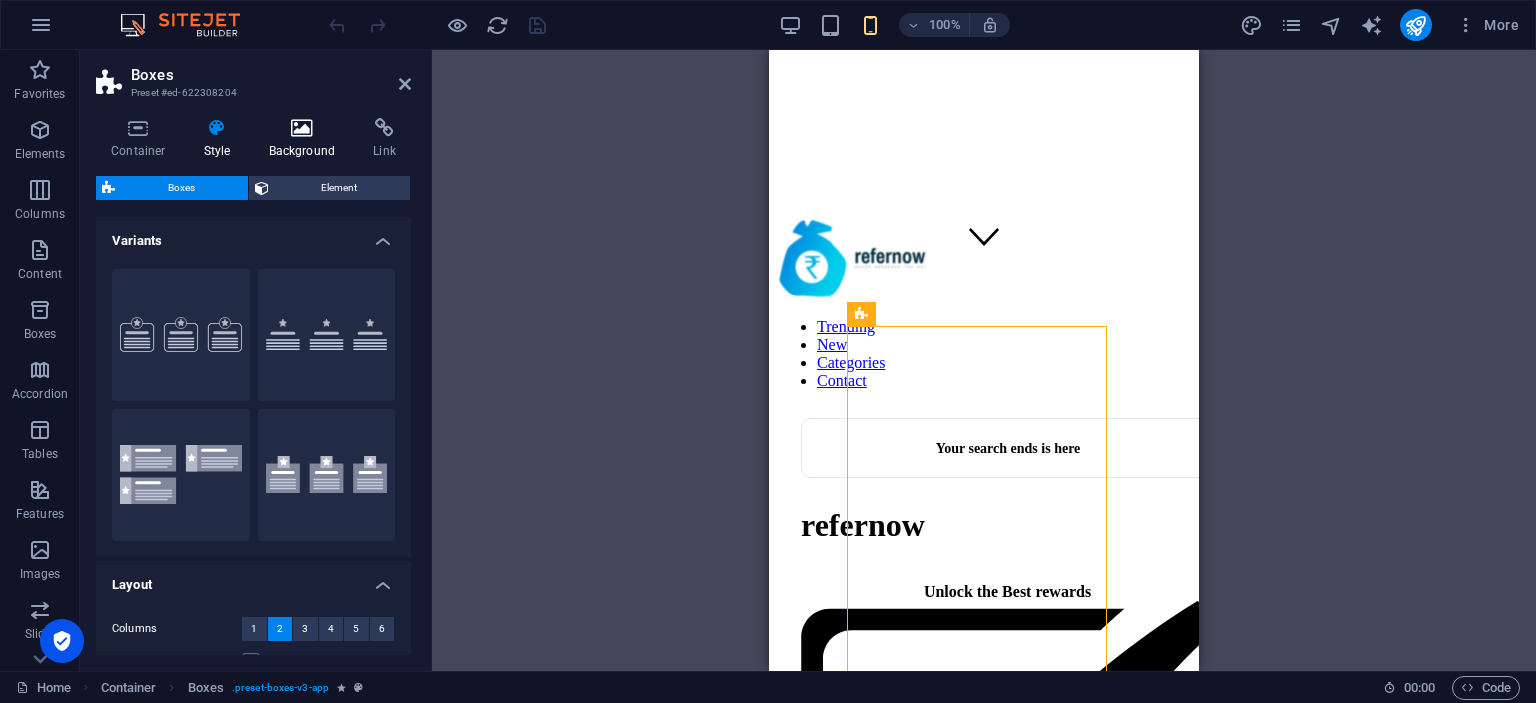 click on "Background" at bounding box center [306, 139] 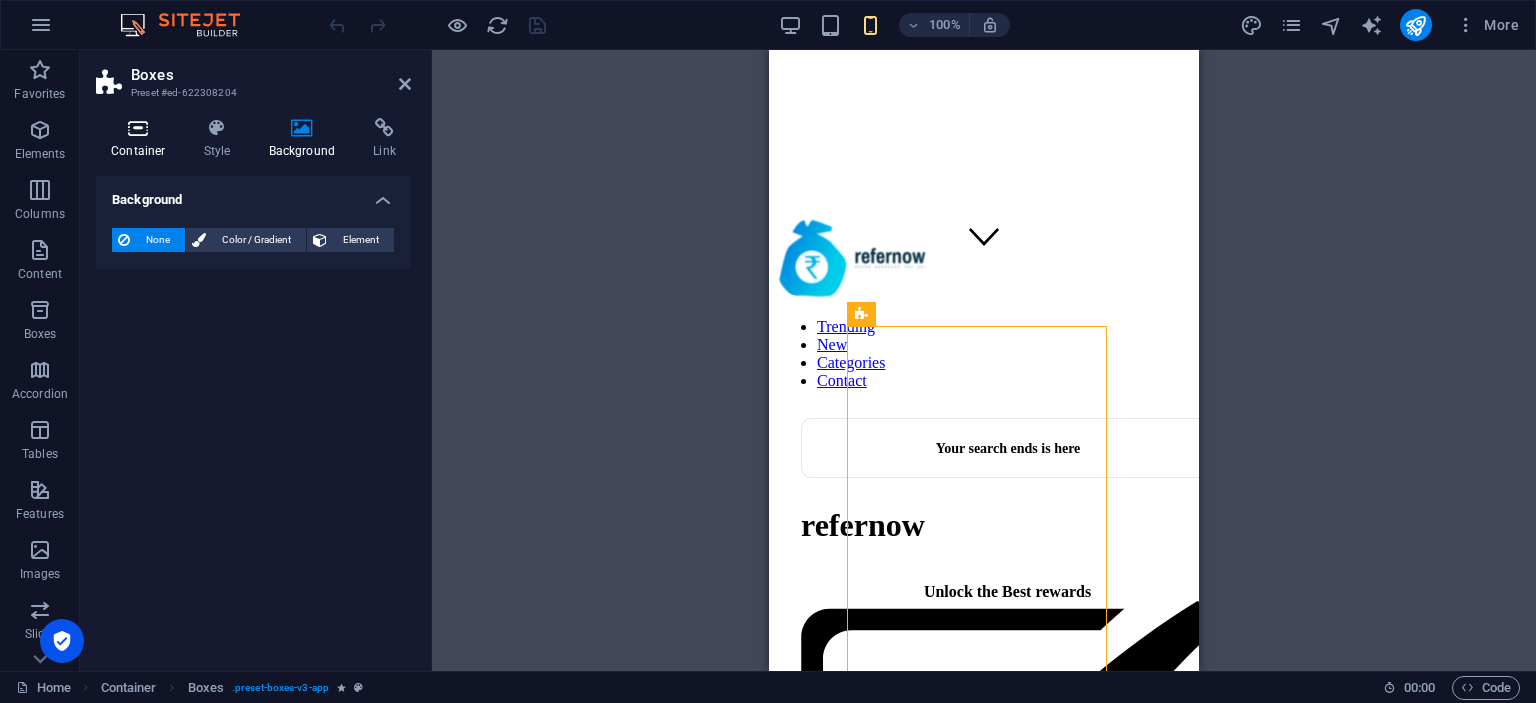 click at bounding box center (138, 128) 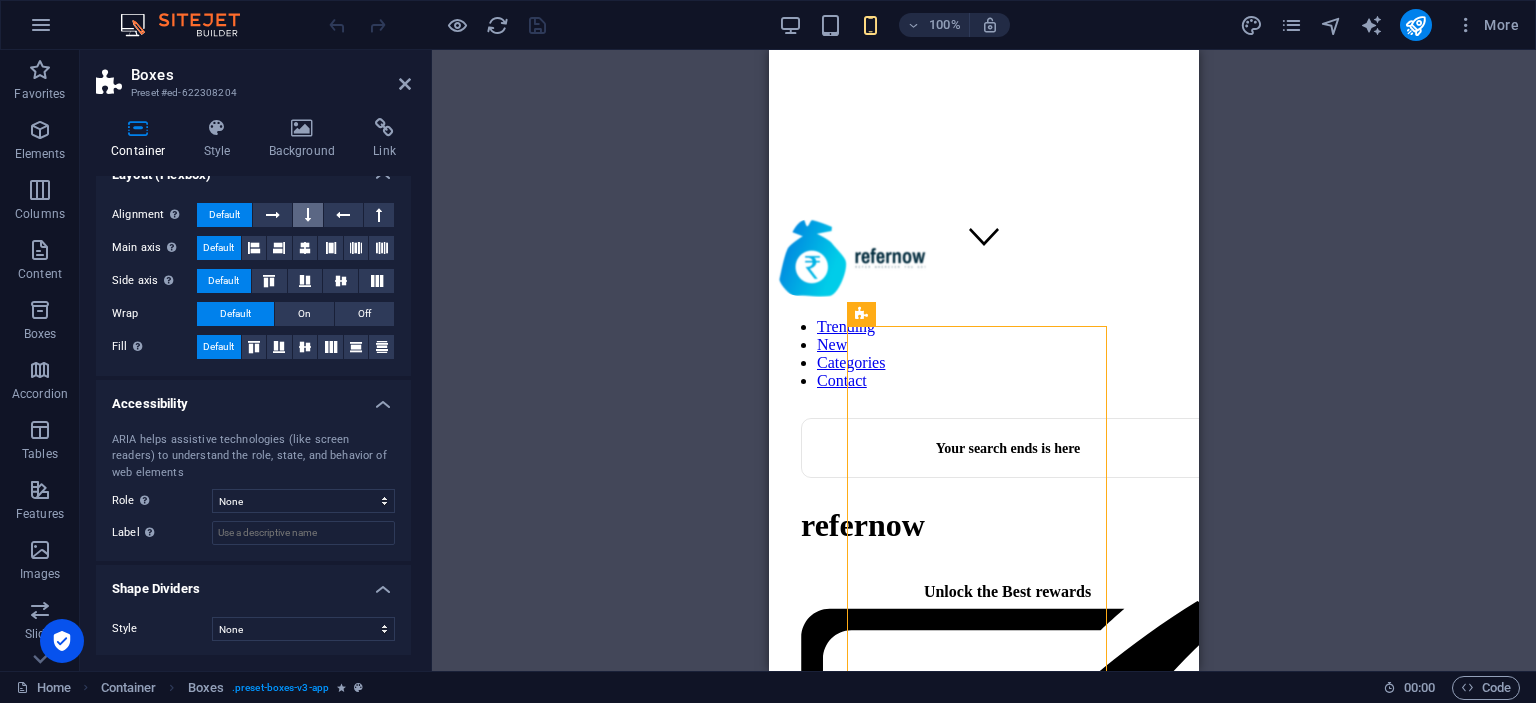 scroll, scrollTop: 0, scrollLeft: 0, axis: both 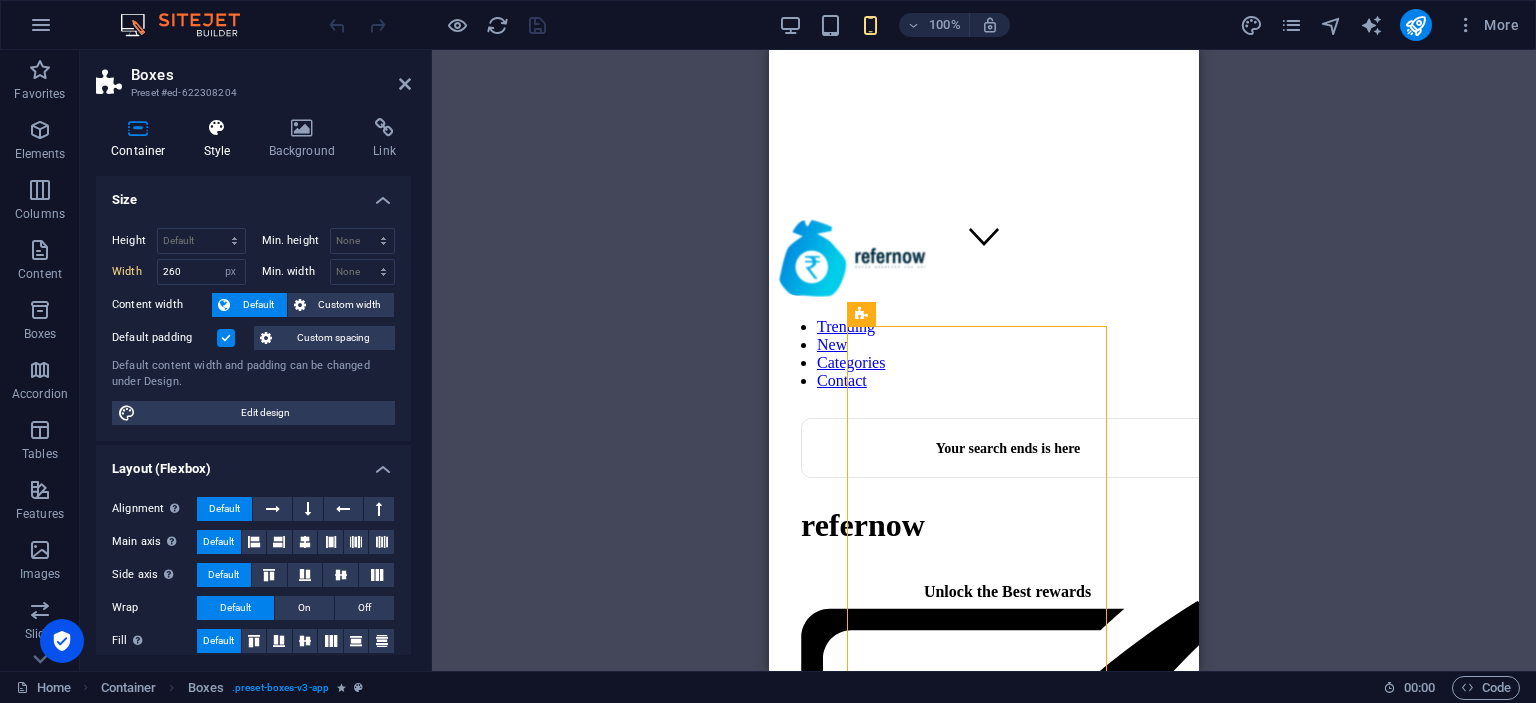 click at bounding box center [217, 128] 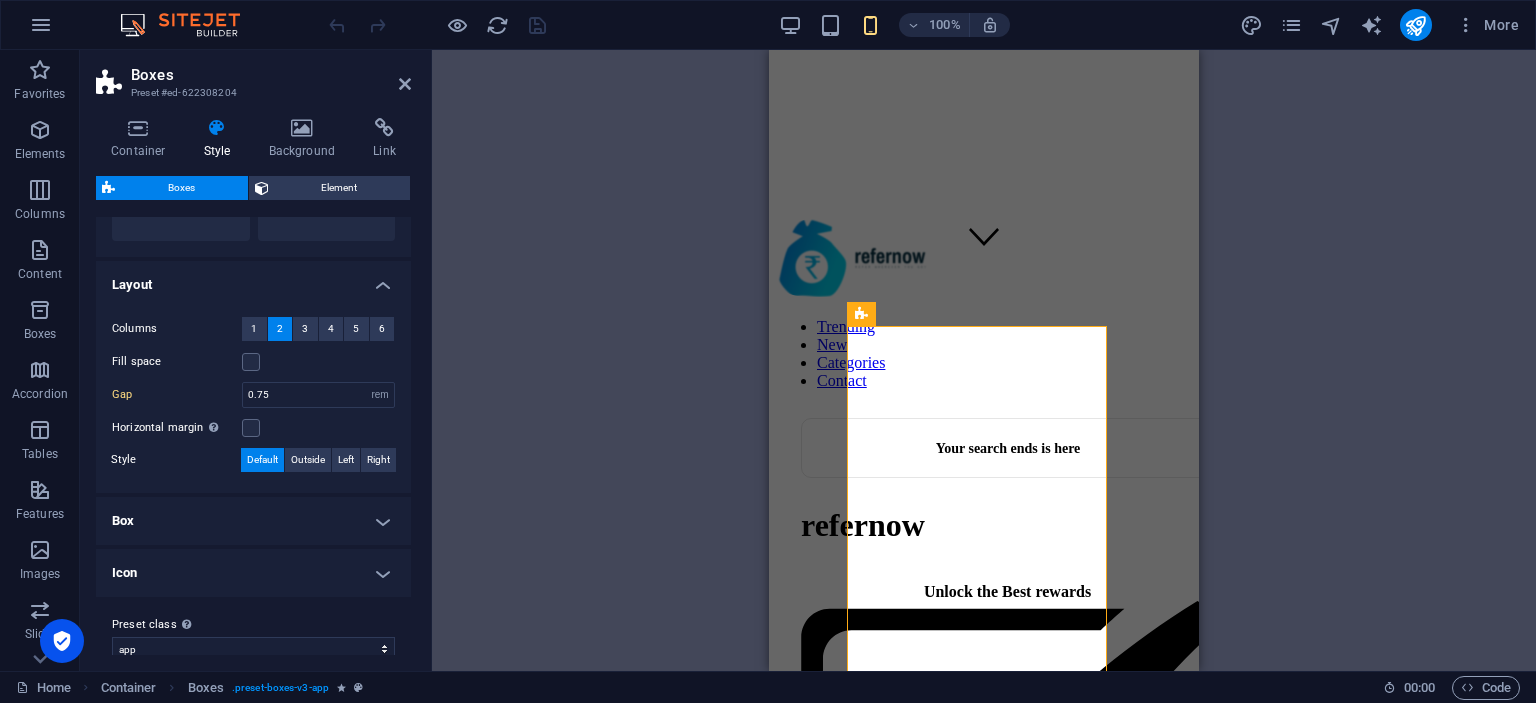scroll, scrollTop: 320, scrollLeft: 0, axis: vertical 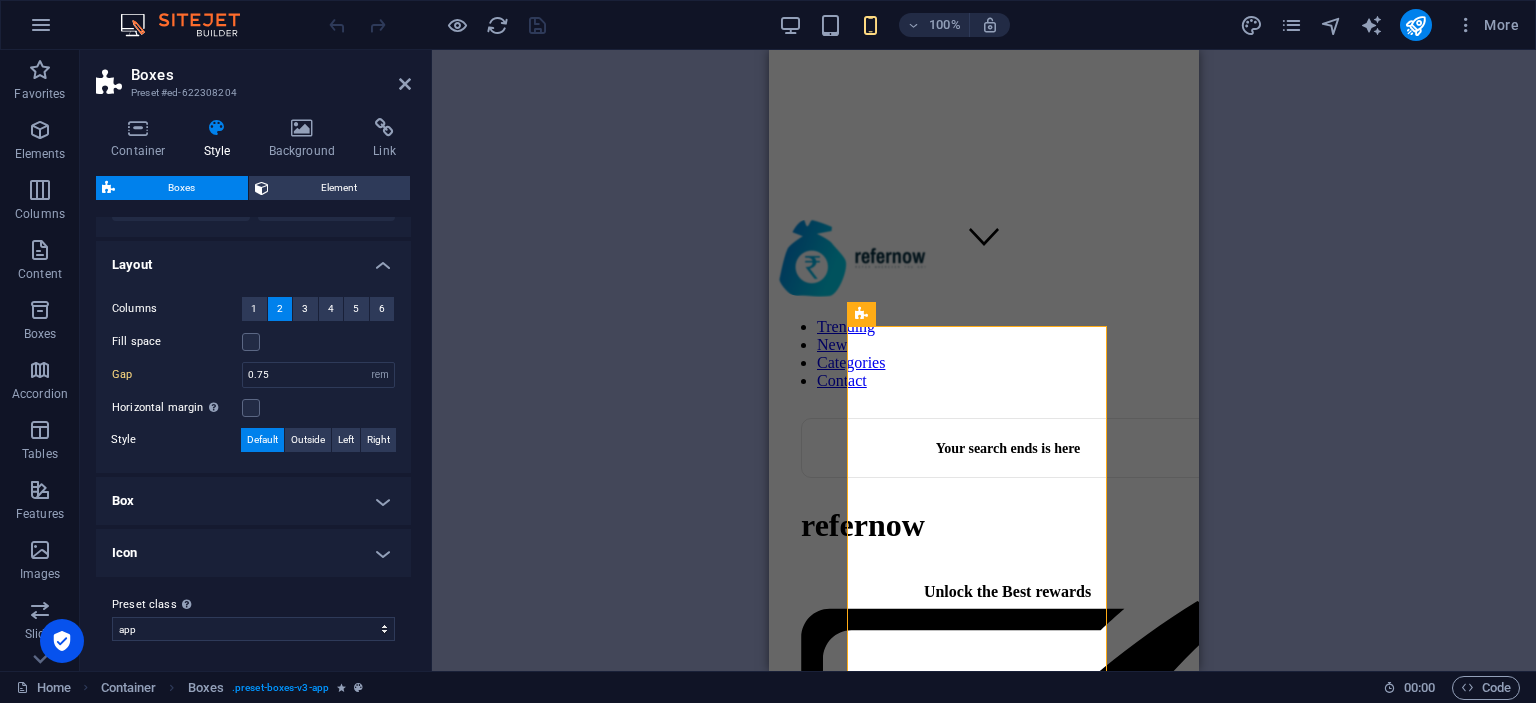 click on "Box" at bounding box center [253, 501] 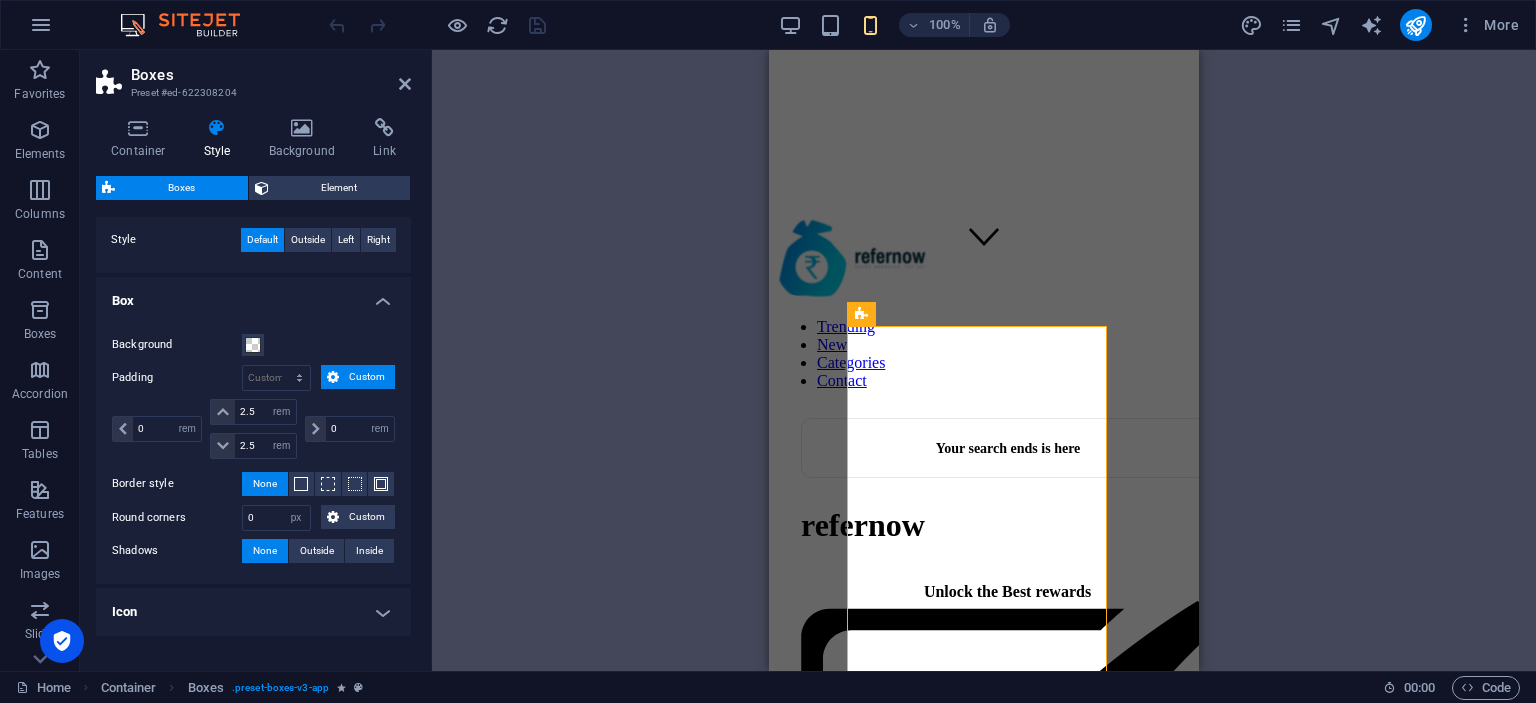 scroll, scrollTop: 578, scrollLeft: 0, axis: vertical 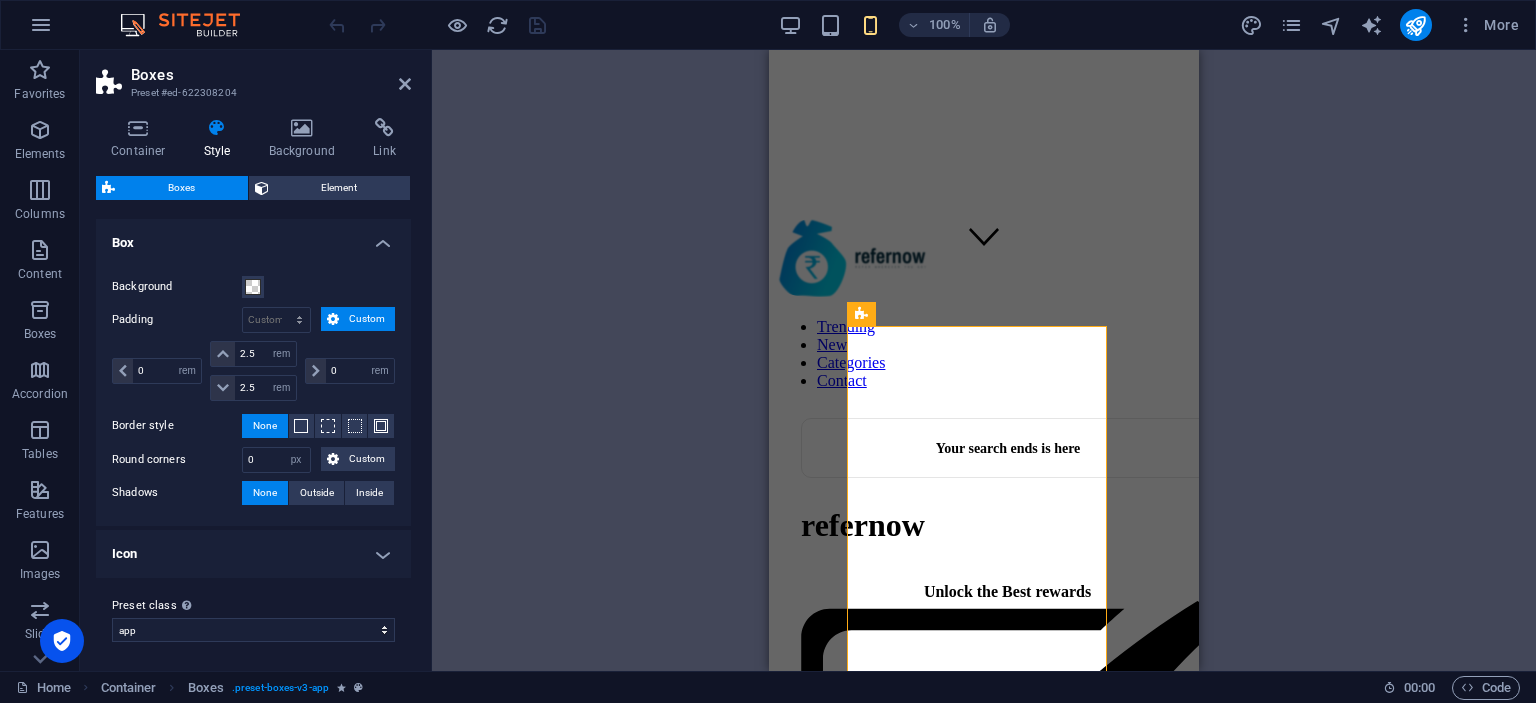click on "Icon" at bounding box center (253, 554) 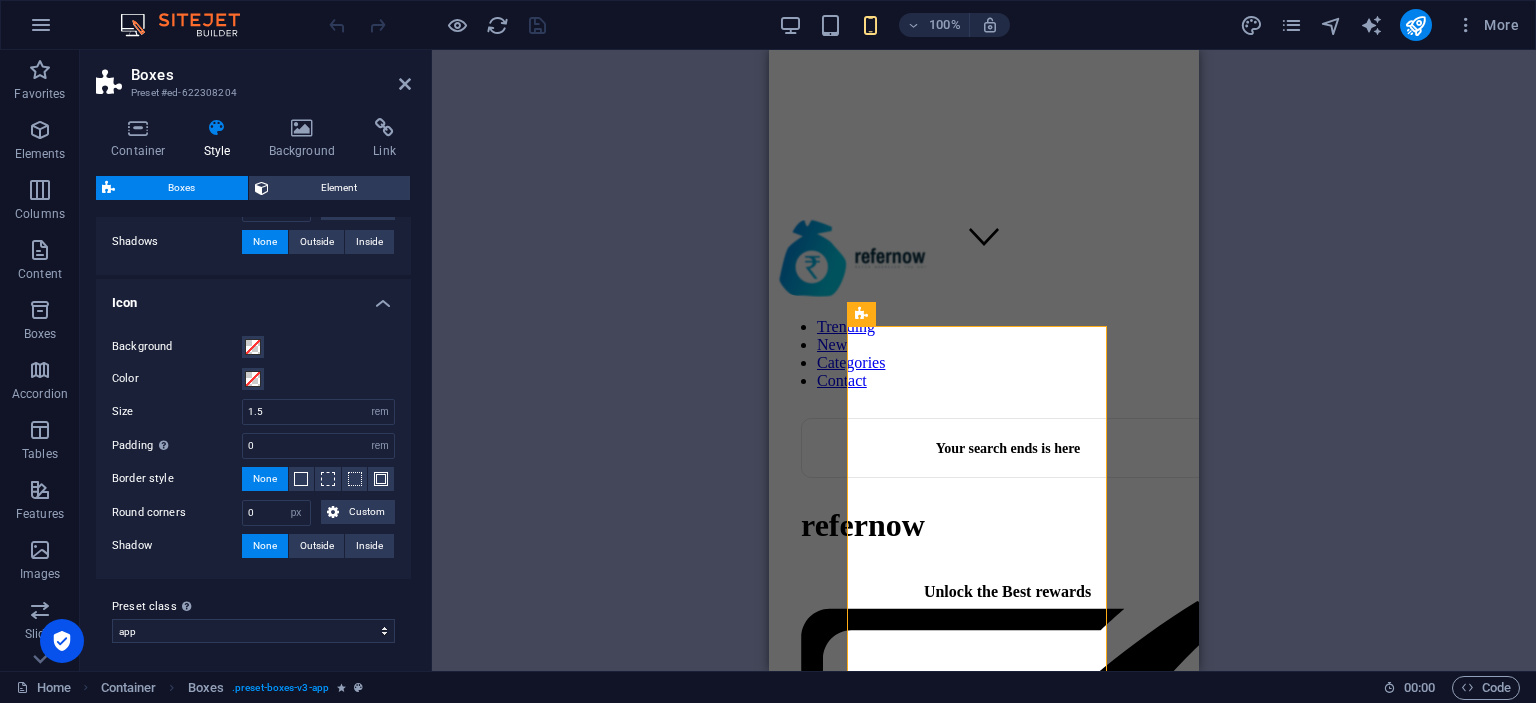 scroll, scrollTop: 529, scrollLeft: 0, axis: vertical 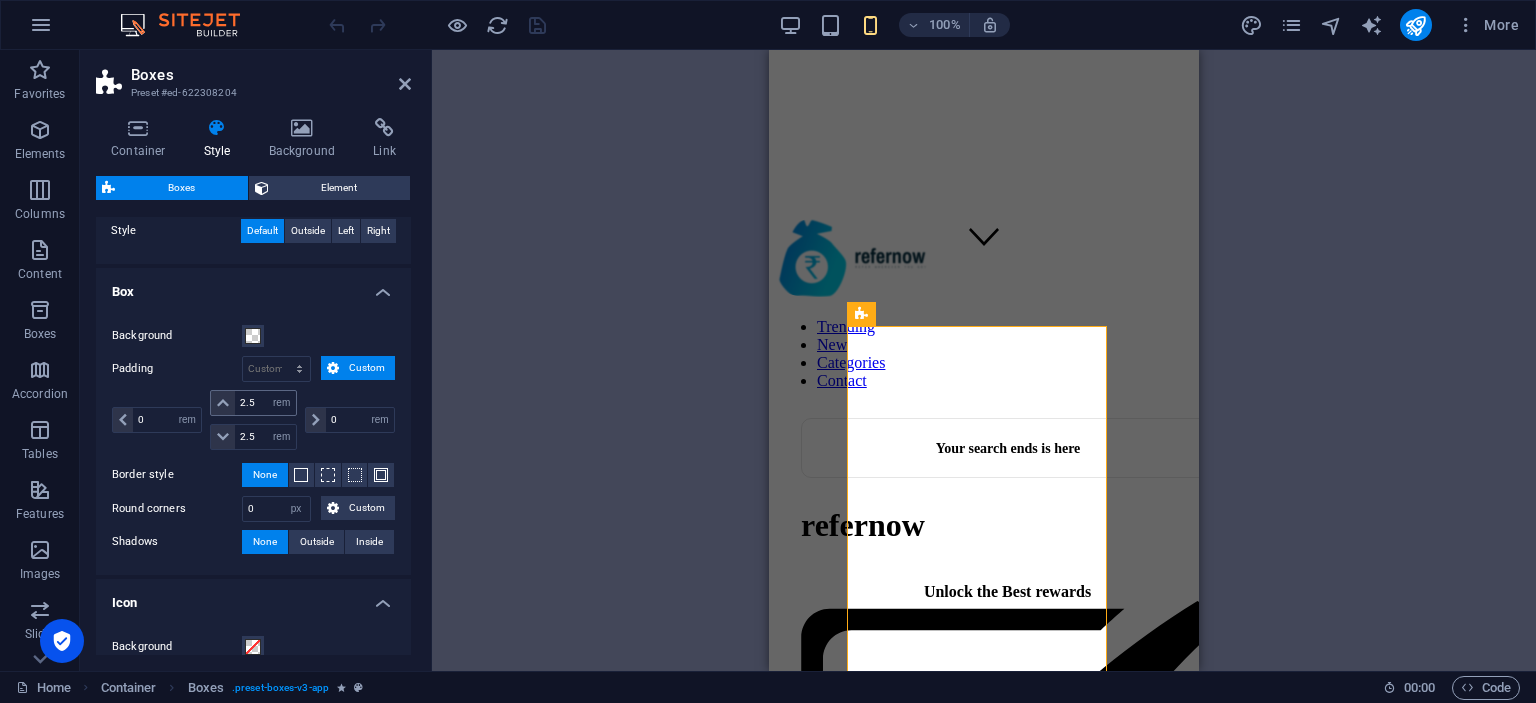 click at bounding box center [223, 403] 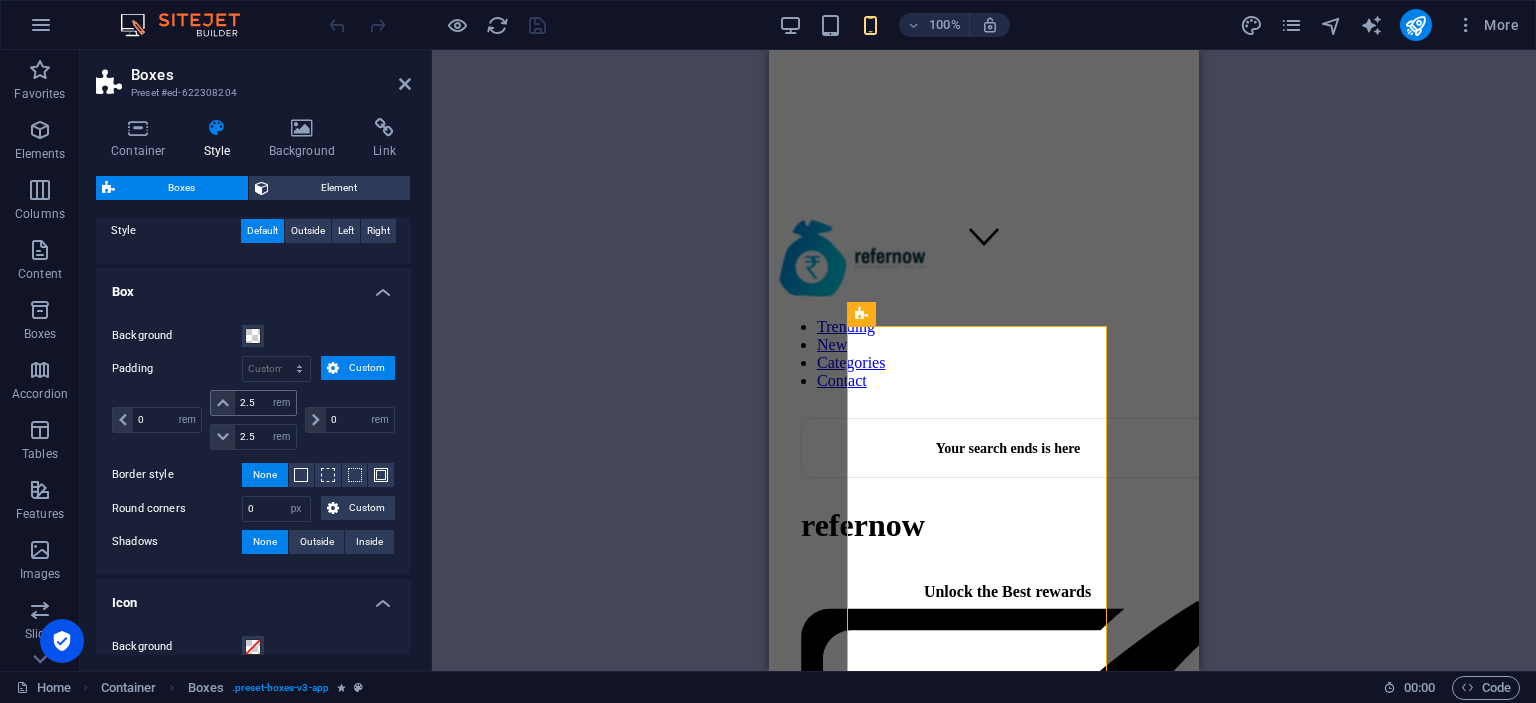 click at bounding box center (223, 403) 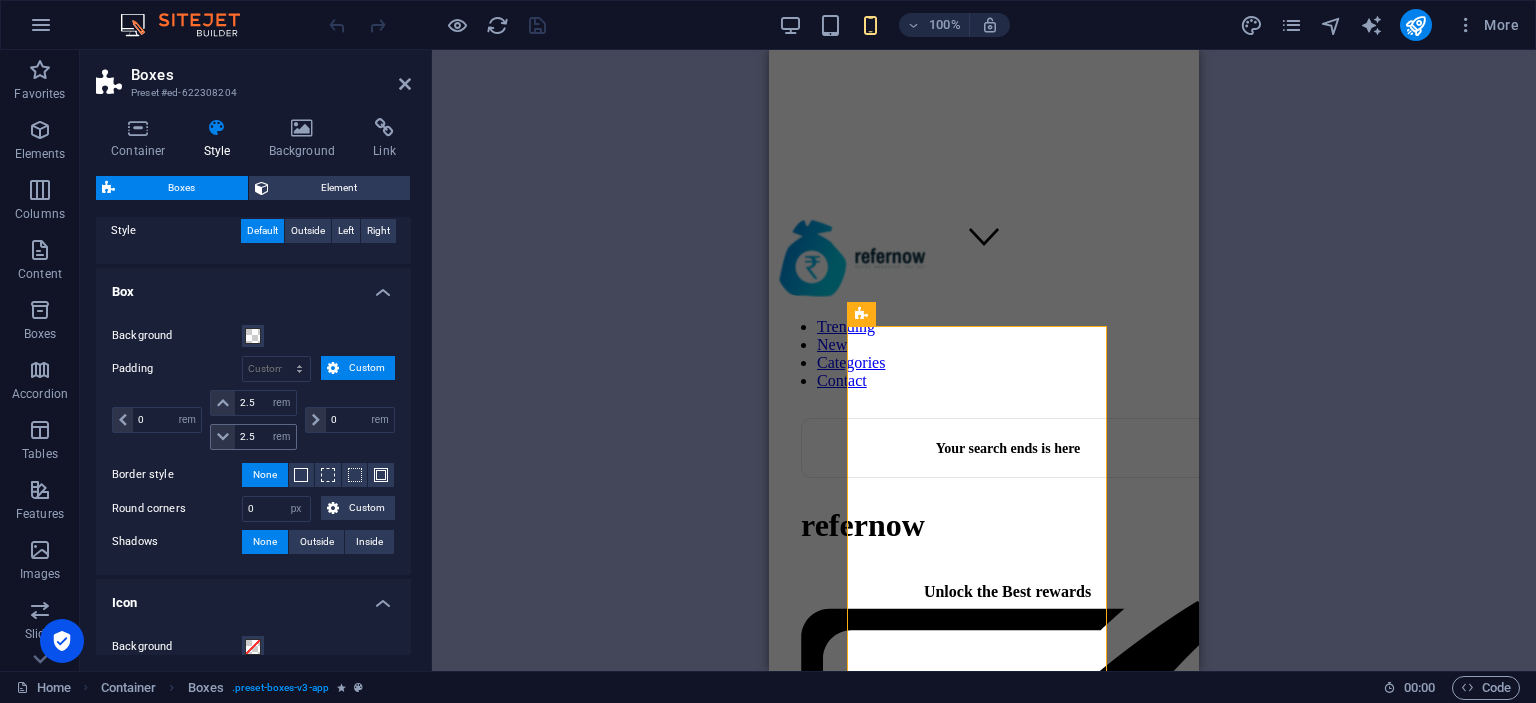 click at bounding box center [223, 437] 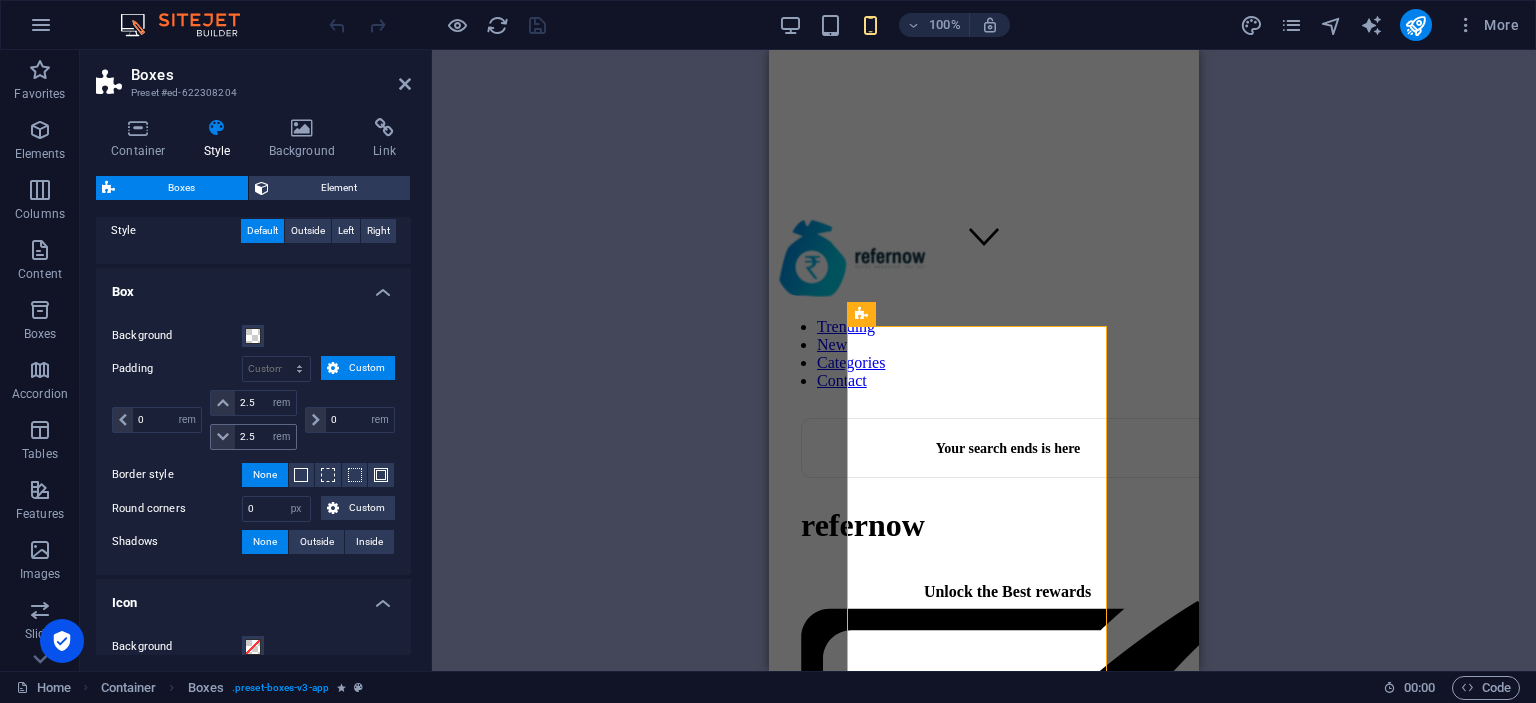 click at bounding box center [223, 437] 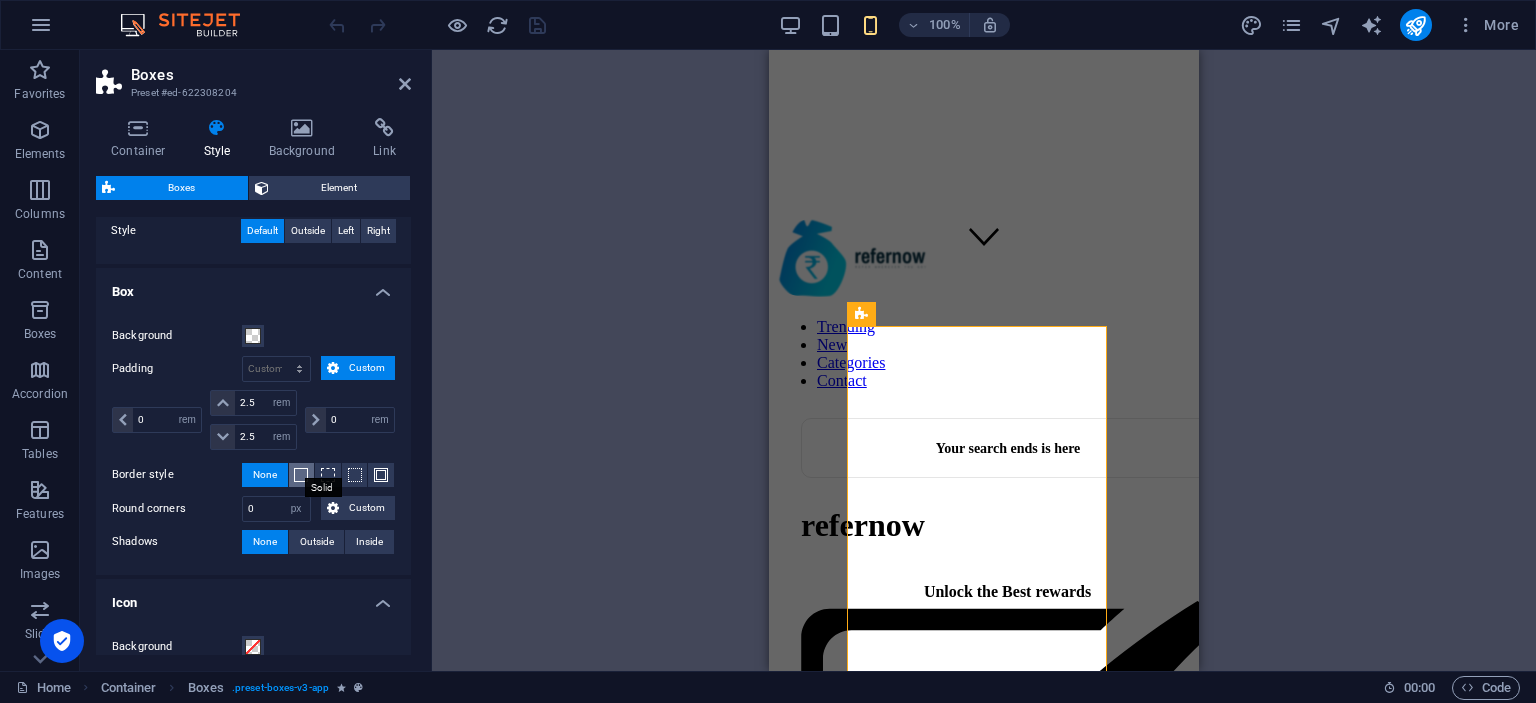click at bounding box center [301, 475] 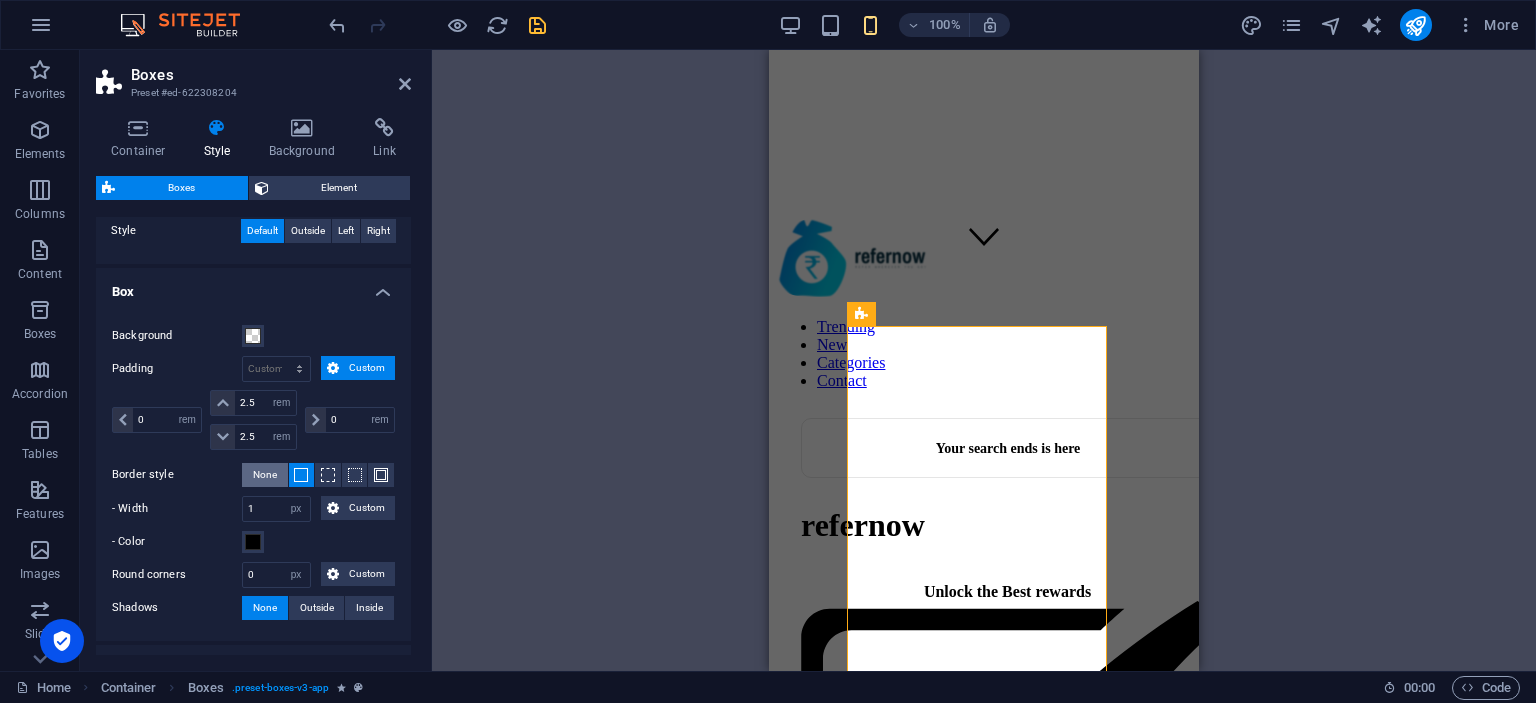 click on "None" at bounding box center [265, 475] 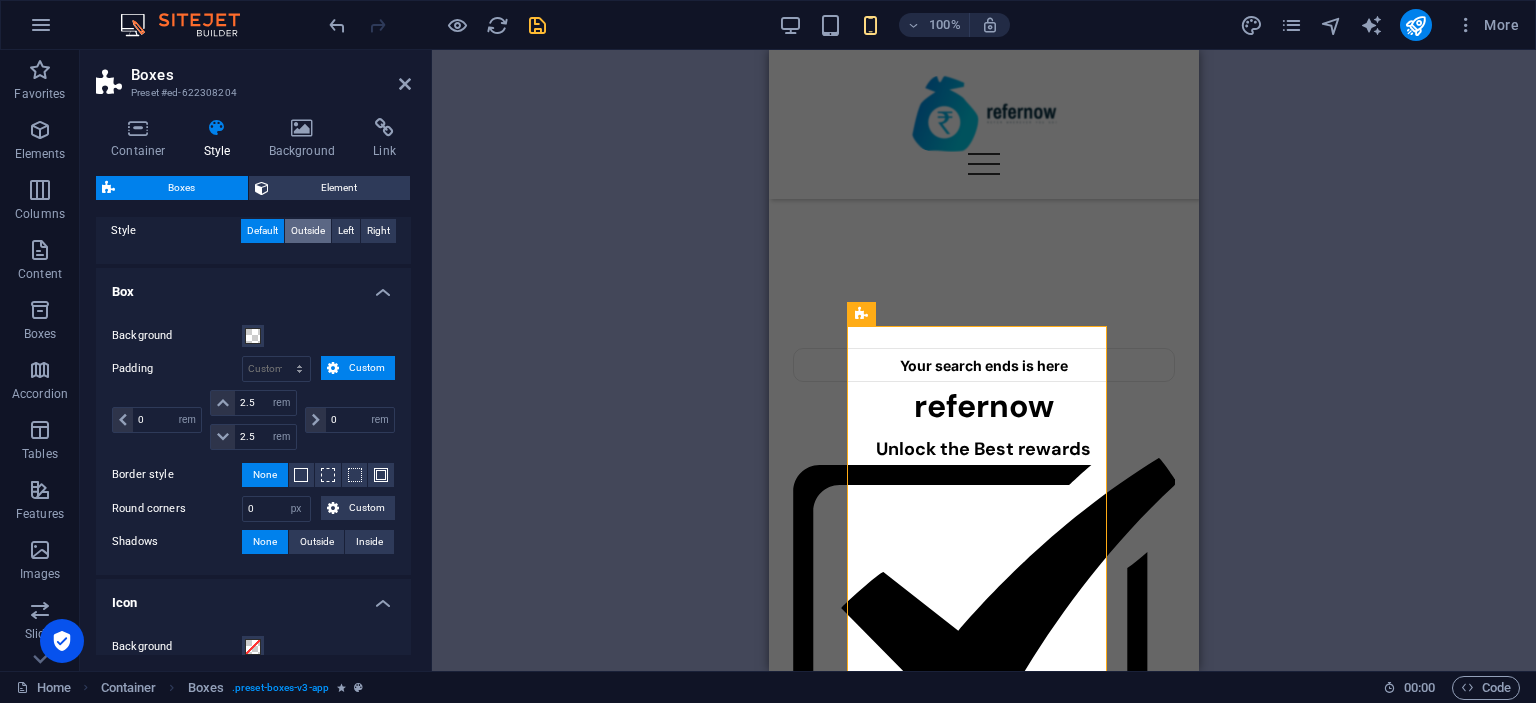 click on "Outside" at bounding box center (308, 231) 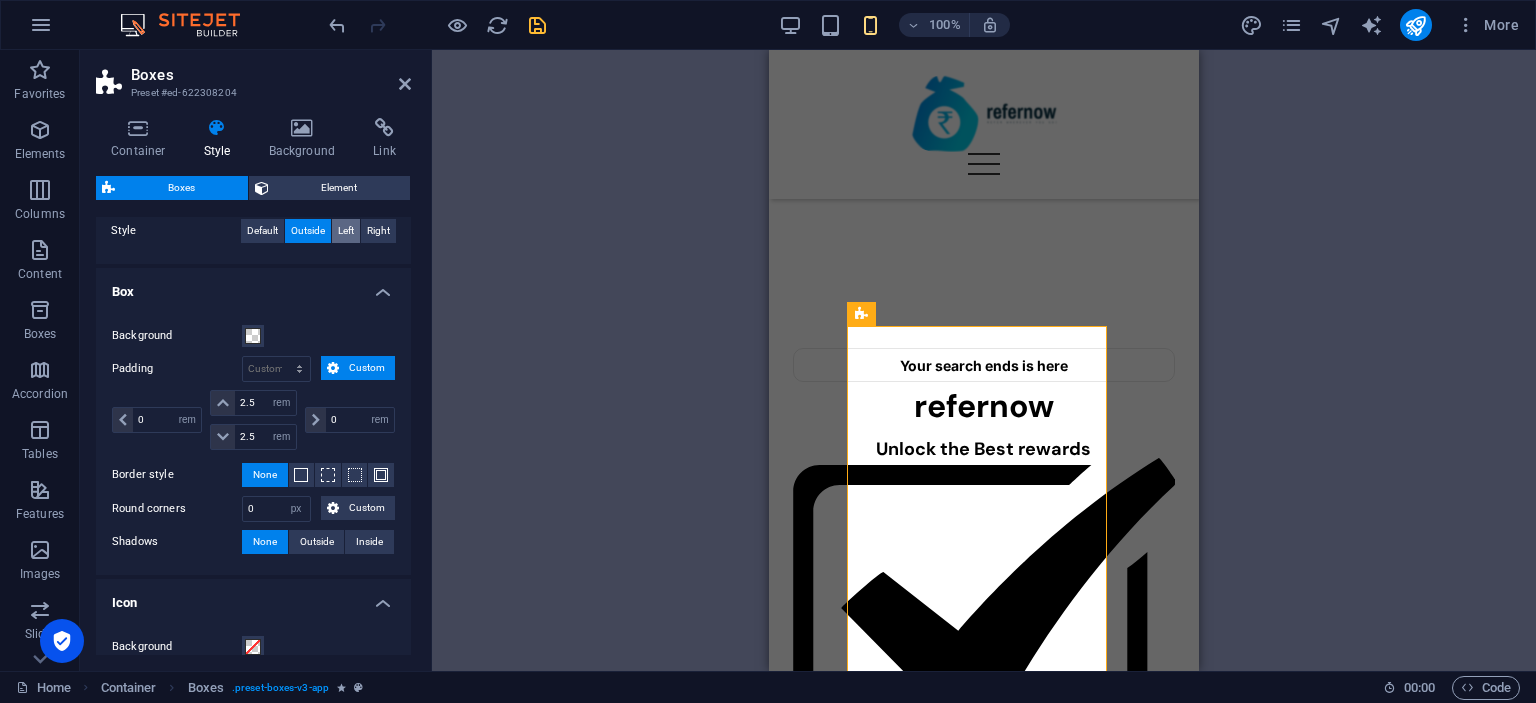 click on "Left" at bounding box center (346, 231) 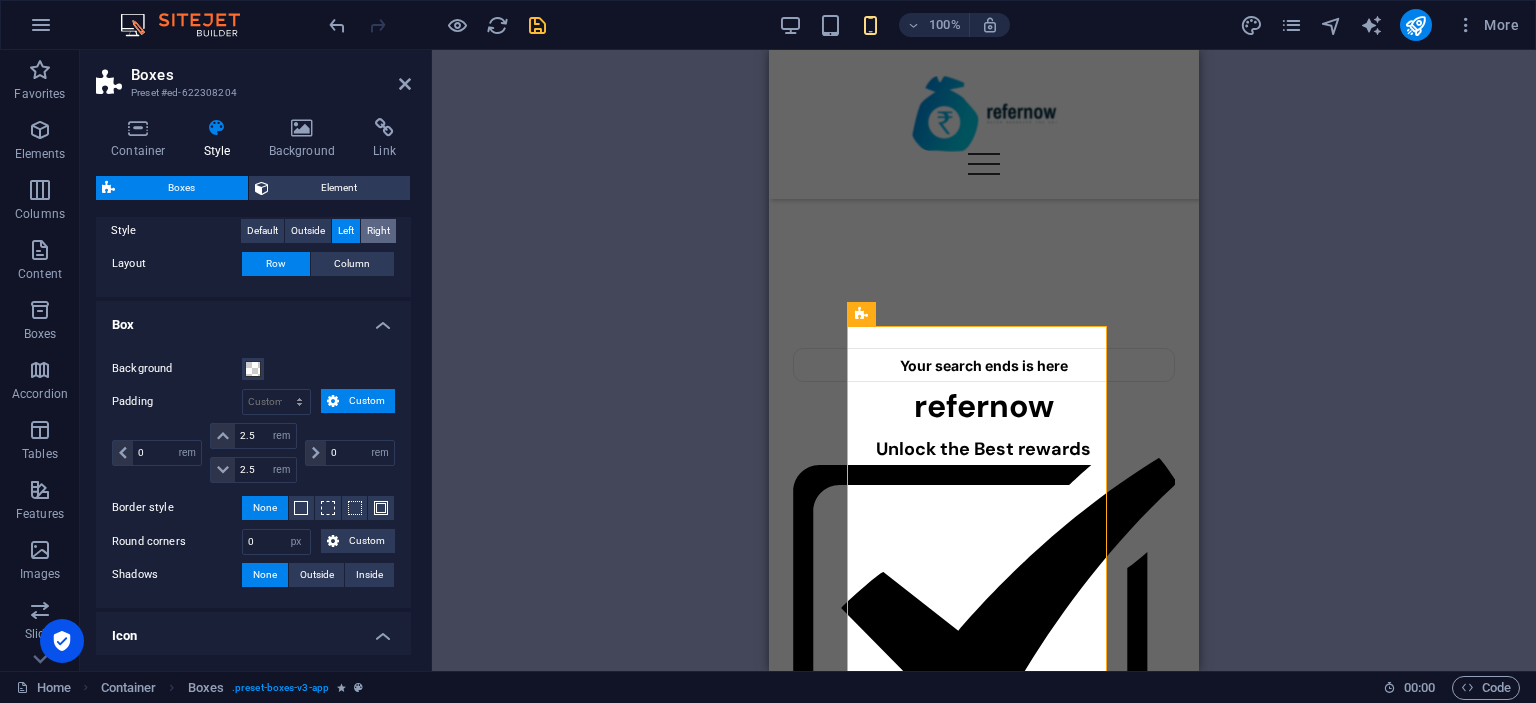 click on "Right" at bounding box center (378, 231) 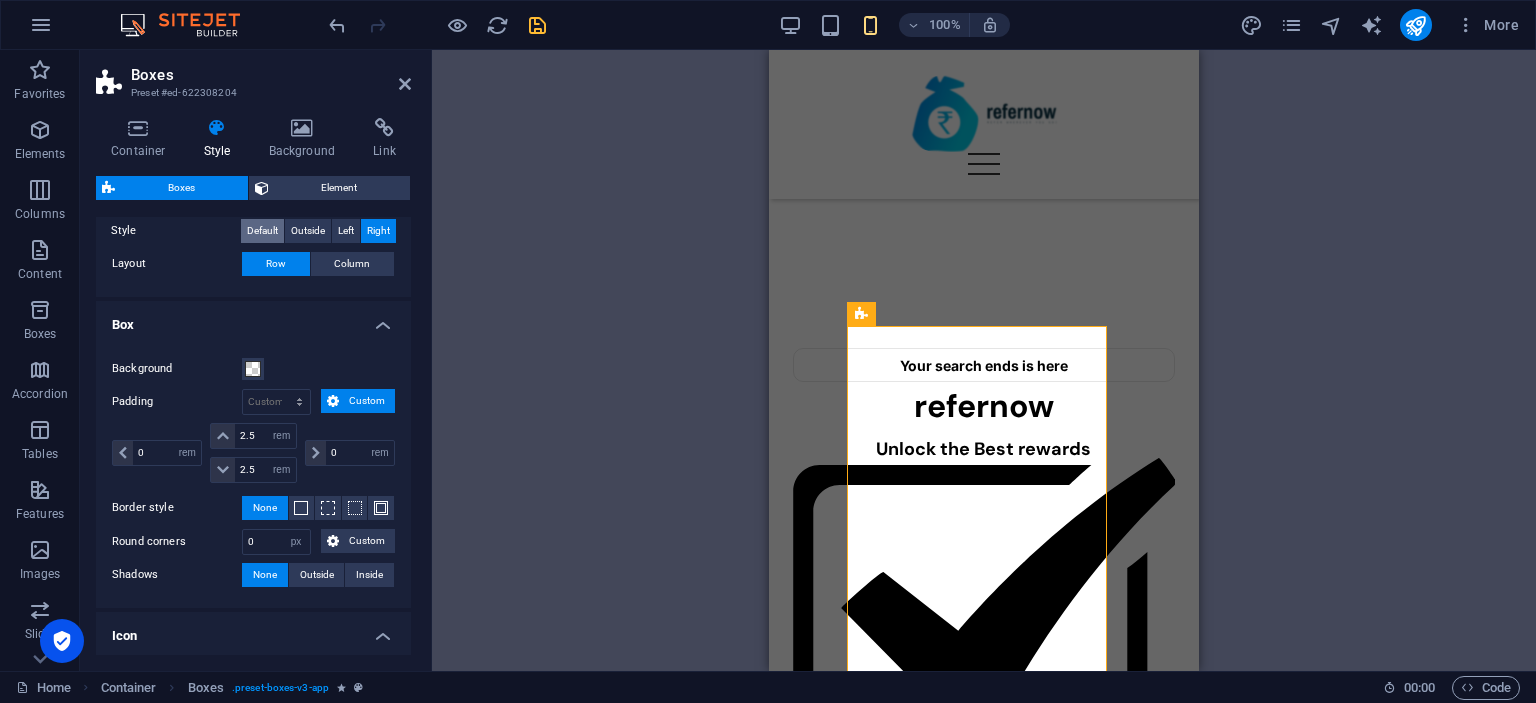 click on "Default" at bounding box center [262, 231] 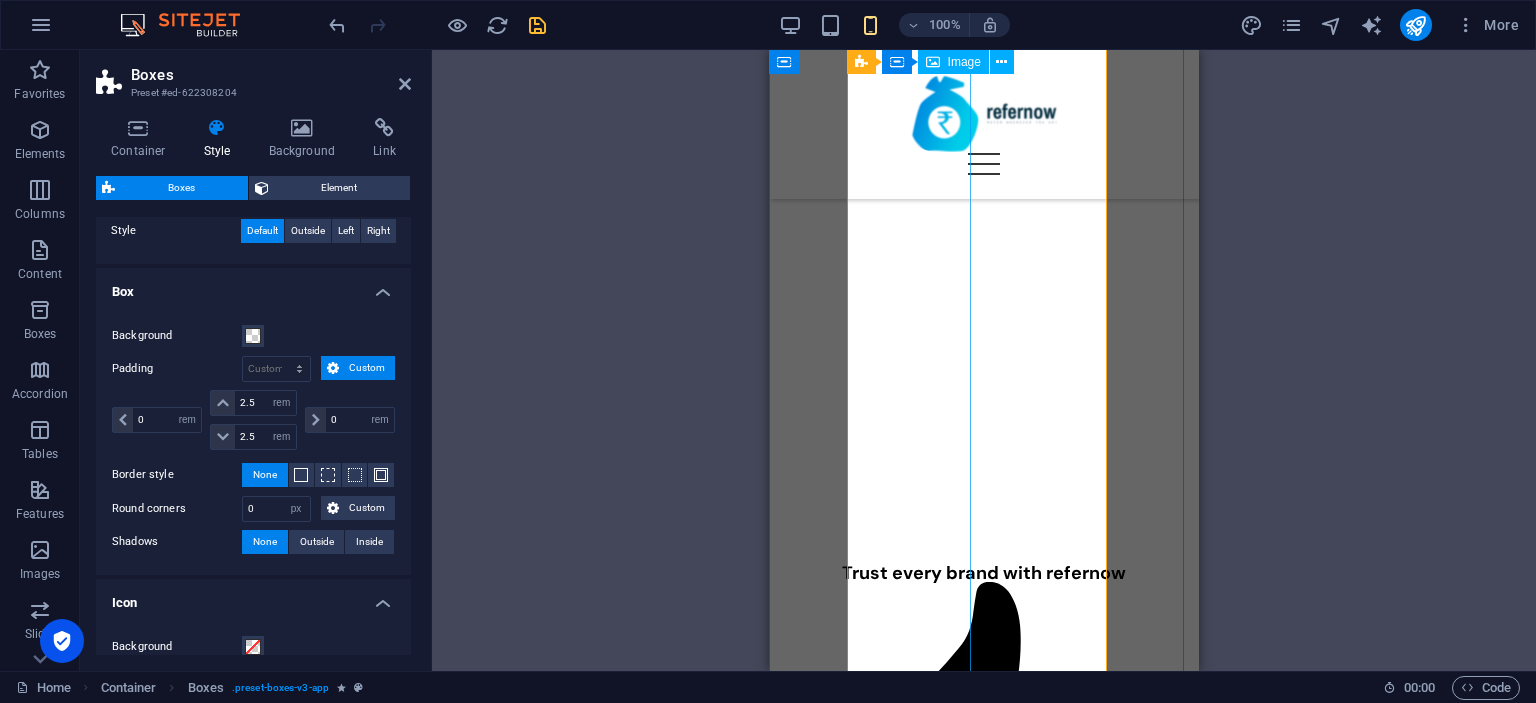 scroll, scrollTop: 1900, scrollLeft: 0, axis: vertical 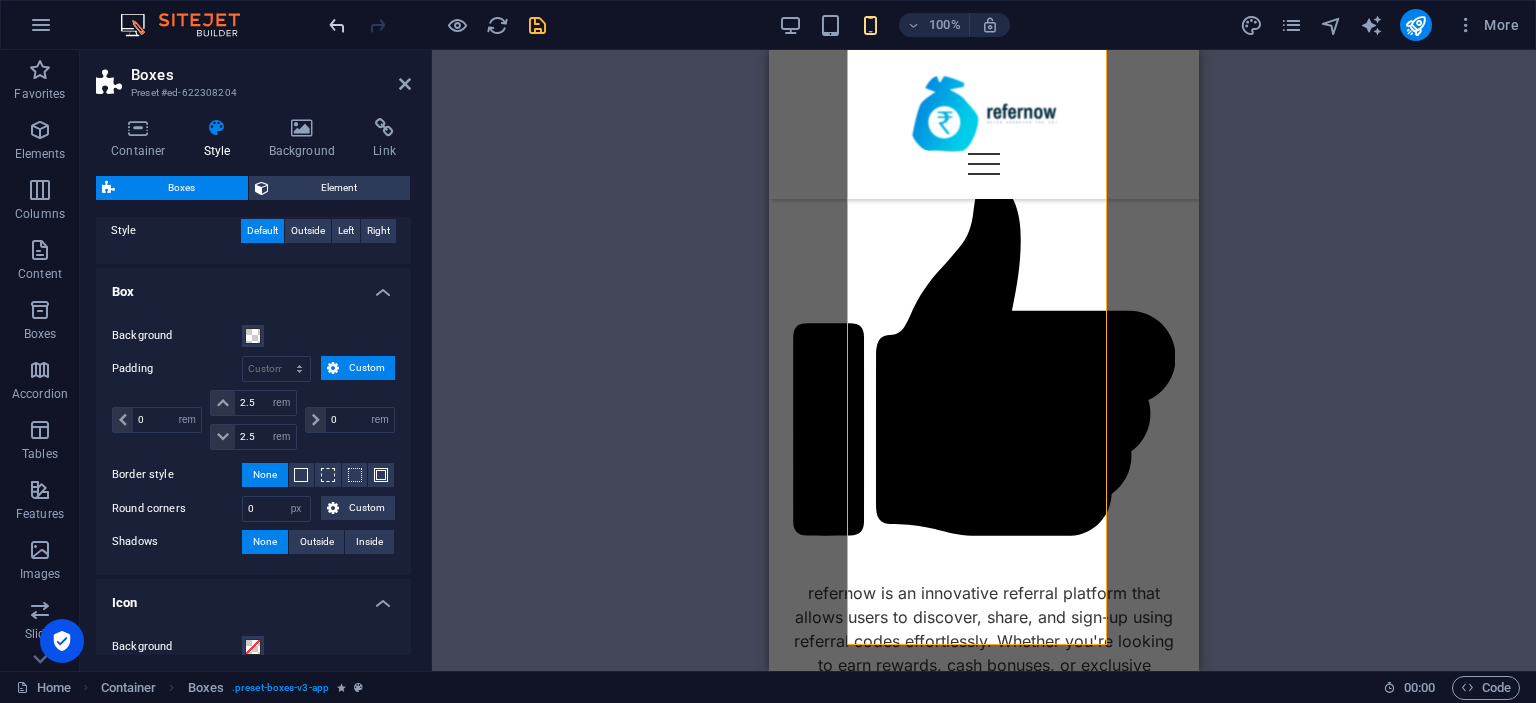 click at bounding box center (337, 25) 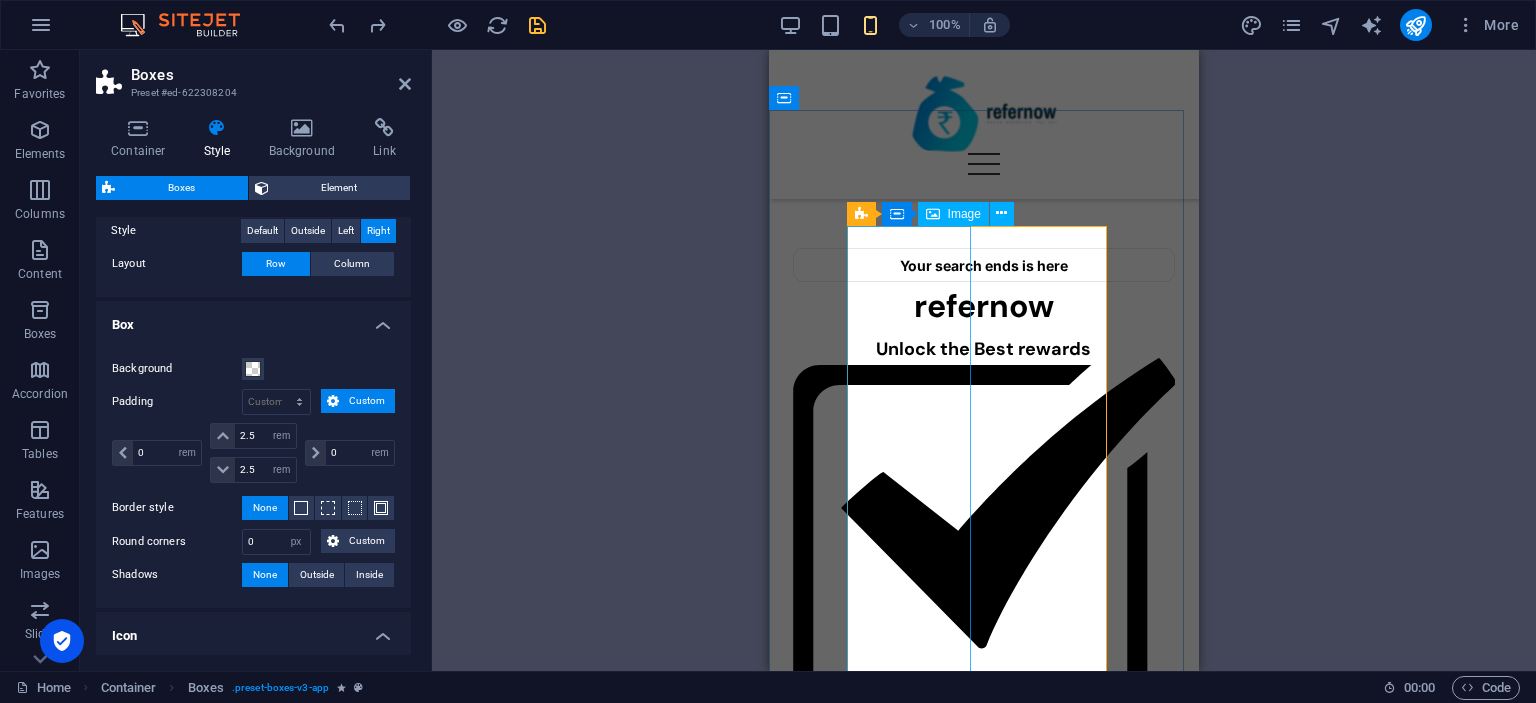 scroll, scrollTop: 300, scrollLeft: 0, axis: vertical 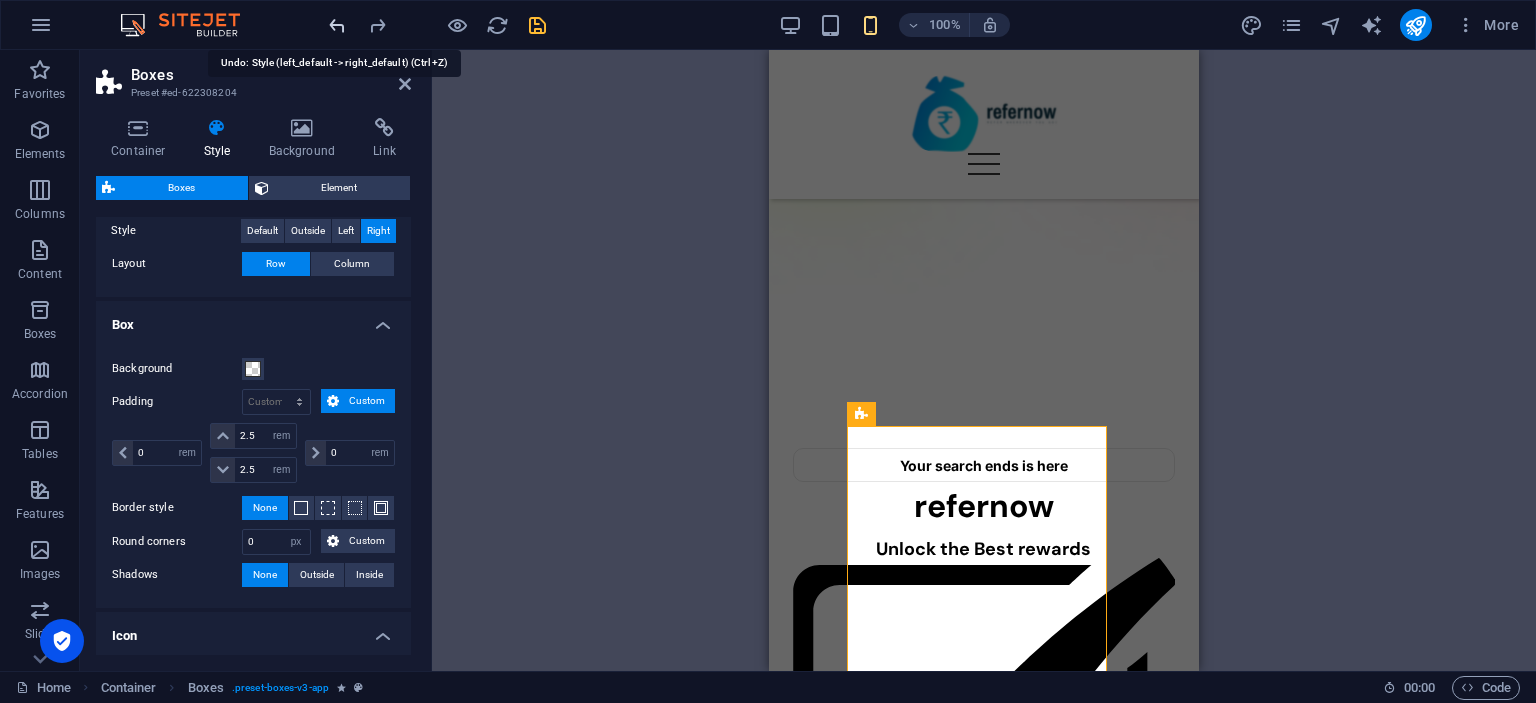 click at bounding box center (337, 25) 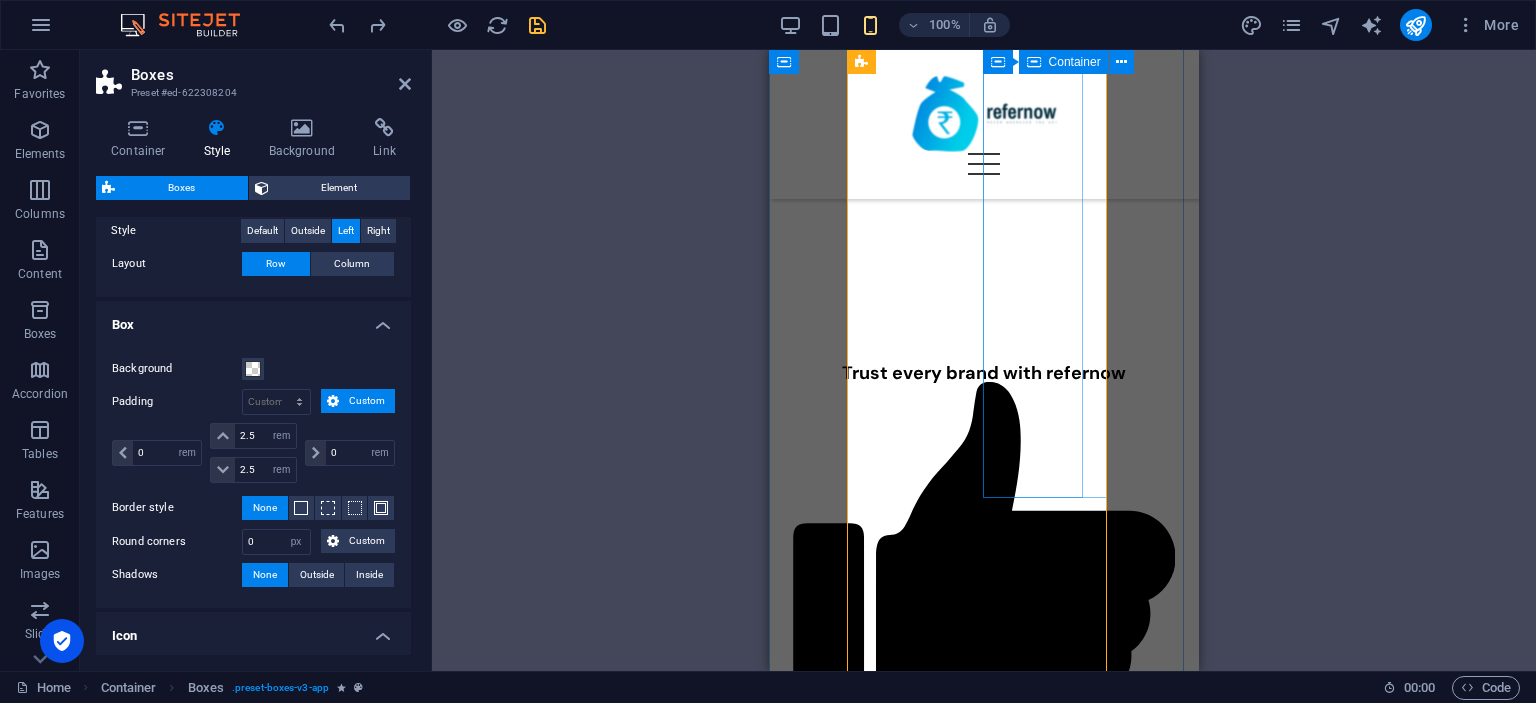 scroll, scrollTop: 252, scrollLeft: 0, axis: vertical 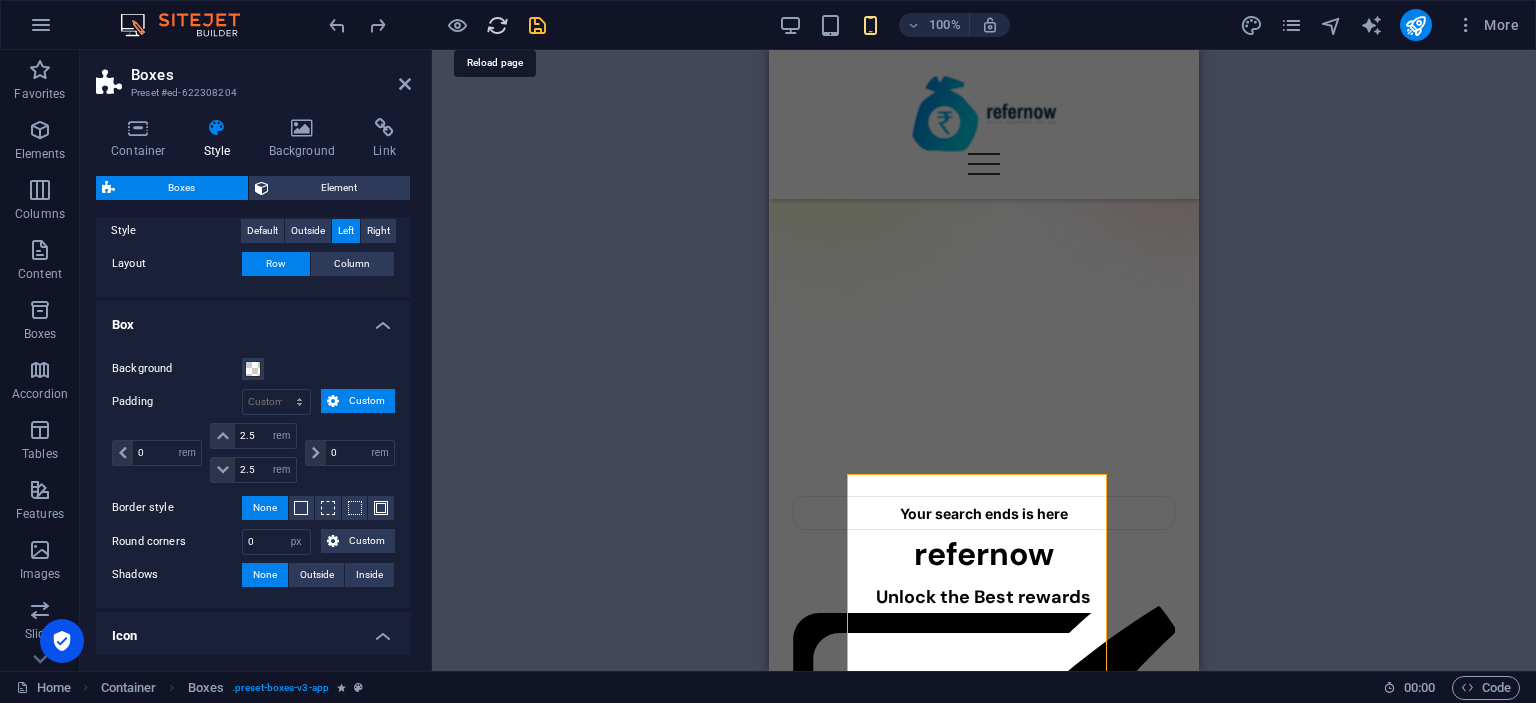 click at bounding box center (497, 25) 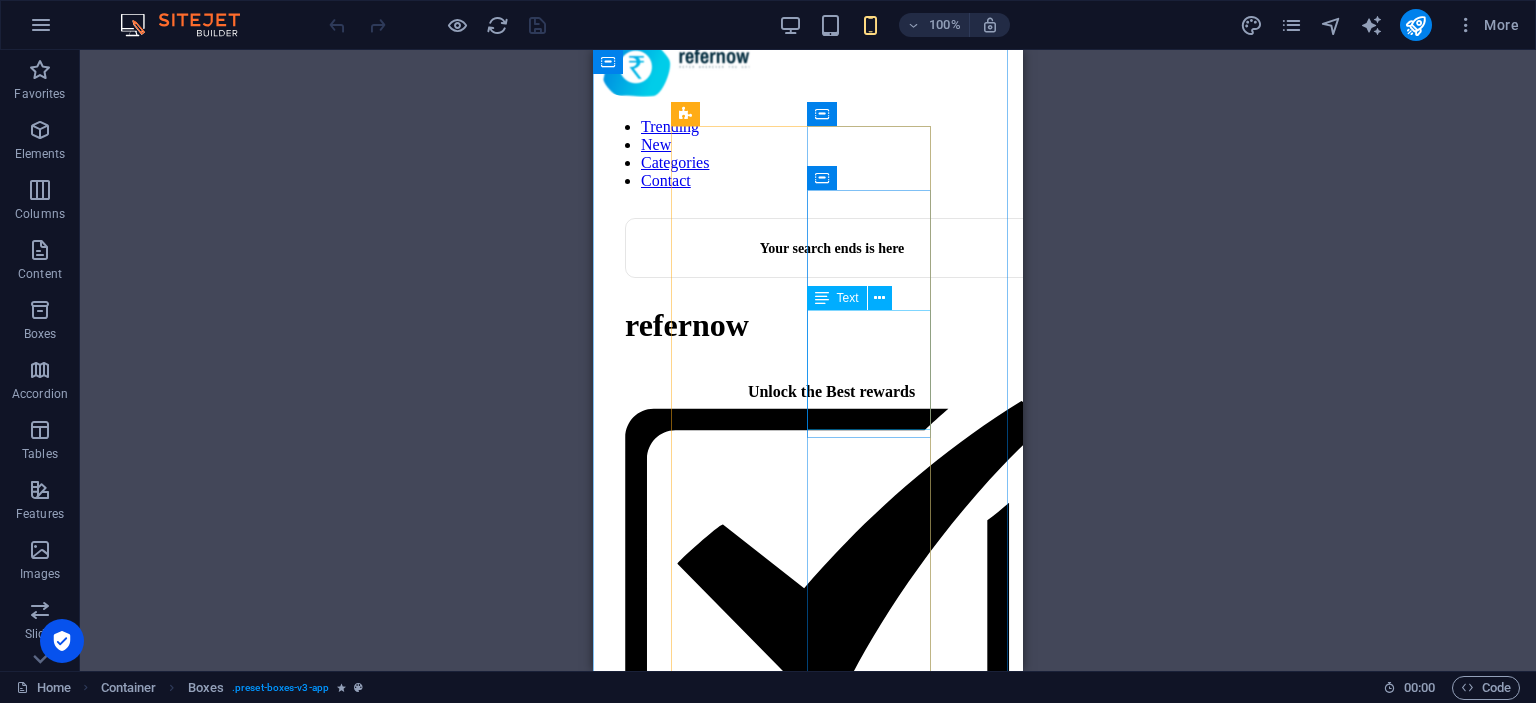 scroll, scrollTop: 400, scrollLeft: 0, axis: vertical 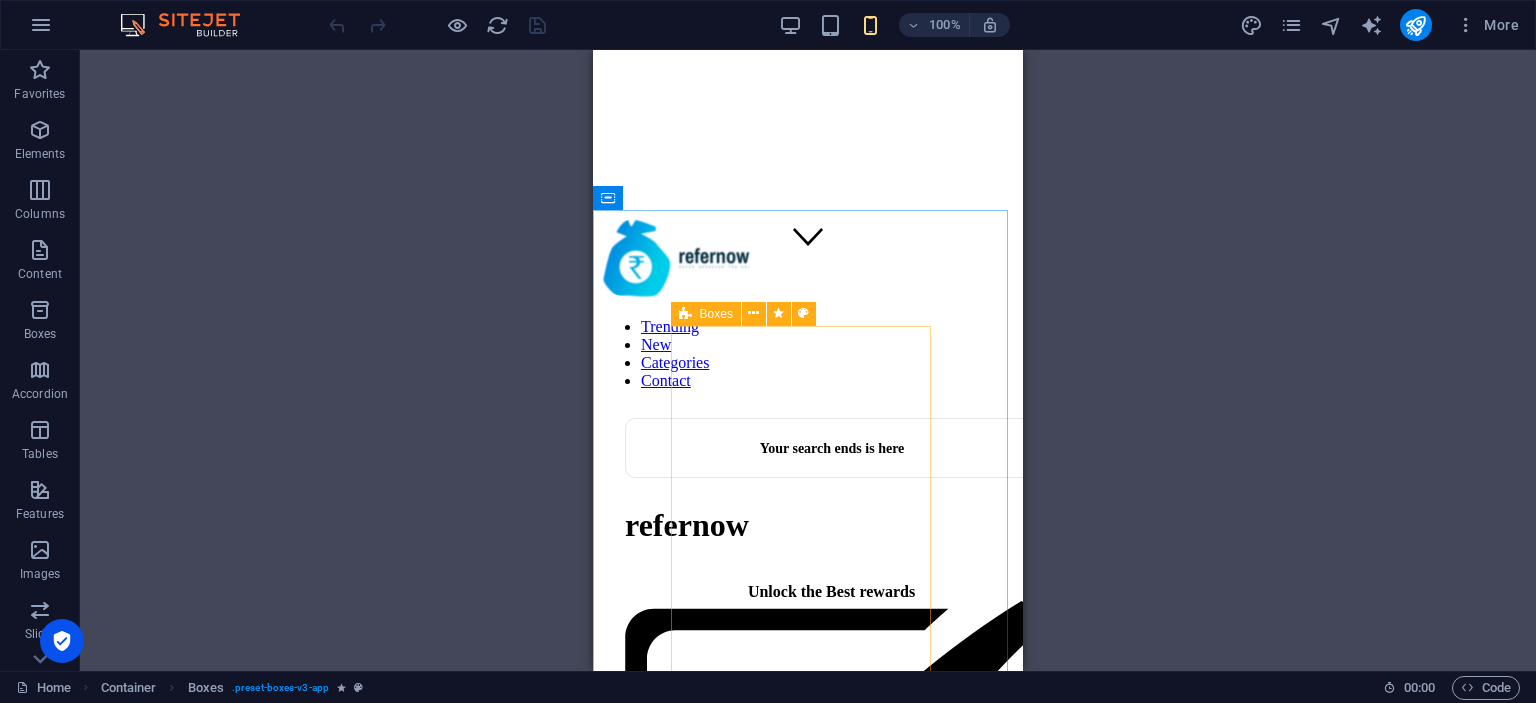 click at bounding box center [685, 314] 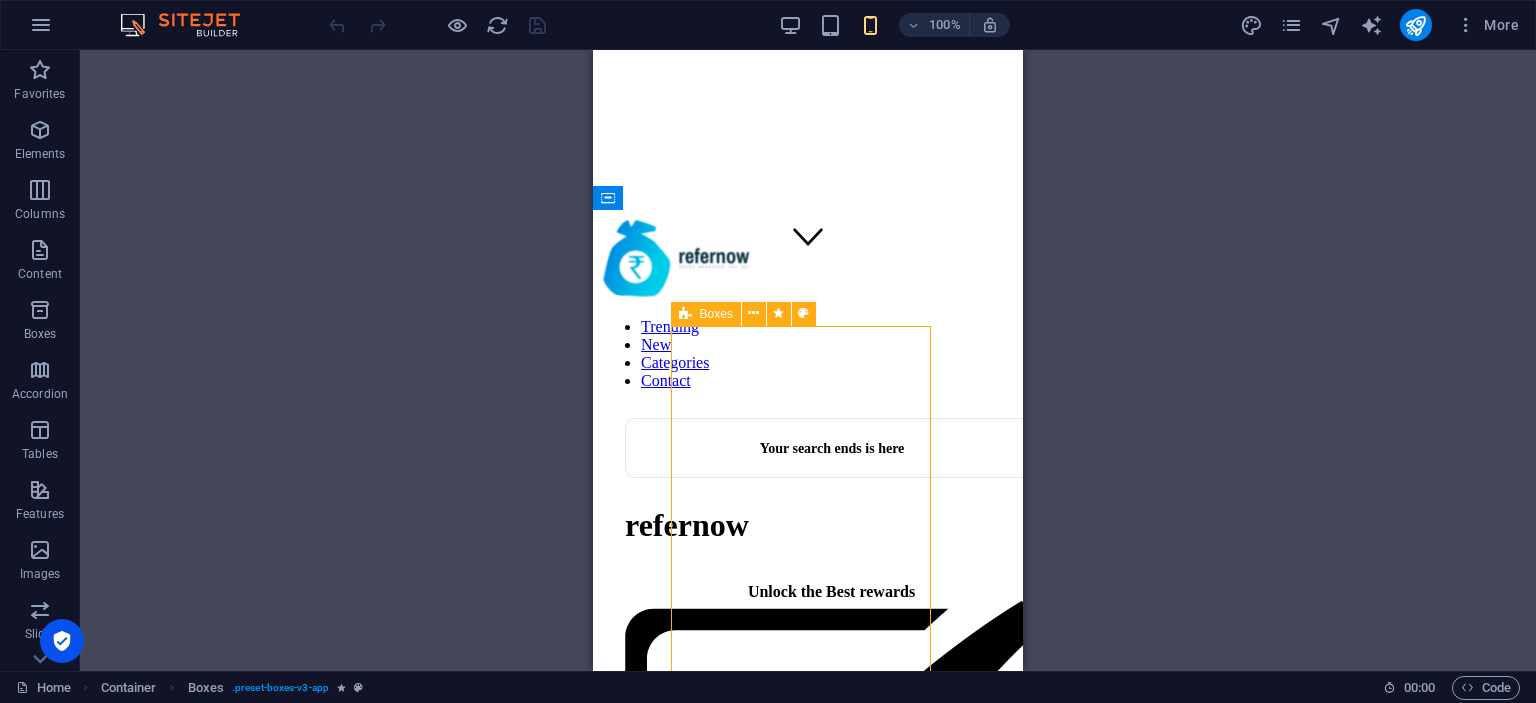 click on "Boxes" at bounding box center [716, 314] 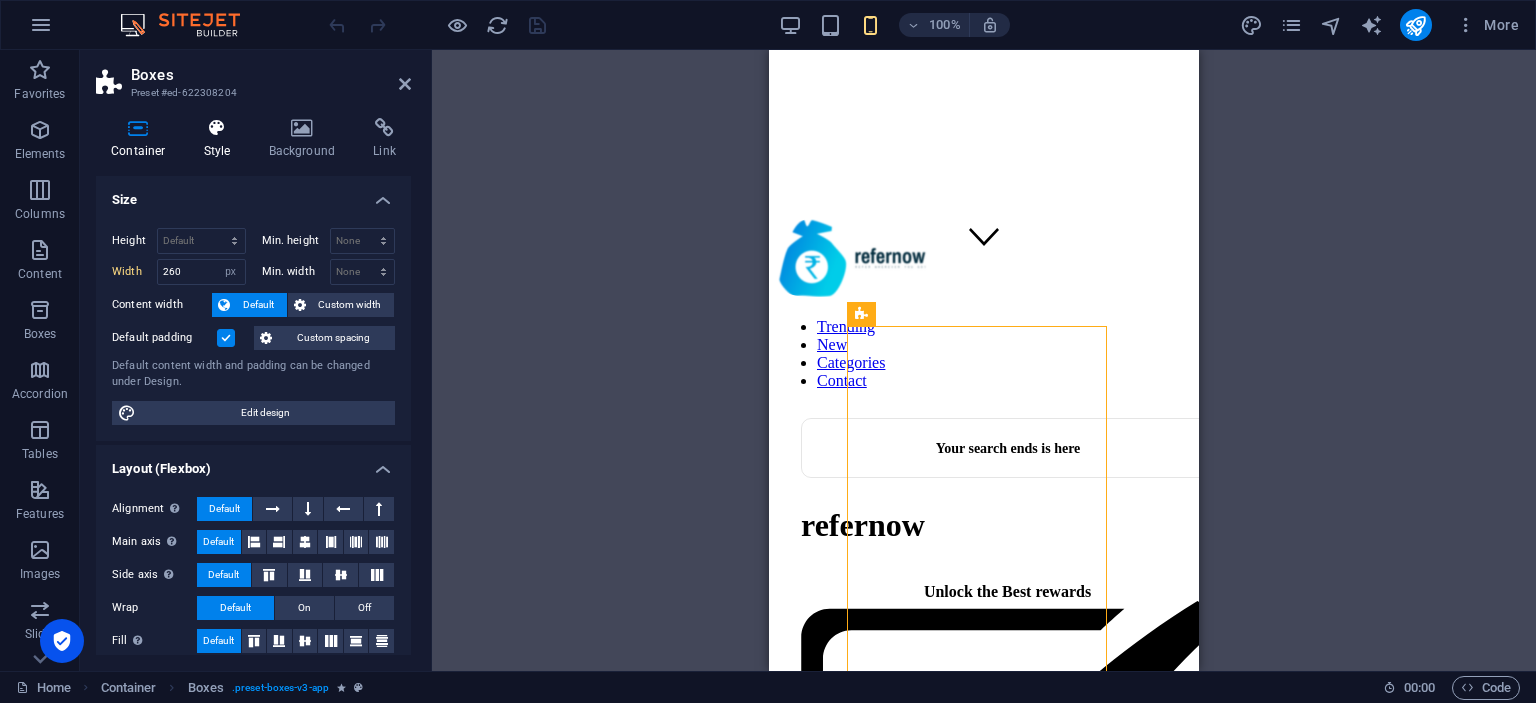 click at bounding box center (217, 128) 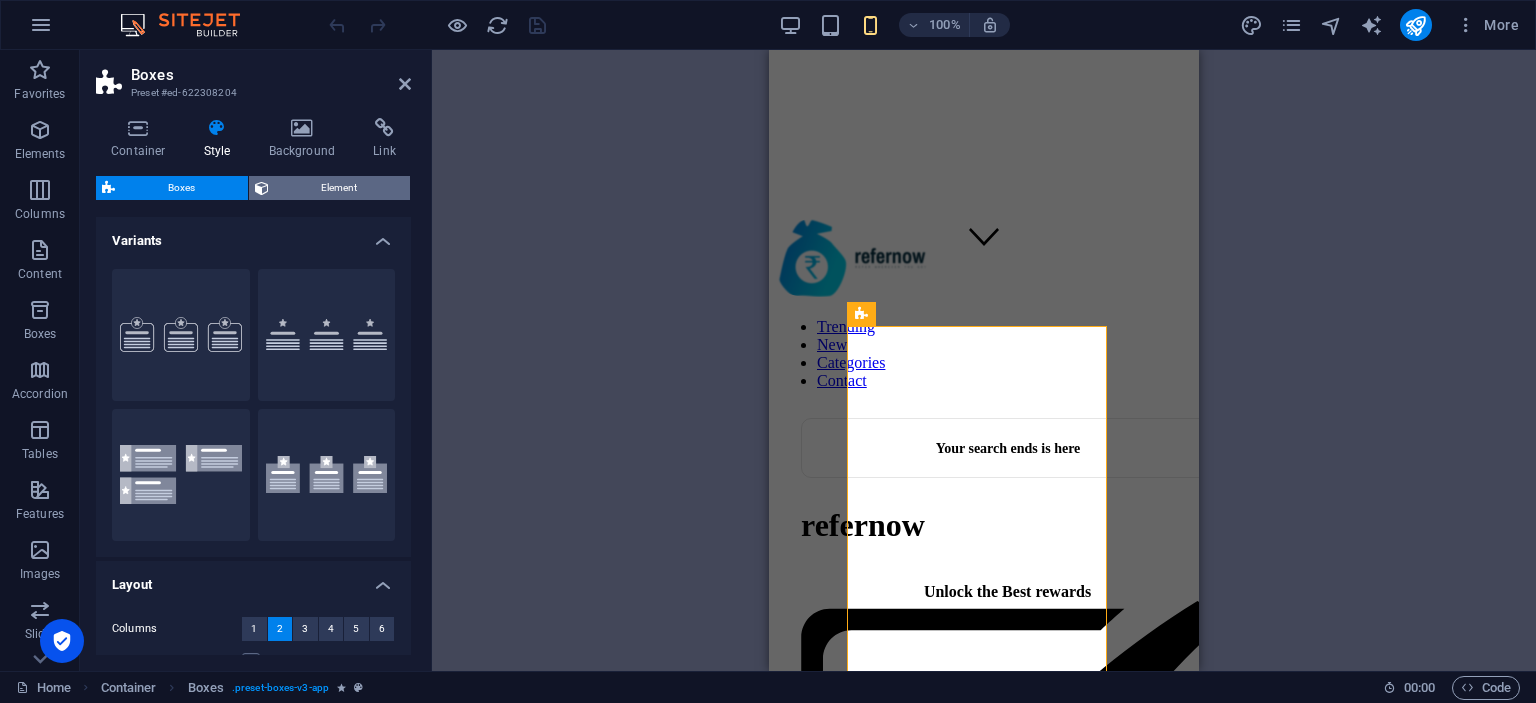 click on "Element" at bounding box center [340, 188] 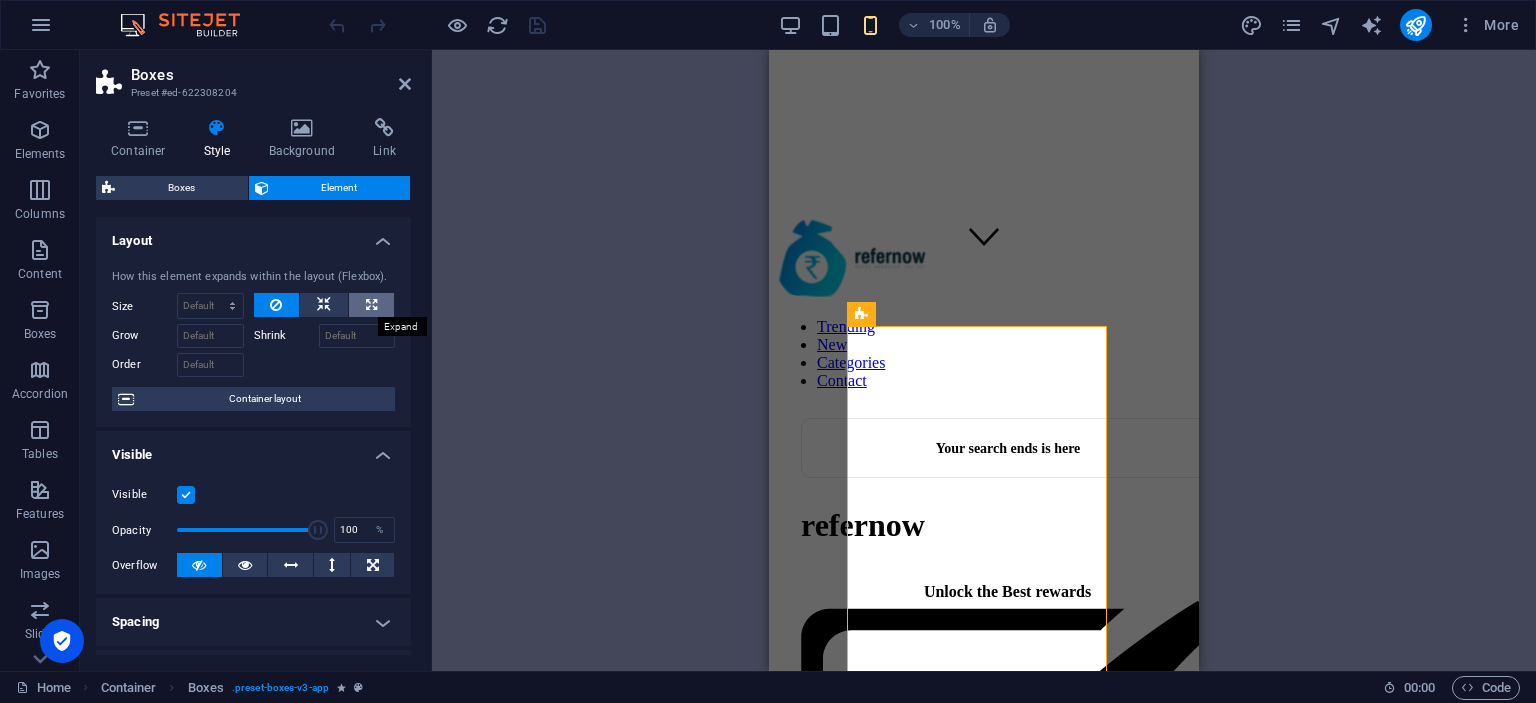 click at bounding box center (371, 305) 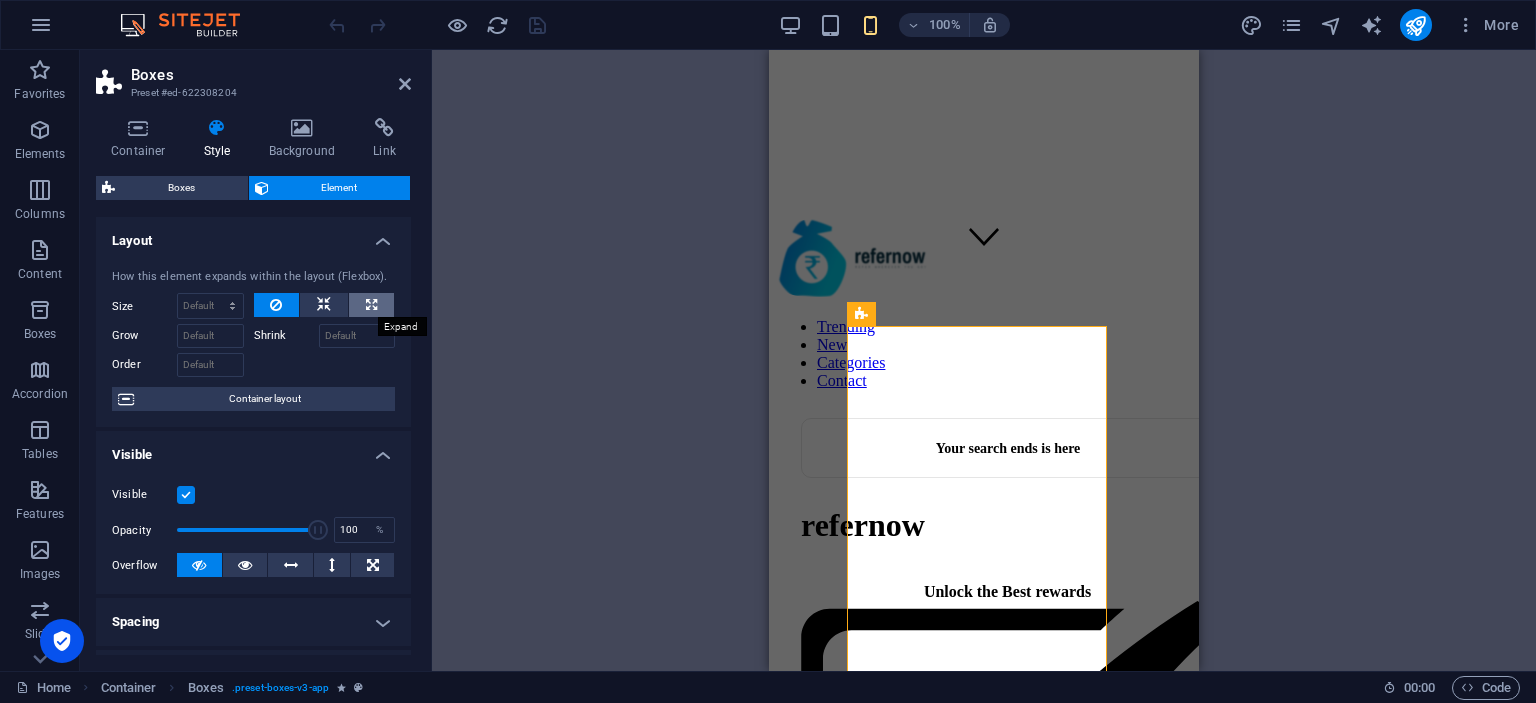type on "100" 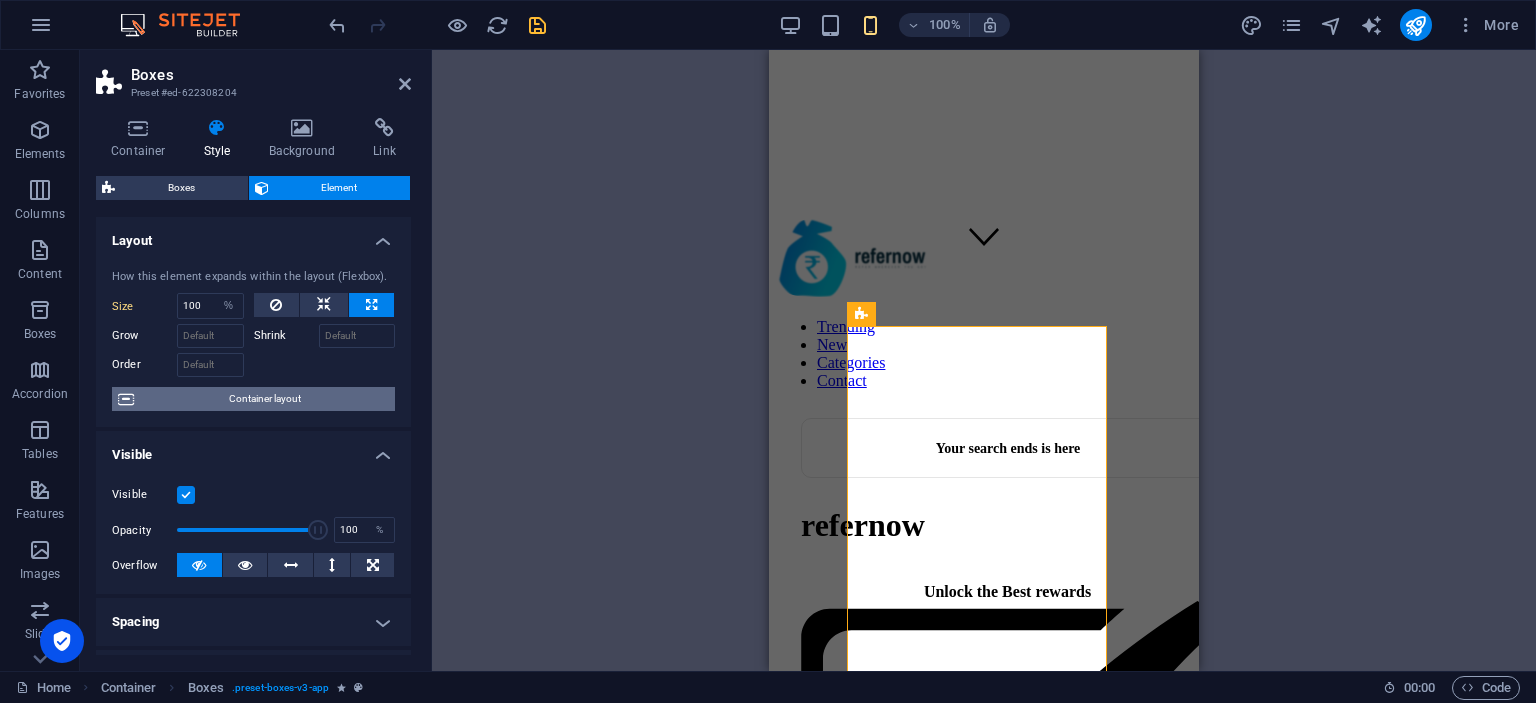 click on "Container layout" at bounding box center [264, 399] 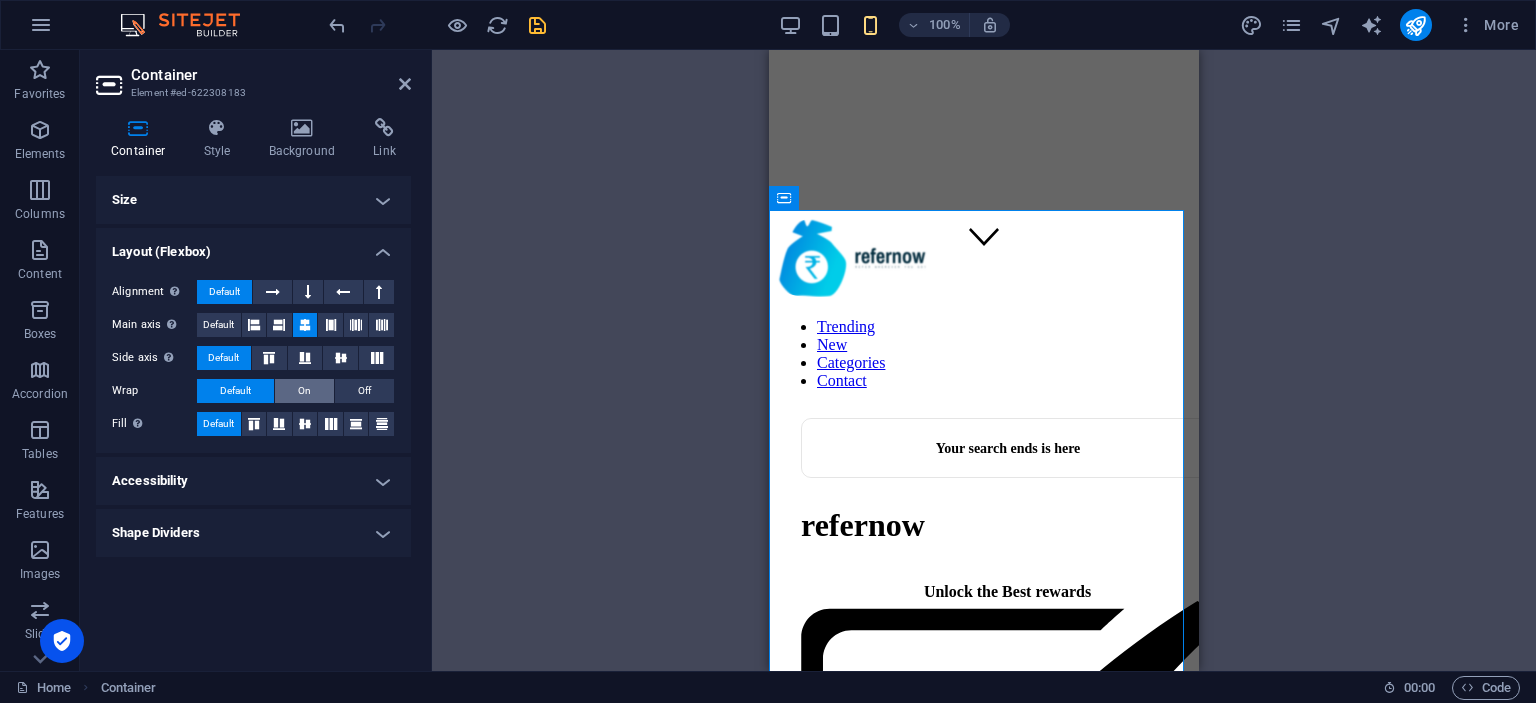 click on "On" at bounding box center [304, 391] 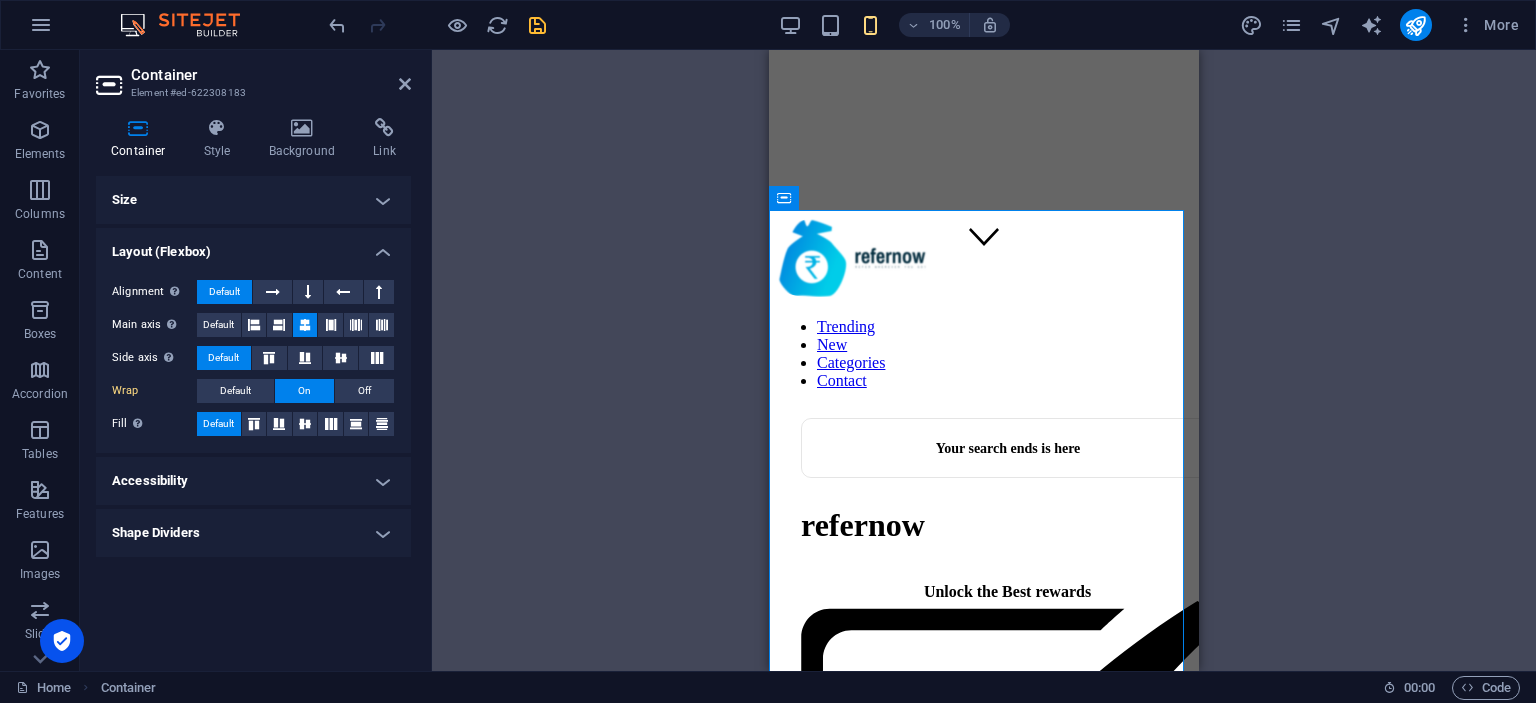 click on "Size" at bounding box center (253, 200) 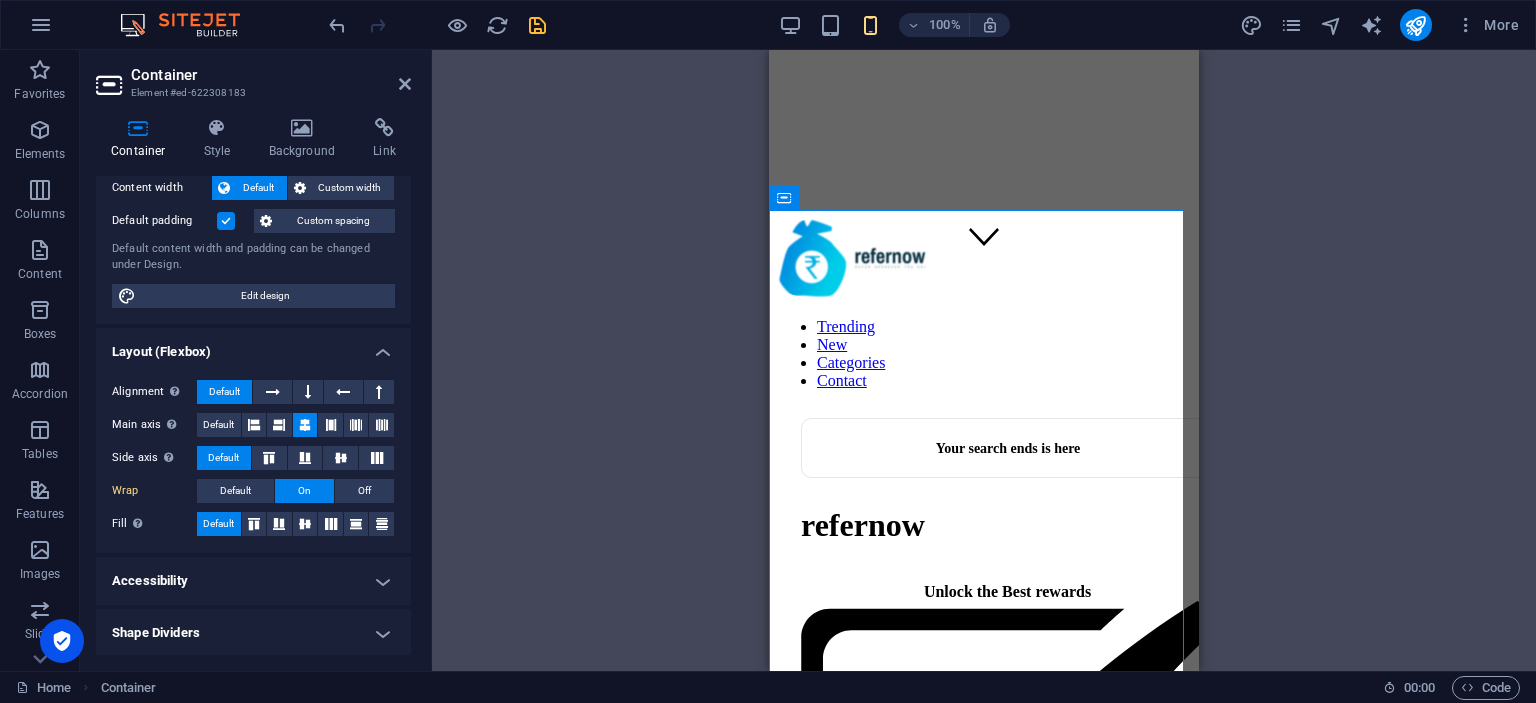 scroll, scrollTop: 0, scrollLeft: 0, axis: both 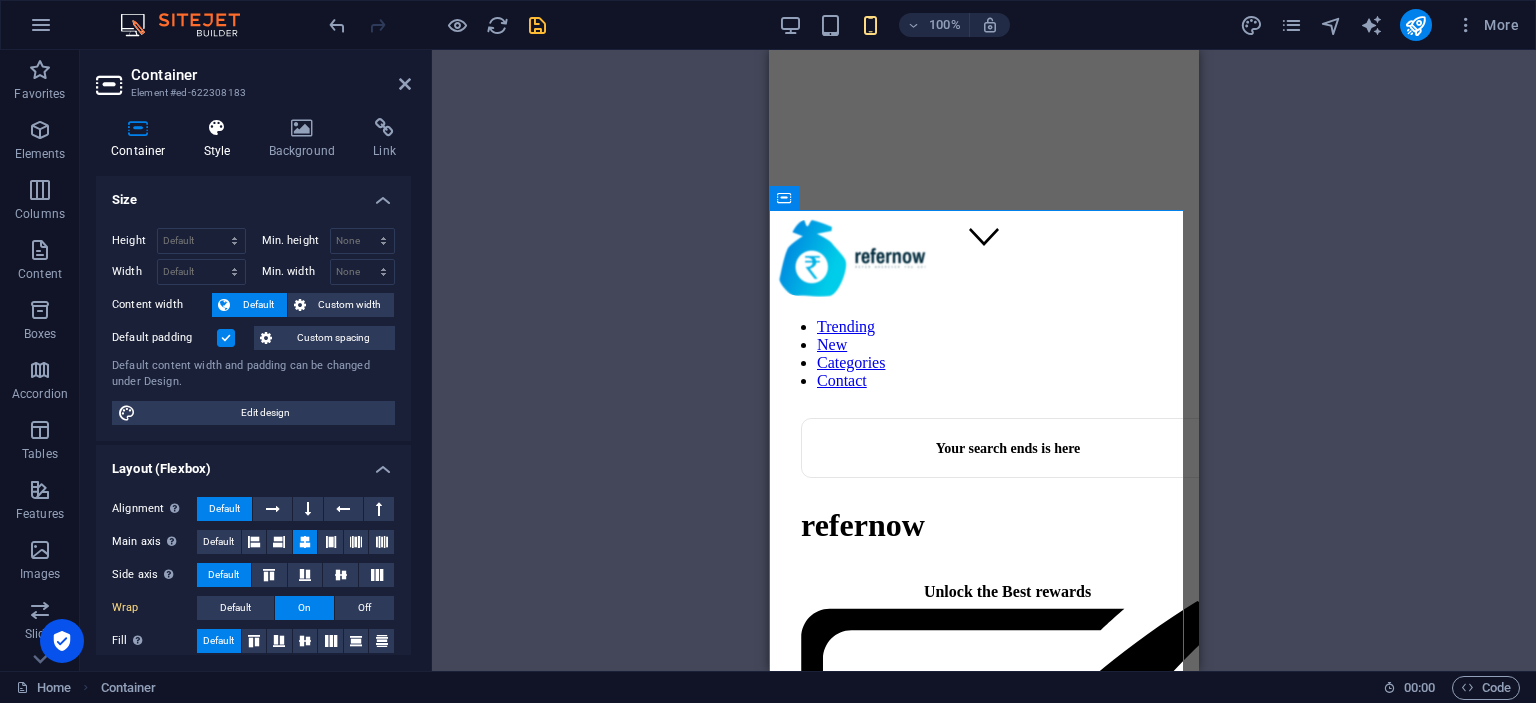 click at bounding box center [217, 128] 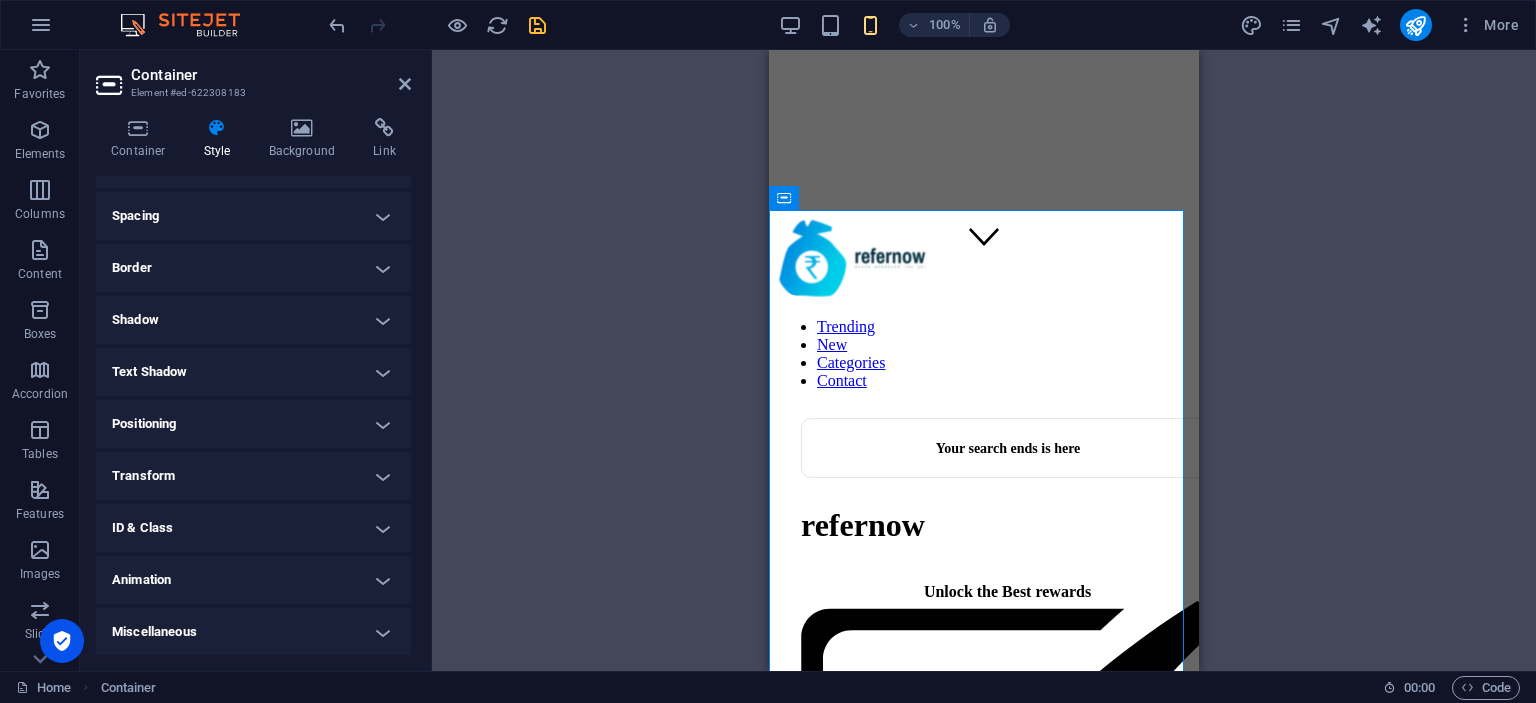 scroll, scrollTop: 0, scrollLeft: 0, axis: both 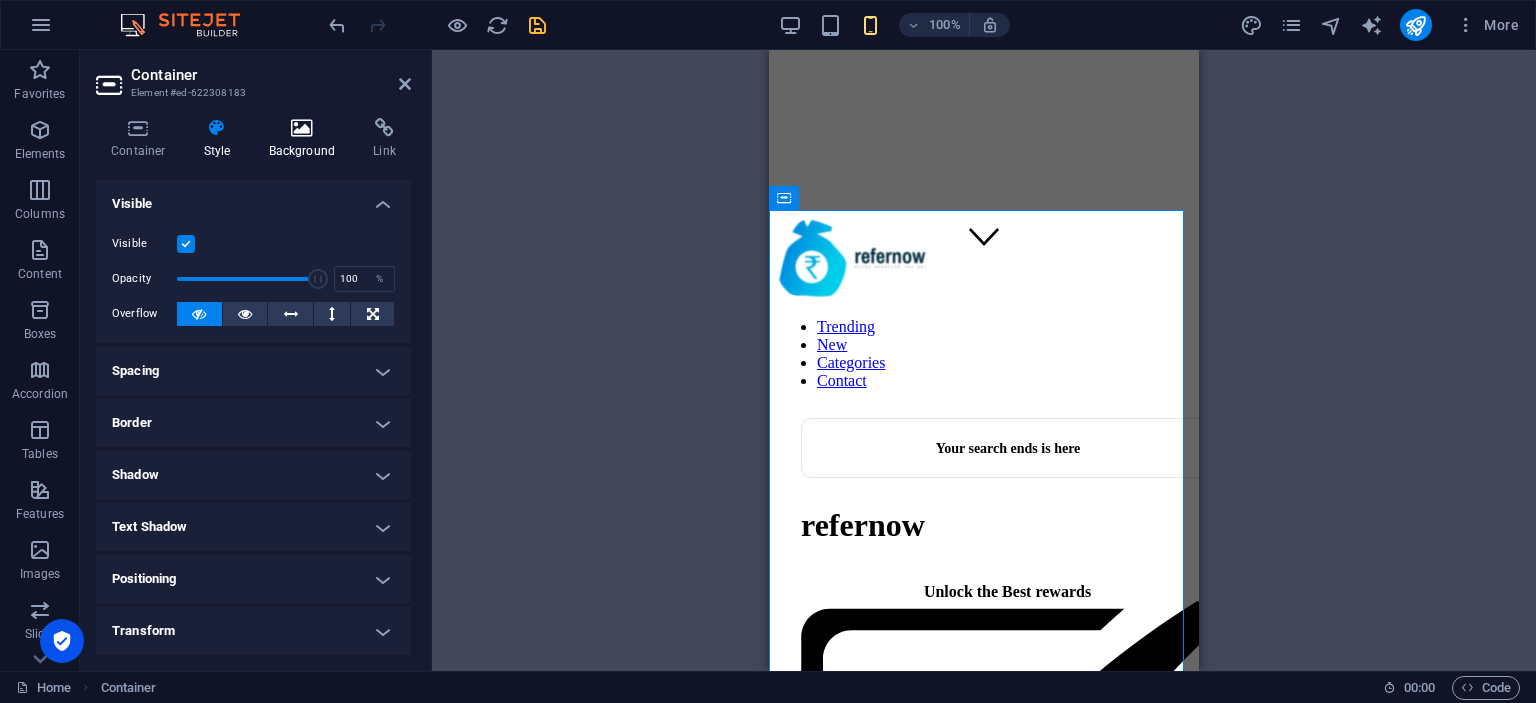 click at bounding box center [302, 128] 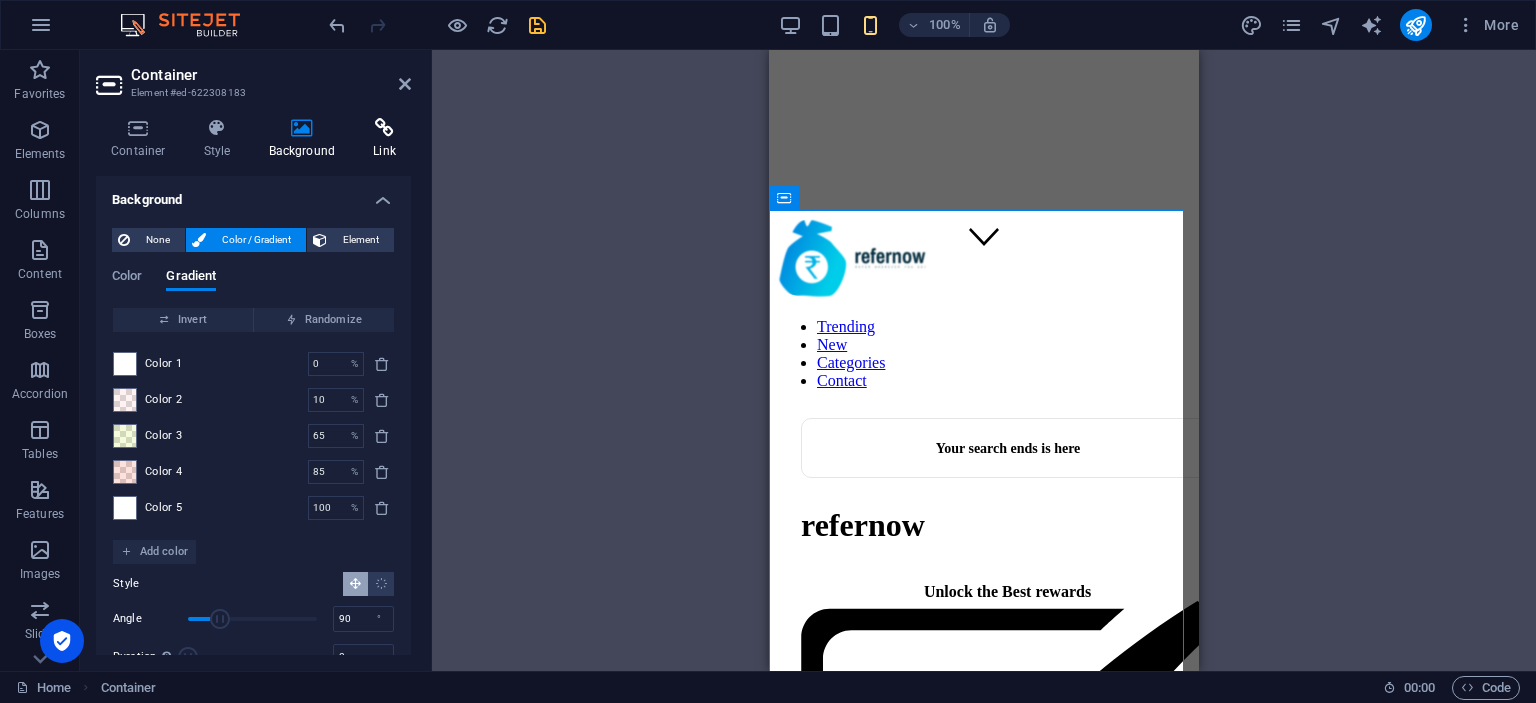 click at bounding box center [384, 128] 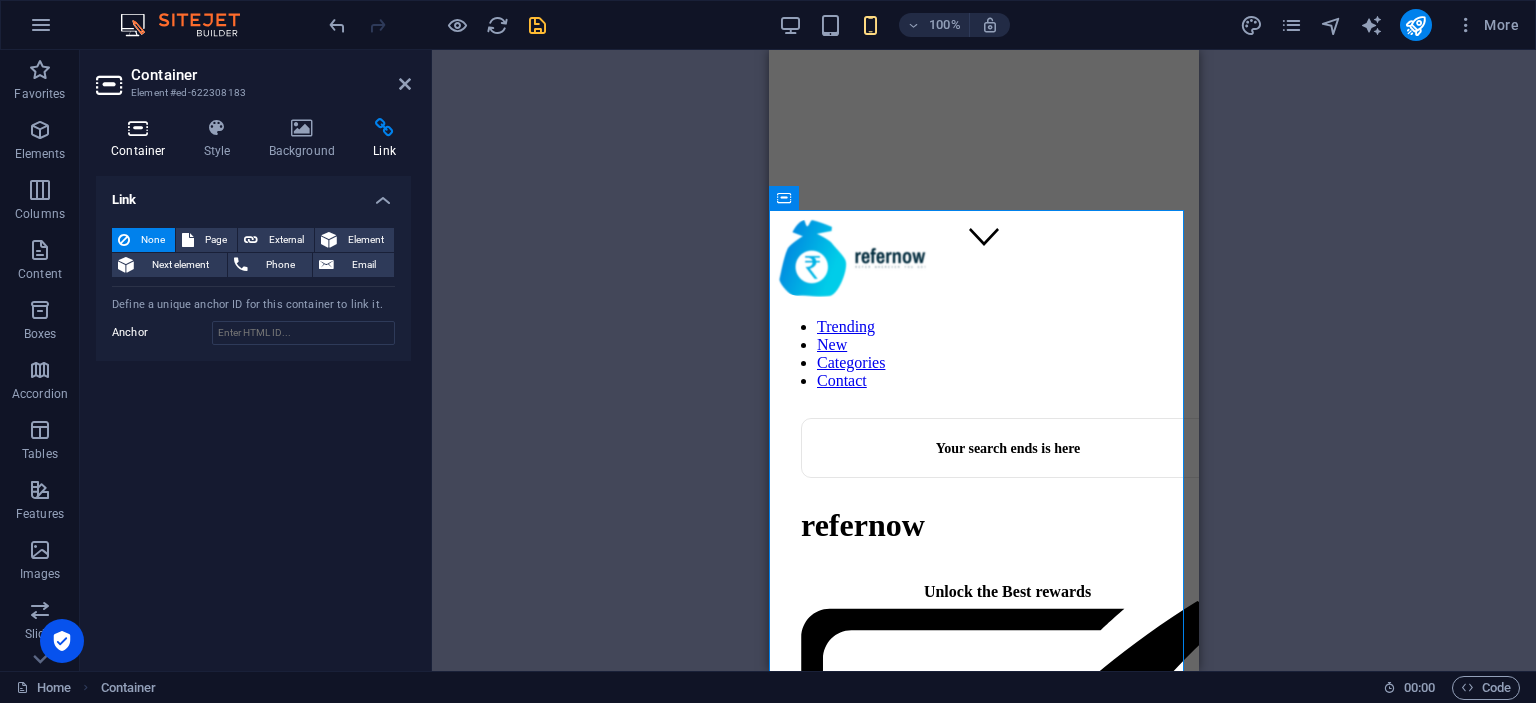 click at bounding box center (138, 128) 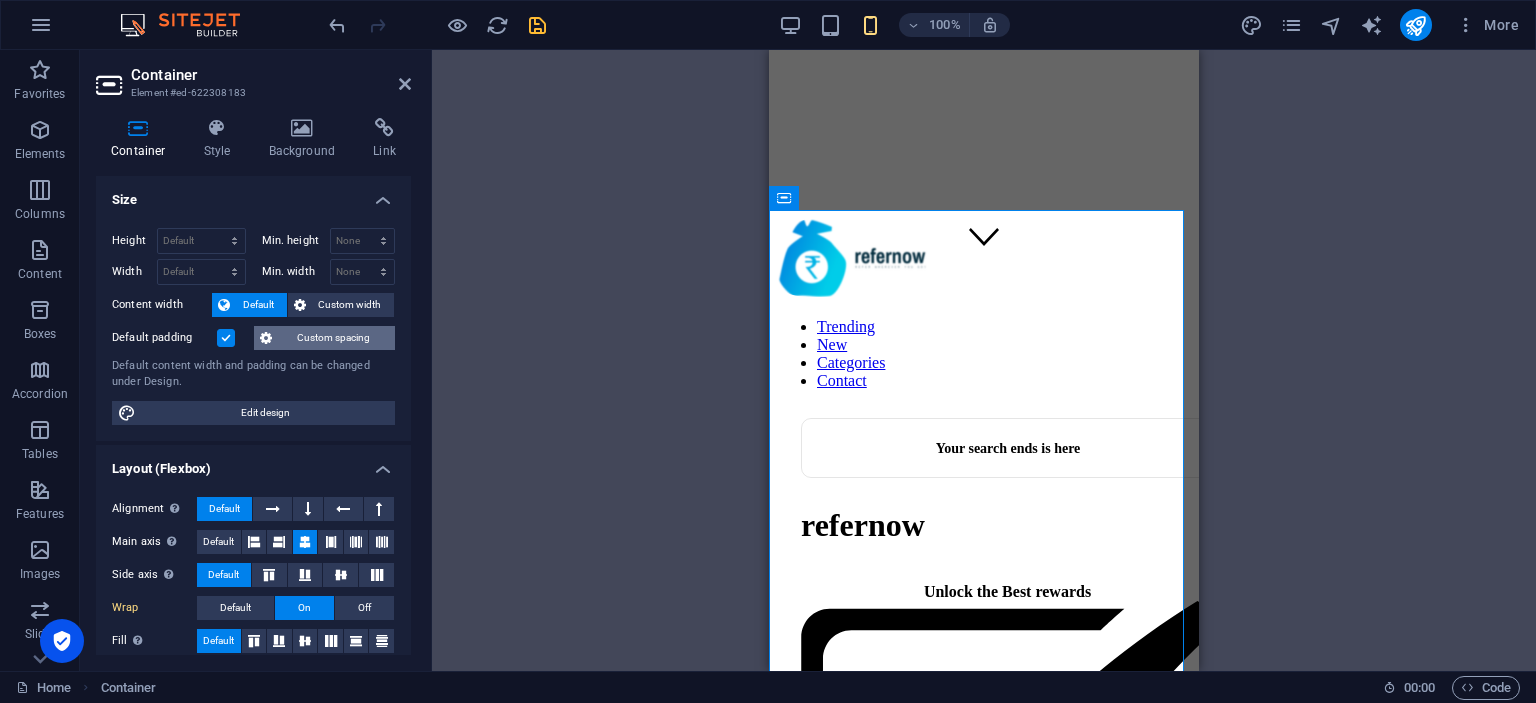 click on "Custom spacing" at bounding box center (333, 338) 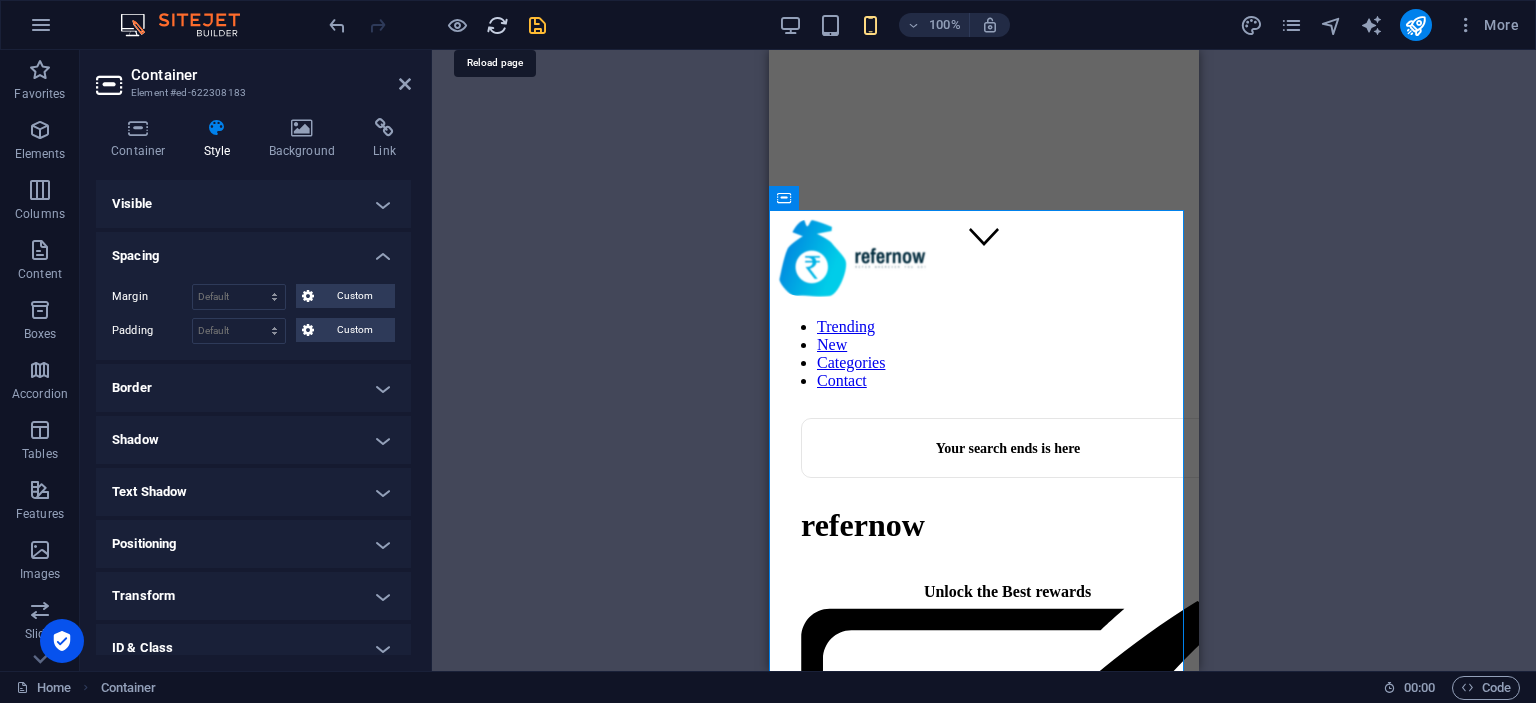 click at bounding box center [497, 25] 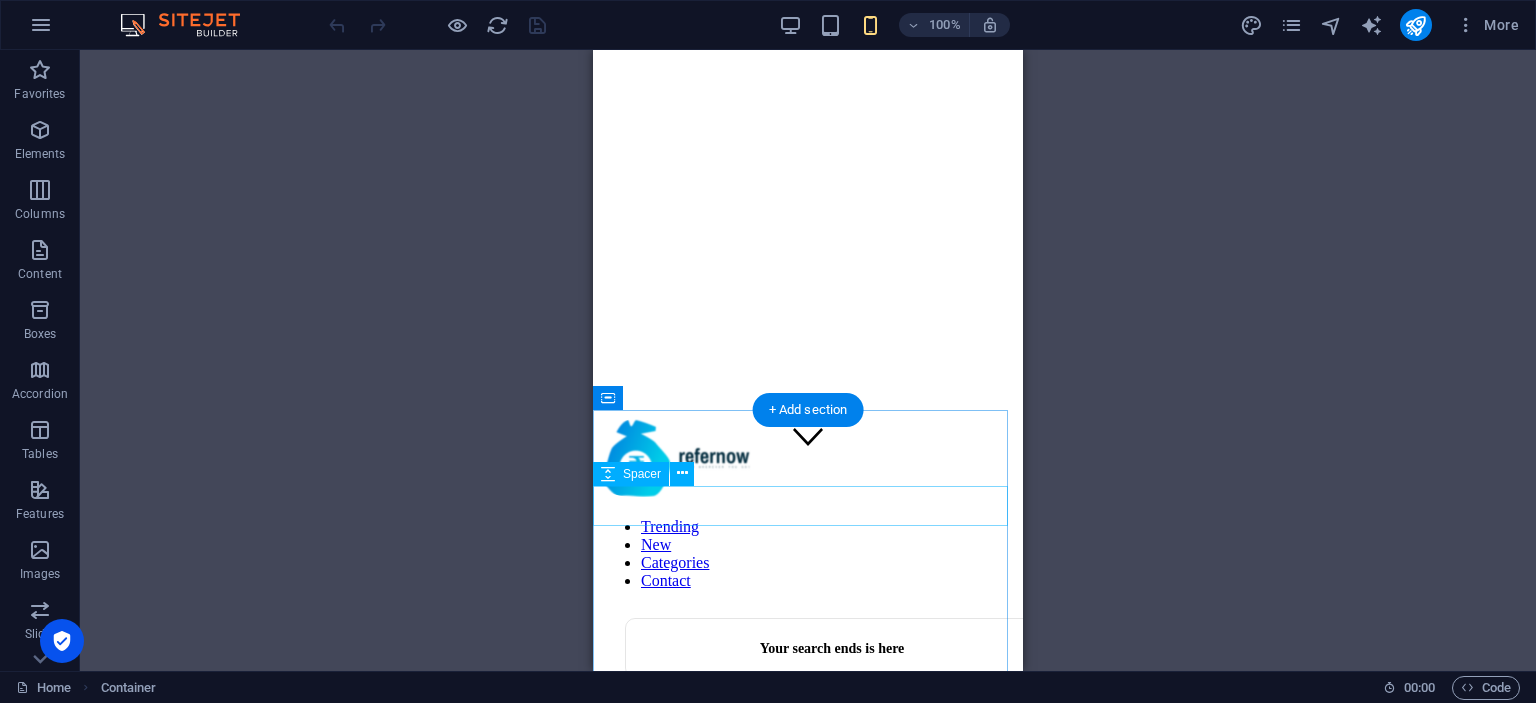 scroll, scrollTop: 400, scrollLeft: 0, axis: vertical 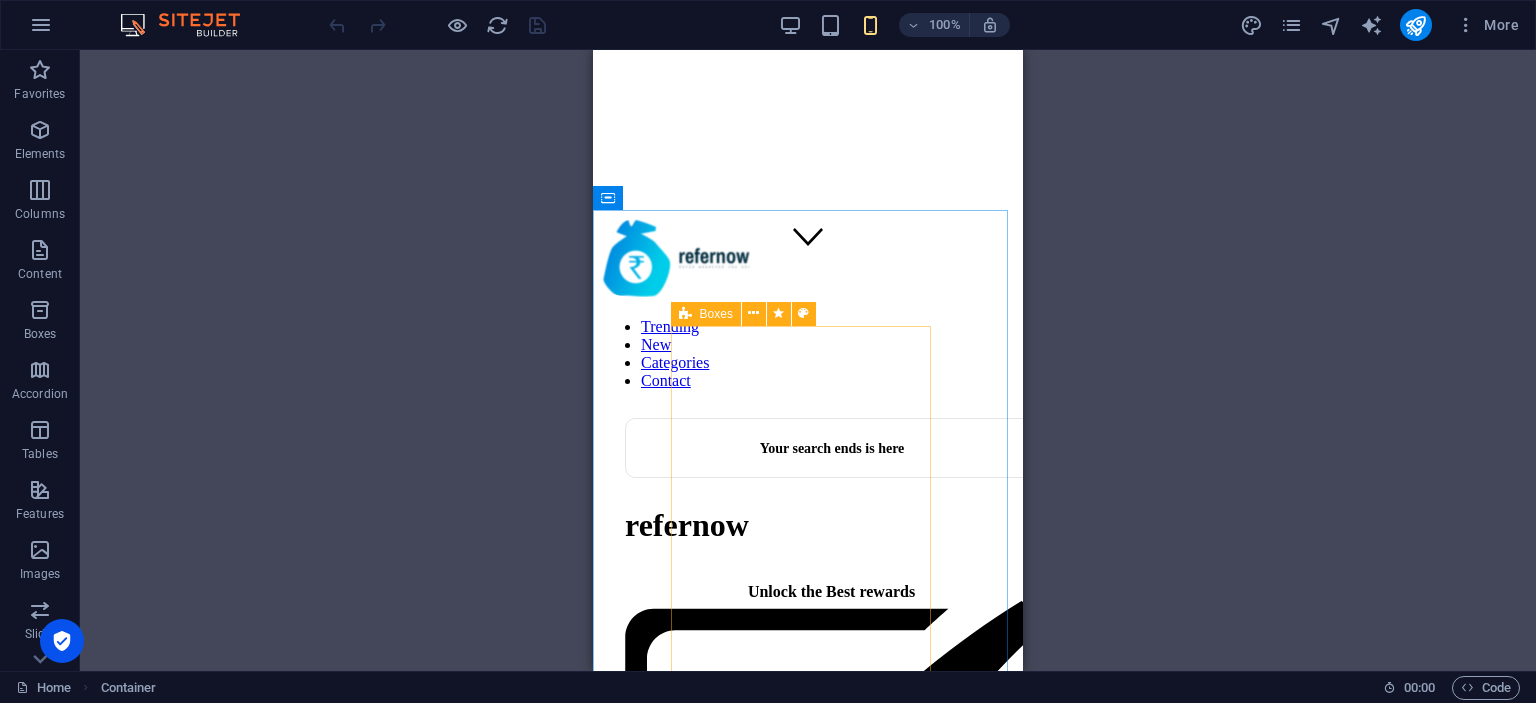 click on "Boxes" at bounding box center (706, 314) 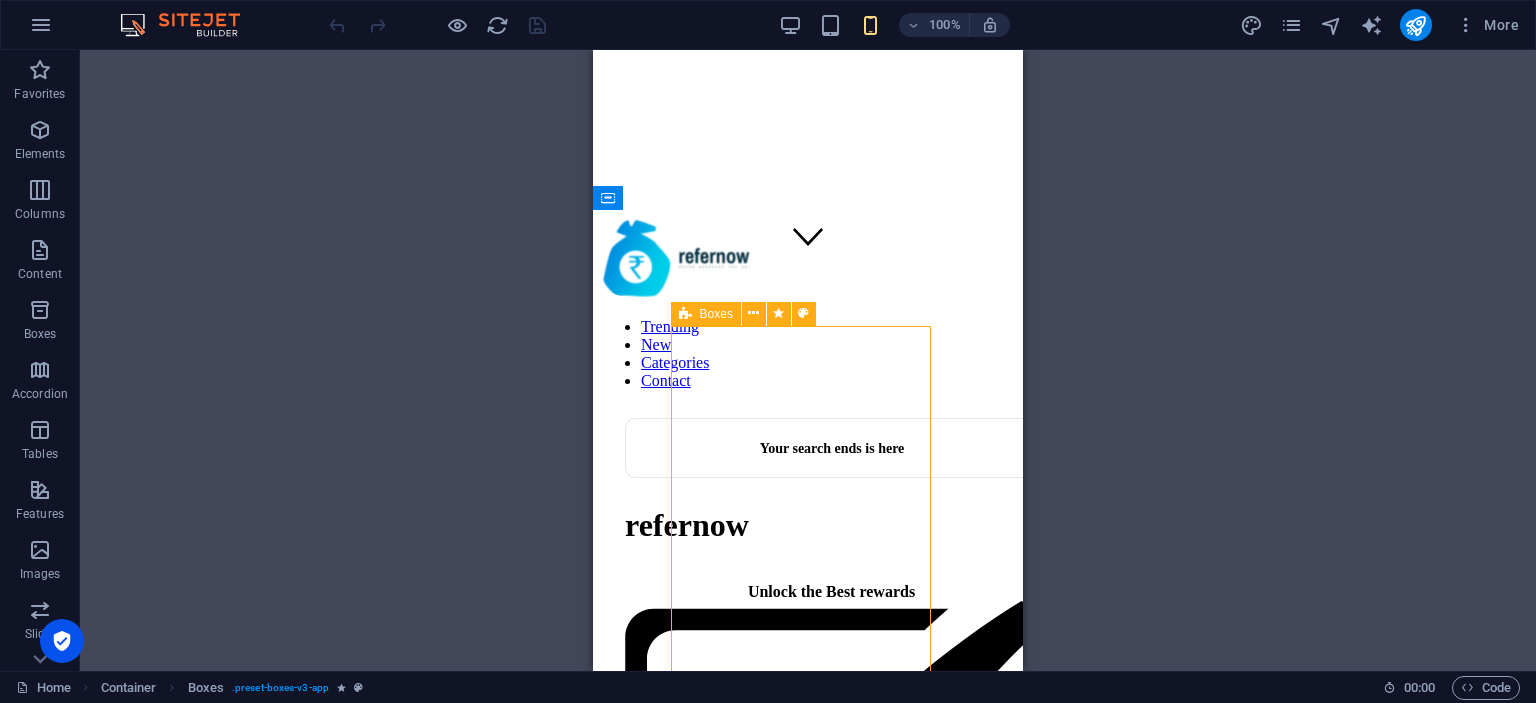click on "Boxes" at bounding box center [706, 314] 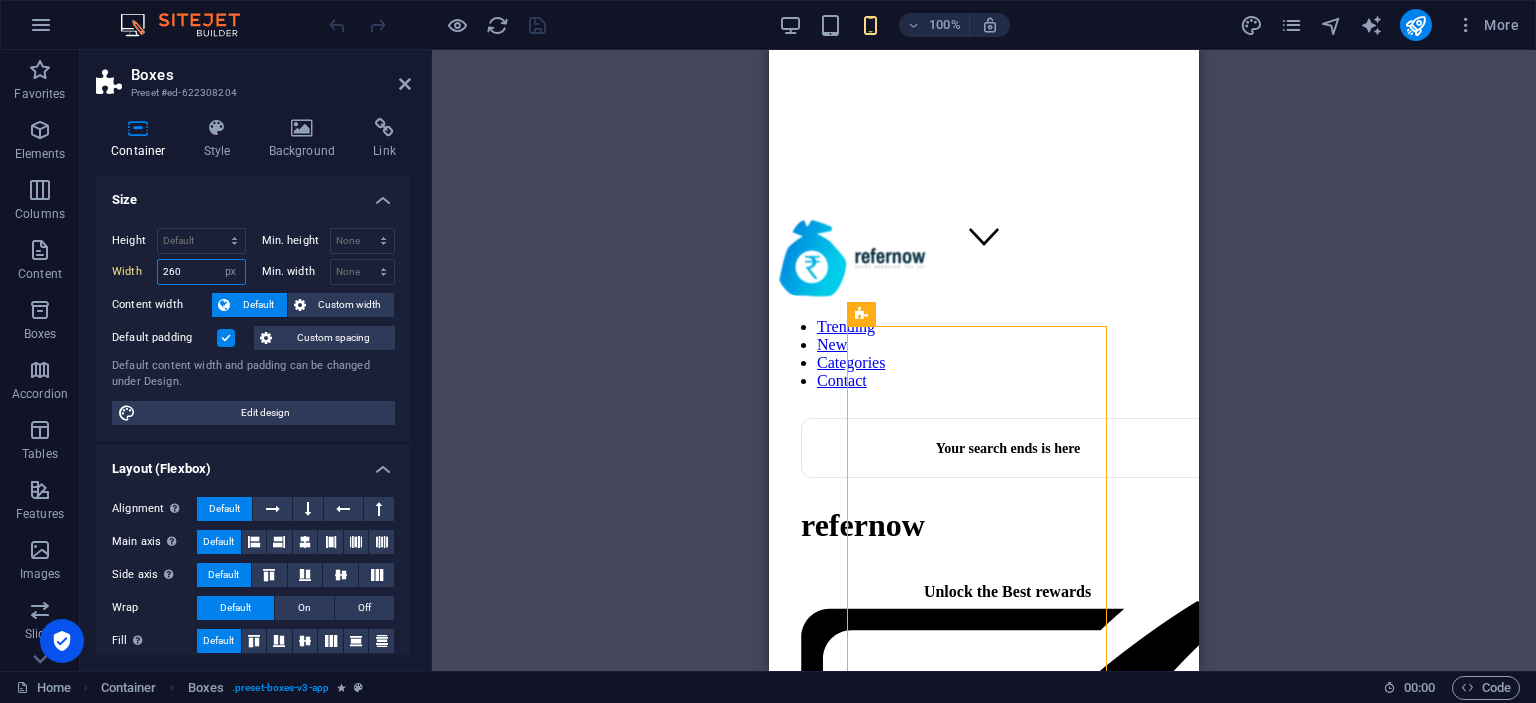 click on "260" at bounding box center (201, 272) 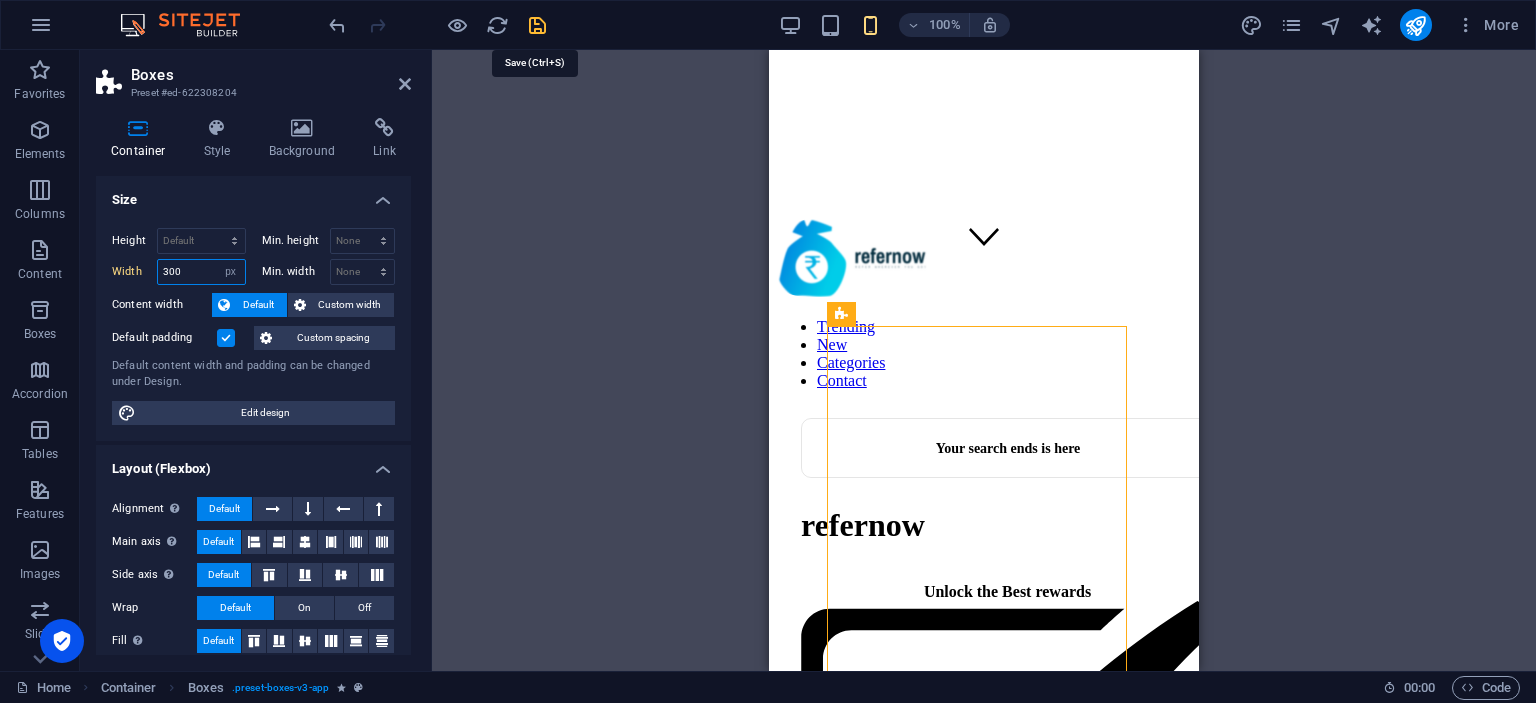 type on "300" 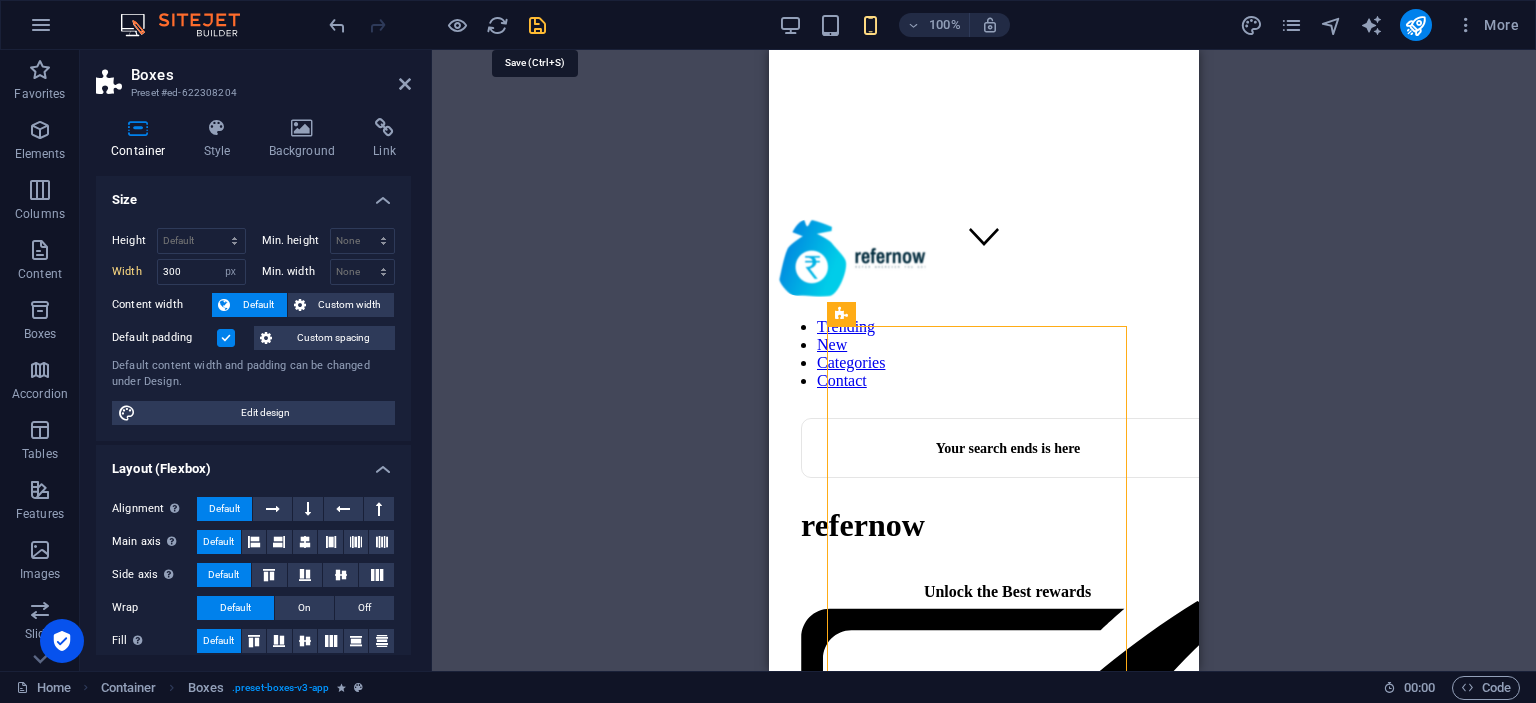 click at bounding box center (537, 25) 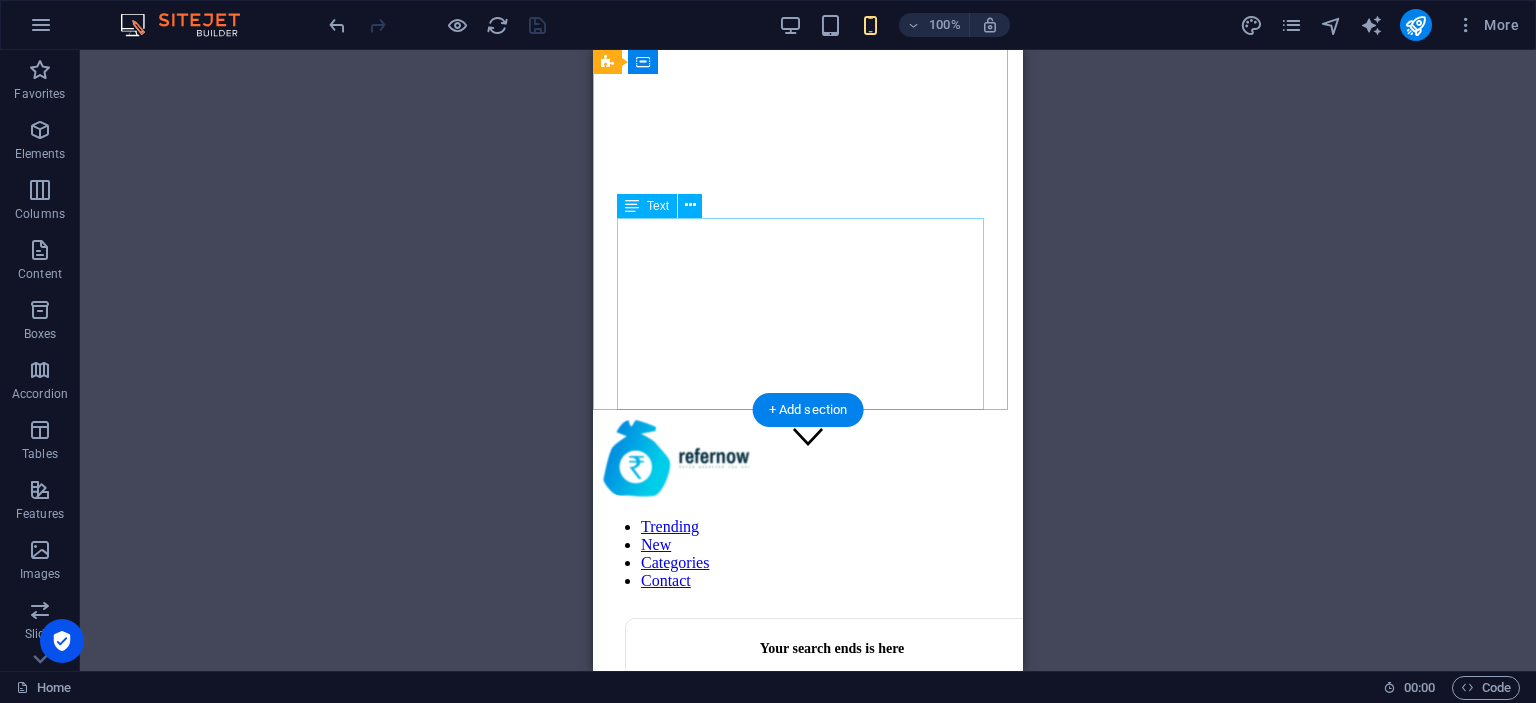 scroll, scrollTop: 500, scrollLeft: 0, axis: vertical 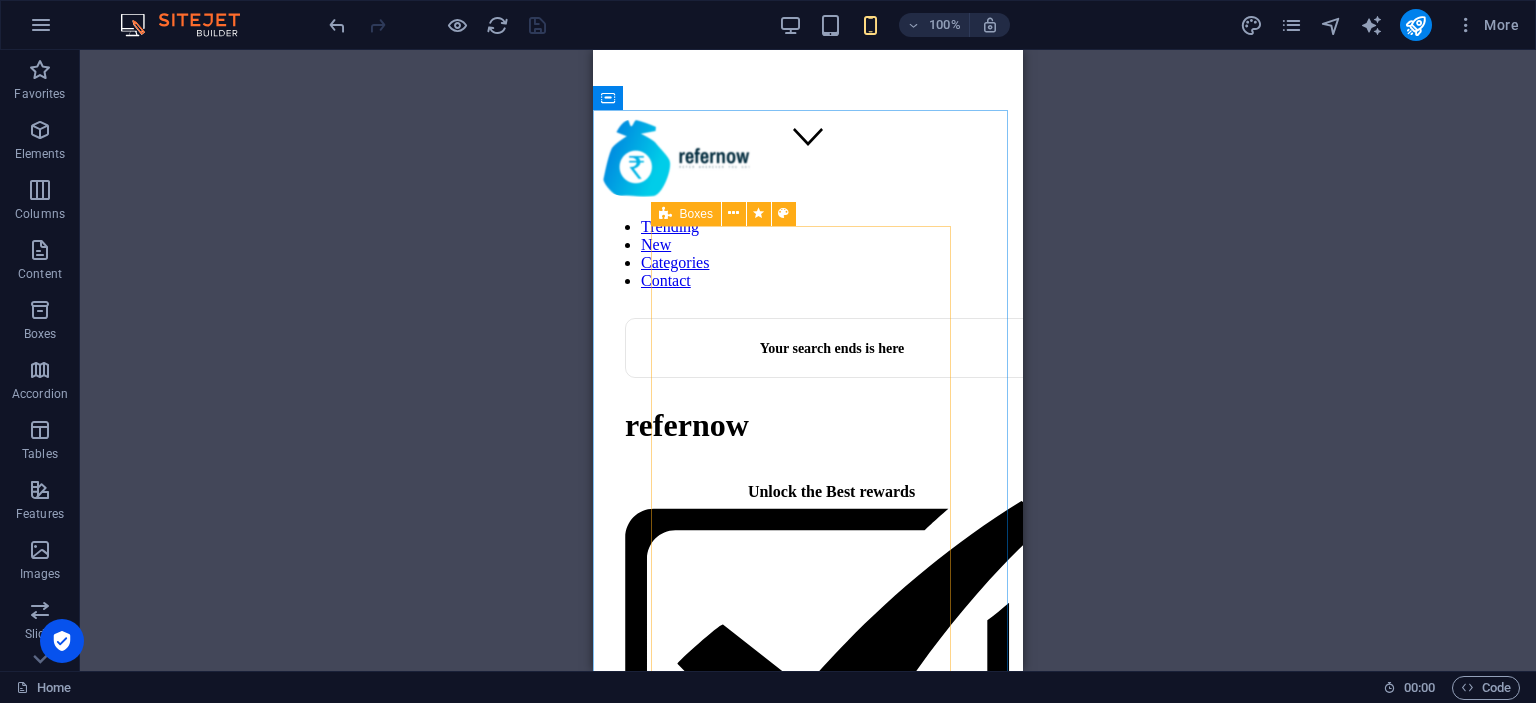 click at bounding box center (665, 214) 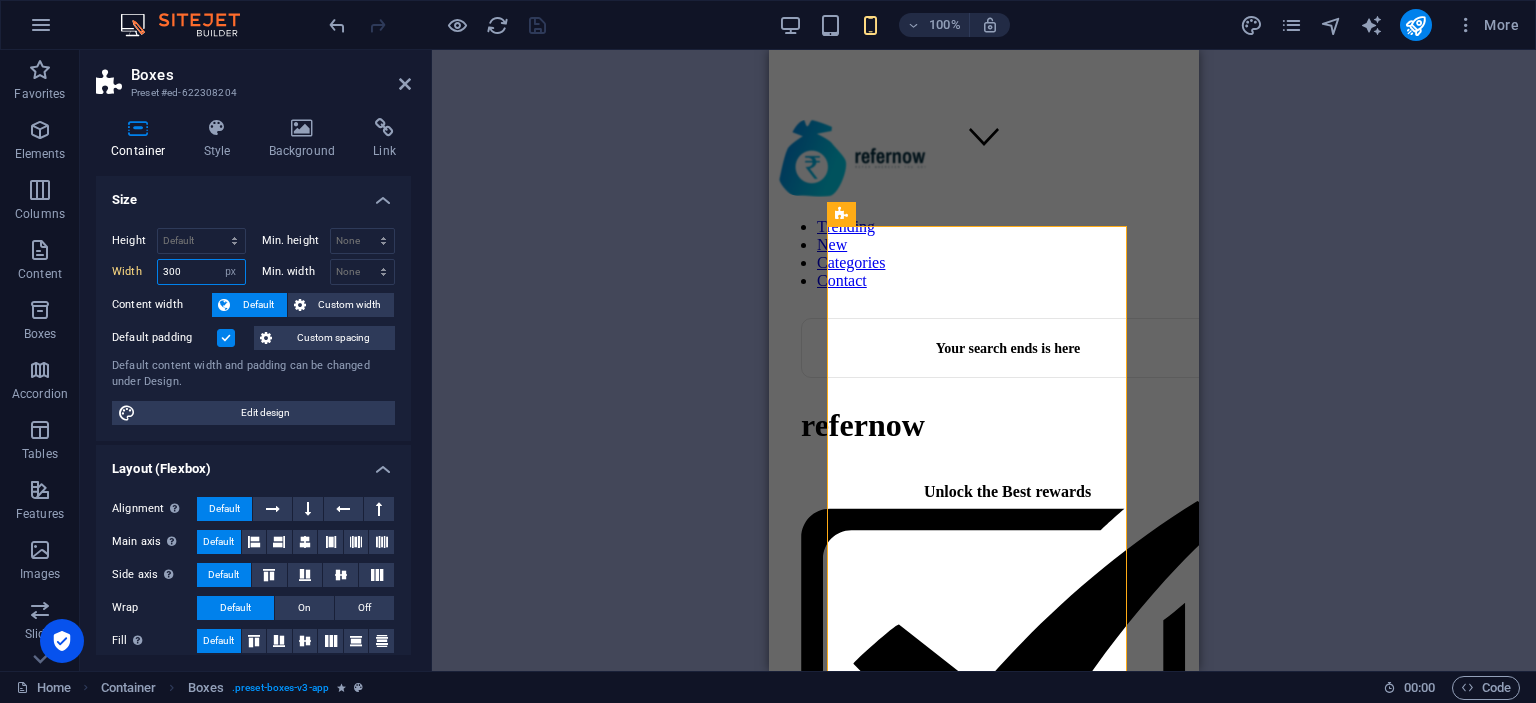 click on "300" at bounding box center [201, 272] 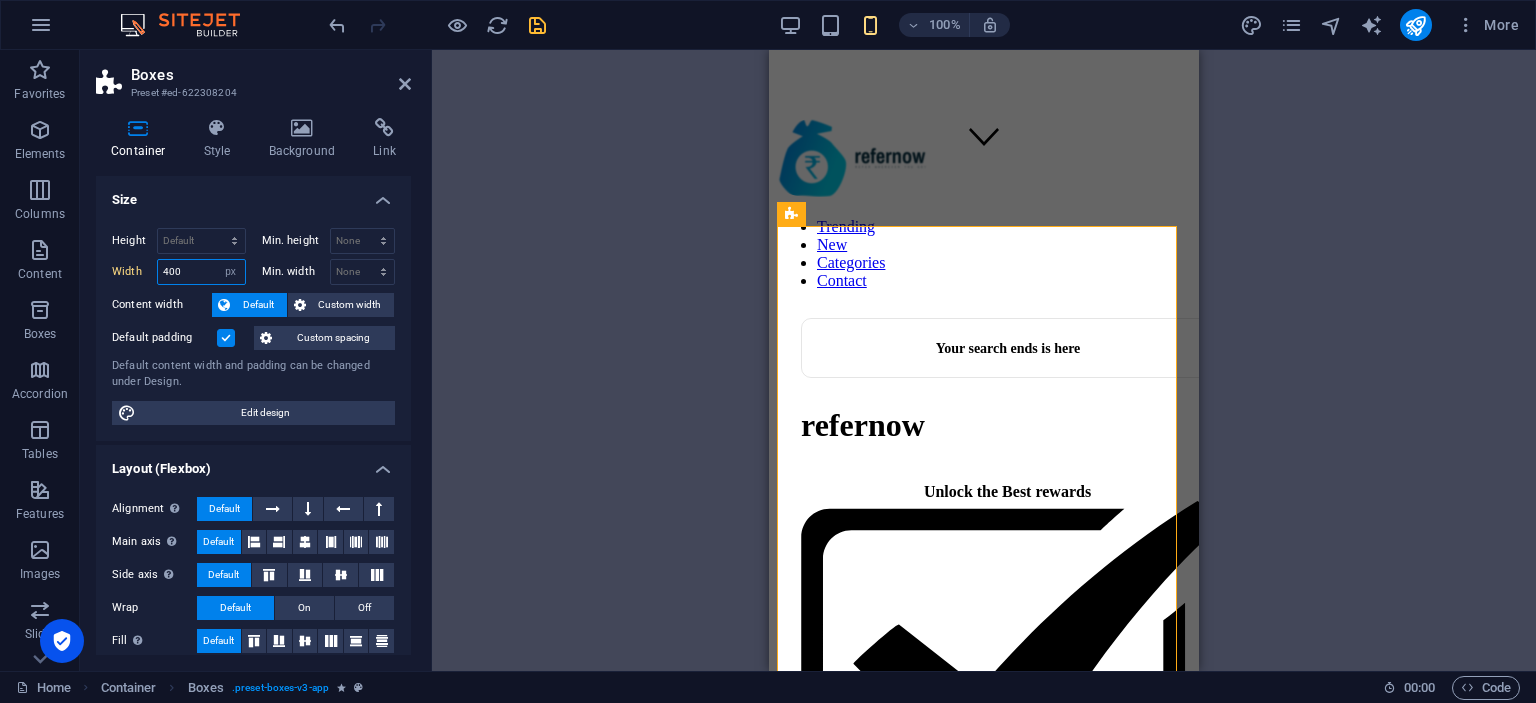 click on "400" at bounding box center [201, 272] 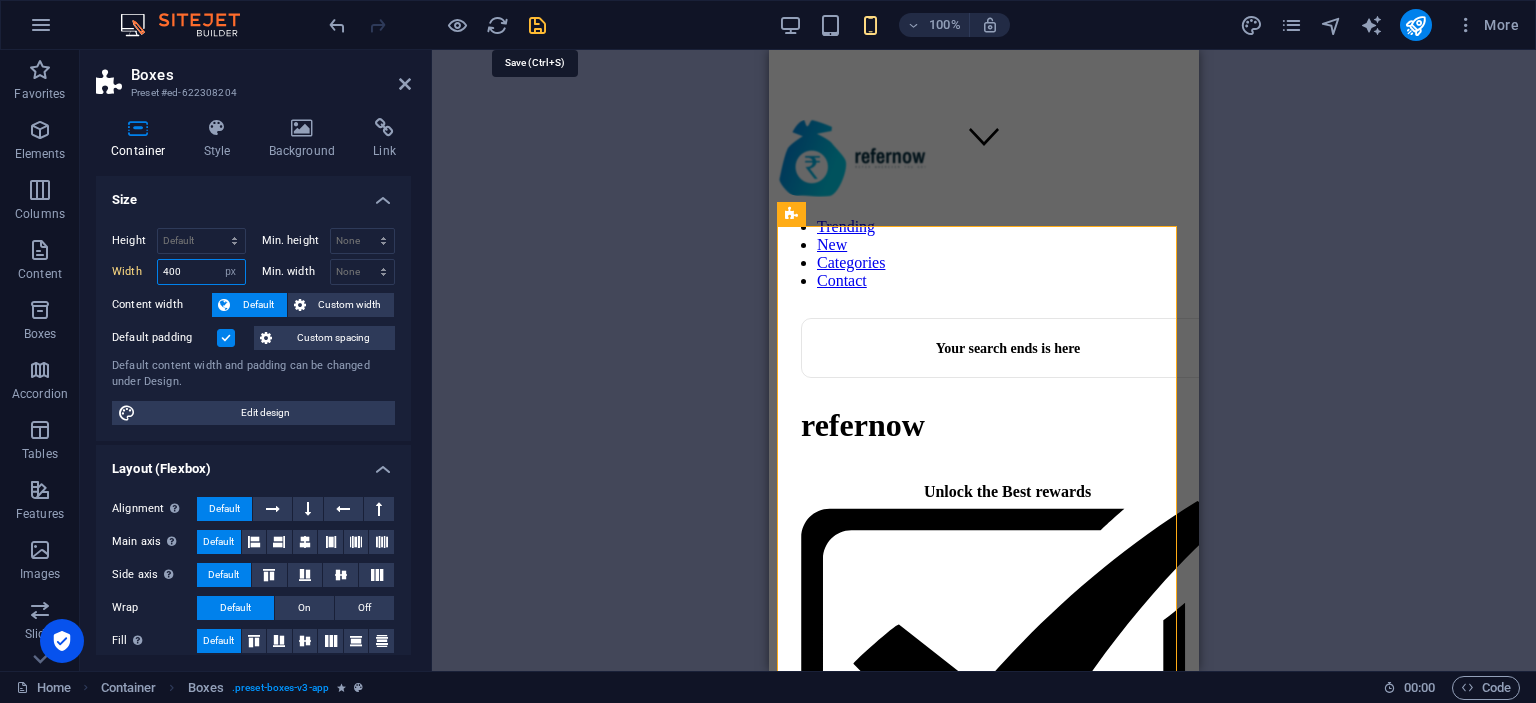type on "400" 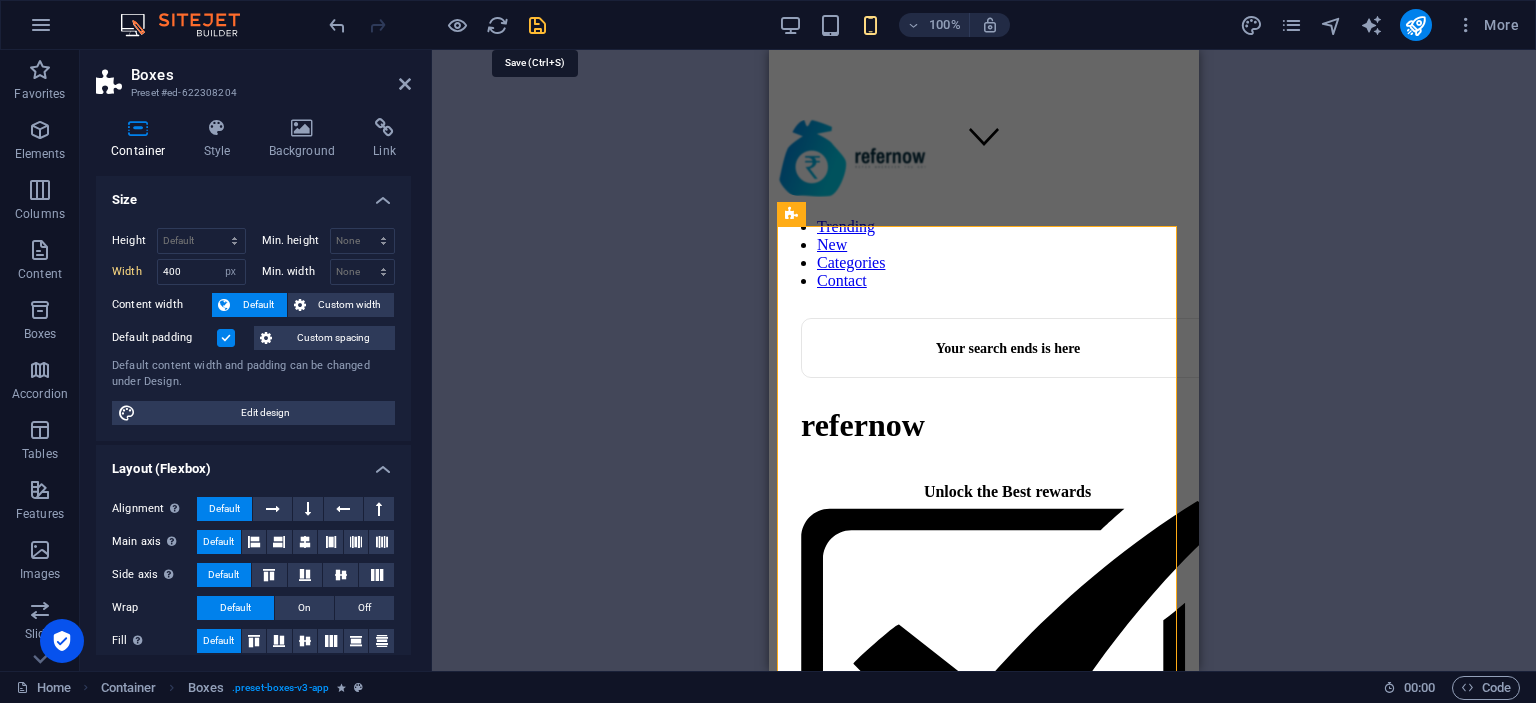 click at bounding box center [537, 25] 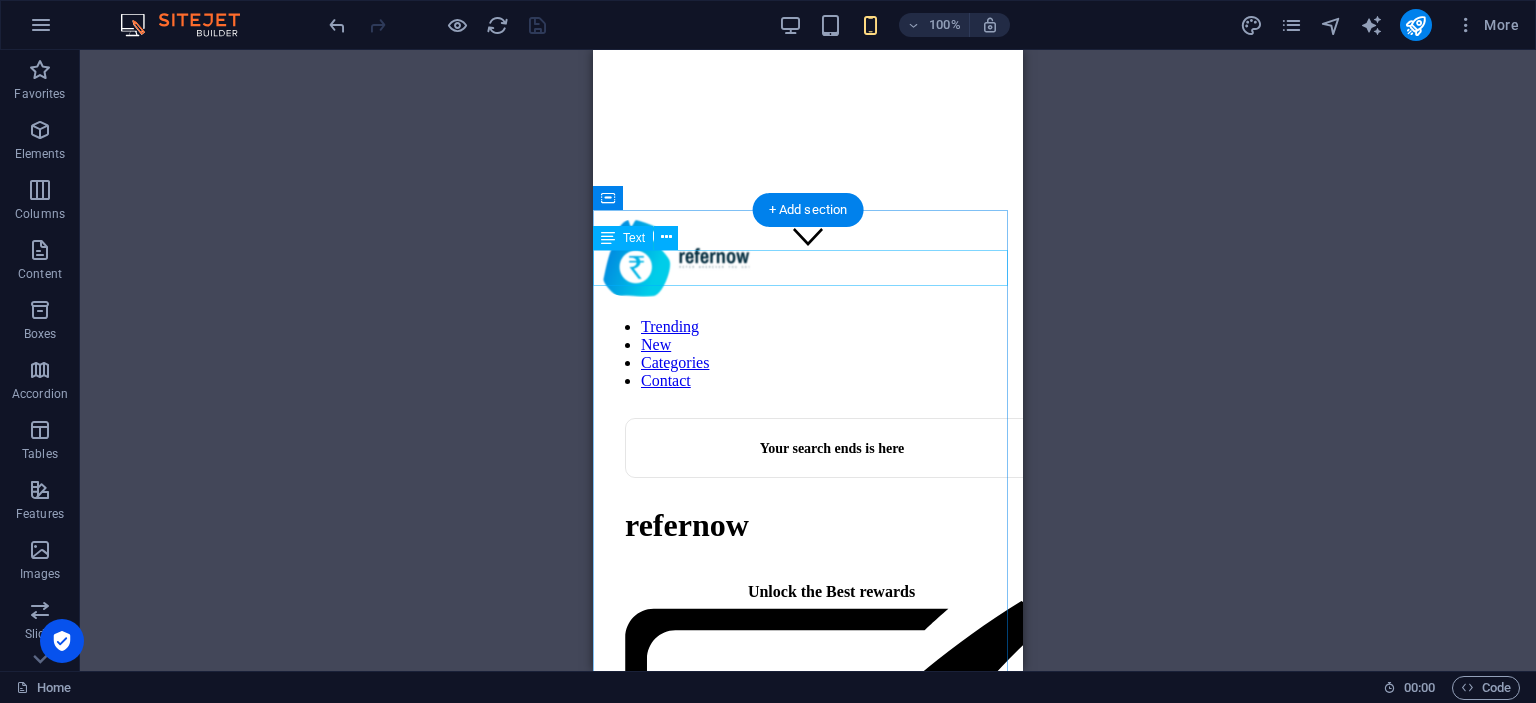 scroll, scrollTop: 200, scrollLeft: 0, axis: vertical 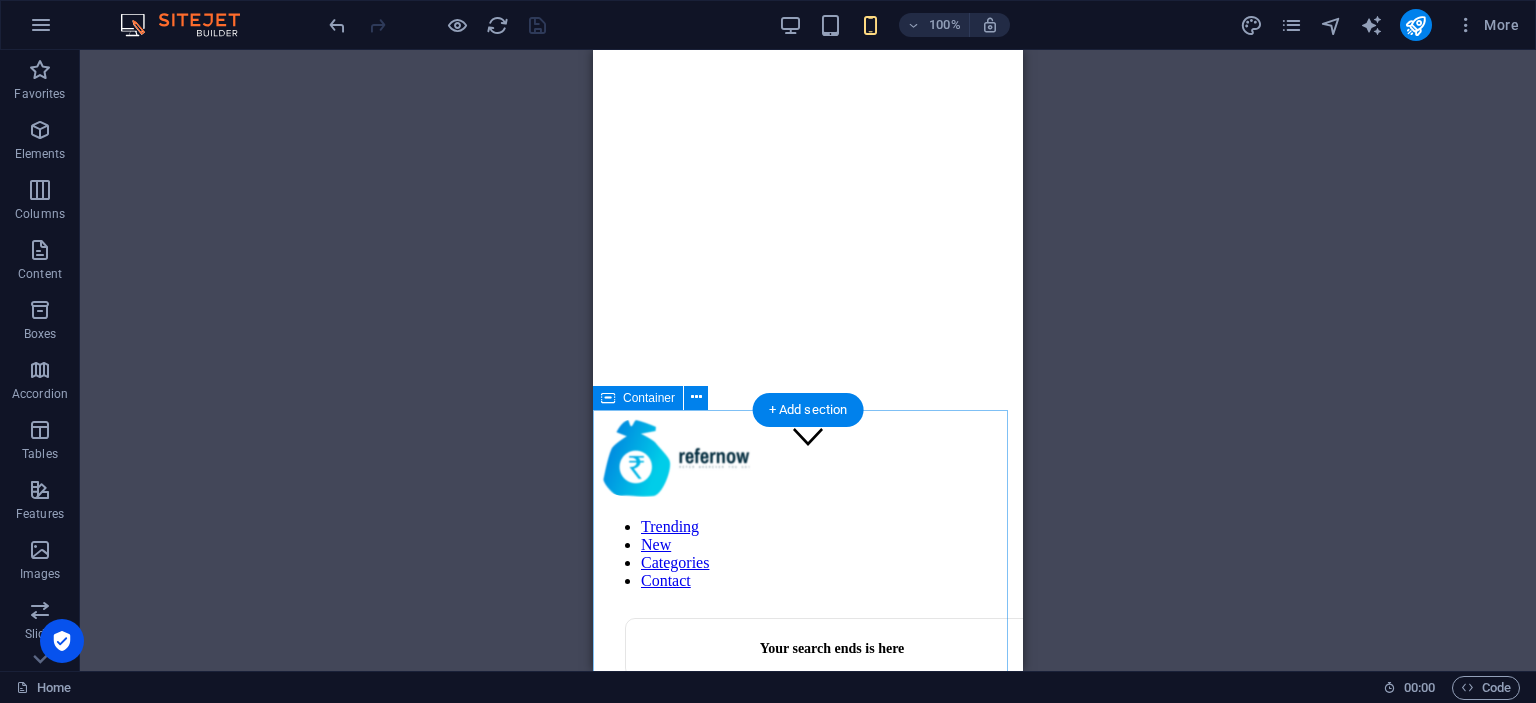 click on "Most popular CRED Use CRED to pay all your credit card bills, utility payment, special deal shopping and super quick, rewarding UPI payment. We recommend you to try it too. So here's one of my invites -  https://app.cred.club/spQx/7274jasd . Use it to claim your membership right away and make any bill payment to earn up to ₹250 in assured cashback. UPSTOX Set and track goals with manageable task breakdowns. AIRTEL XTREME   Ensure your data’s safety with top-tier encryption. Delta Exchange Get alerts on tasks and deadlines that matter most." at bounding box center (808, 4363) 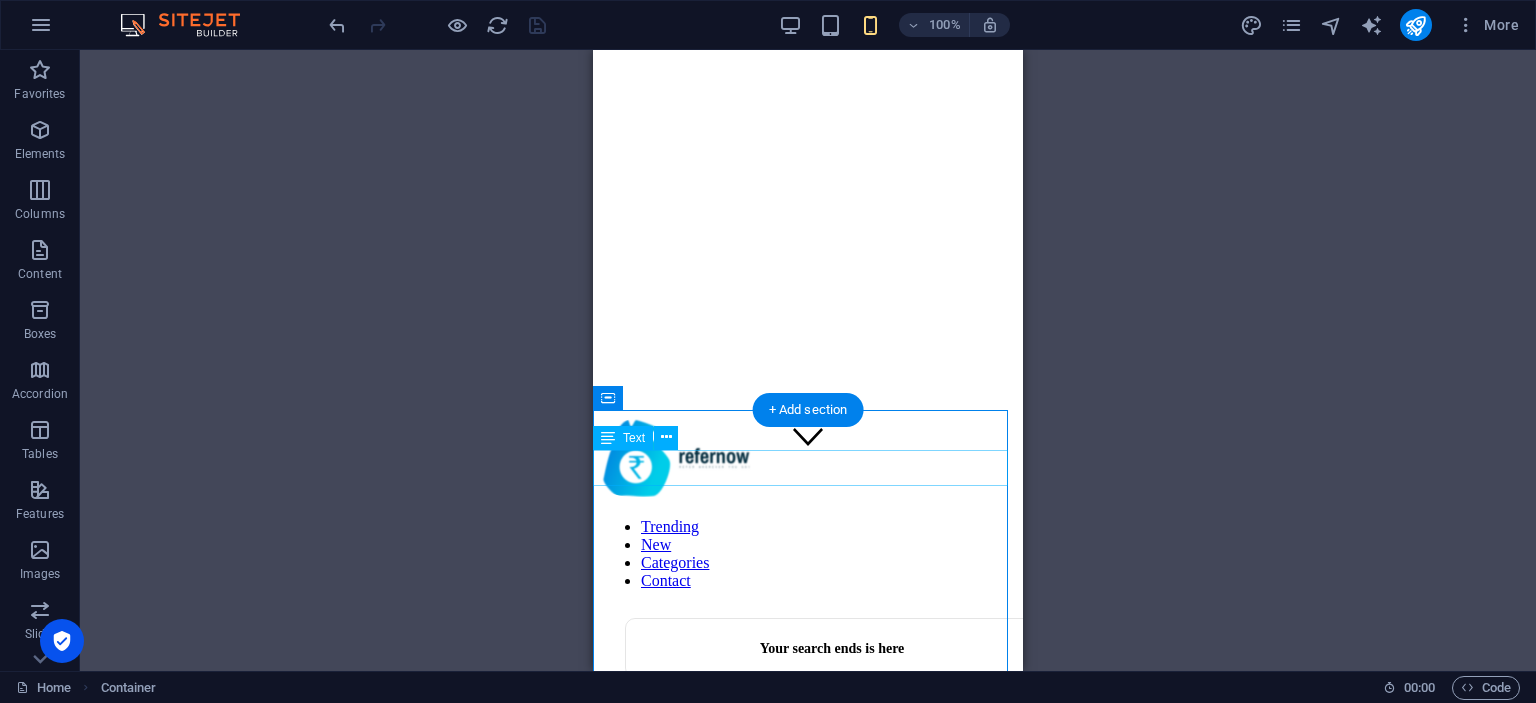 scroll, scrollTop: 400, scrollLeft: 0, axis: vertical 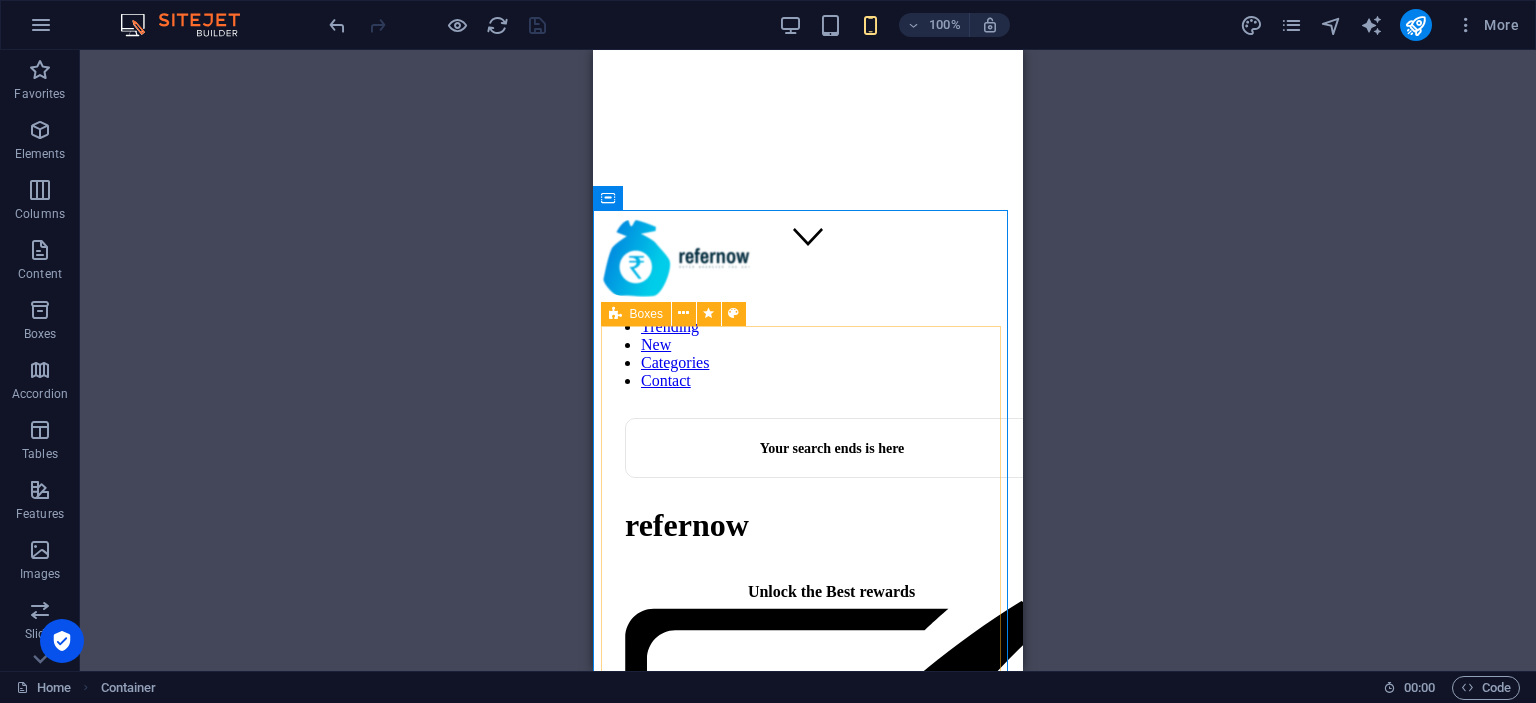 click on "Boxes" at bounding box center (646, 314) 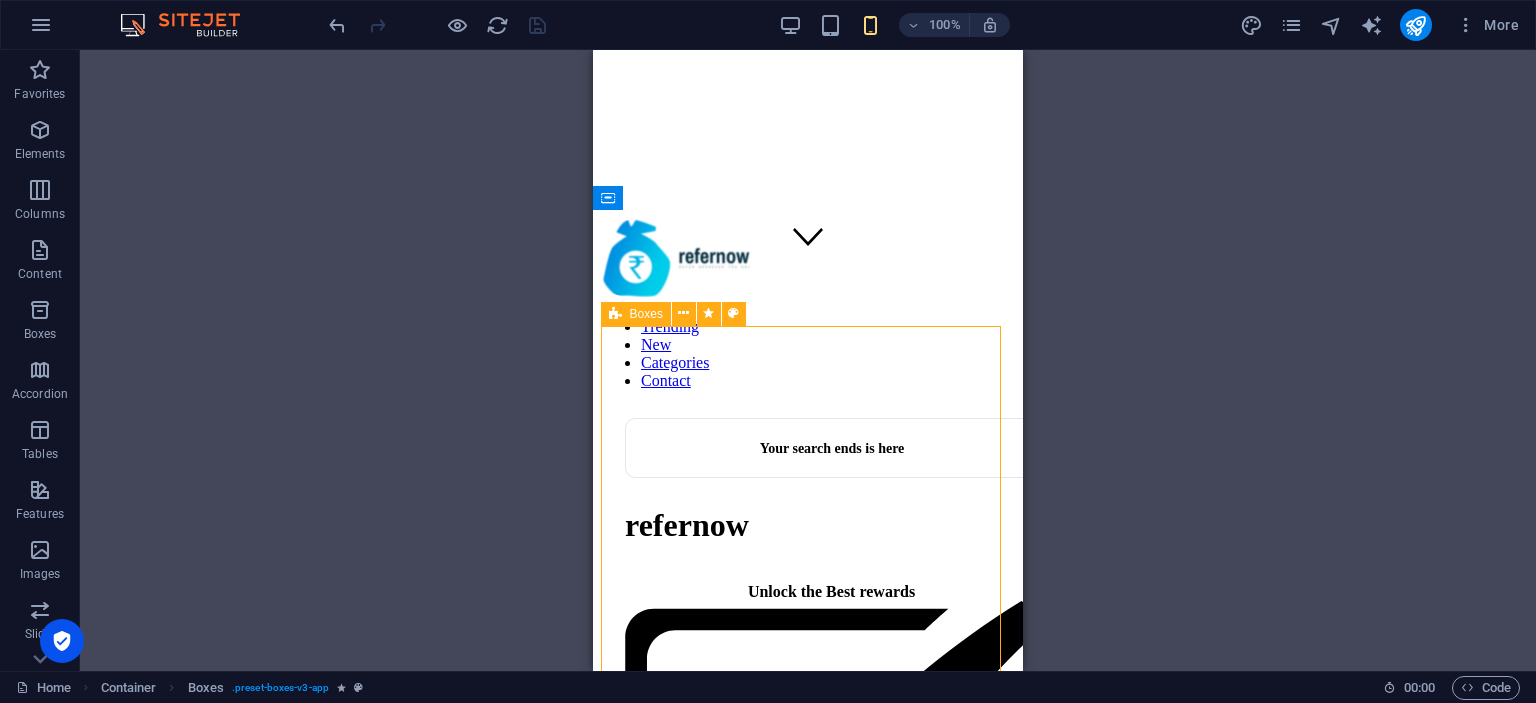 click on "Boxes" at bounding box center (646, 314) 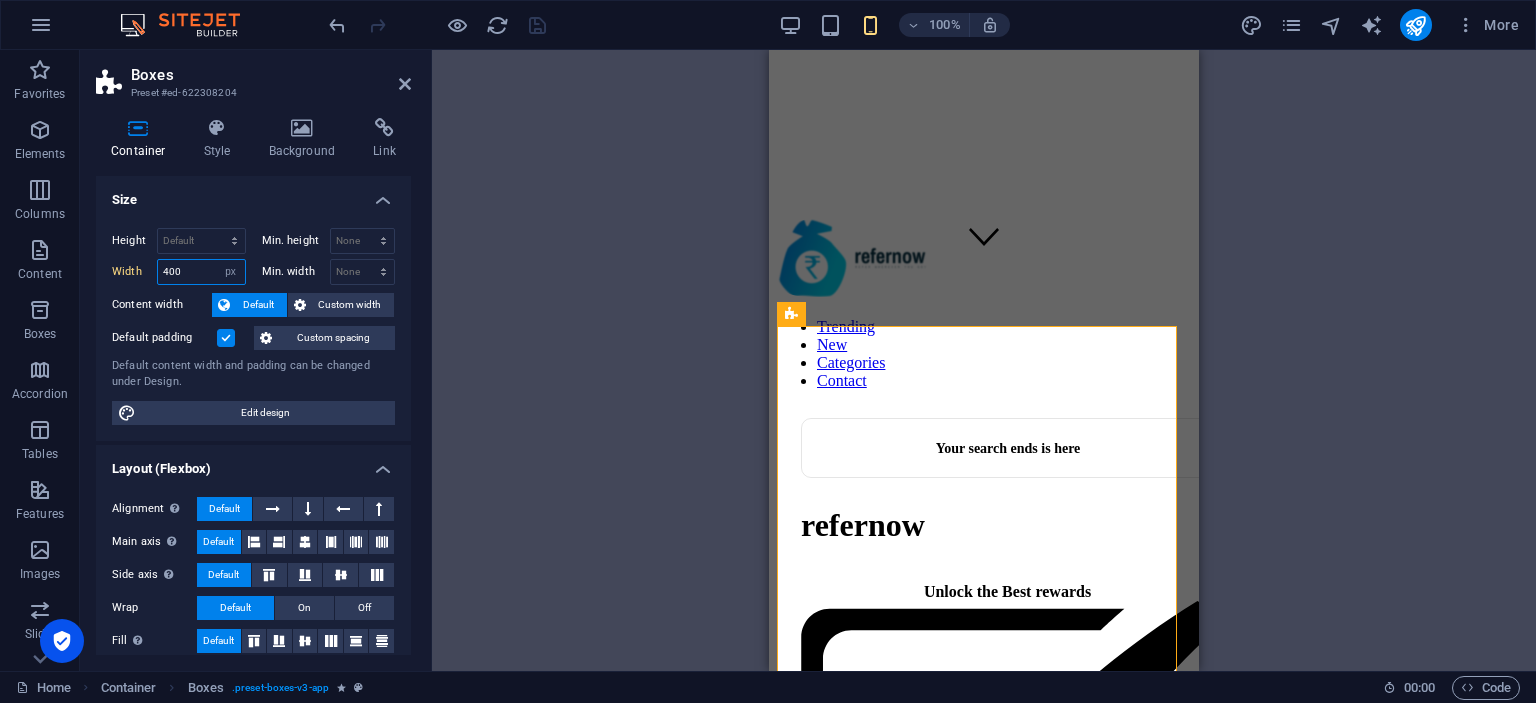 click on "400" at bounding box center [201, 272] 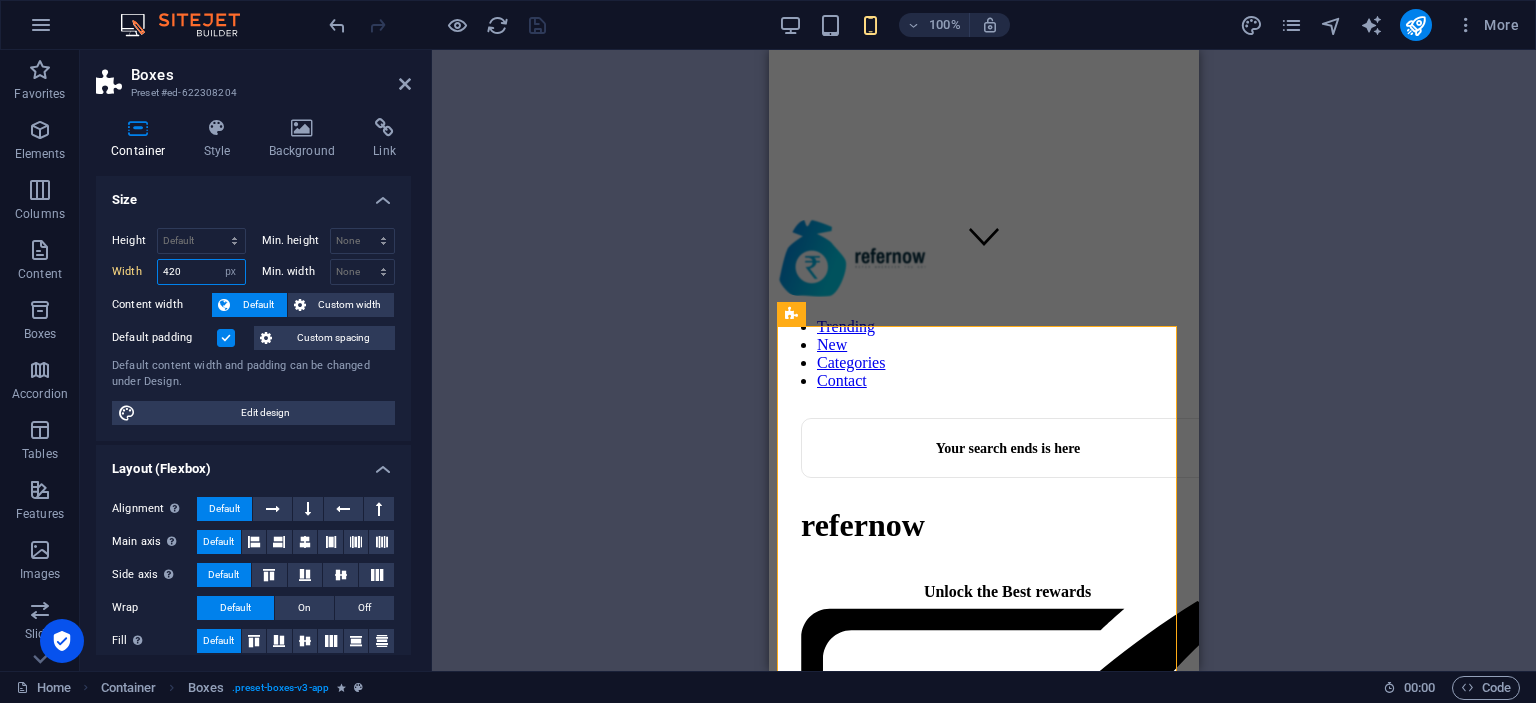 type on "420" 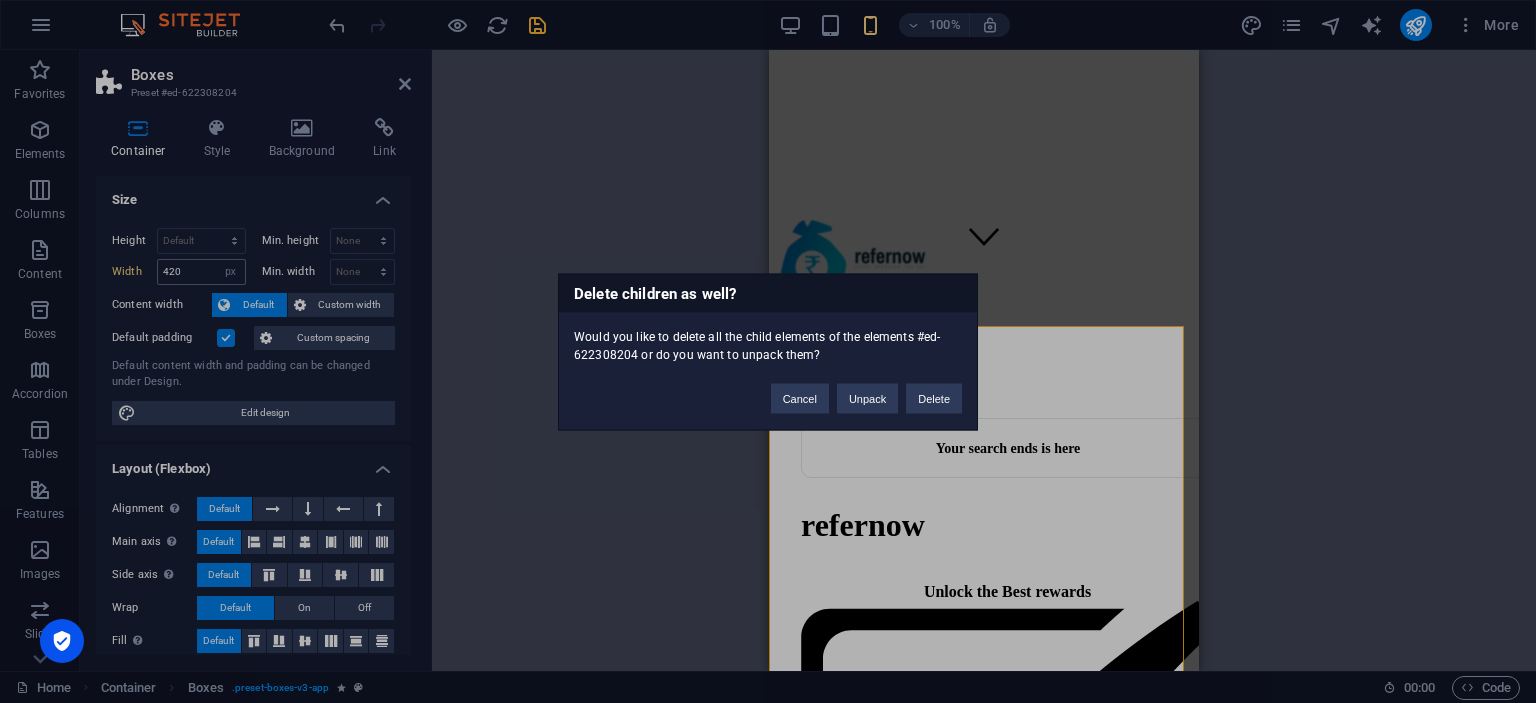 type 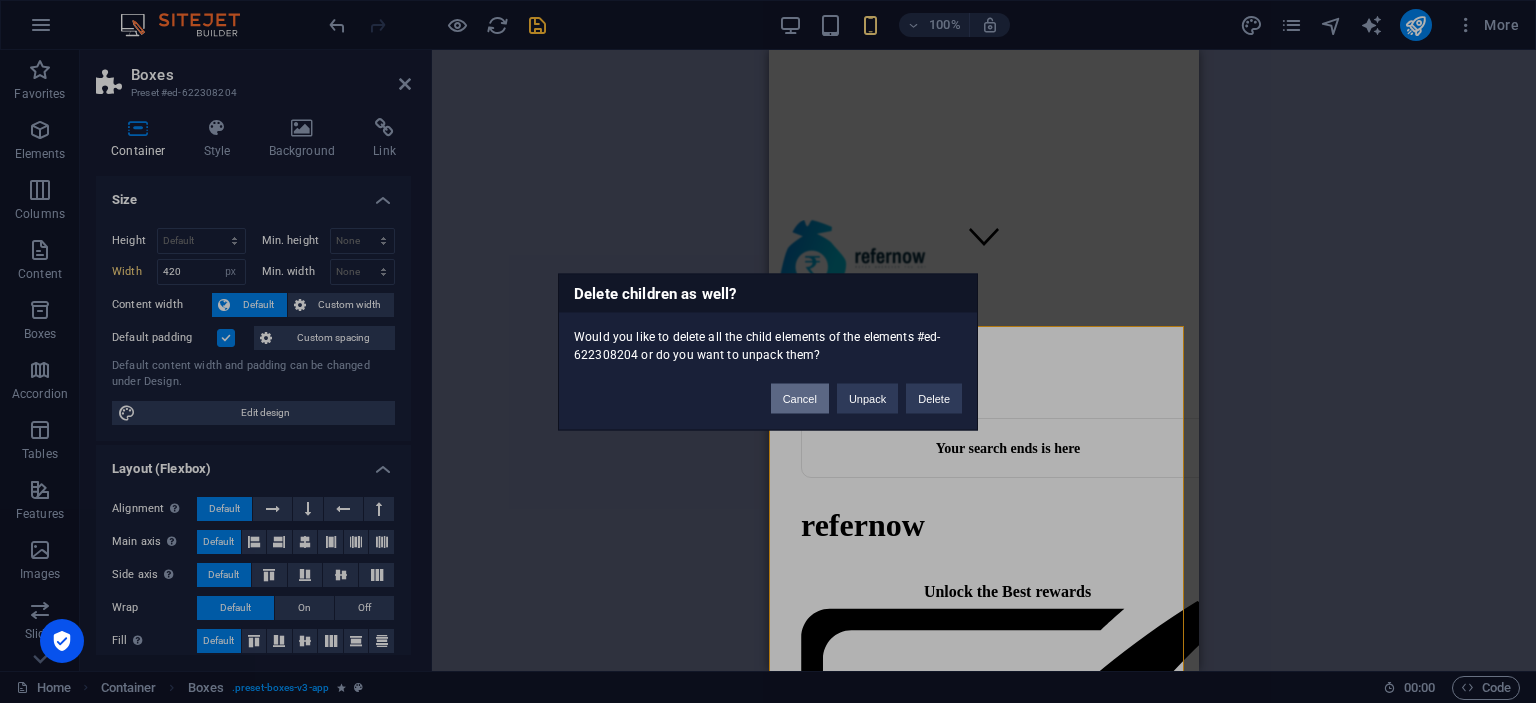drag, startPoint x: 795, startPoint y: 396, endPoint x: 11, endPoint y: 347, distance: 785.5298 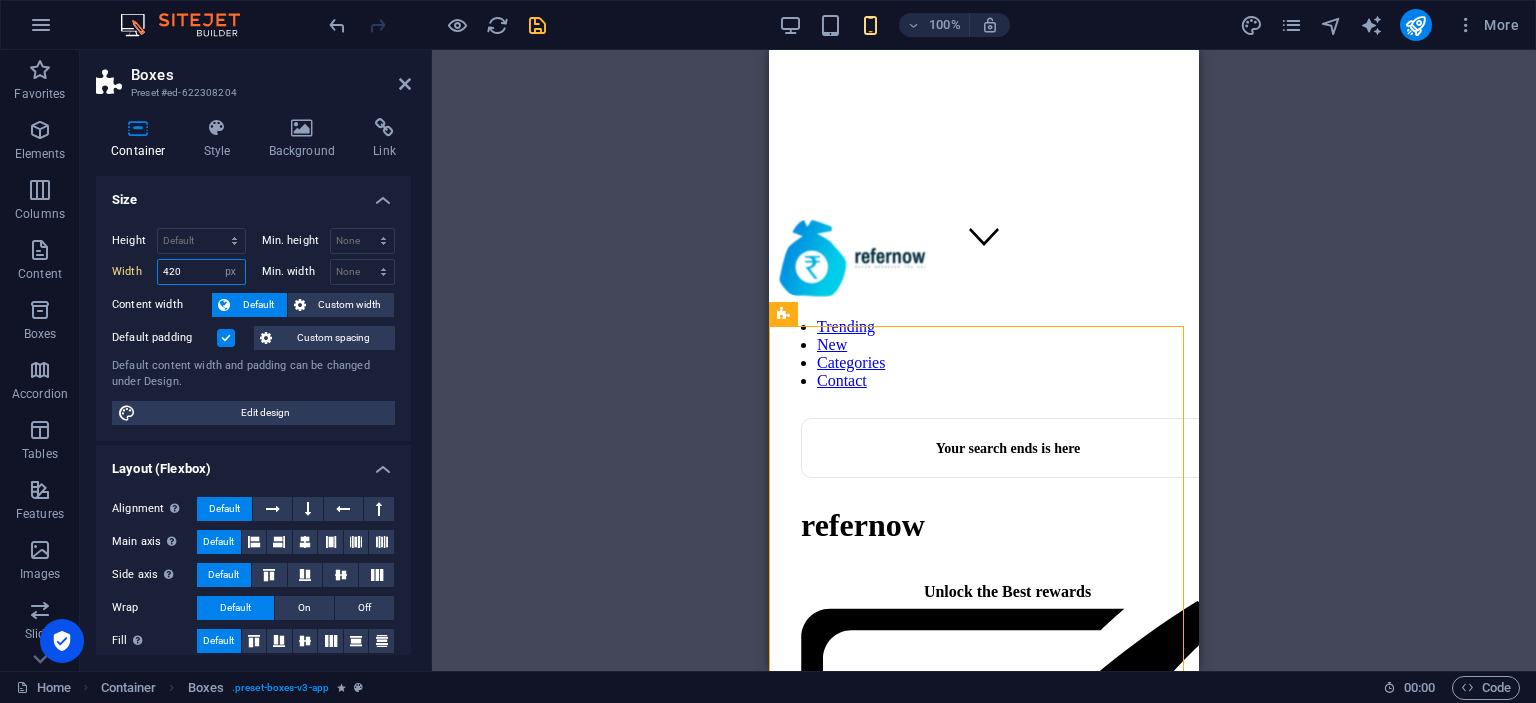 click on "420" at bounding box center (201, 272) 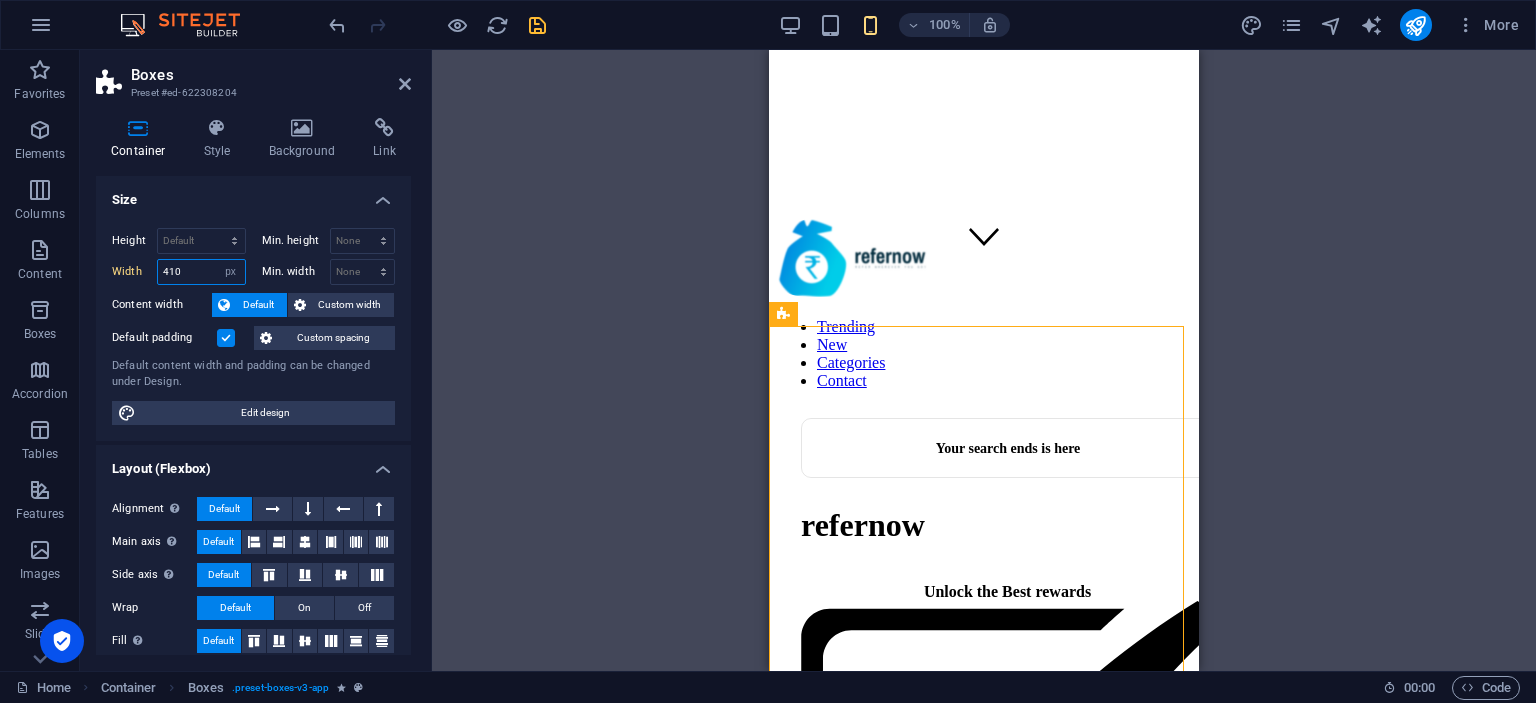 type on "410" 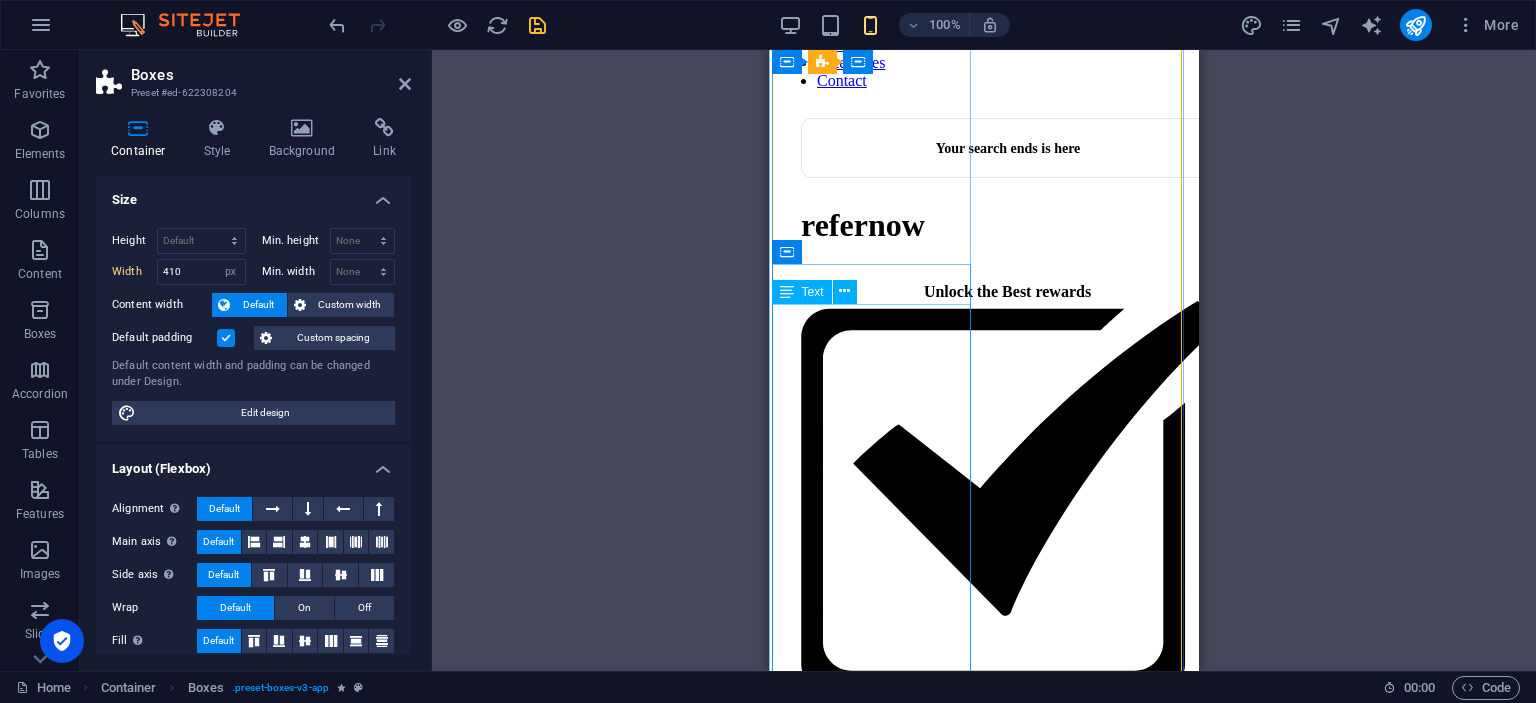 scroll, scrollTop: 800, scrollLeft: 0, axis: vertical 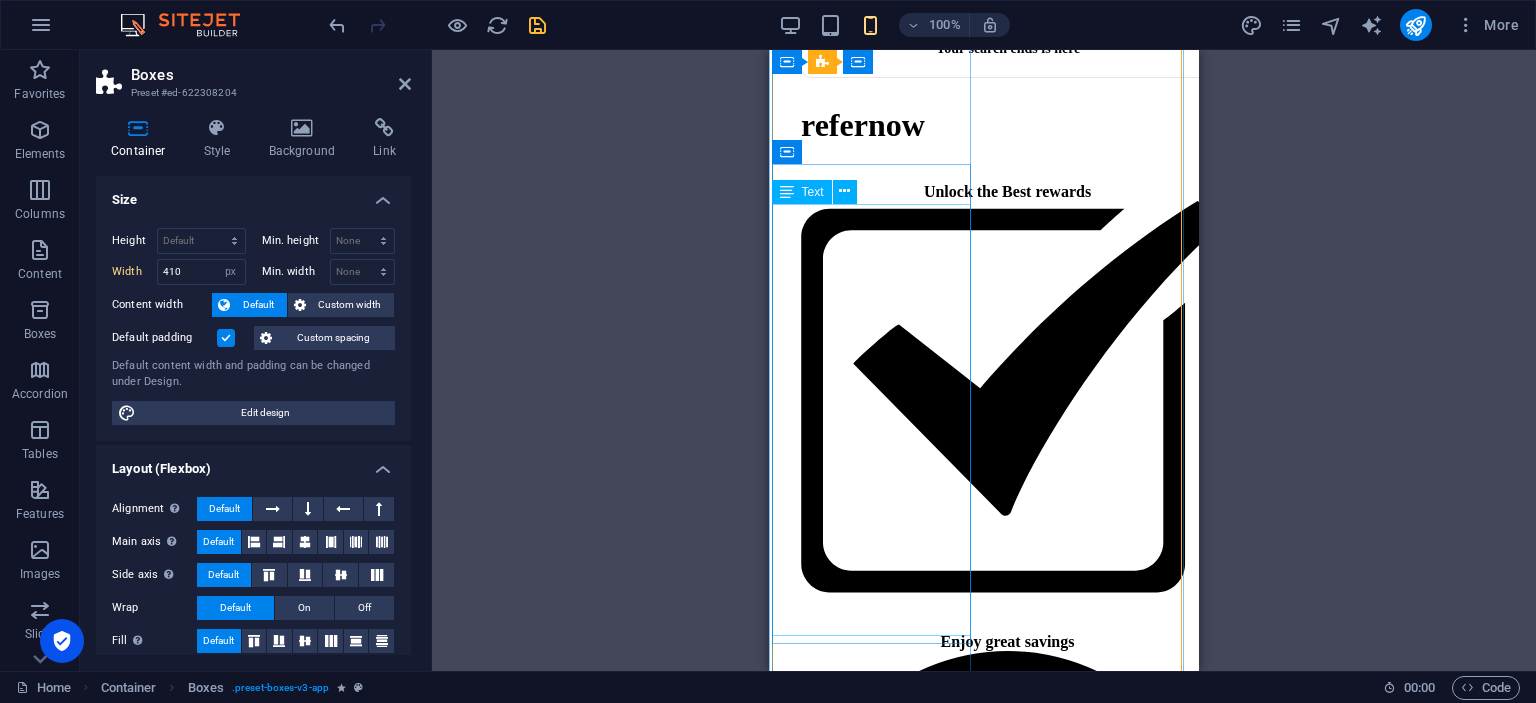 click on "Use CRED to pay all your credit card bills, utility payment, special deal shopping and super quick, rewarding UPI payment. We recommend you to try it too. So here's one of my invites -  https://app.cred.club/spQx/7274jasd . Use it to claim your membership right away and make any bill payment to earn up to ₹250 in assured cashback." at bounding box center [982, 2989] 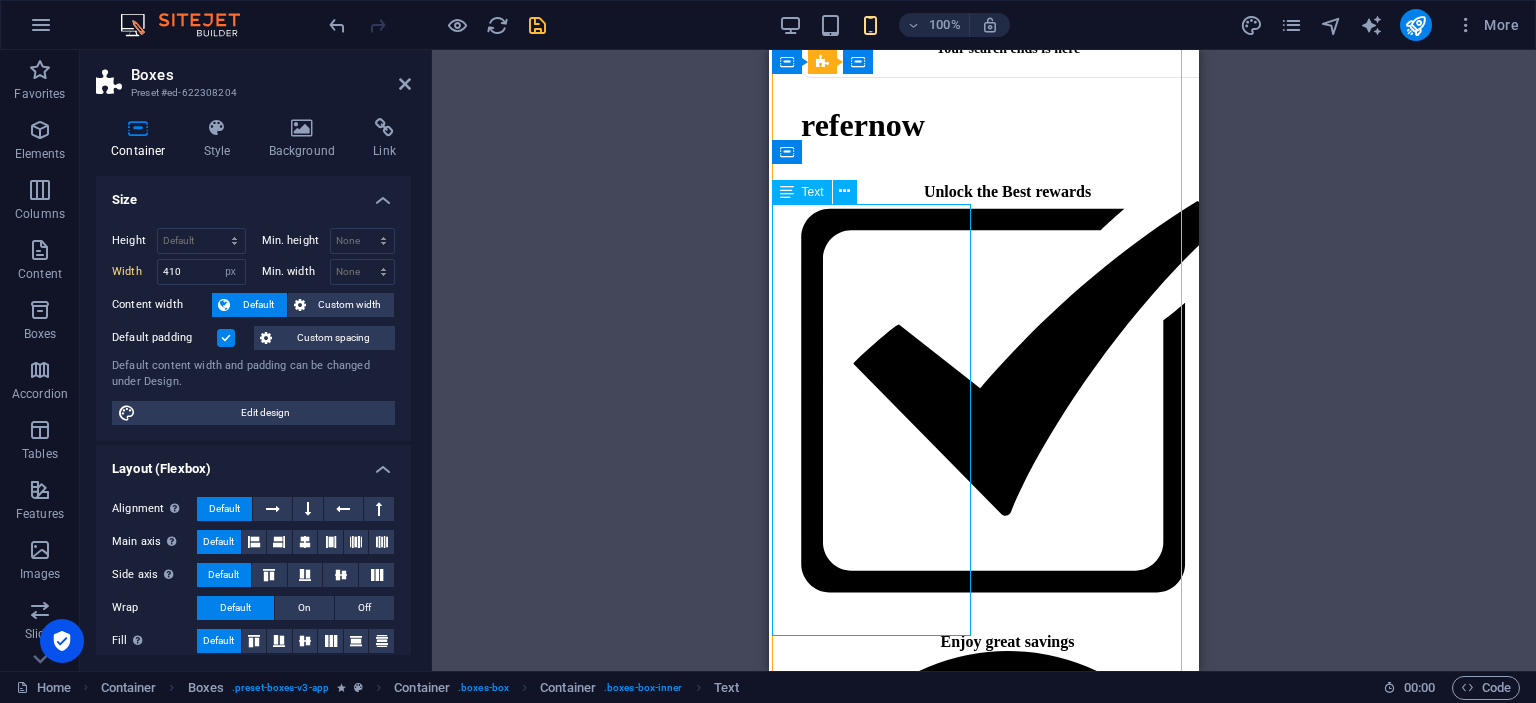 click on "Use CRED to pay all your credit card bills, utility payment, special deal shopping and super quick, rewarding UPI payment. We recommend you to try it too. So here's one of my invites -  https://app.cred.club/spQx/7274jasd . Use it to claim your membership right away and make any bill payment to earn up to ₹250 in assured cashback." at bounding box center [982, 2989] 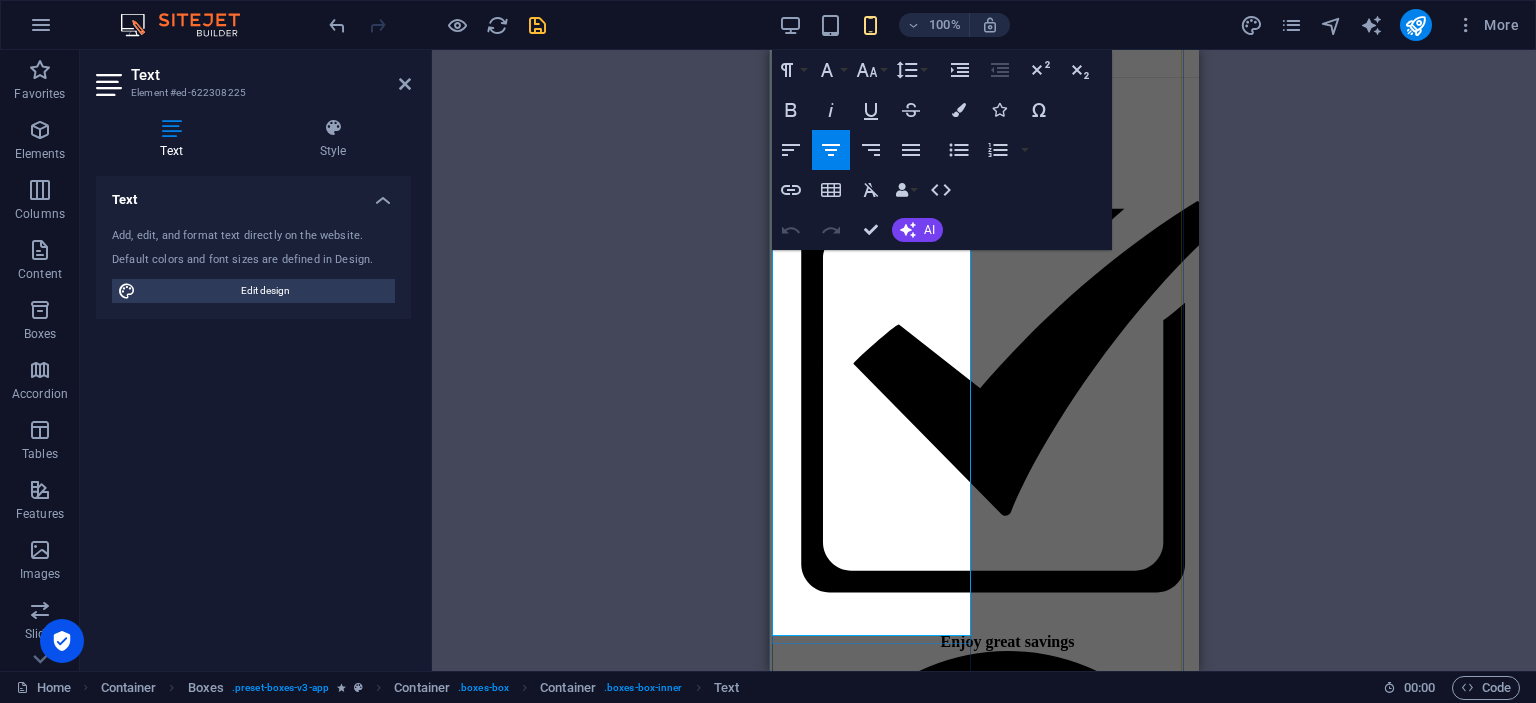 drag, startPoint x: 875, startPoint y: 502, endPoint x: 772, endPoint y: 480, distance: 105.32331 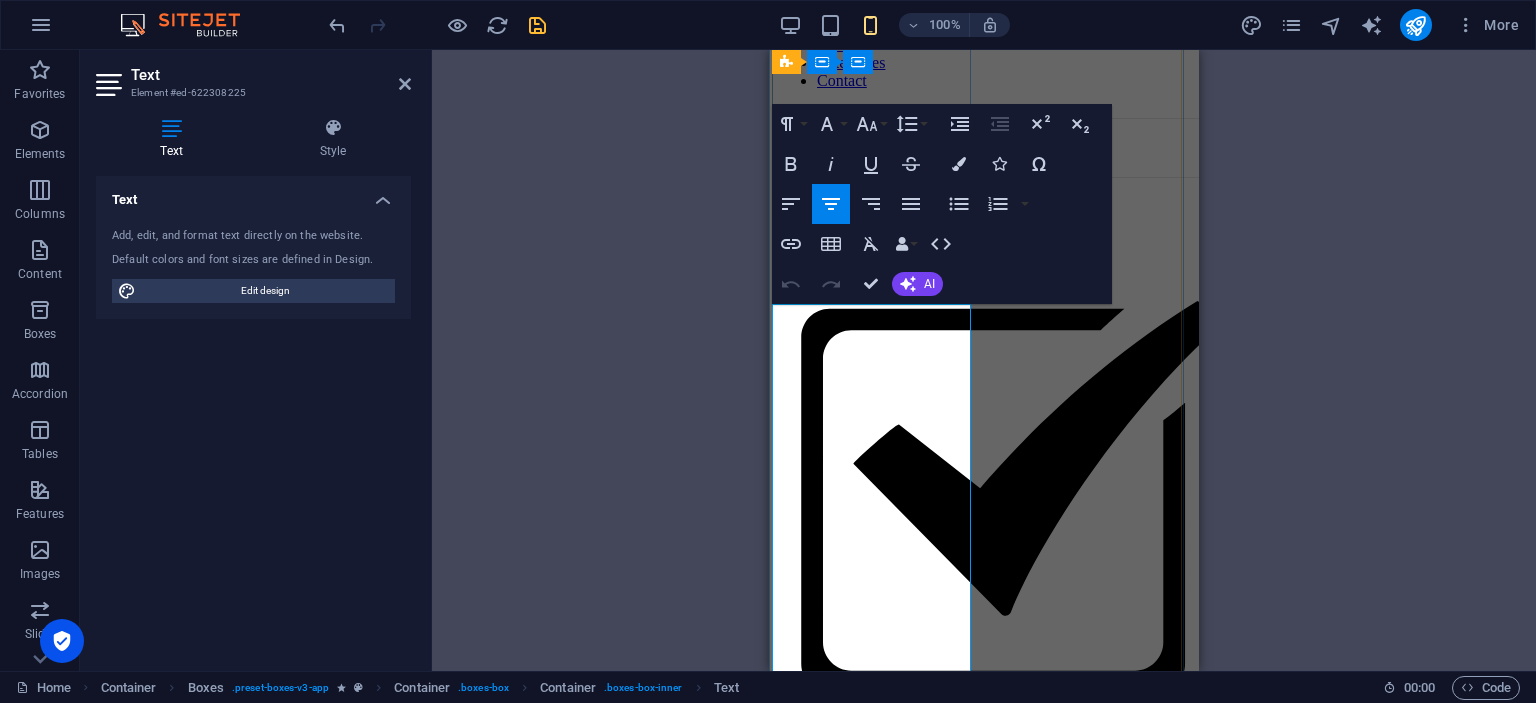 click on "Use CRED to pay all your credit card bills, utility payment, special deal shopping and super quick, rewarding UPI payment." at bounding box center [982, 3020] 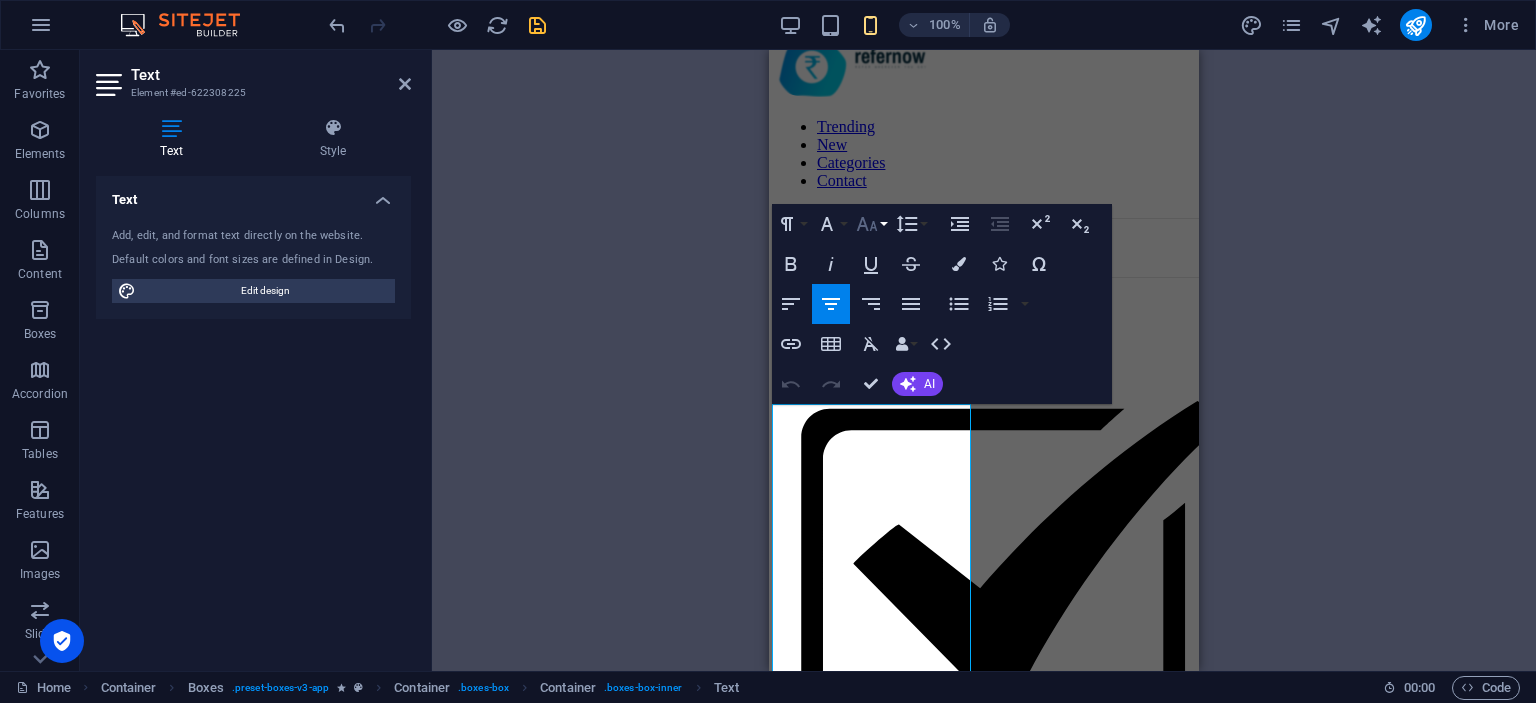 click on "Font Size" at bounding box center [871, 224] 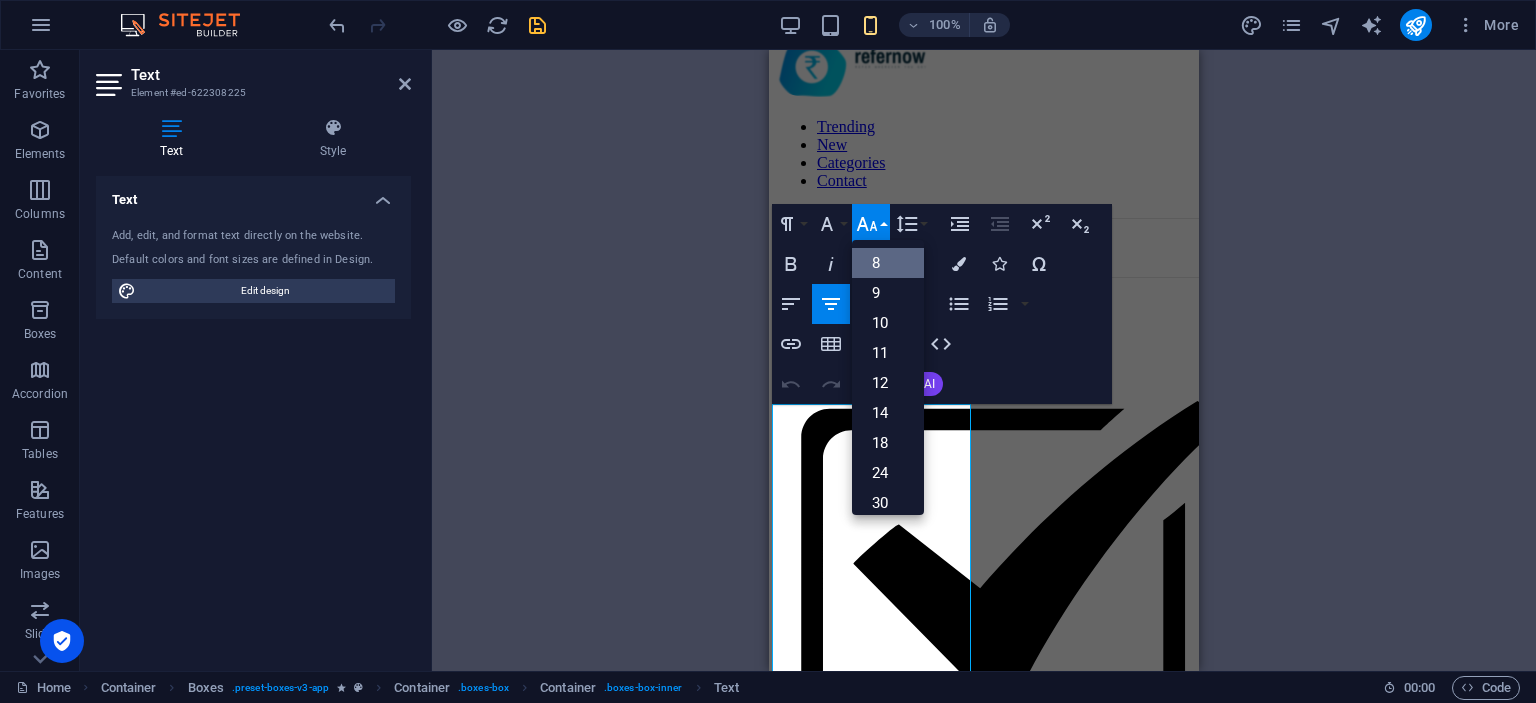 click on "8" at bounding box center (888, 263) 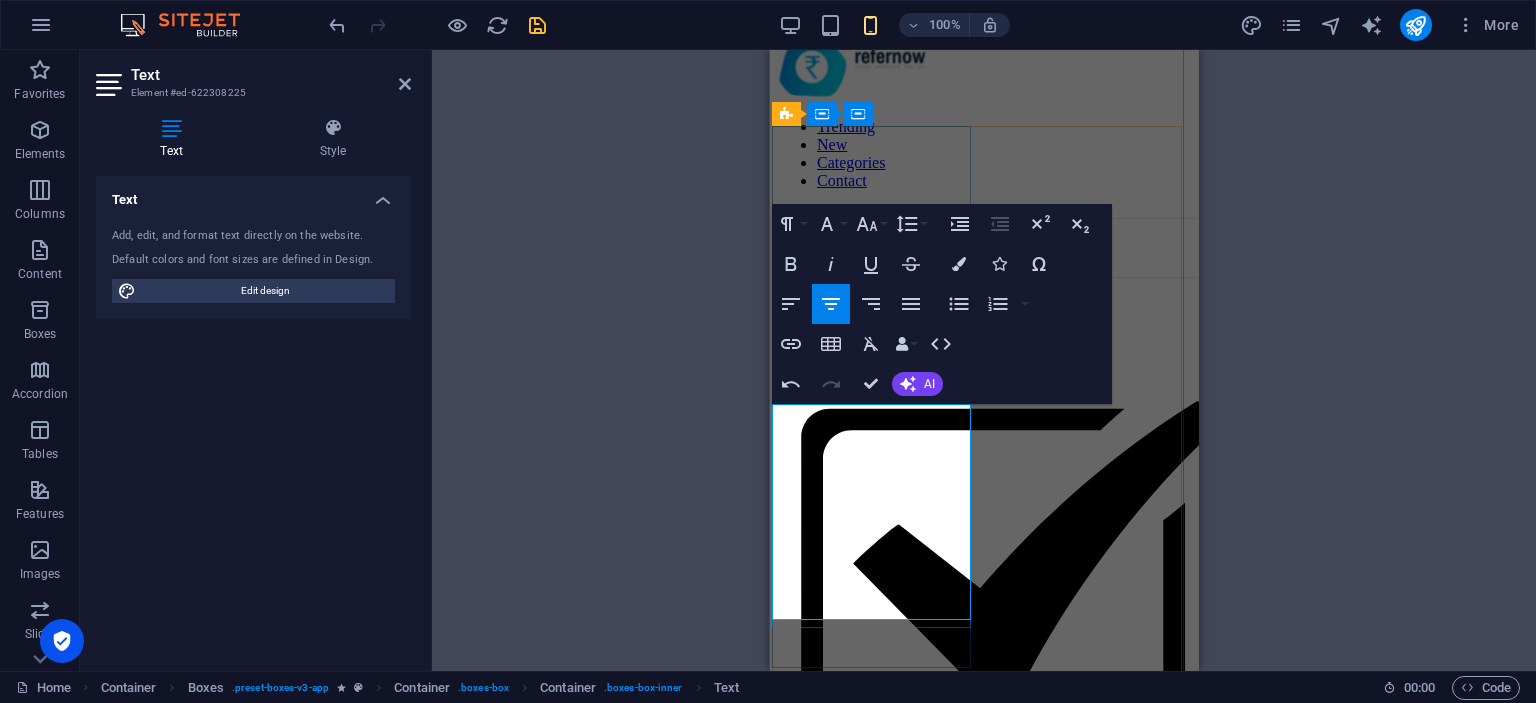 click on "We recommend you to try it too." at bounding box center [982, 3145] 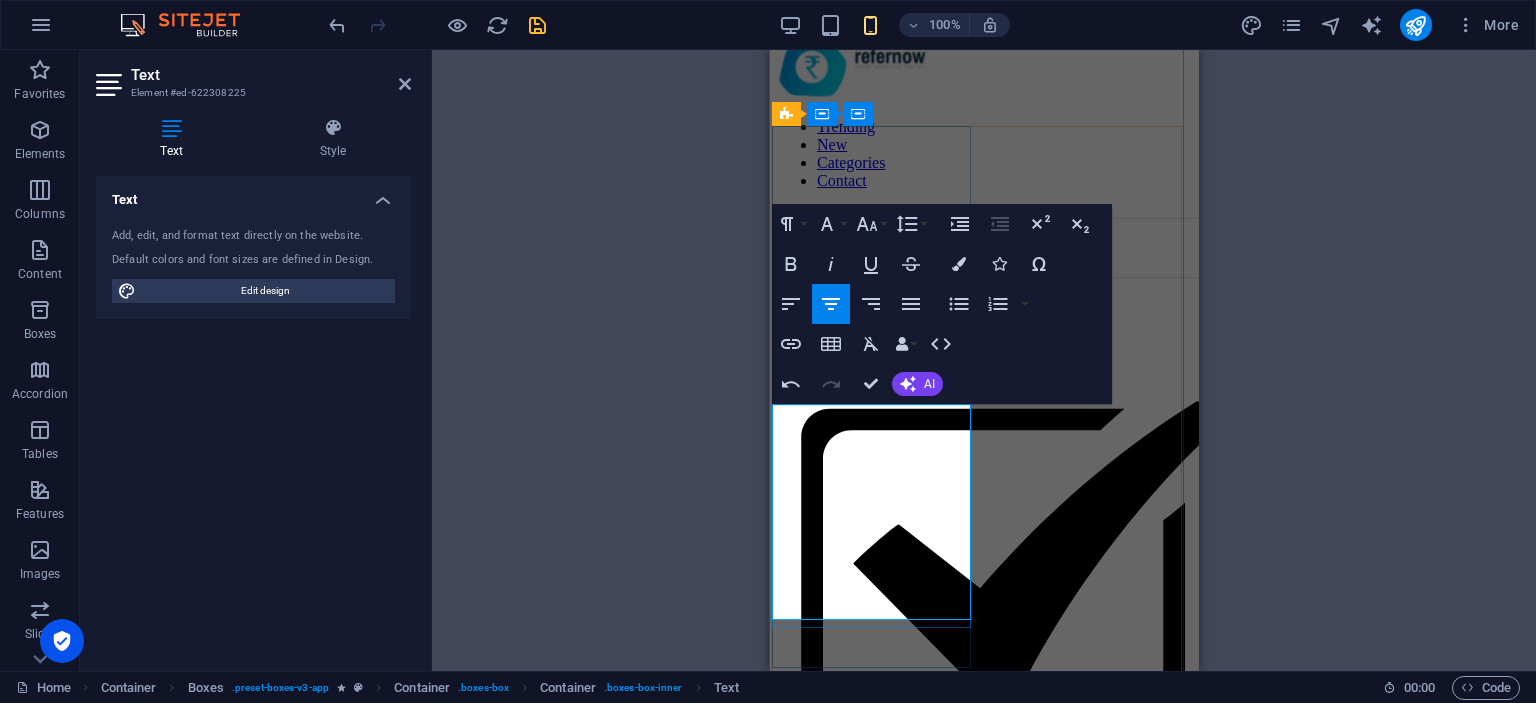 click at bounding box center (982, 3179) 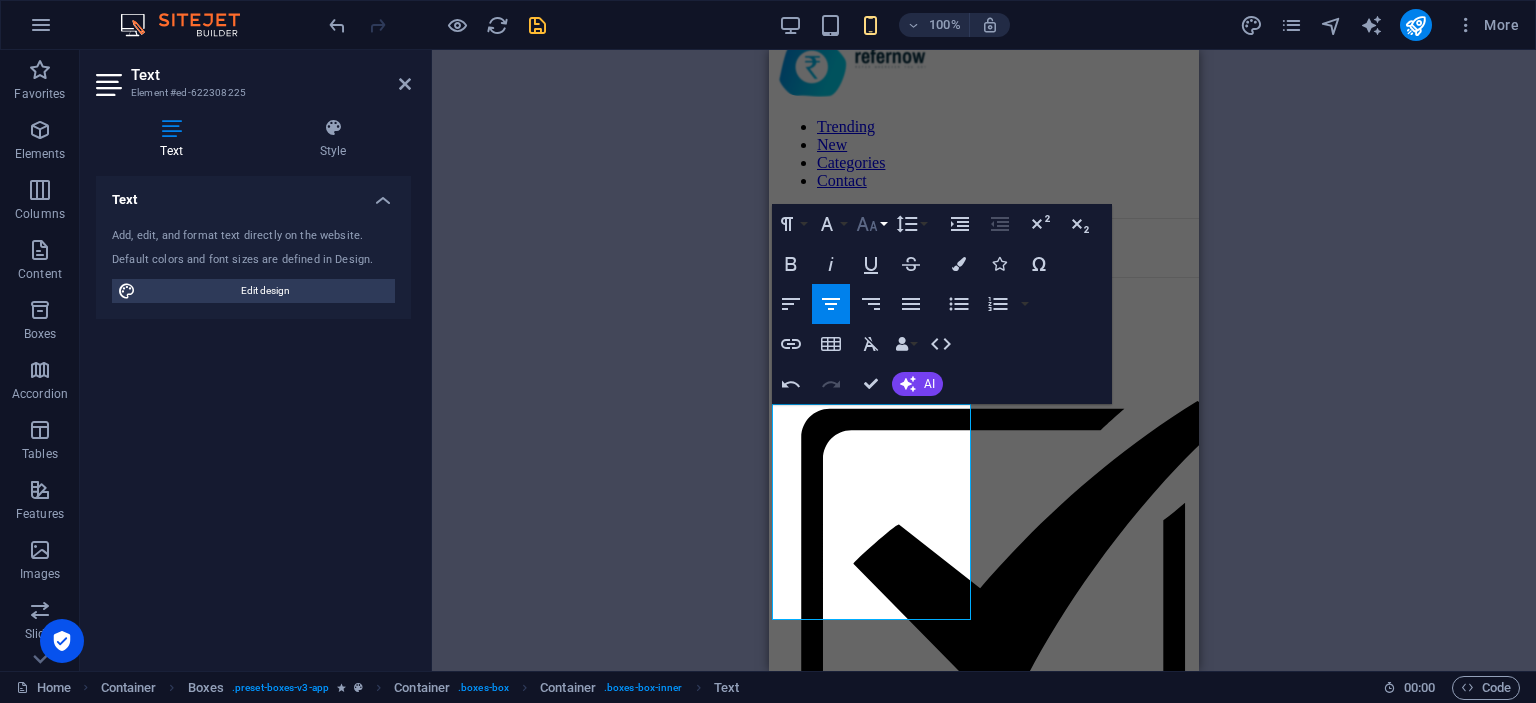 click 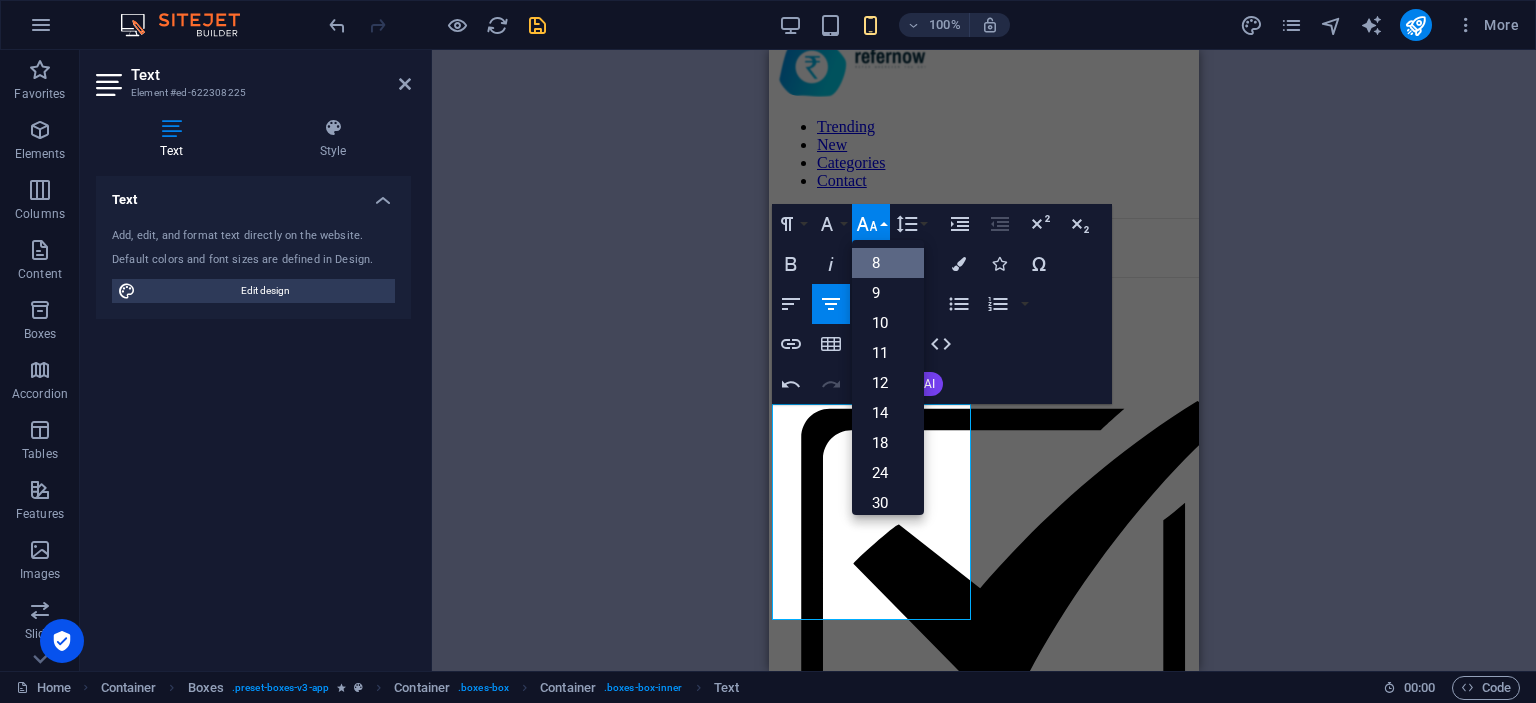 scroll, scrollTop: 23, scrollLeft: 0, axis: vertical 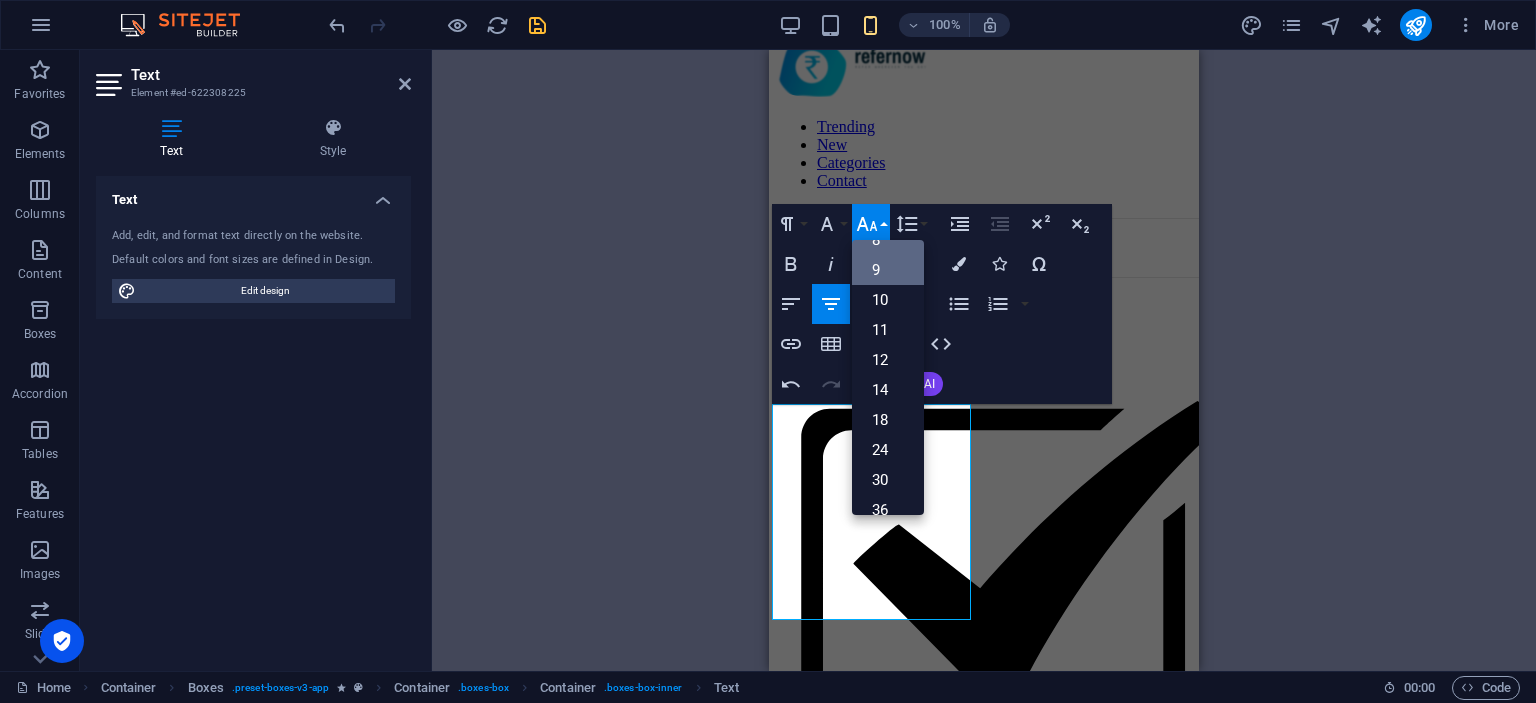click on "9" at bounding box center [888, 270] 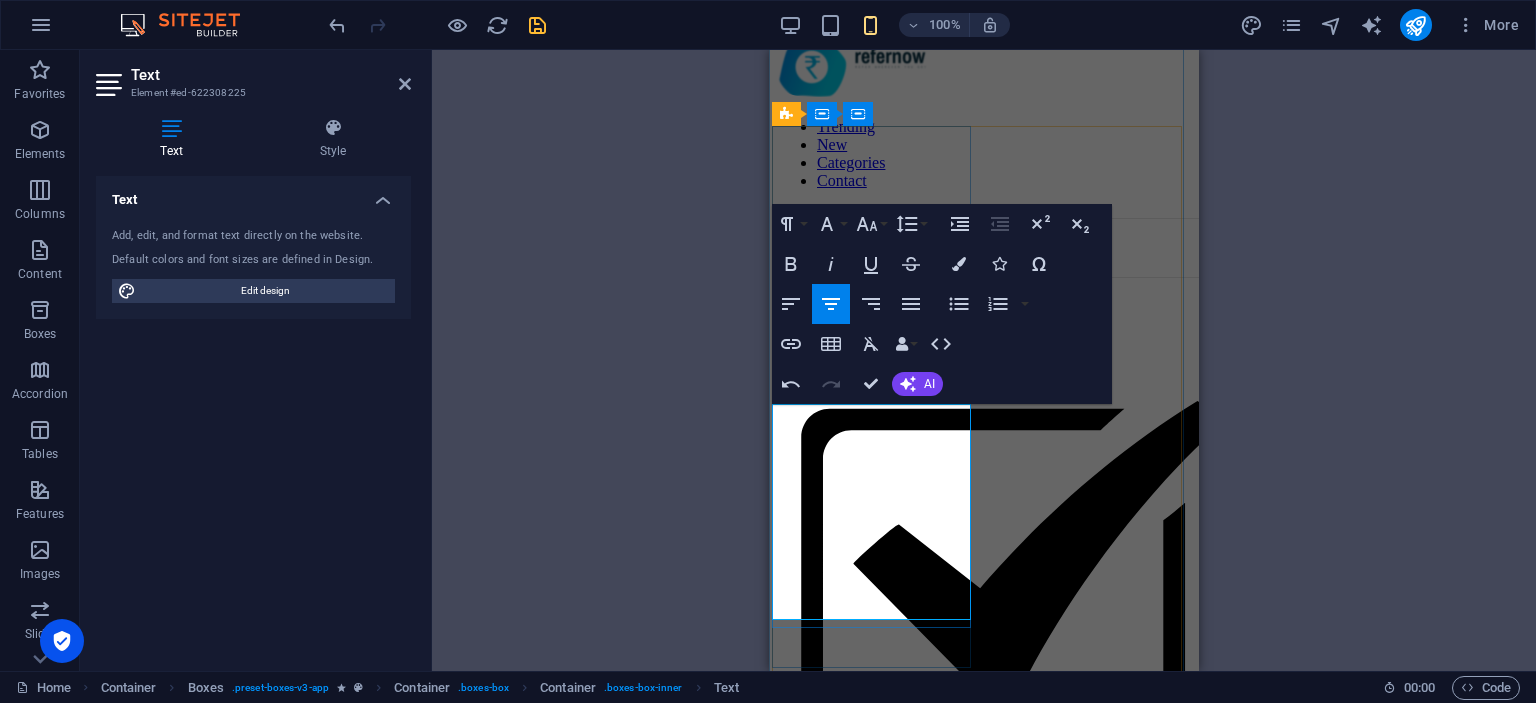 click on "So here's one of my invites -  https://app.cred.club/spQx/7274jasd . Use it to claim your membership right away and make any bill payment to earn up to ₹250 in assured cashback." at bounding box center (982, 3222) 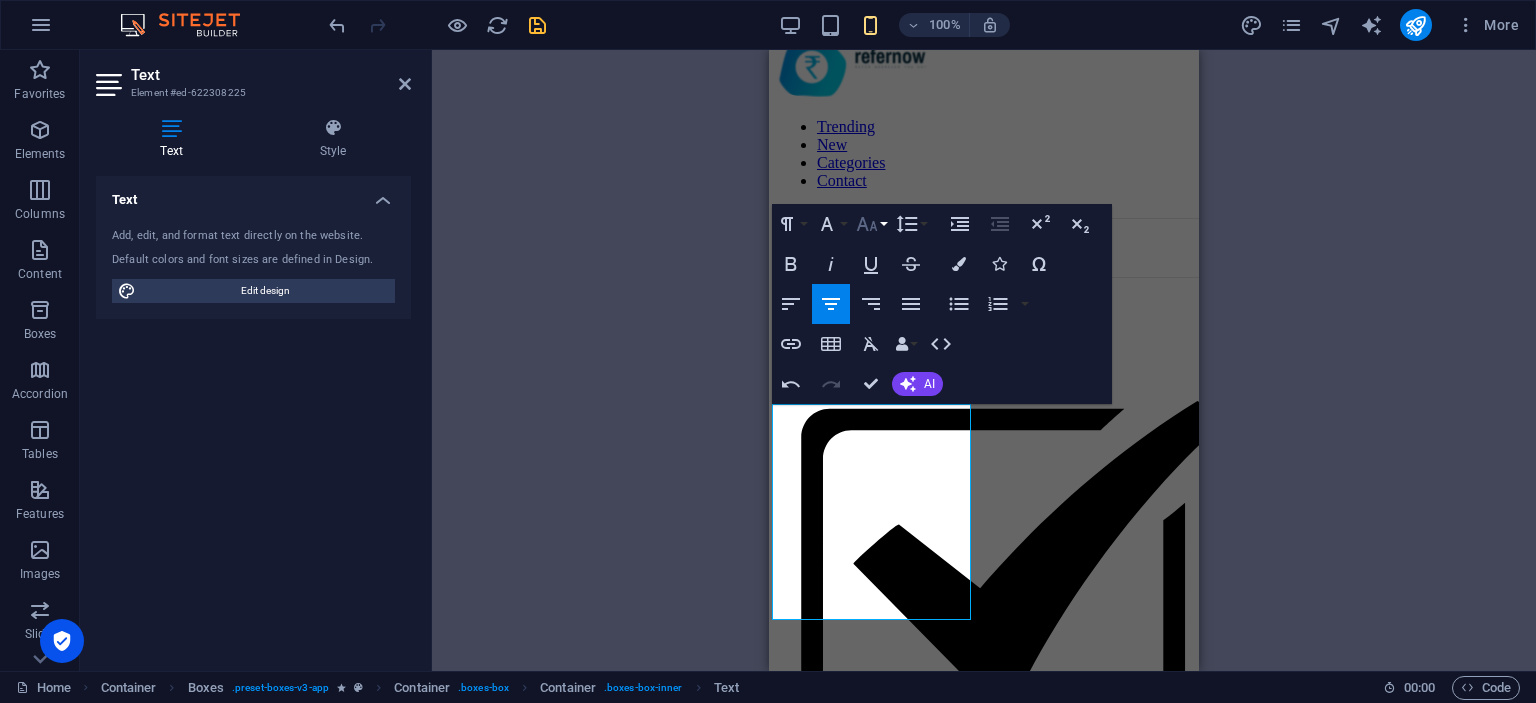 click 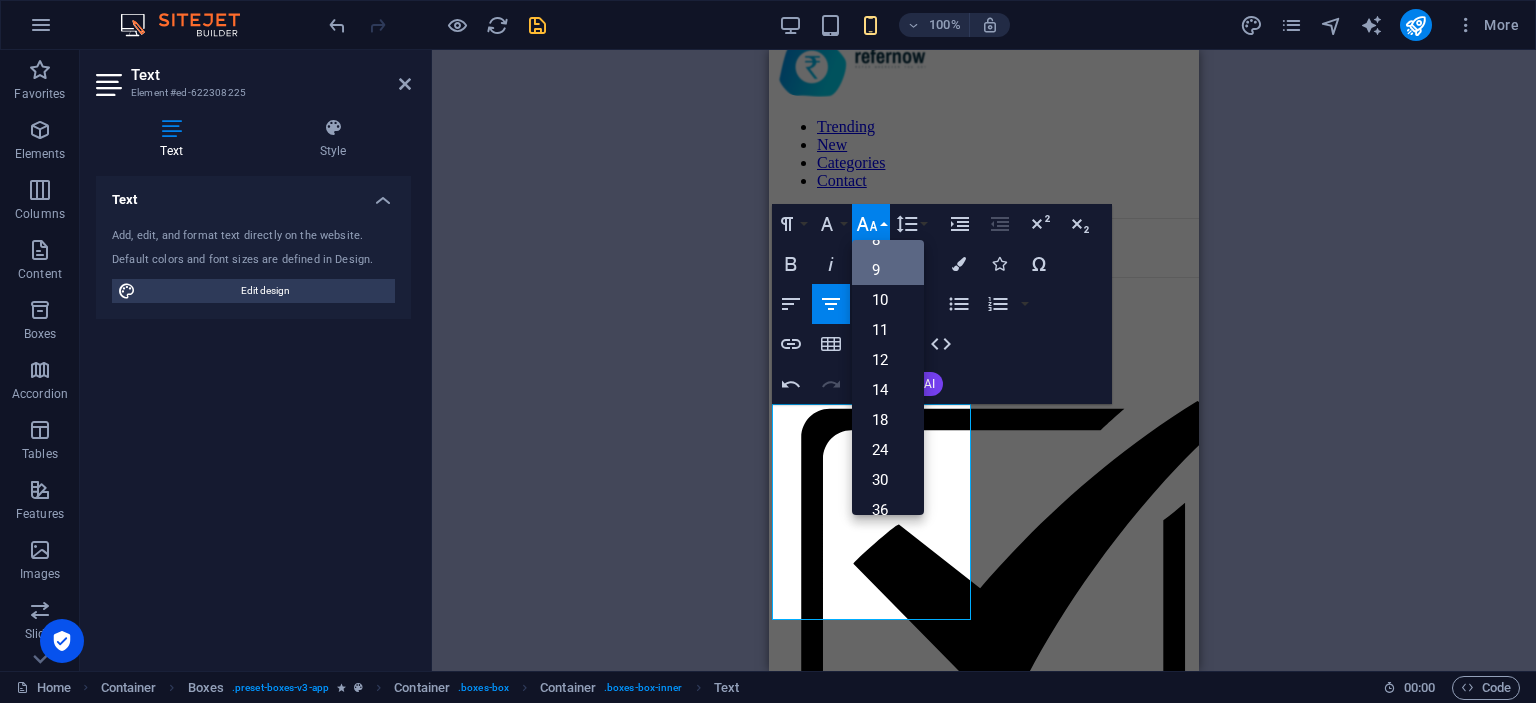 click on "9" at bounding box center (888, 270) 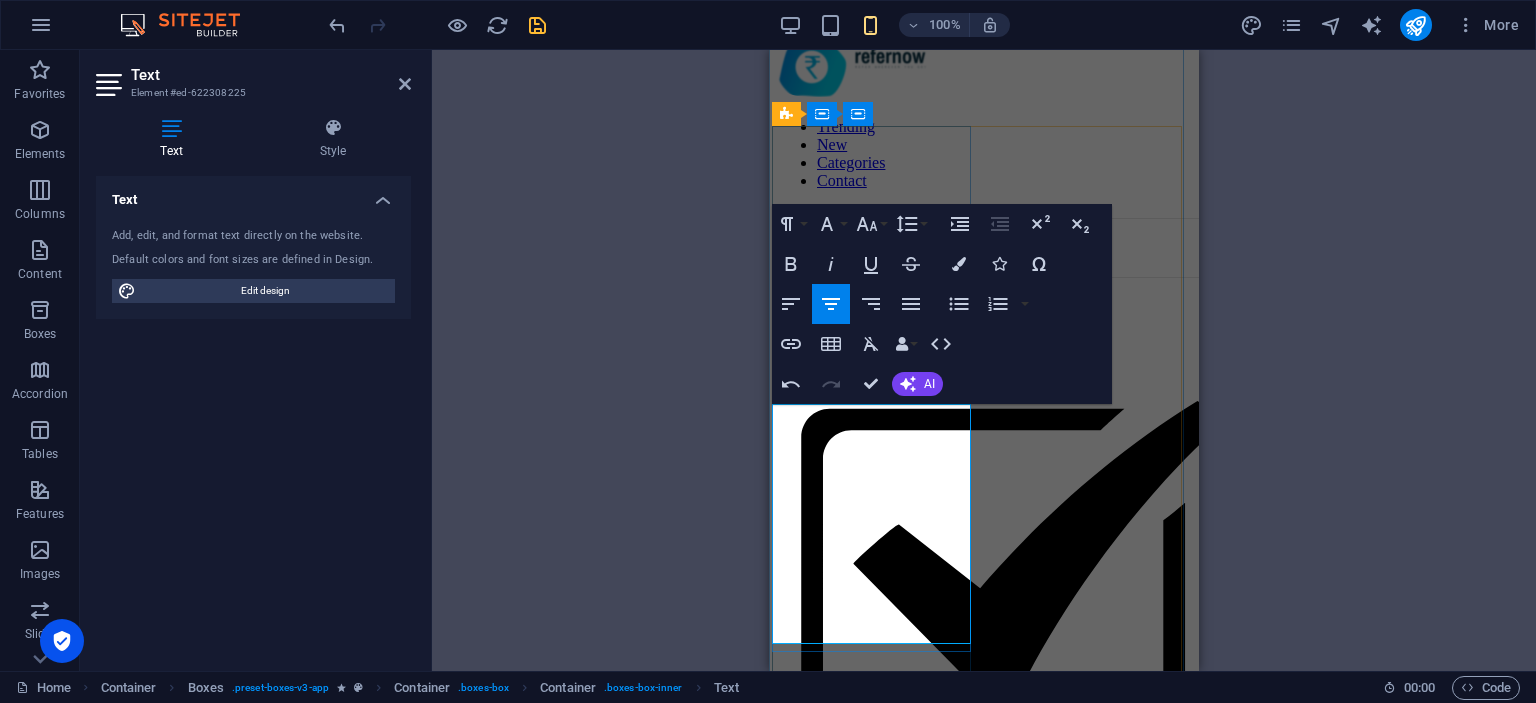 click on "We recommend you to try it too." at bounding box center [835, 3165] 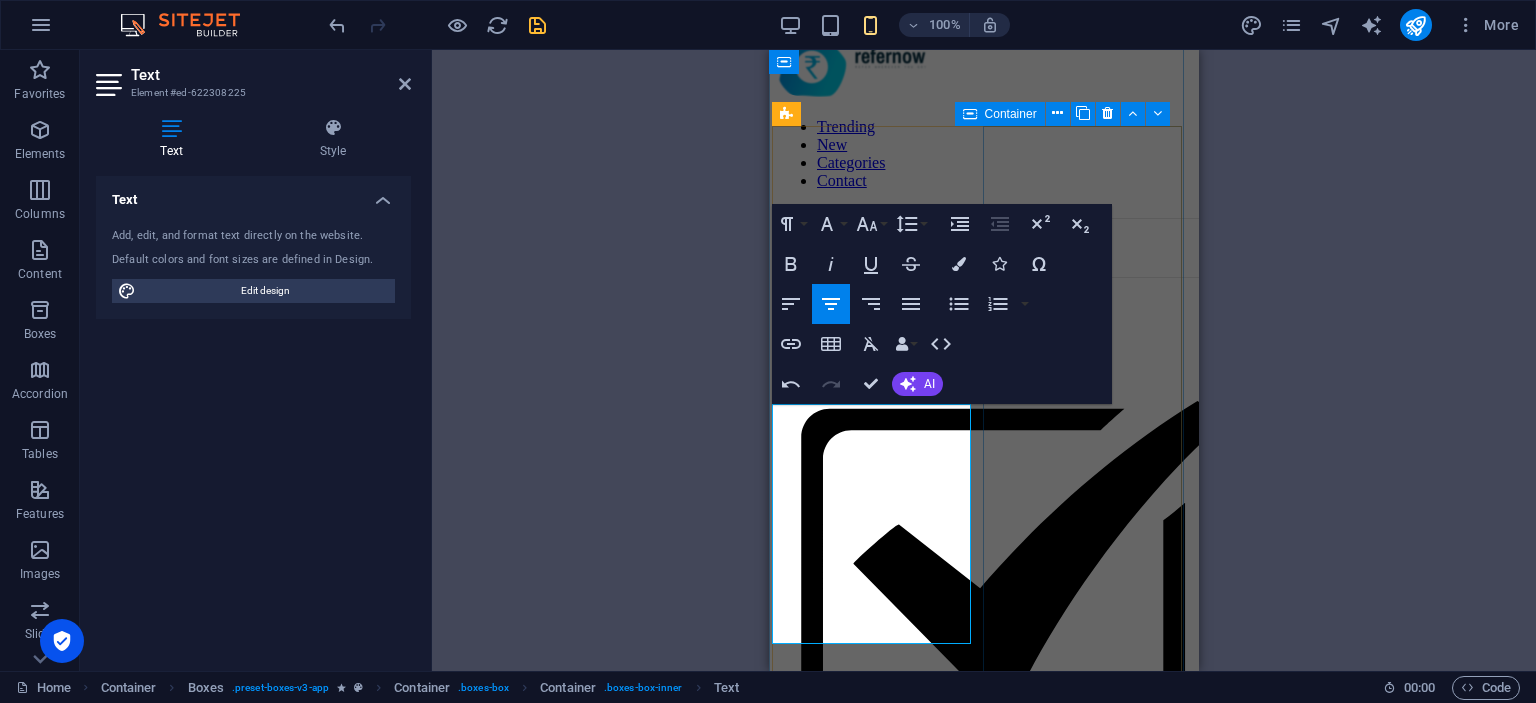 click on "UPSTOX Set and track goals with manageable task breakdowns." at bounding box center (982, 3692) 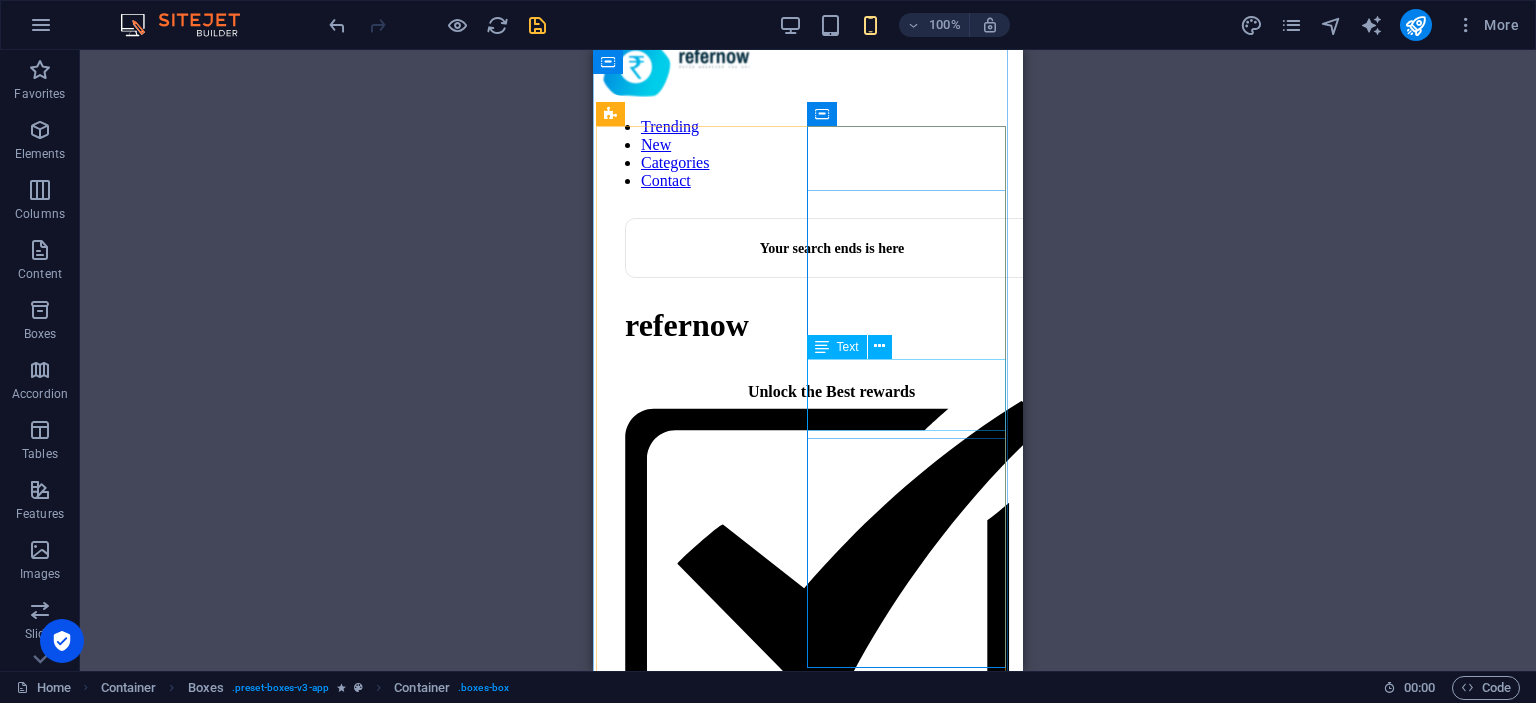 click on "Set and track goals with manageable task breakdowns." at bounding box center [806, 4036] 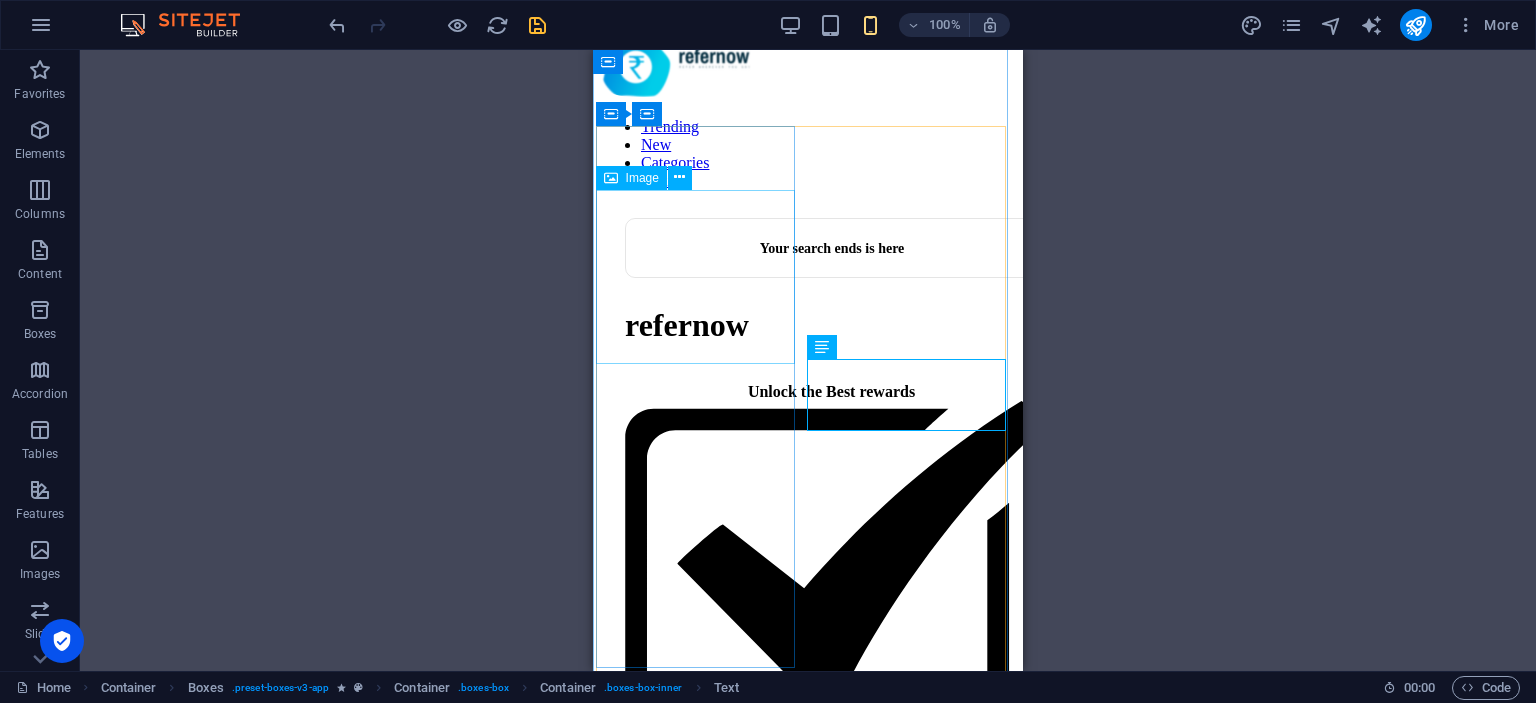 click on "Image" at bounding box center [642, 178] 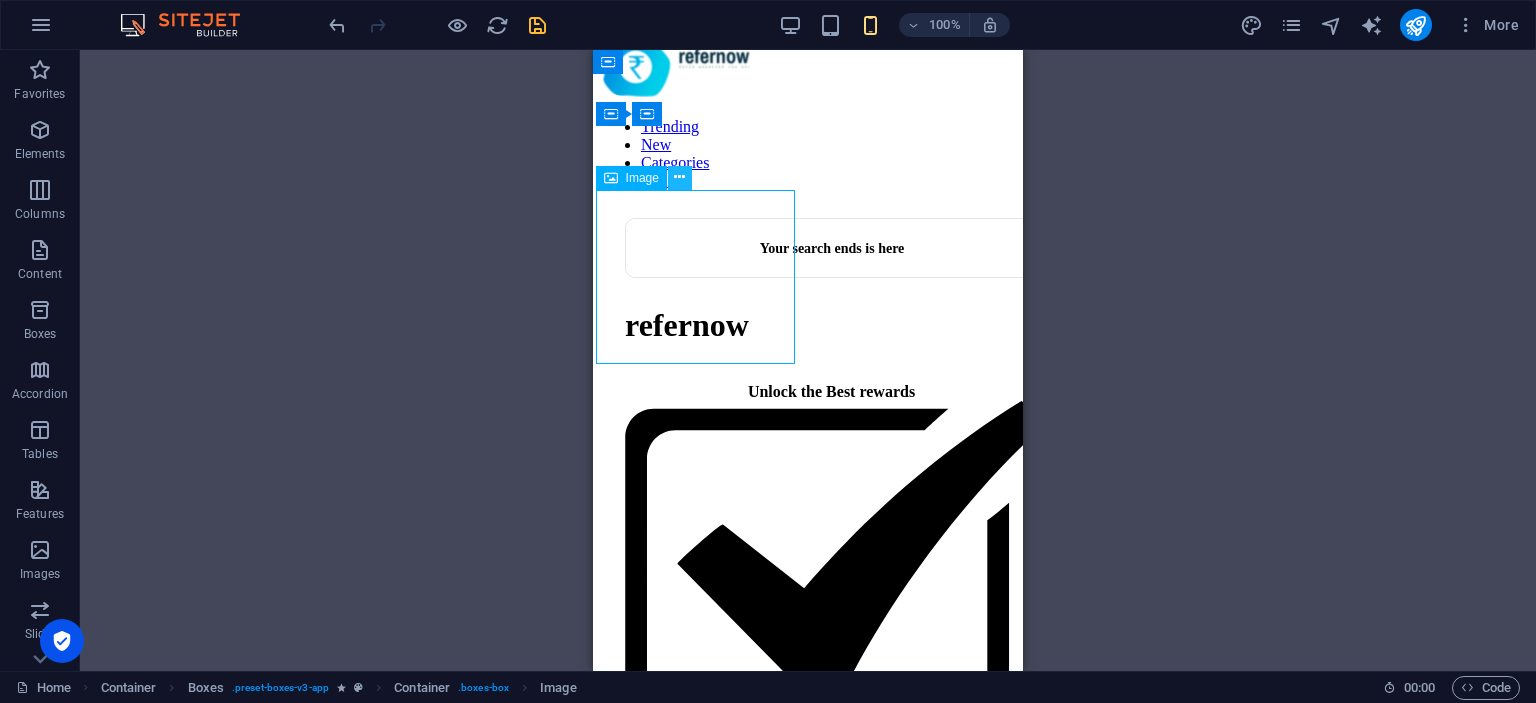 click at bounding box center [679, 177] 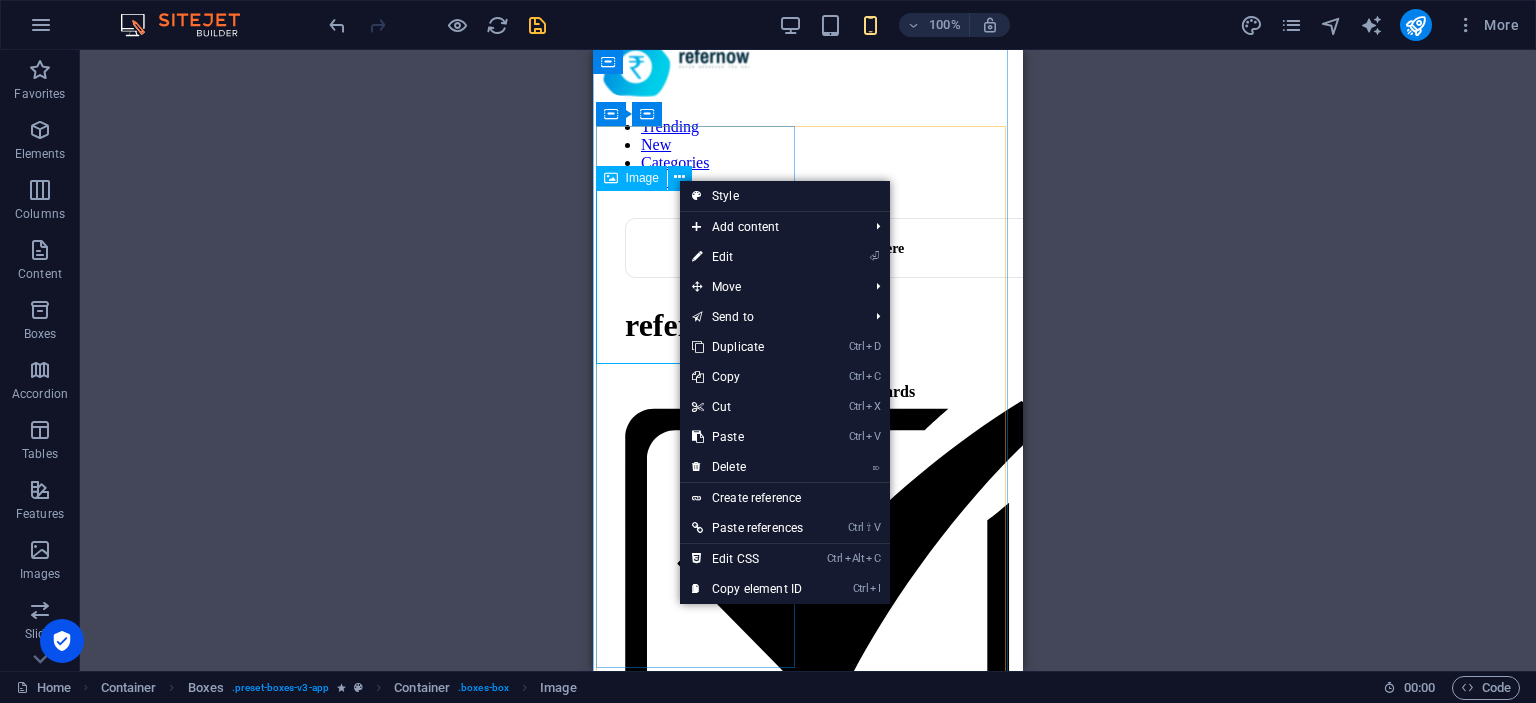 click at bounding box center [806, 2931] 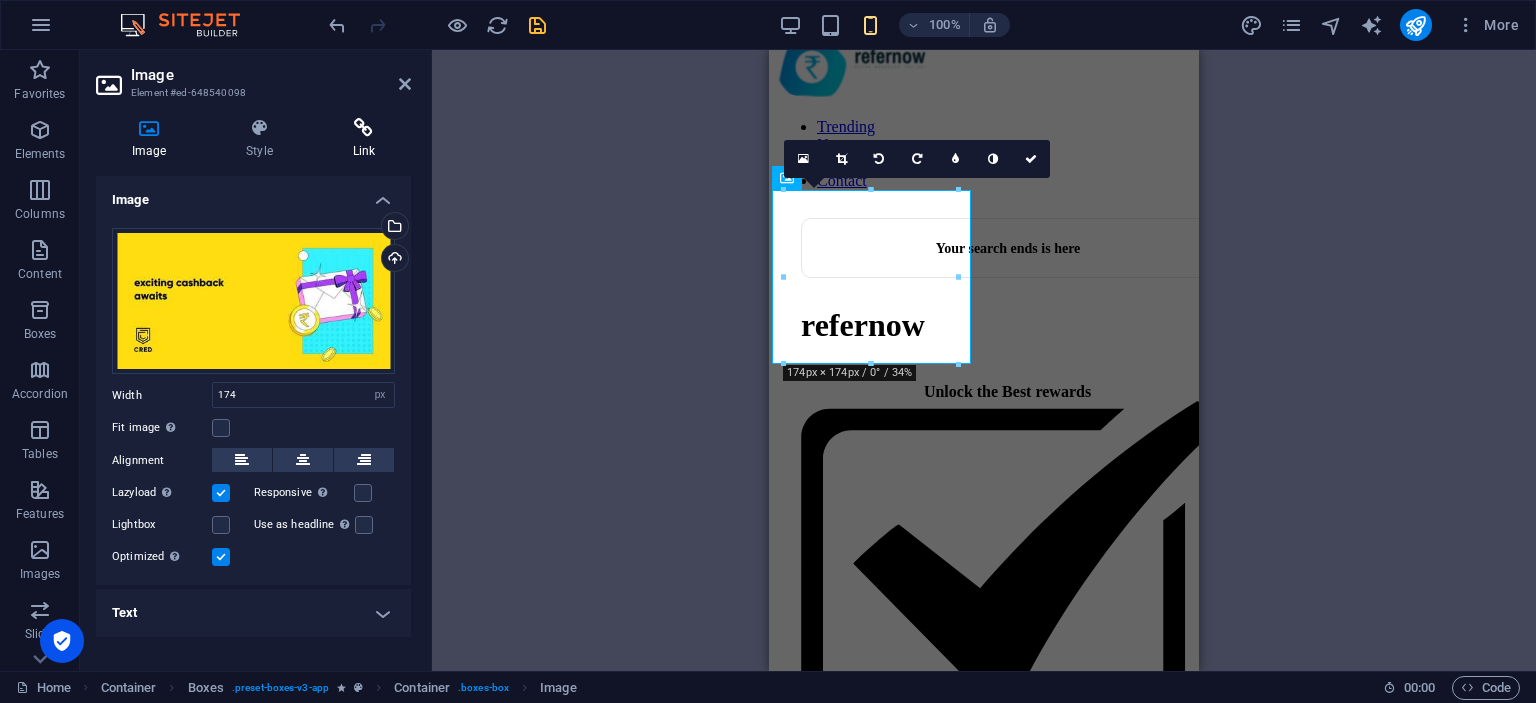 click on "Link" at bounding box center (364, 139) 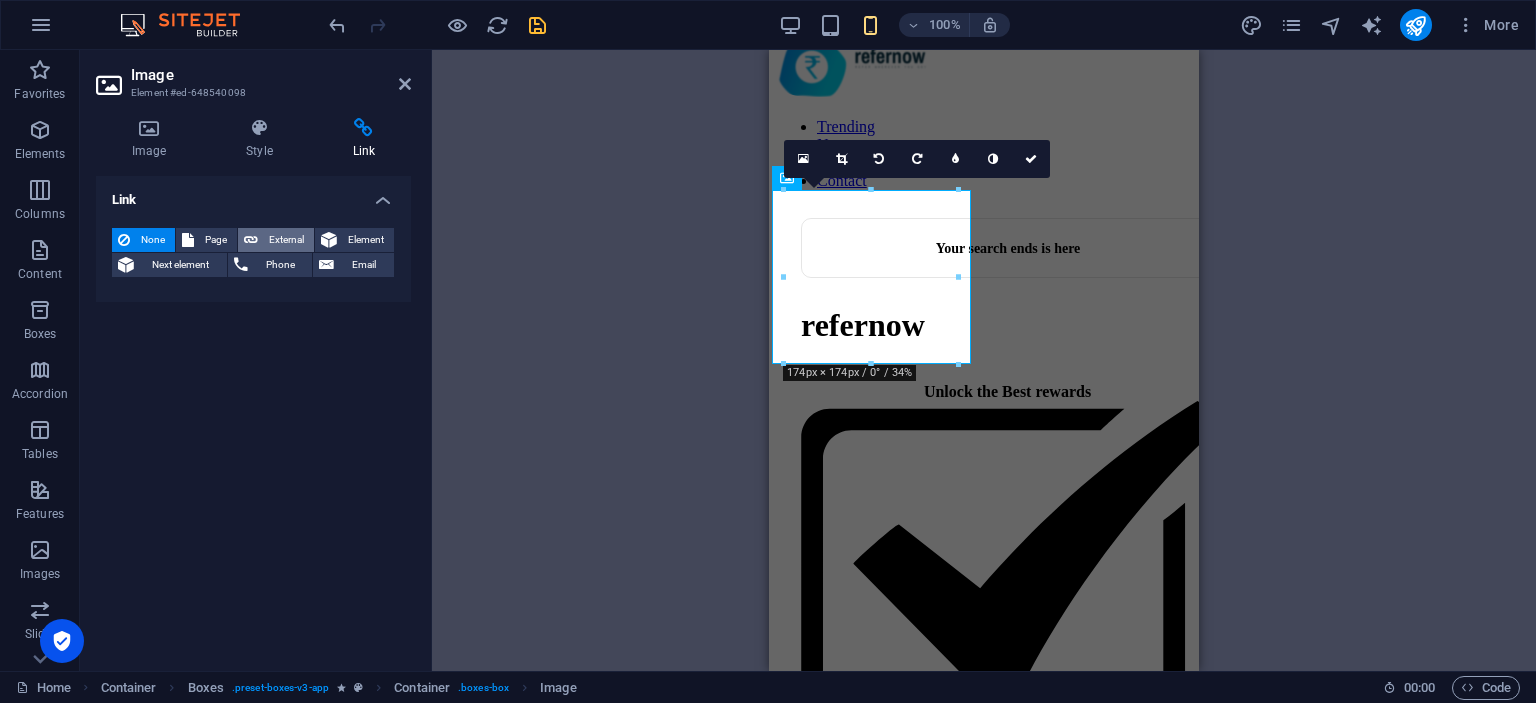 click on "External" at bounding box center [286, 240] 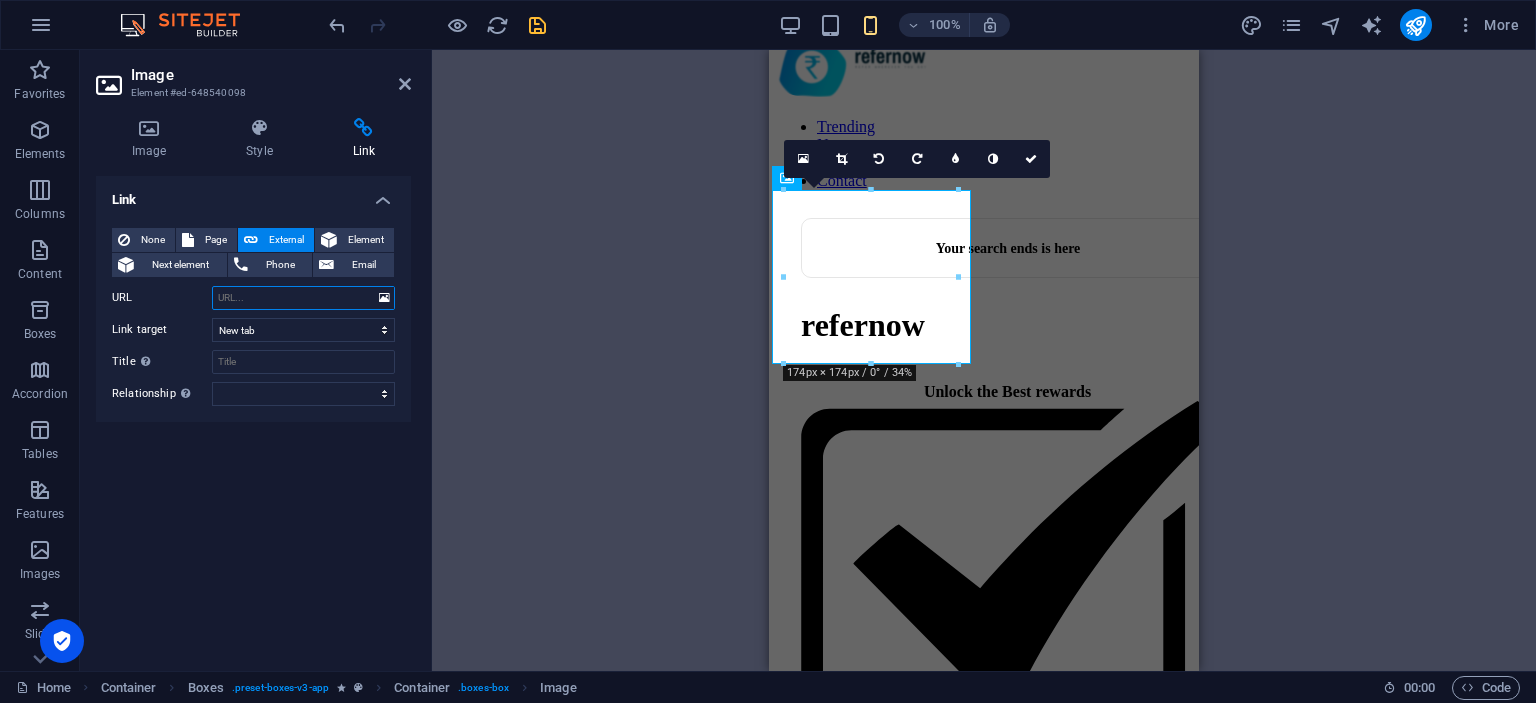 paste on "[URL][DOMAIN_NAME]" 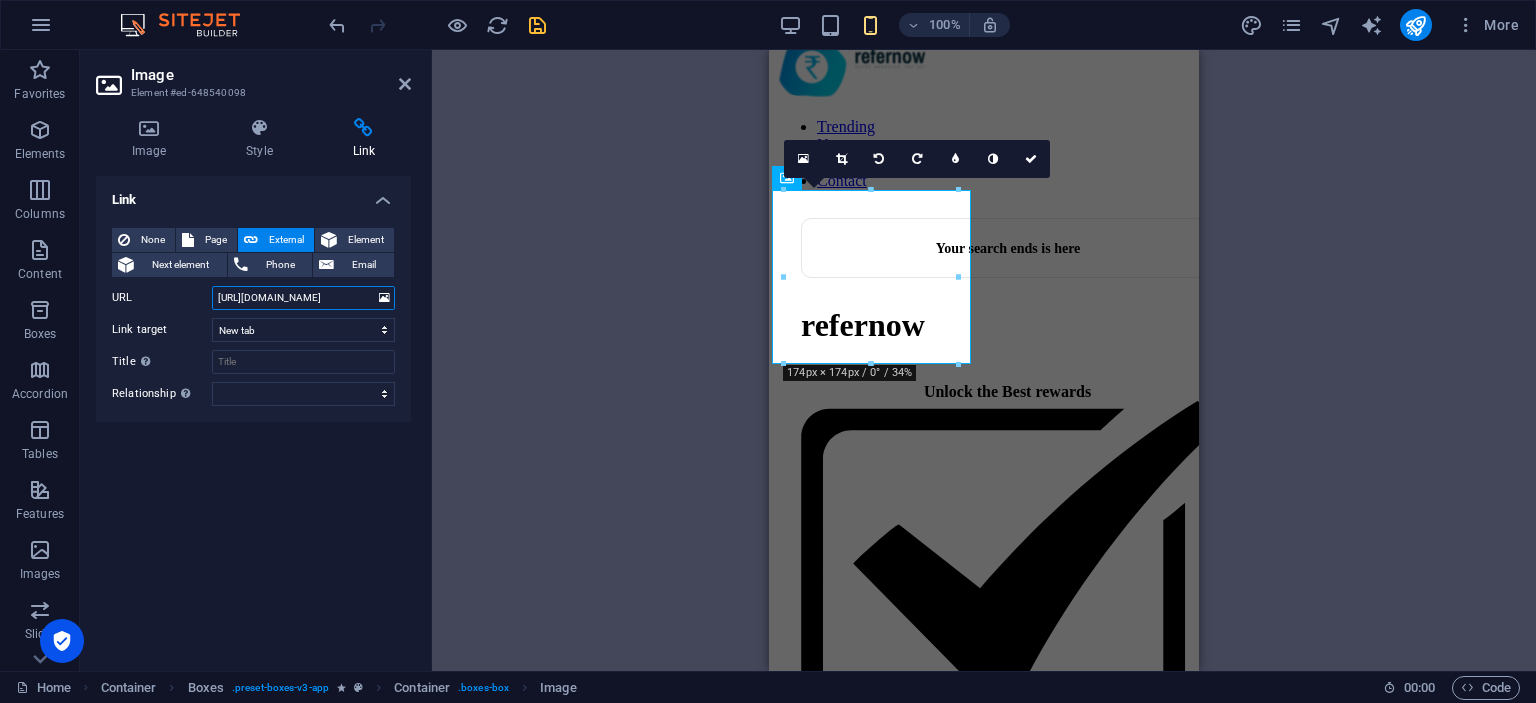scroll, scrollTop: 0, scrollLeft: 14, axis: horizontal 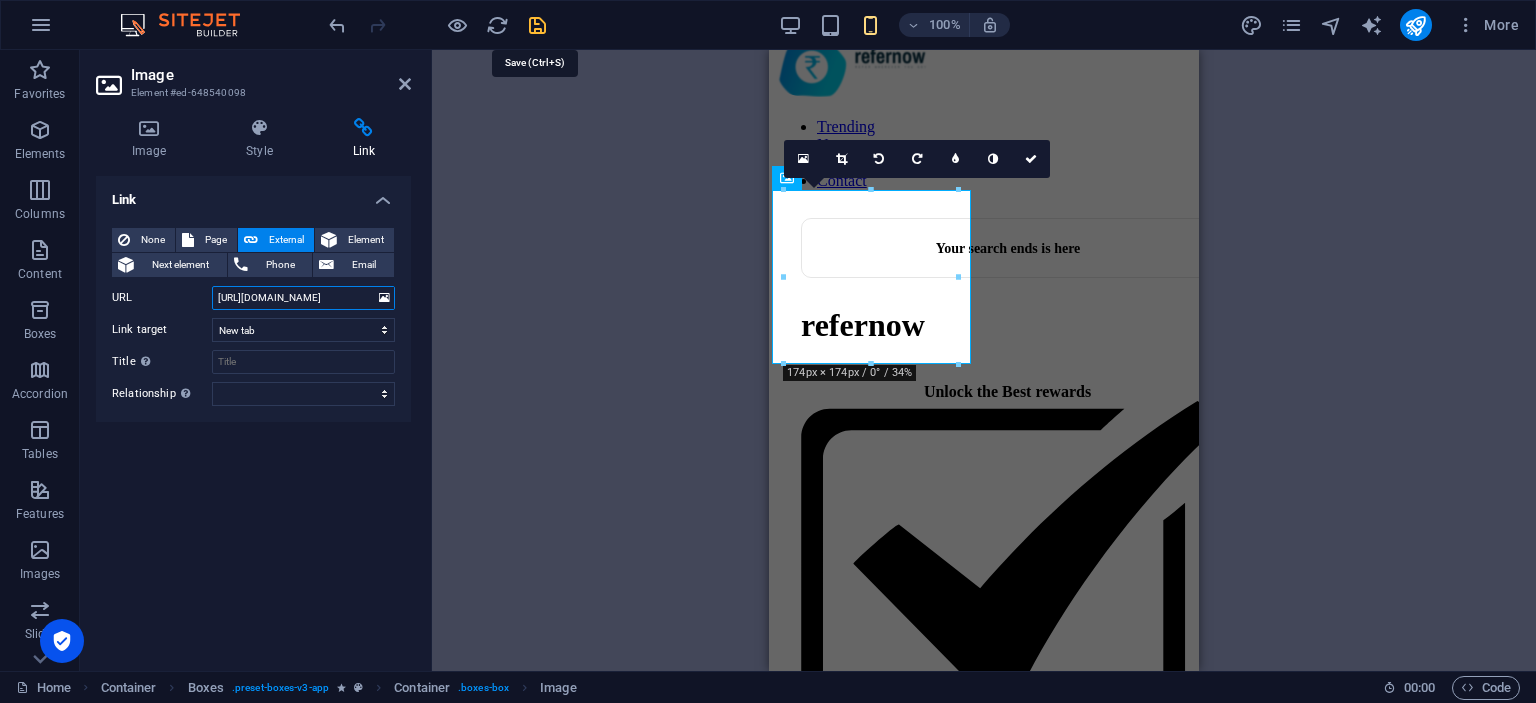 type on "[URL][DOMAIN_NAME]" 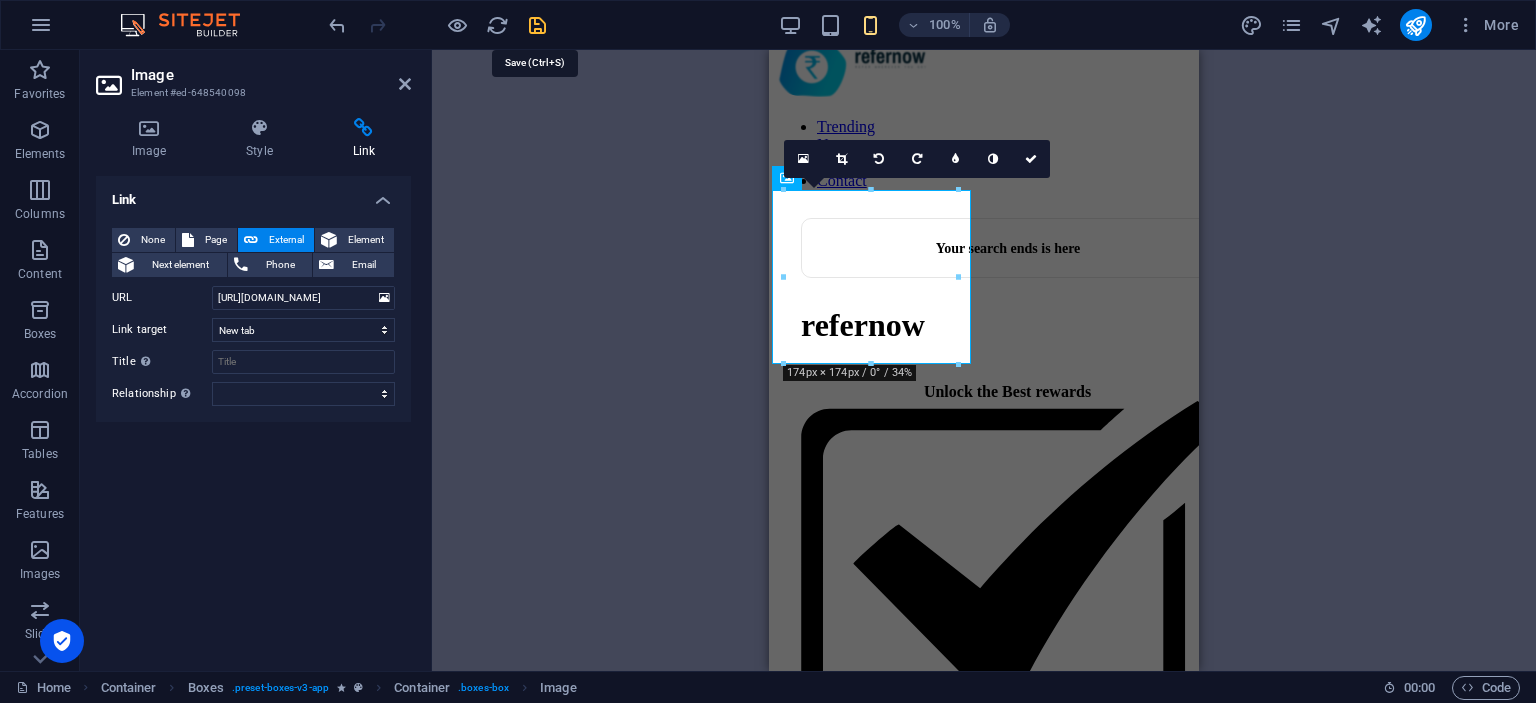 scroll, scrollTop: 0, scrollLeft: 0, axis: both 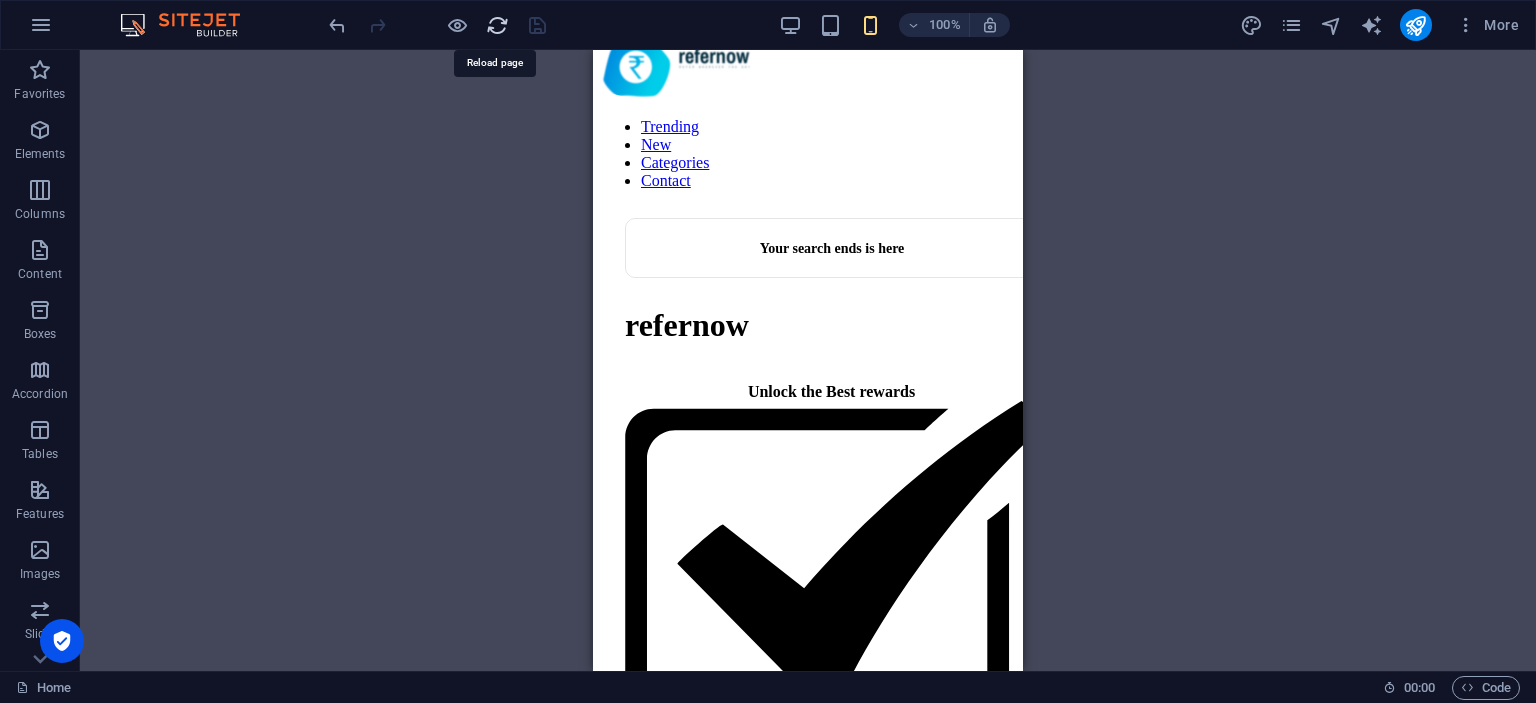 click at bounding box center (497, 25) 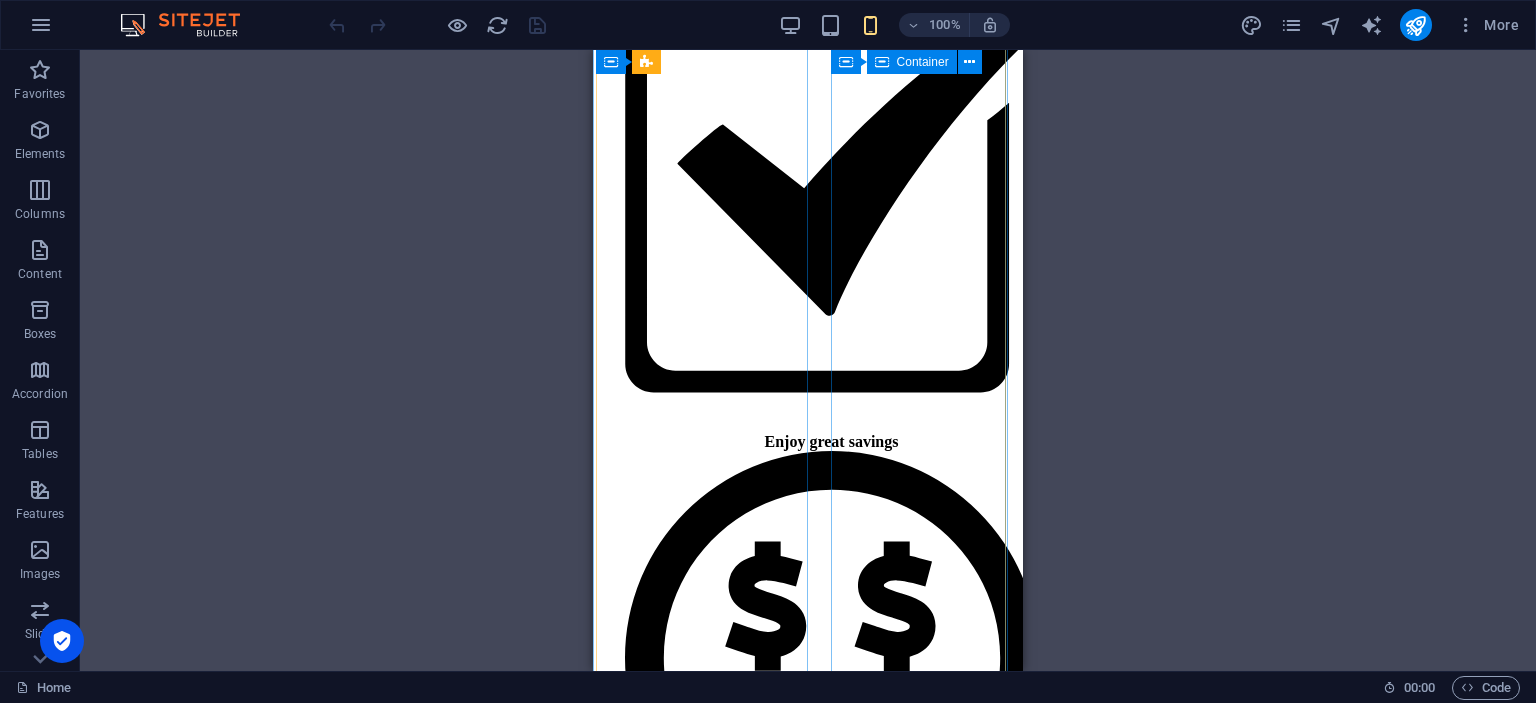 scroll, scrollTop: 600, scrollLeft: 0, axis: vertical 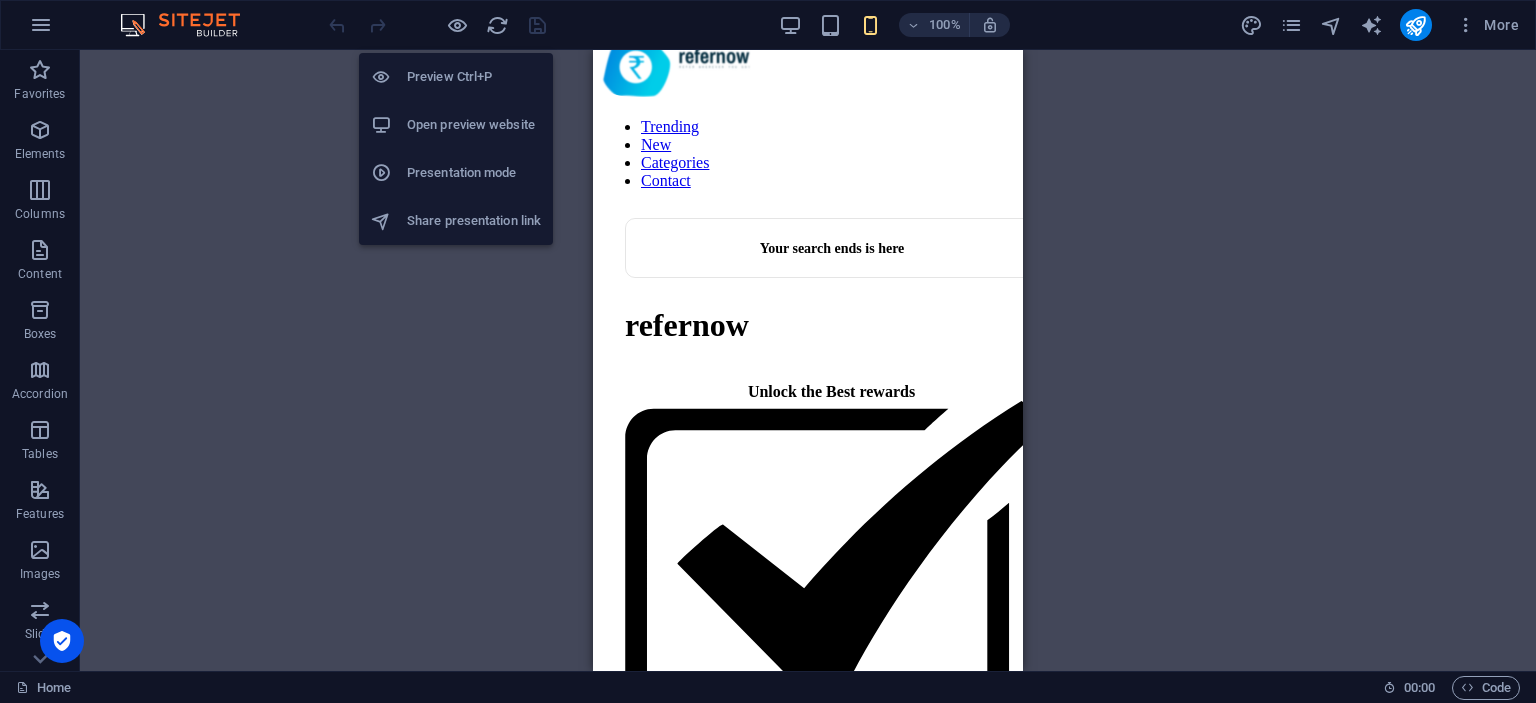 click on "Preview Ctrl+P" at bounding box center (474, 77) 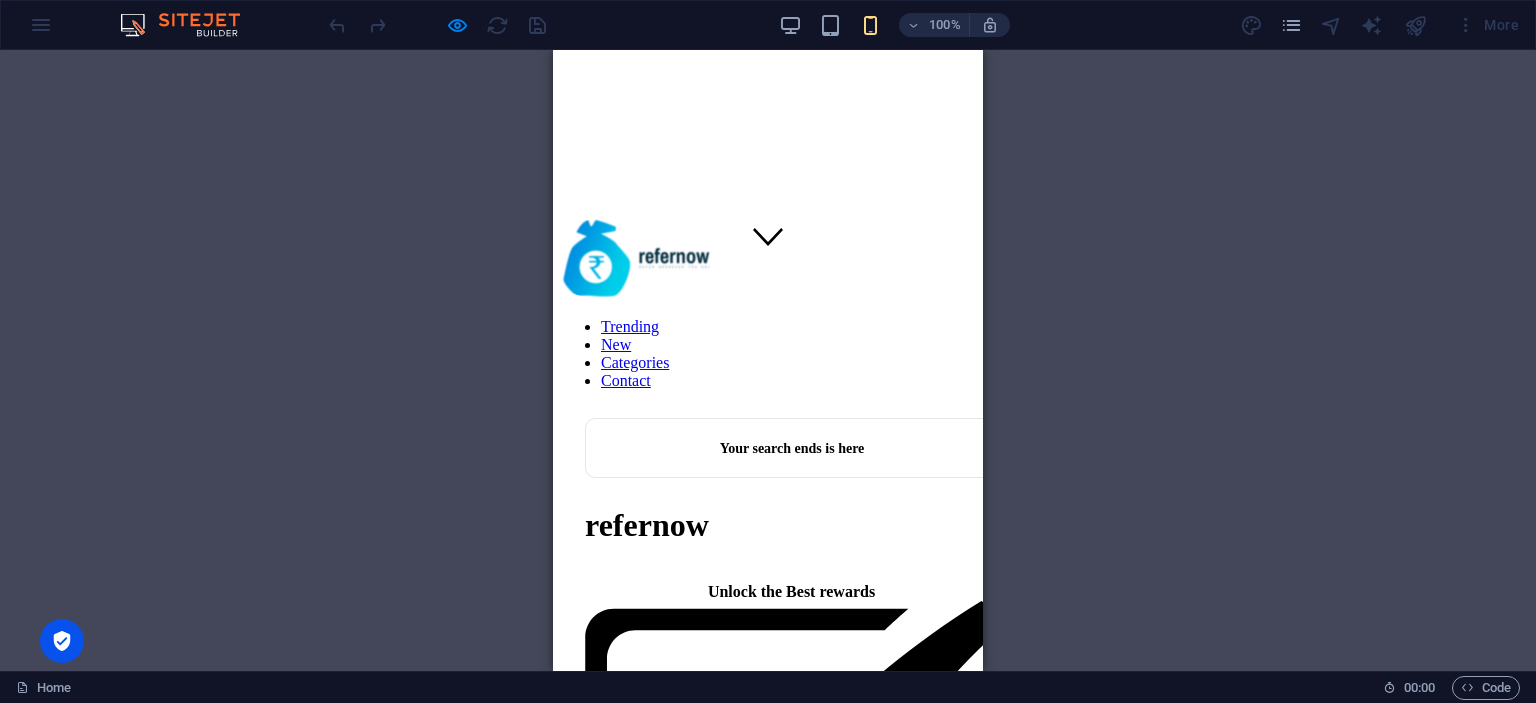 scroll, scrollTop: 0, scrollLeft: 0, axis: both 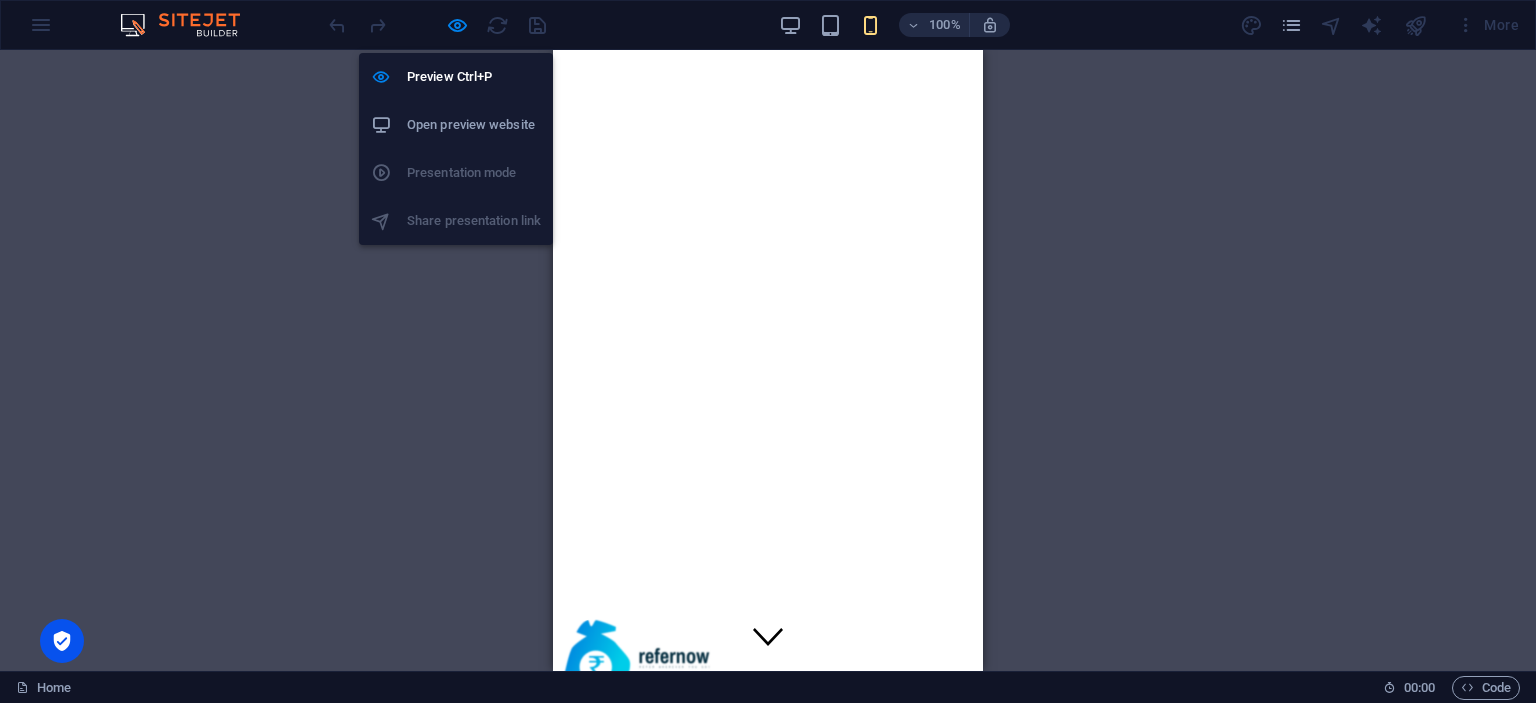 click on "Open preview website" at bounding box center (474, 125) 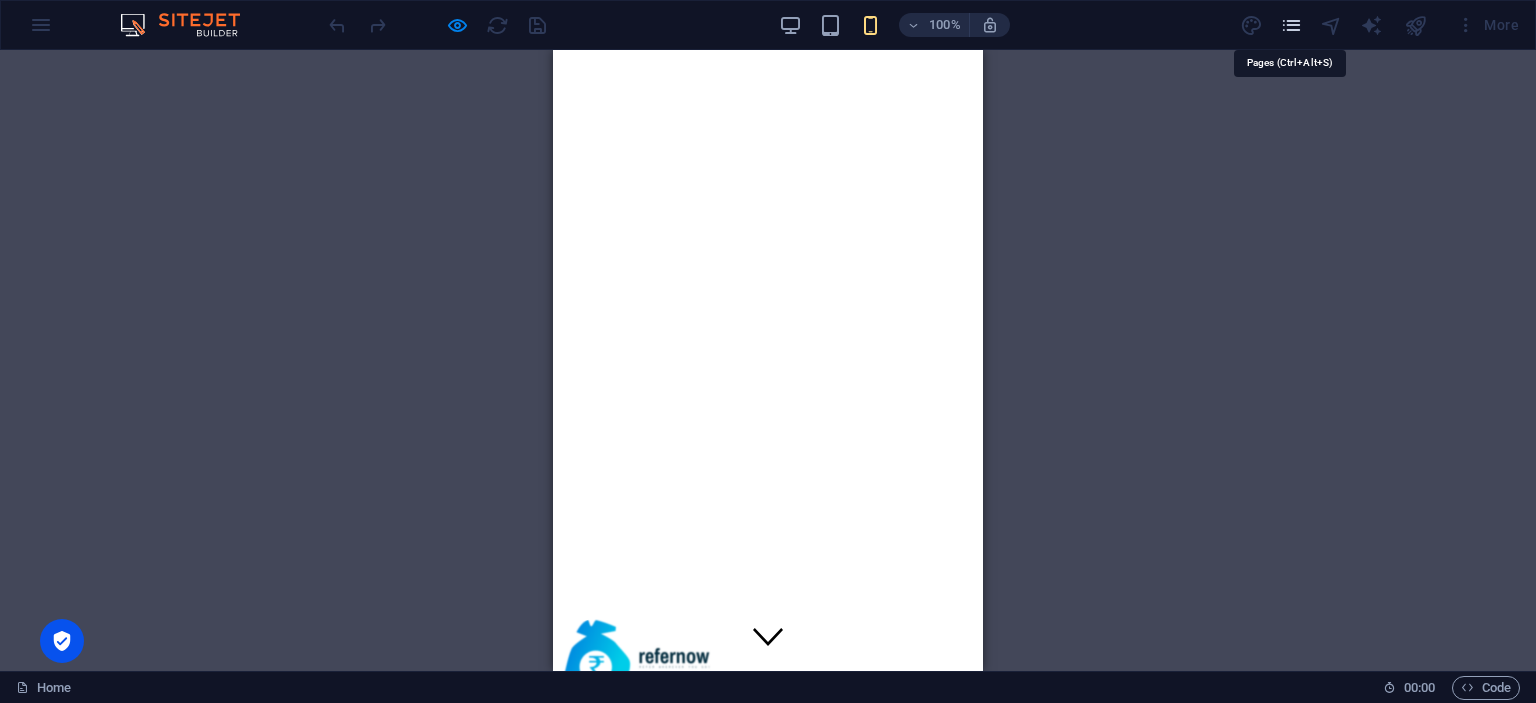 click at bounding box center [1291, 25] 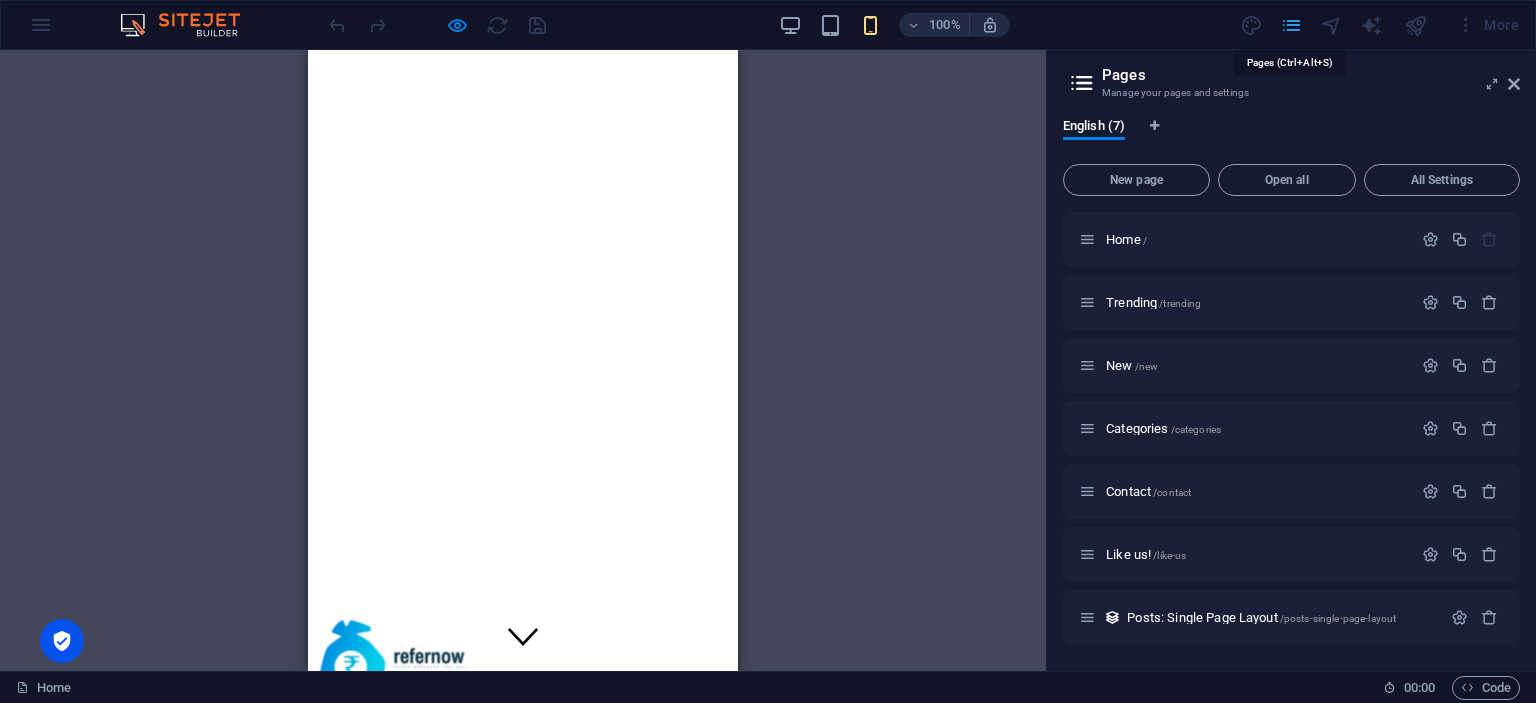 click at bounding box center [1291, 25] 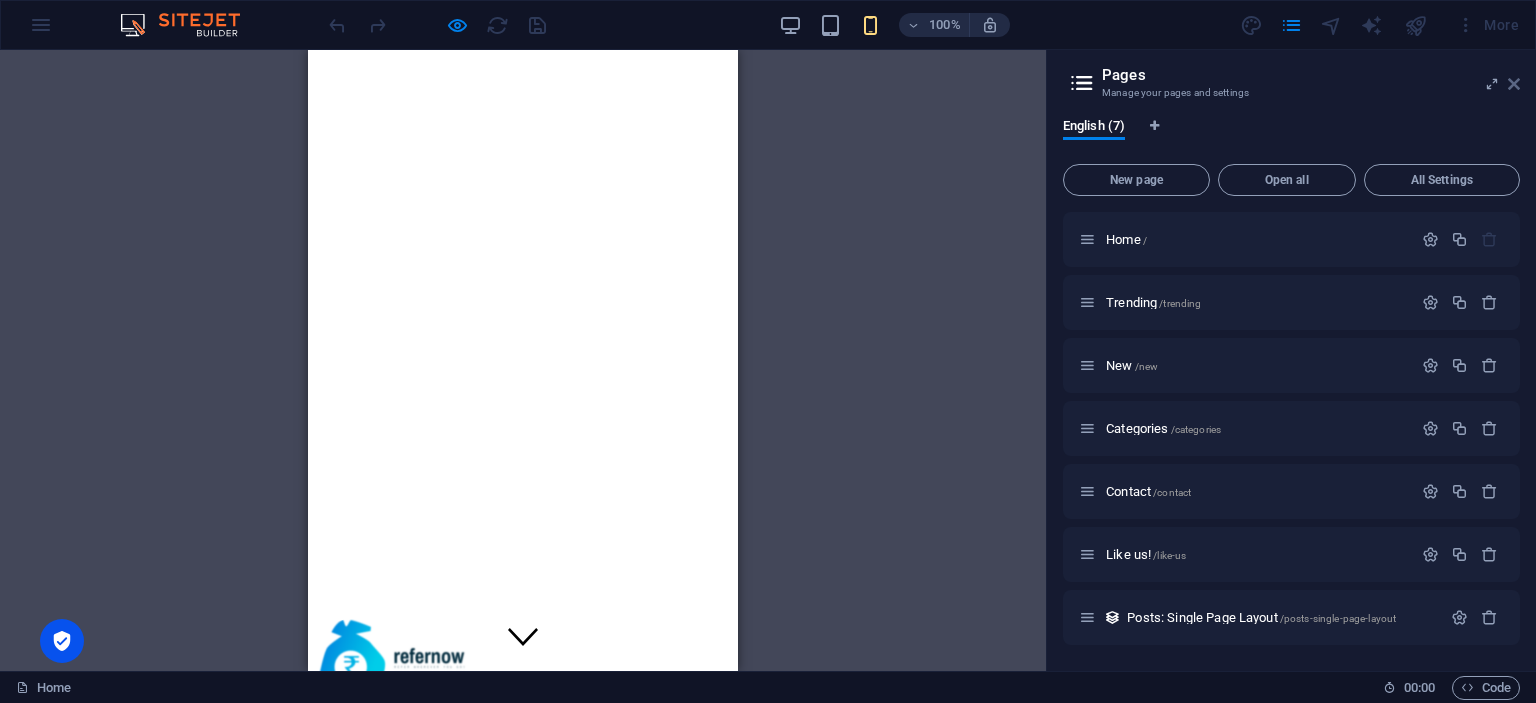 click at bounding box center (1514, 84) 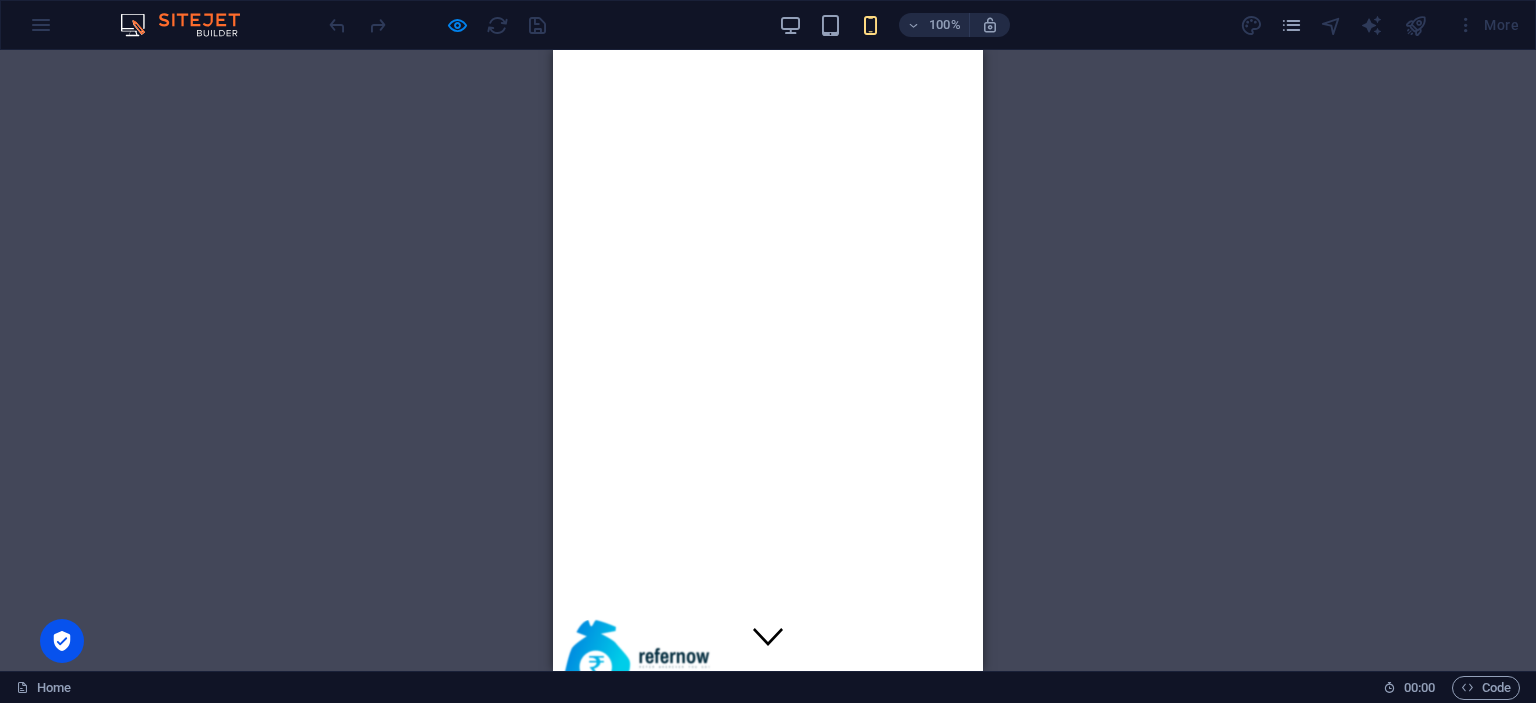 click on "Container   Banner   H1   H4   Text   Text   Container   Image   Boxes   Container   Container   Container   Spacer   Text   Spacer   Container   Container   Image   Text   Spacer   Text   Menu Bar   Container   Banner   Logo   HTML   Spacer   Spacer   Text   Container   Spacer   Plans   Container   Container   Text   Plans   Plans   Container   Container   Image   Container   Icon   Boxes   Container" at bounding box center (768, 360) 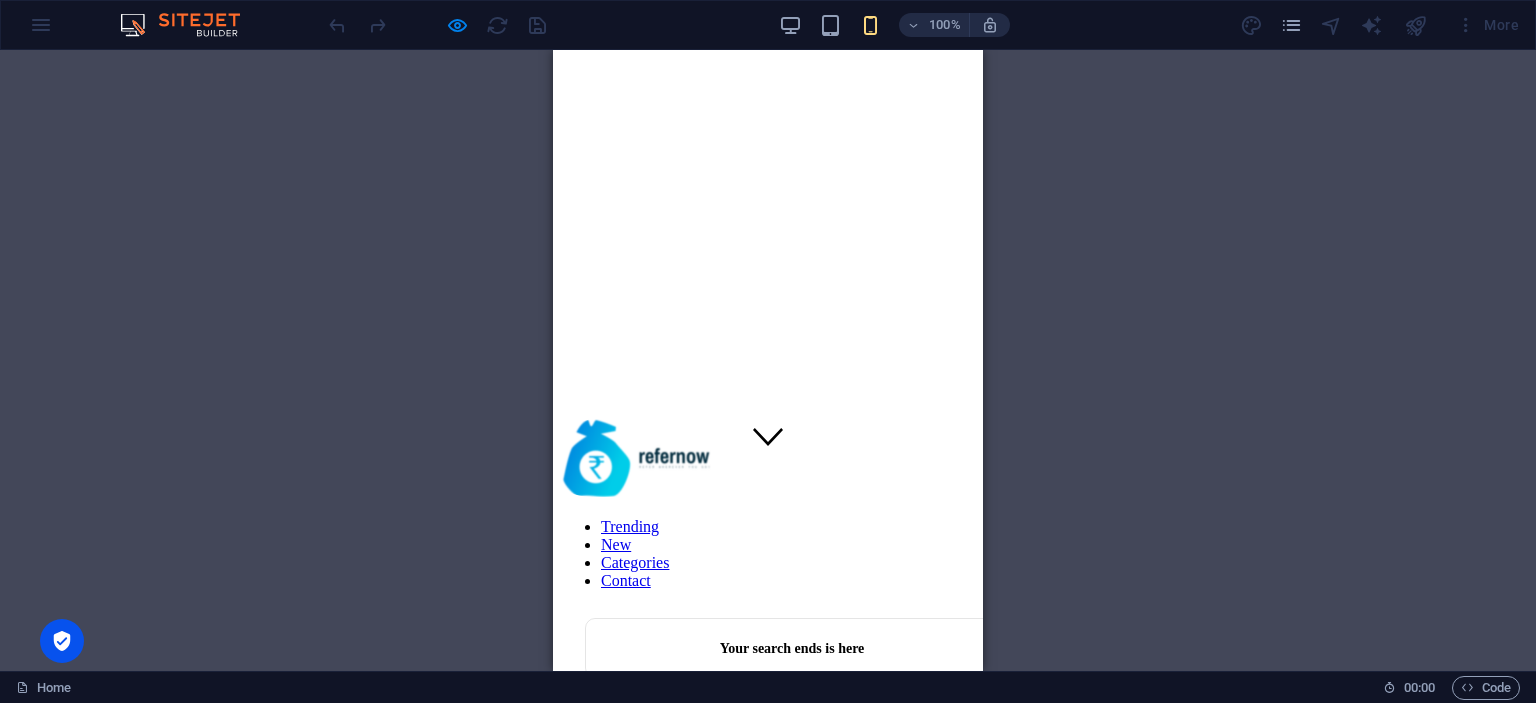 click on "Container   Banner   H1   H4   Text   Text   Container   Image   Boxes   Container   Container   Container   Spacer   Text   Spacer   Container   Container   Image   Text   Spacer   Text   Menu Bar   Container   Banner   Logo   HTML   Spacer   Spacer   Text   Container   Spacer   Plans   Container   Container   Text   Plans   Plans   Container   Container   Image   Container   Icon   Boxes   Container" at bounding box center [768, 360] 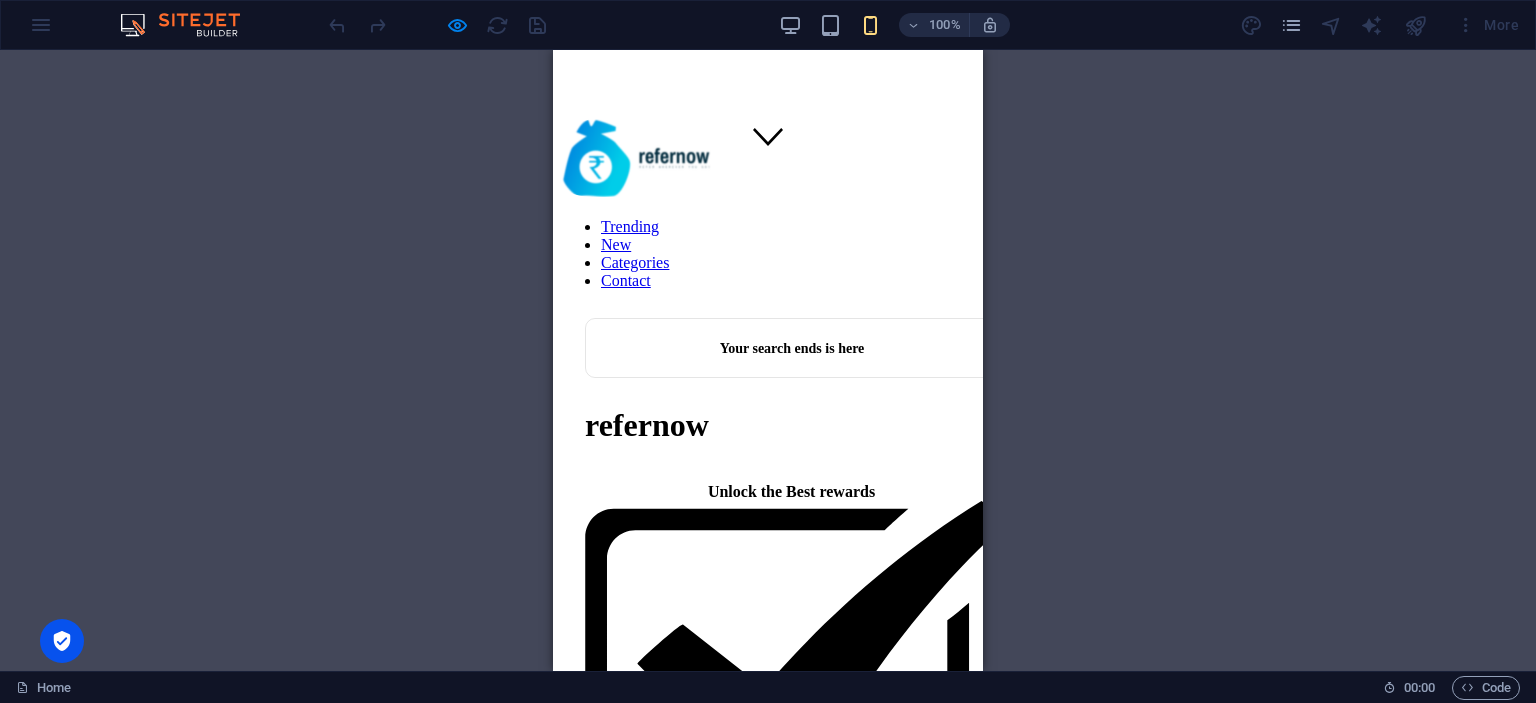 scroll, scrollTop: 600, scrollLeft: 0, axis: vertical 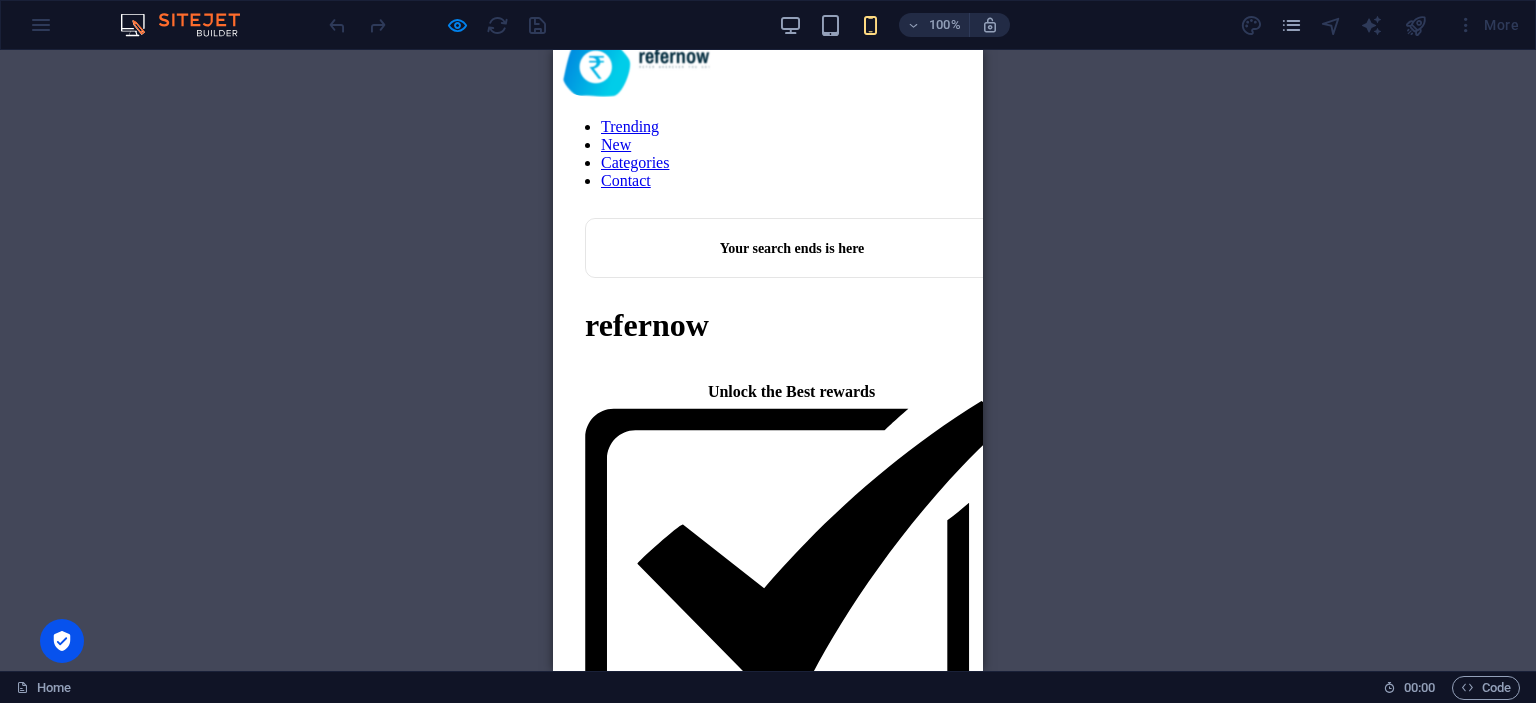 click on "CRED Use CRED to pay all your credit card bills, utility payment, special deal shopping and super quick, rewarding UPI payment. We recommend you to try it too. So here's one of my invites -  https://app.cred.club/spQx/7274jasd . Use it to claim your membership right away and make any bill payment to earn up to ₹250 in assured cashback." at bounding box center (766, 2838) 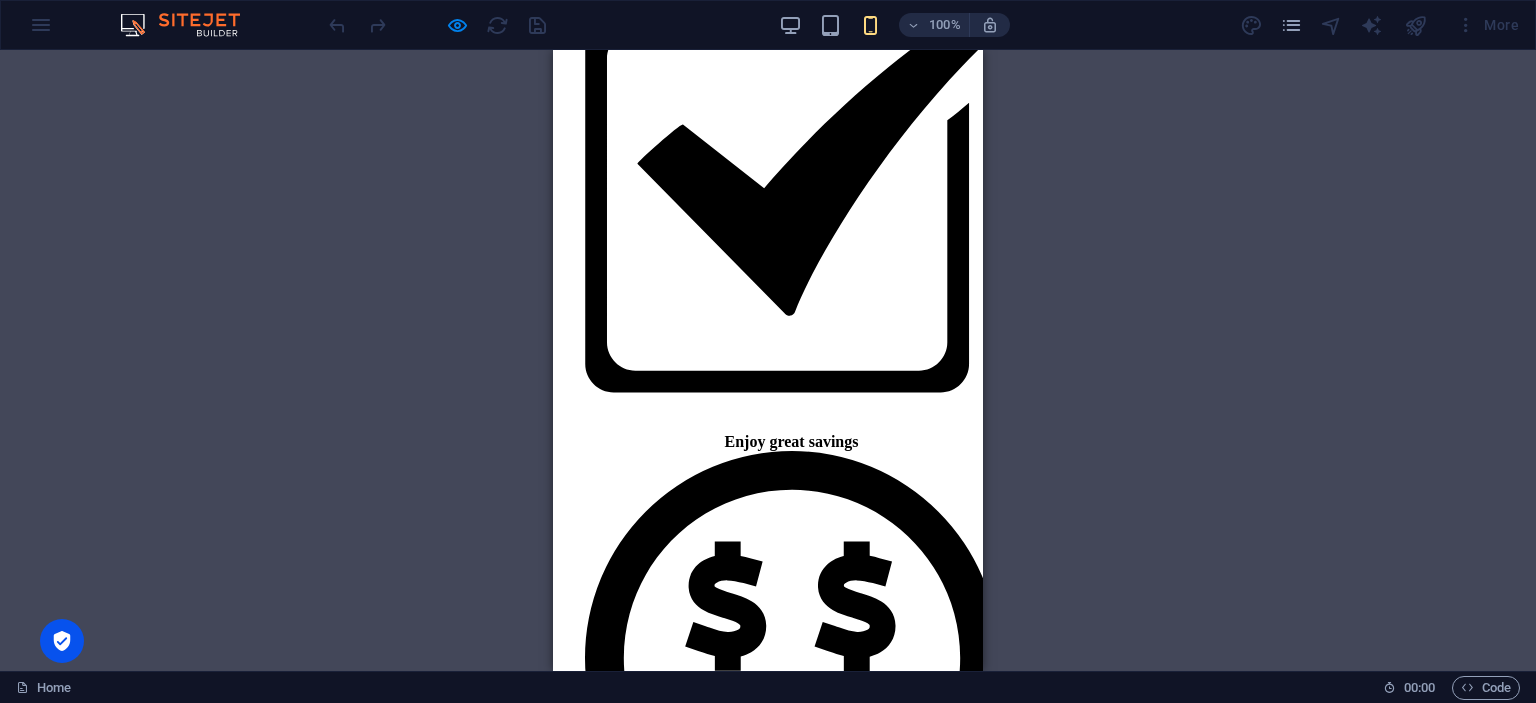 scroll, scrollTop: 1100, scrollLeft: 0, axis: vertical 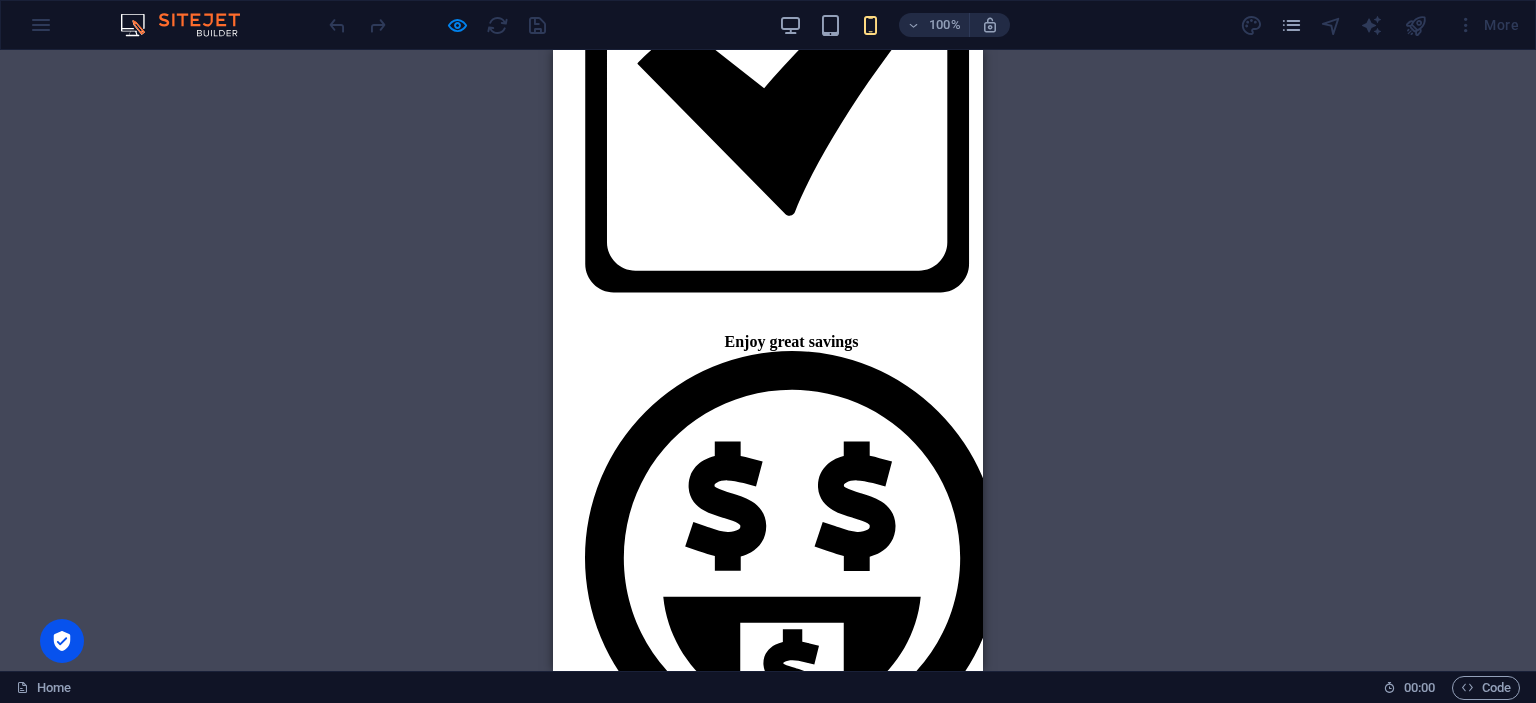 click on "CRED Use CRED to pay all your credit card bills, utility payment, special deal shopping and super quick, rewarding UPI payment. We recommend you to try it too. So here's one of my invites -  https://app.cred.club/spQx/7274jasd . Use it to claim your membership right away and make any bill payment to earn up to ₹250 in assured cashback." at bounding box center (766, 2338) 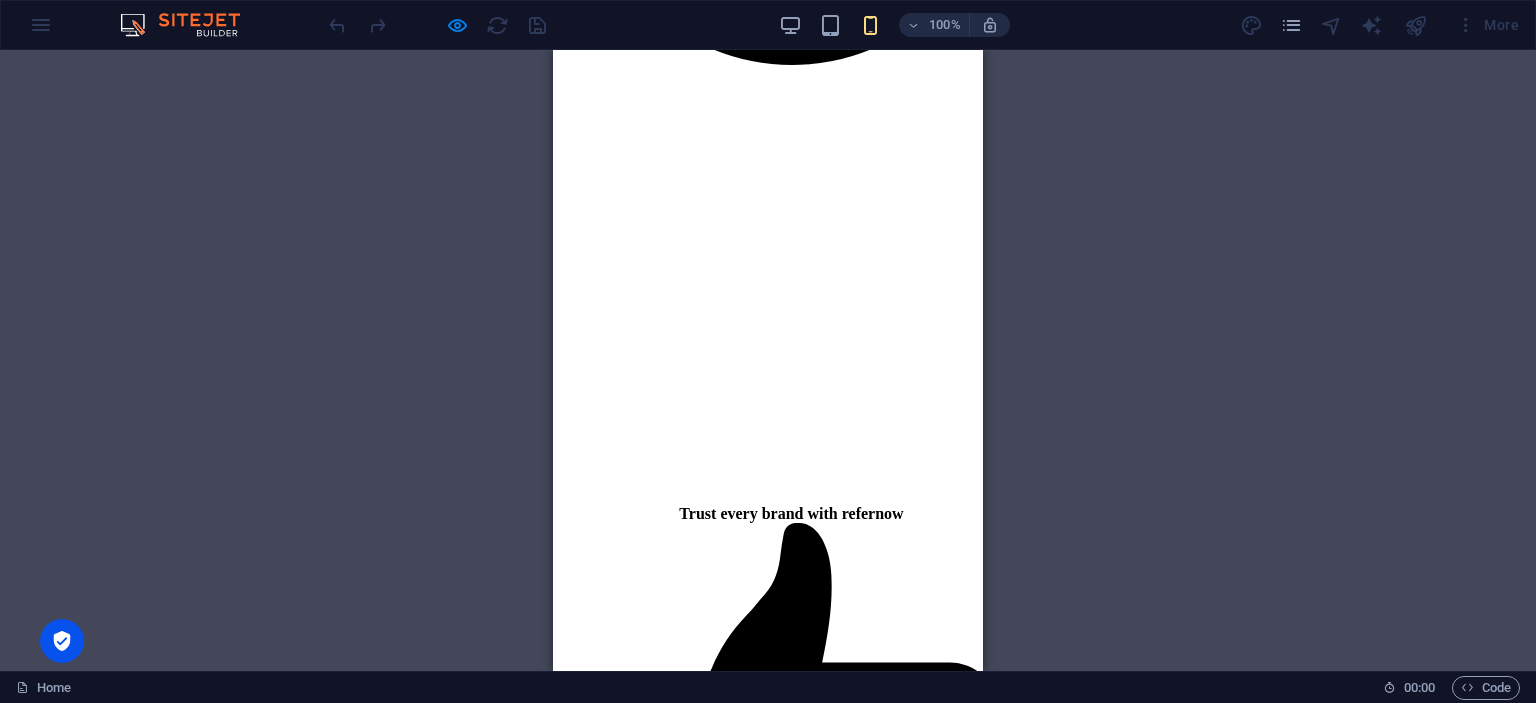 scroll, scrollTop: 2000, scrollLeft: 0, axis: vertical 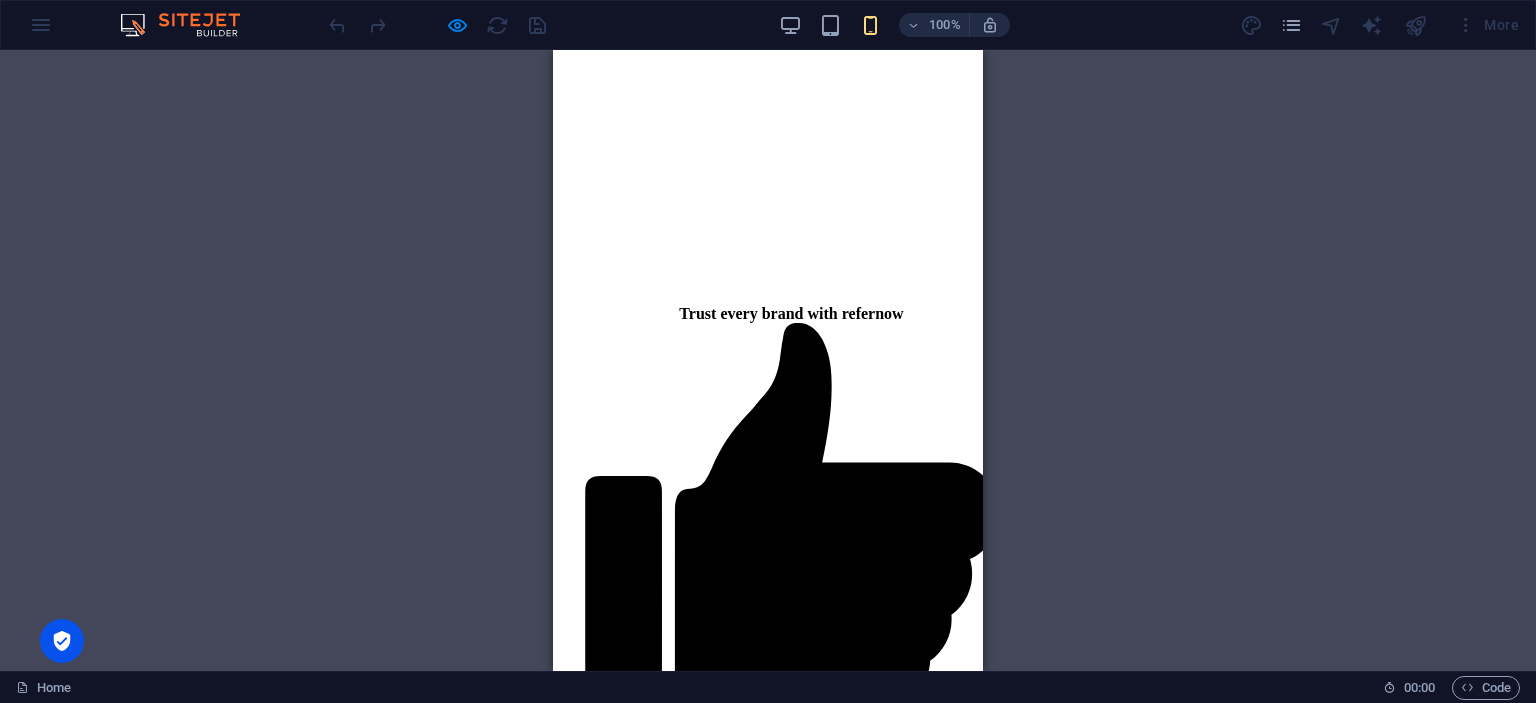 click on "AIRTEL XTREME   Ensure your data’s safety with top-tier encryption." at bounding box center (766, 3283) 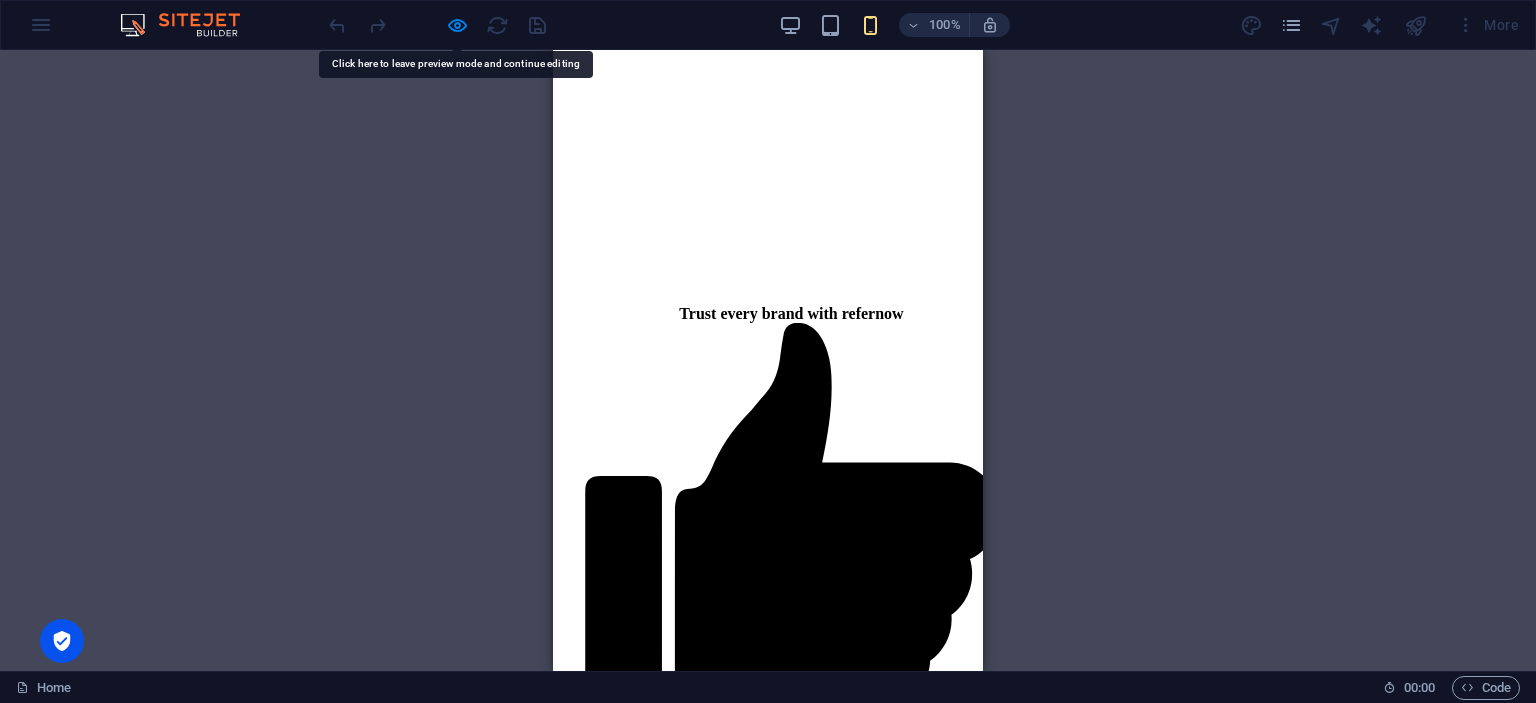click on "AIRTEL XTREME   Ensure your data’s safety with top-tier encryption." at bounding box center (766, 3283) 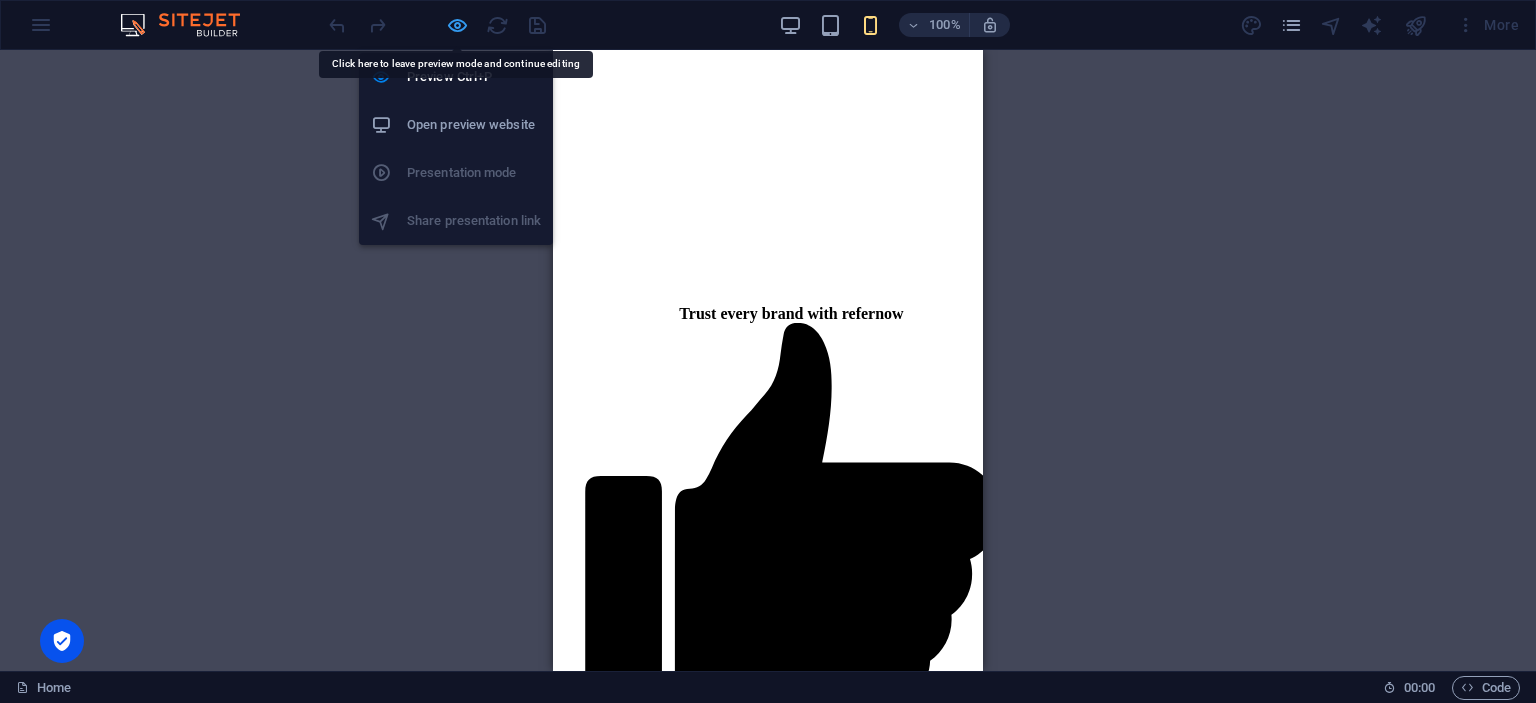 click at bounding box center (457, 25) 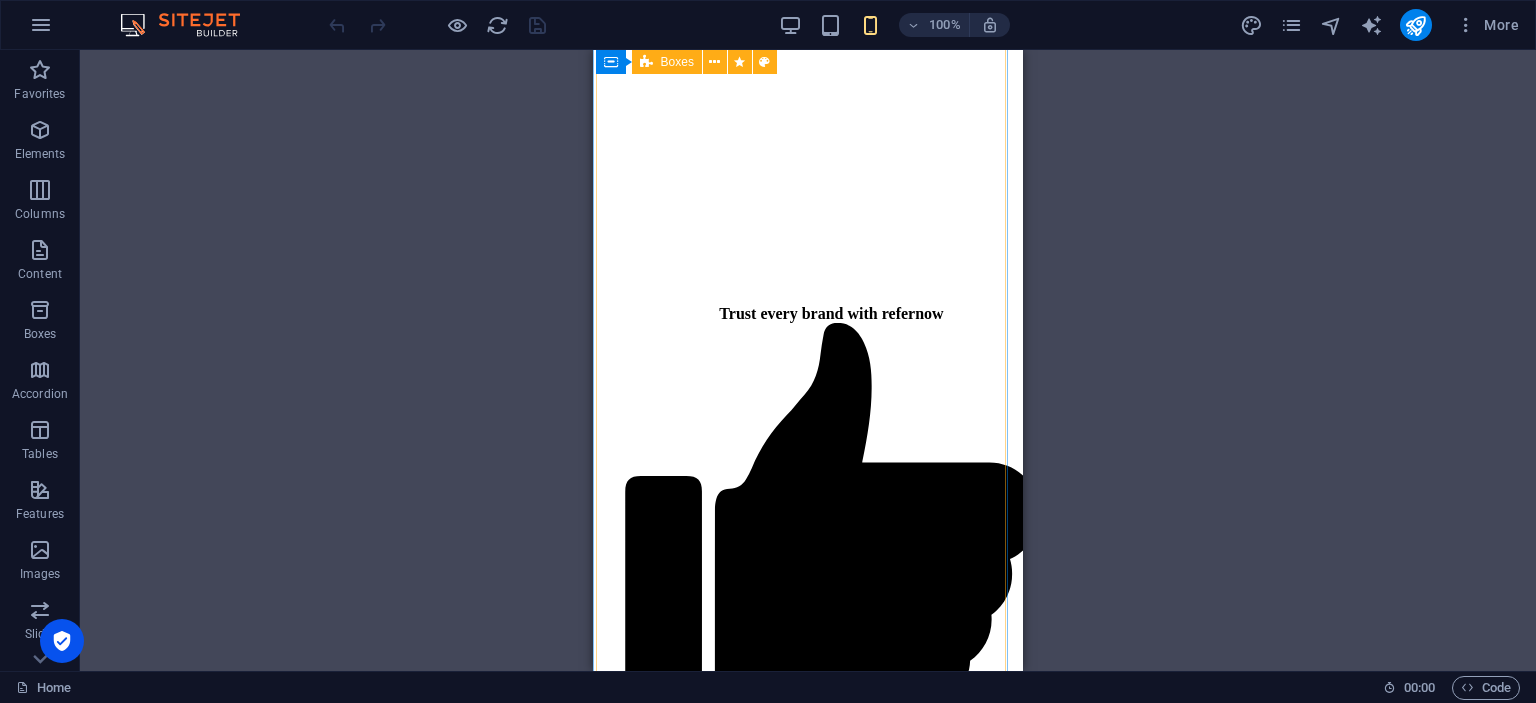 scroll, scrollTop: 1800, scrollLeft: 0, axis: vertical 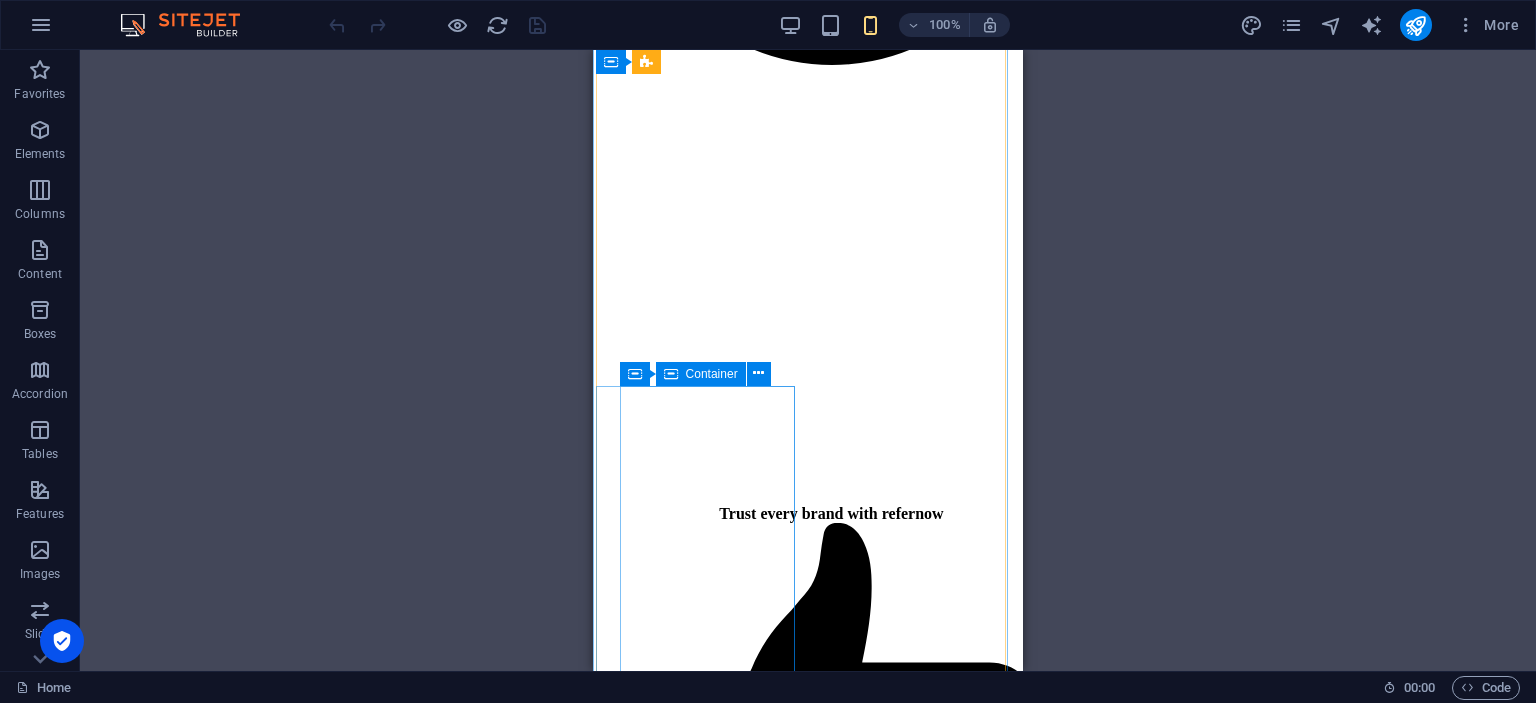 click on "AIRTEL XTREME   Ensure your data’s safety with top-tier encryption." at bounding box center (806, 3483) 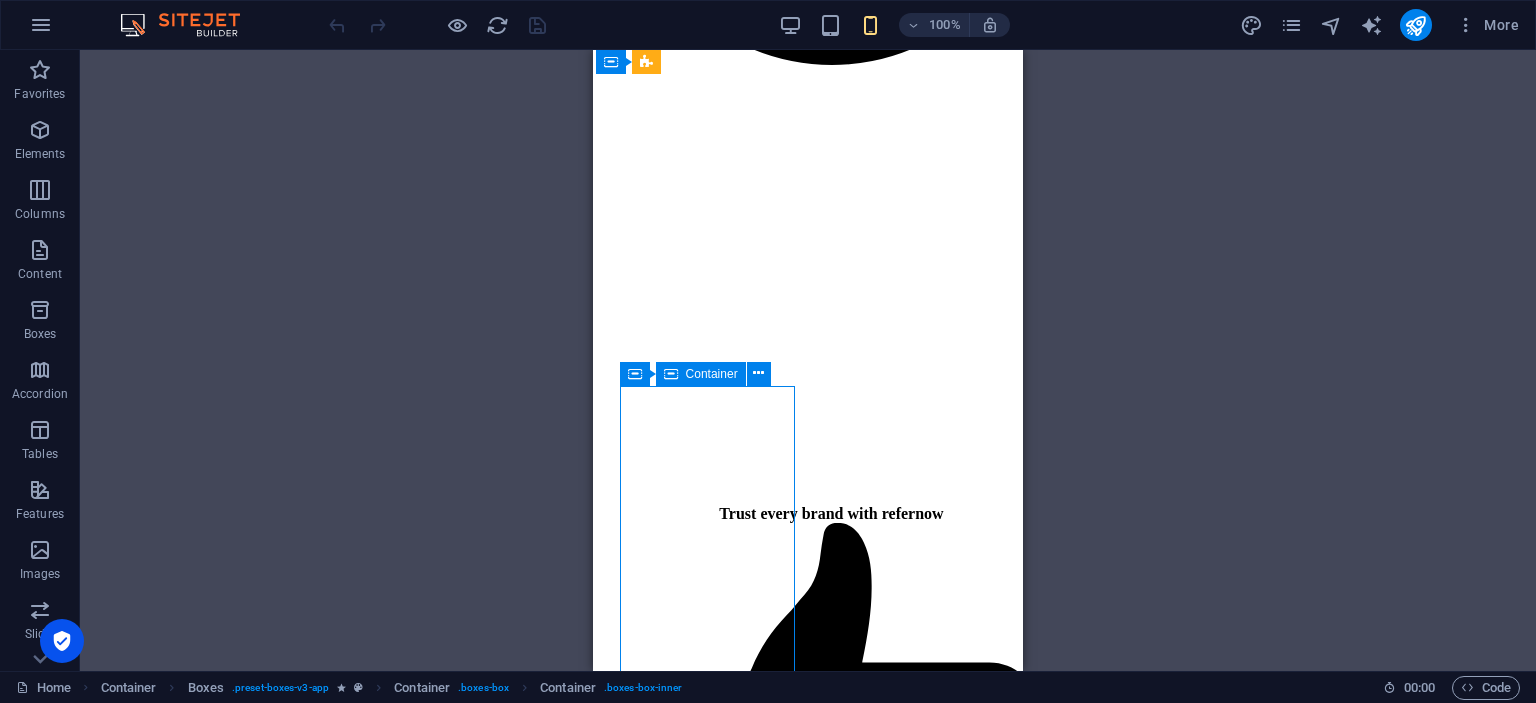 click on "AIRTEL XTREME   Ensure your data’s safety with top-tier encryption." at bounding box center (806, 3483) 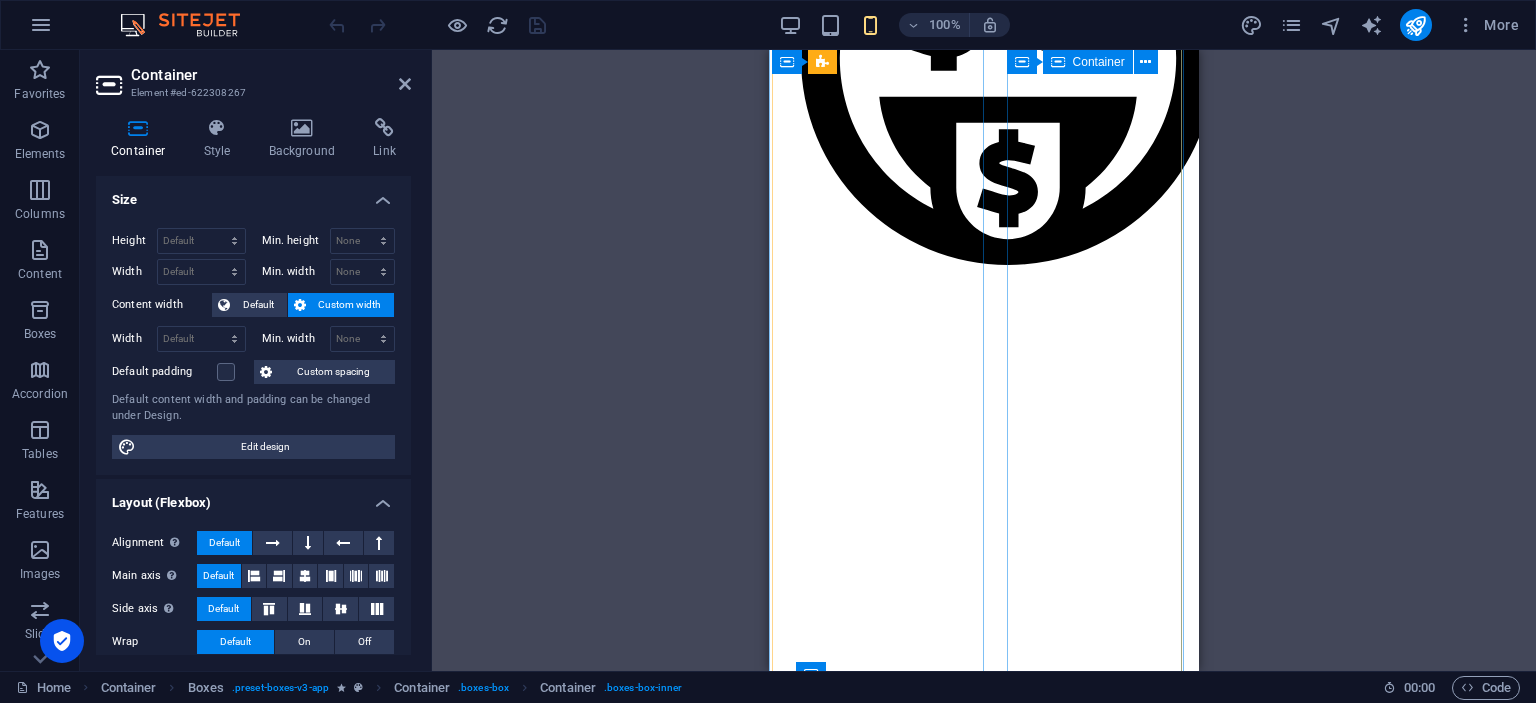 scroll, scrollTop: 1500, scrollLeft: 0, axis: vertical 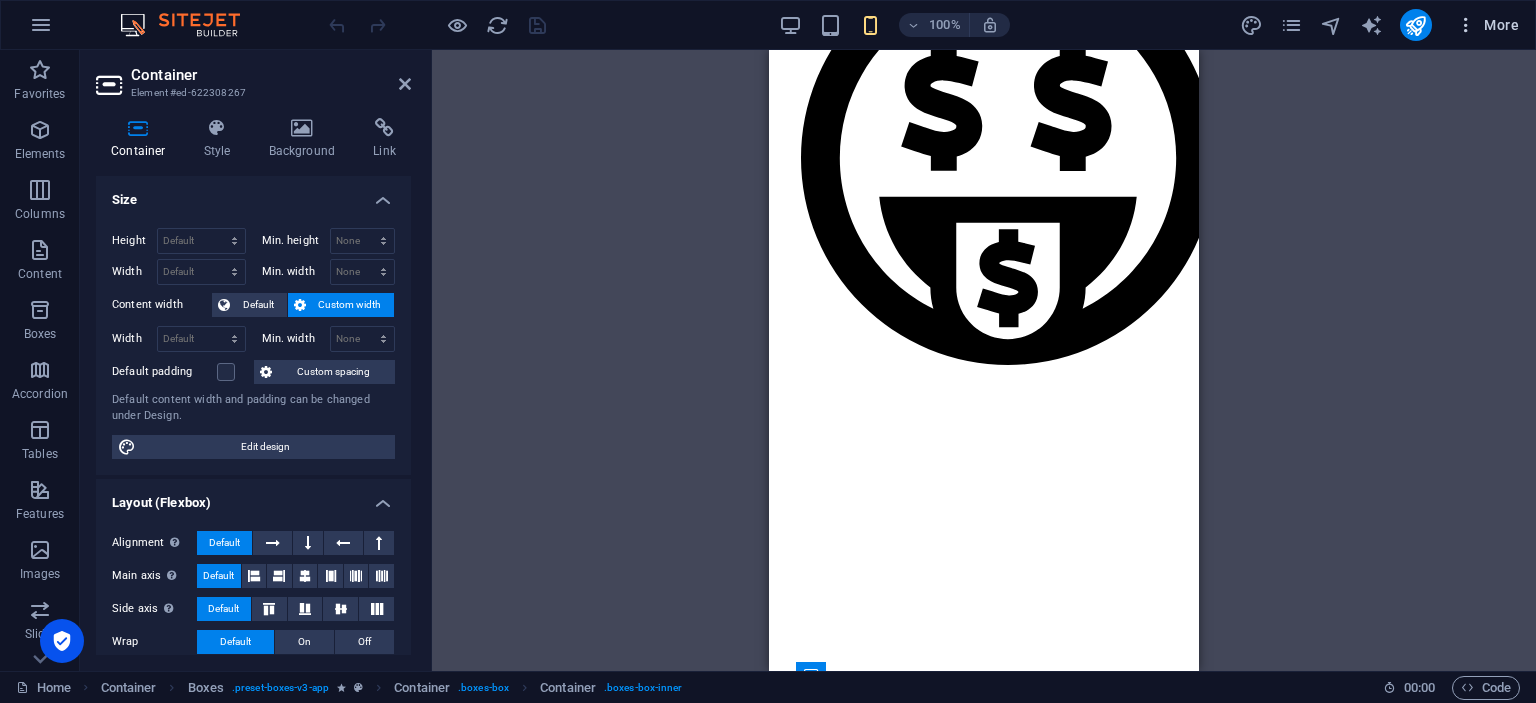 click on "More" at bounding box center [1487, 25] 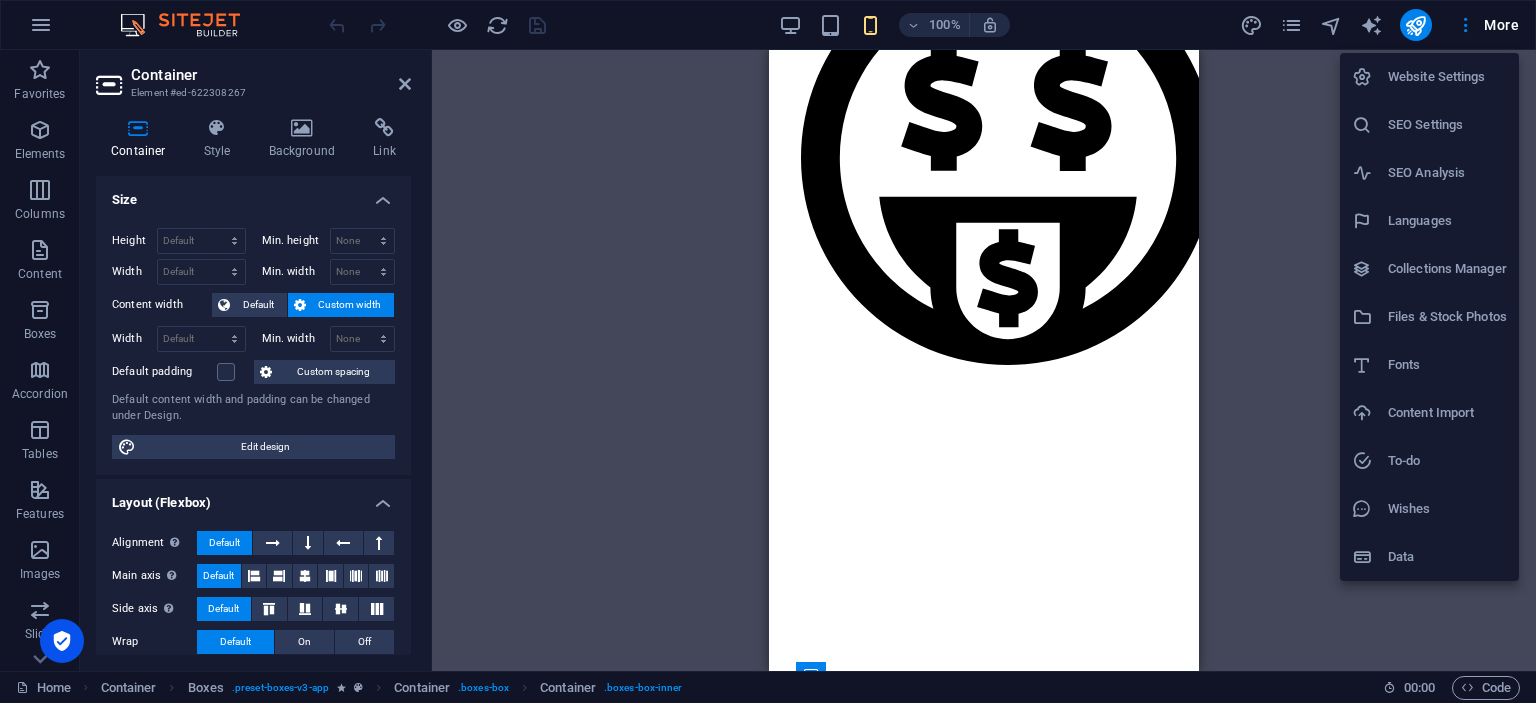 click at bounding box center [768, 351] 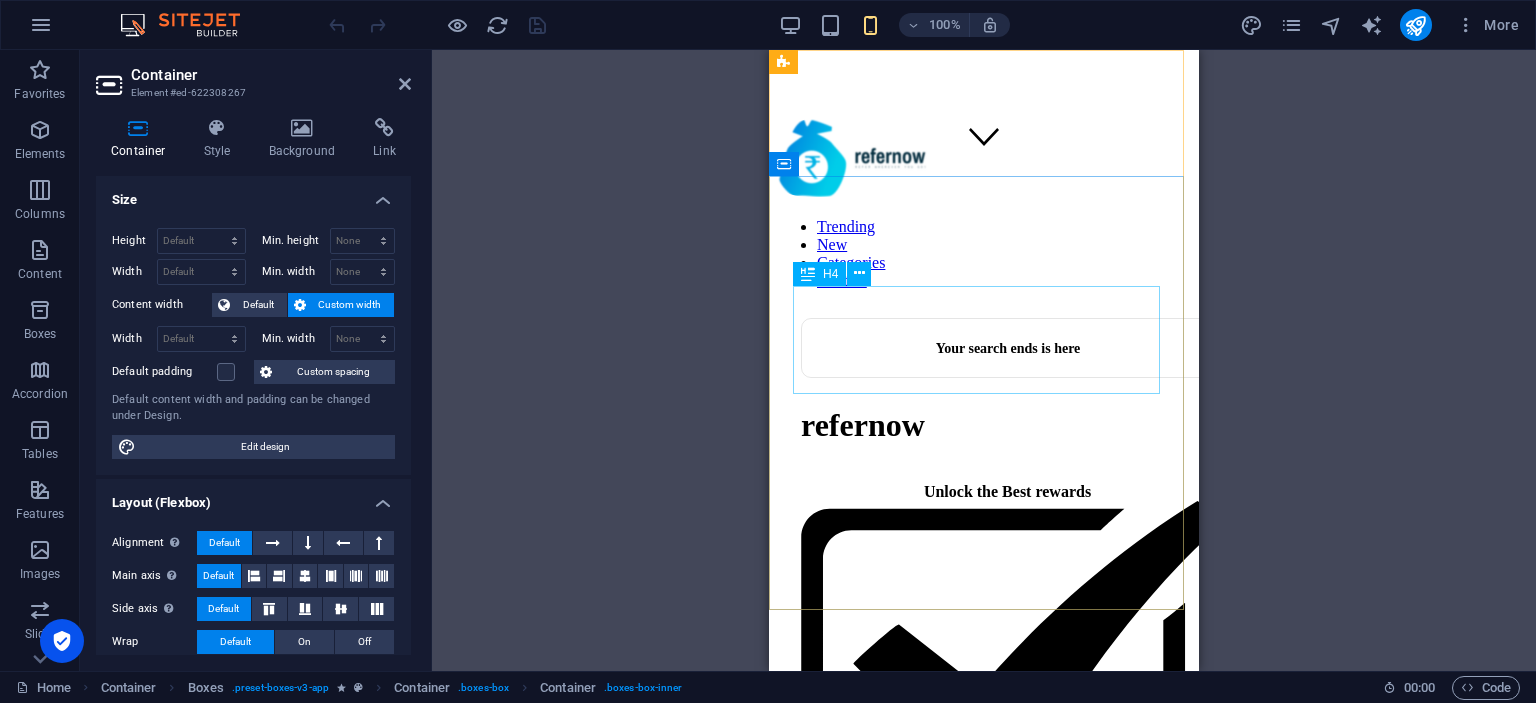 scroll, scrollTop: 0, scrollLeft: 0, axis: both 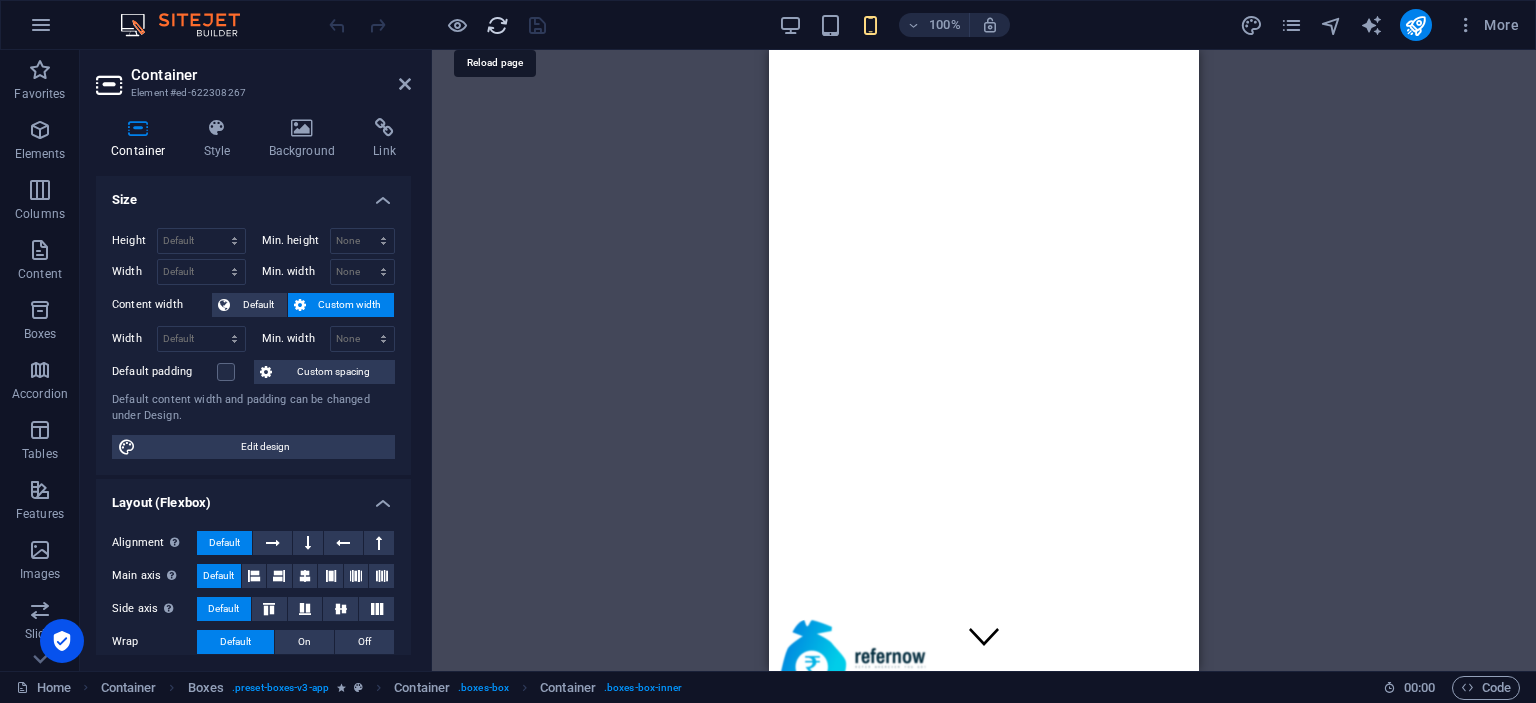 click at bounding box center [497, 25] 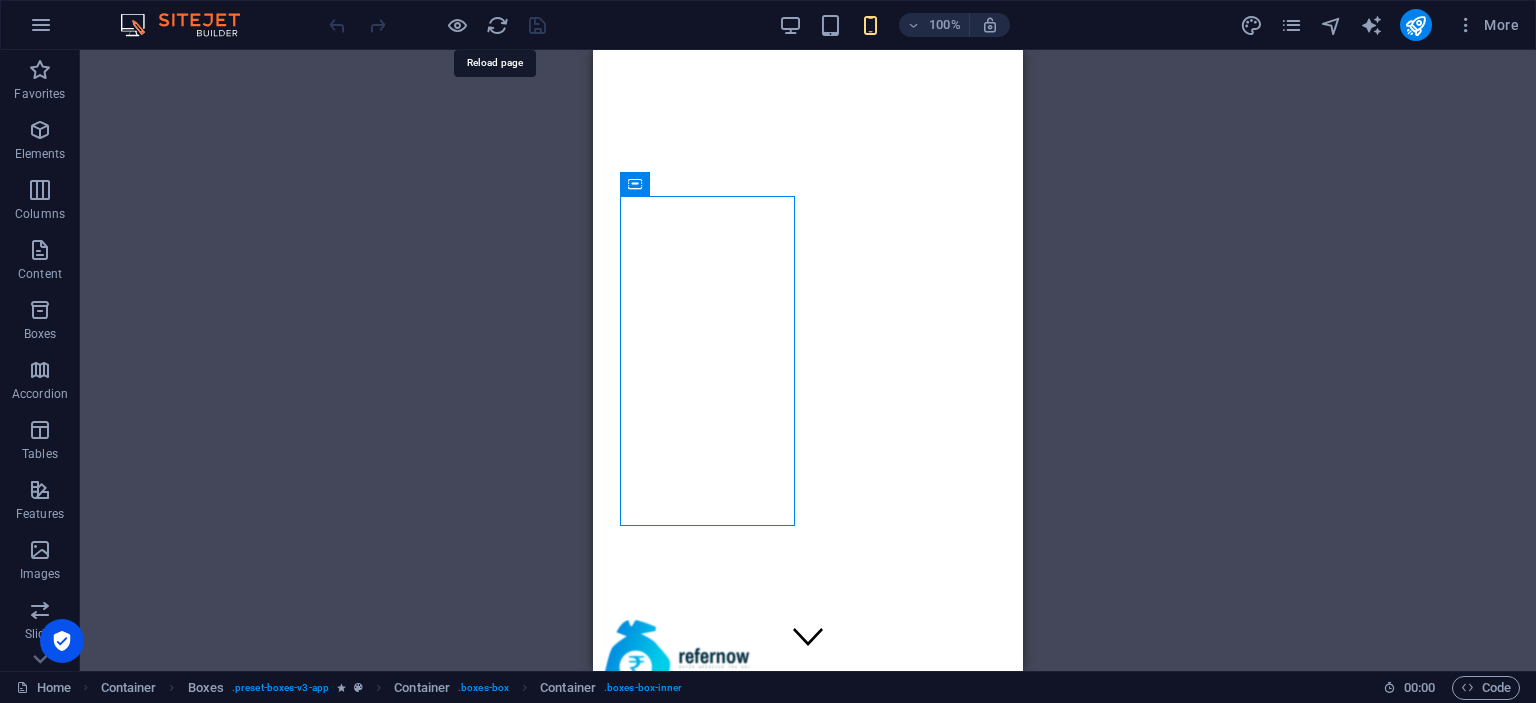 scroll, scrollTop: 1990, scrollLeft: 0, axis: vertical 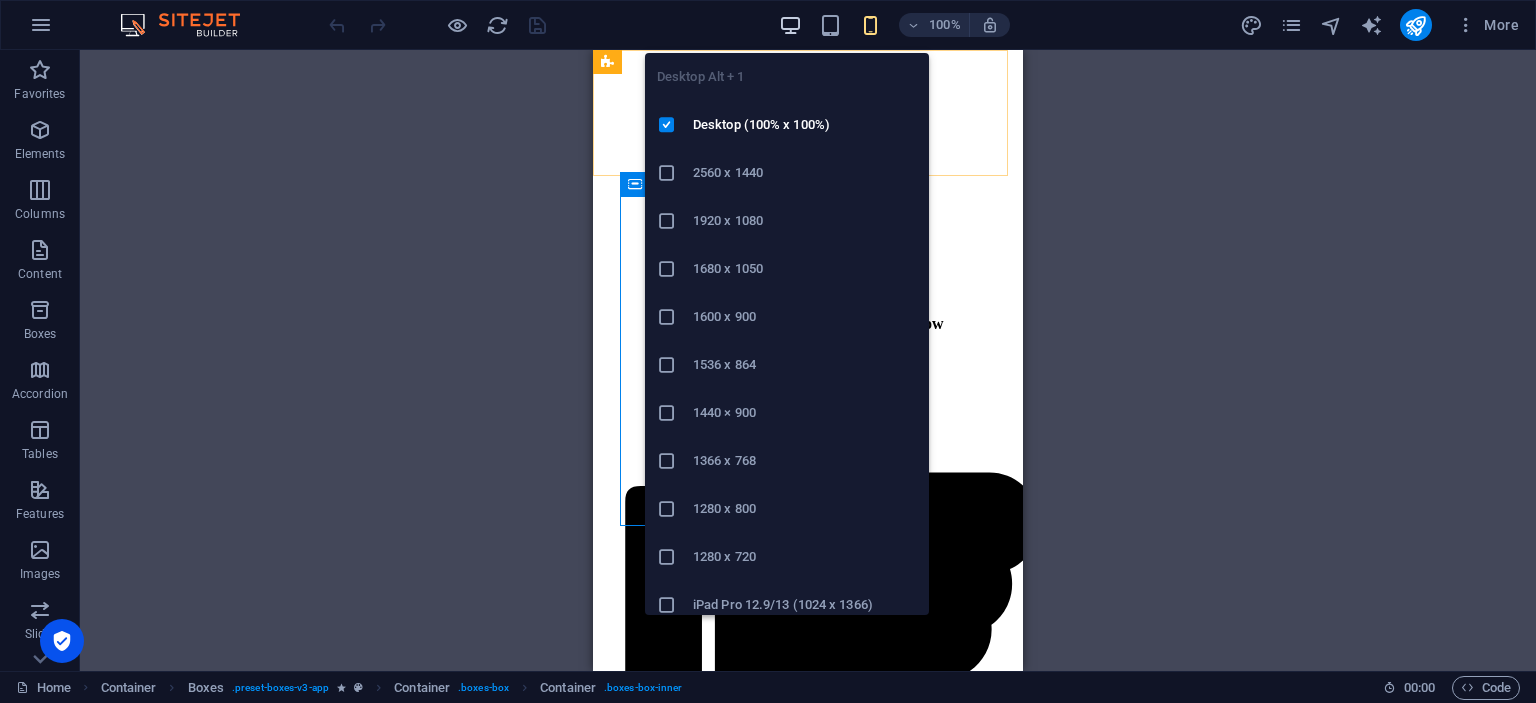 click at bounding box center [790, 25] 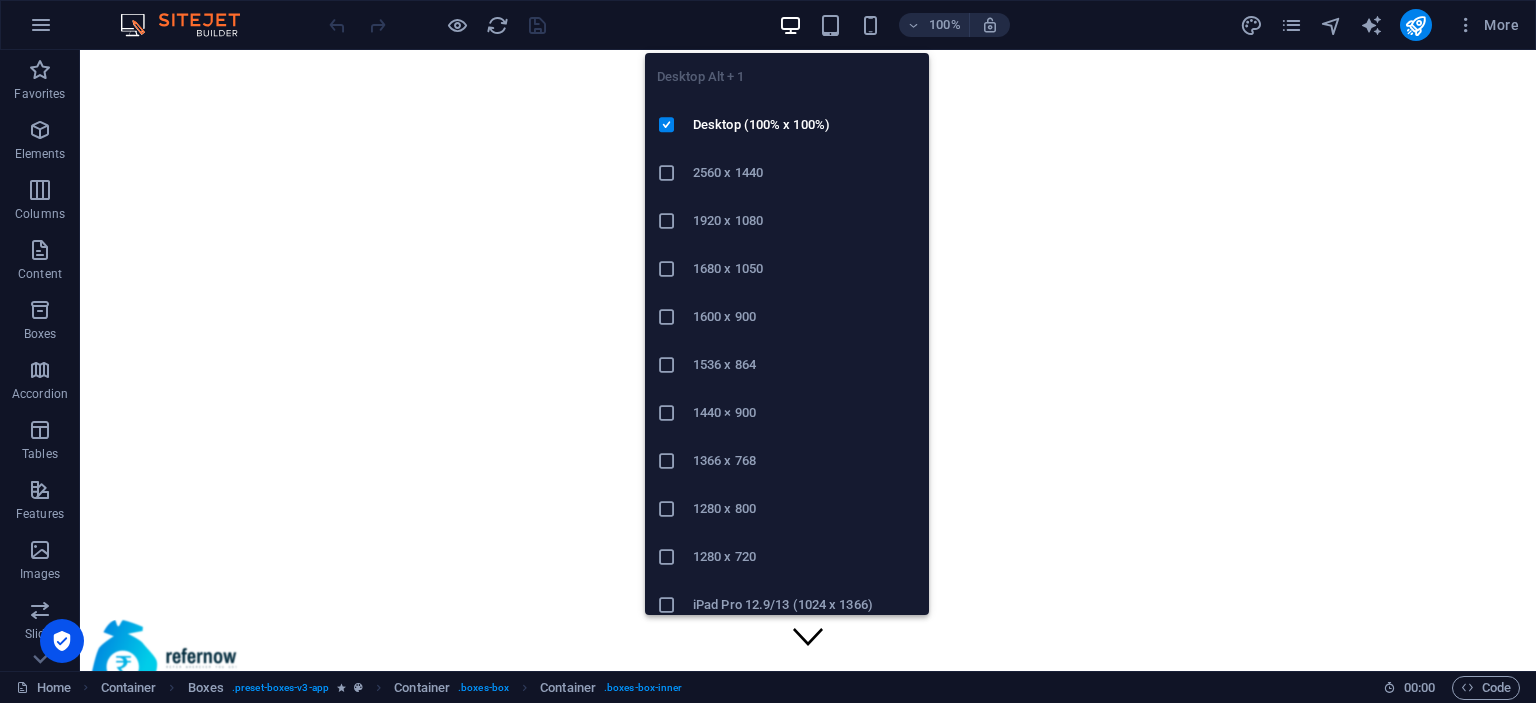 scroll, scrollTop: 0, scrollLeft: 0, axis: both 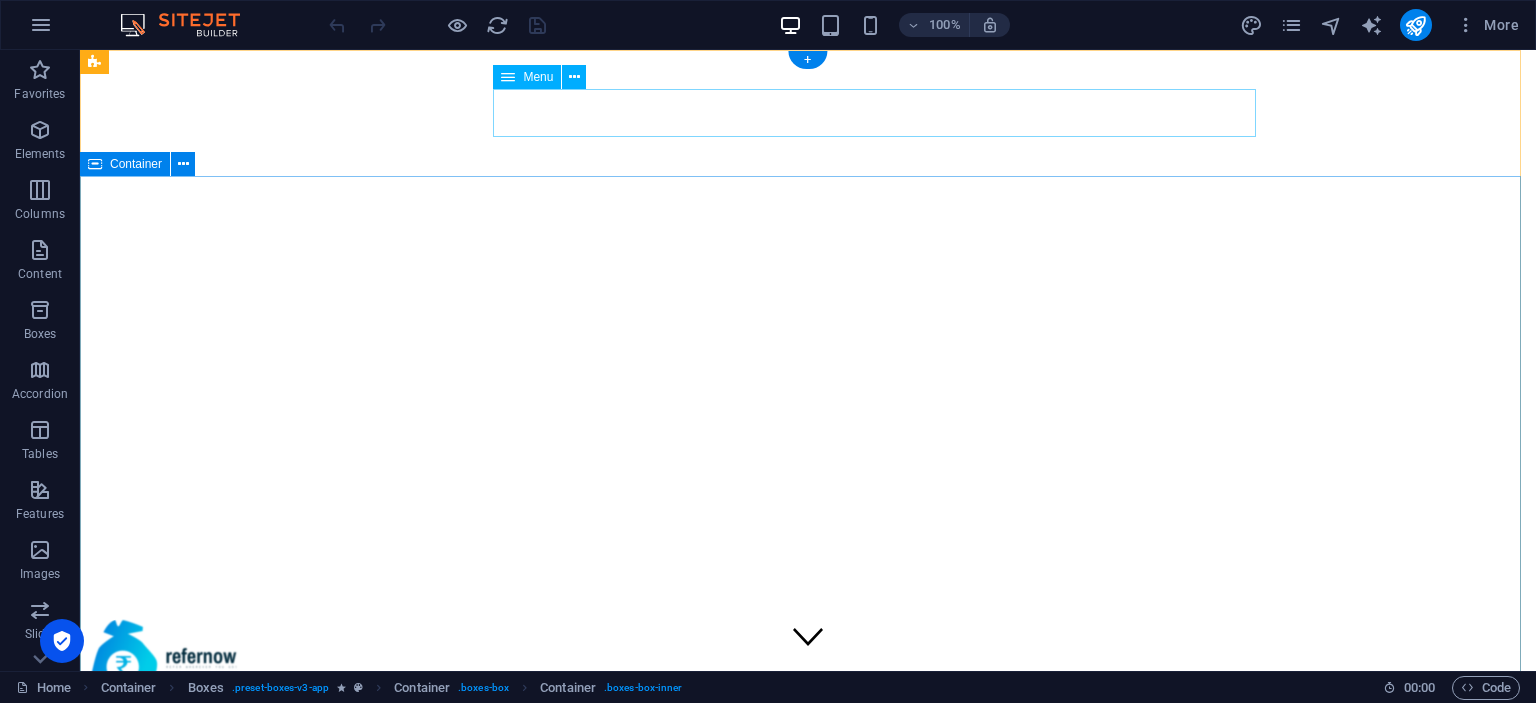 click on "Your search ends is here refernow ‌Unlock the Best rewards      Enjoy great savings      Trust every brand with refernow      refernow is an innovative referral platform that allows users to discover, share, and sign-up using referral codes effortlessly. Whether you're looking to earn rewards, cash bonuses, or exclusive deals, ReferNow helps you make the most of referral programs from various brands." at bounding box center [808, 3791] 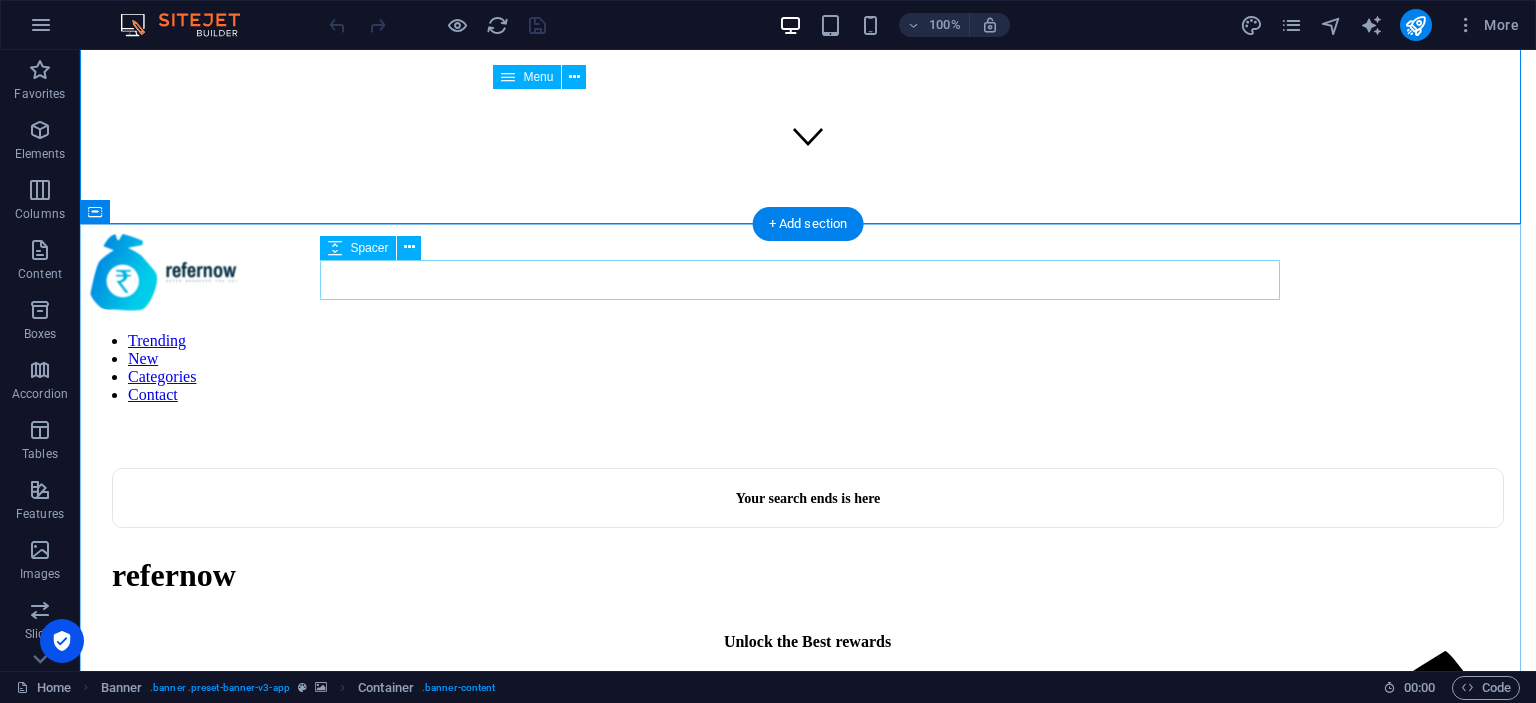 scroll, scrollTop: 0, scrollLeft: 0, axis: both 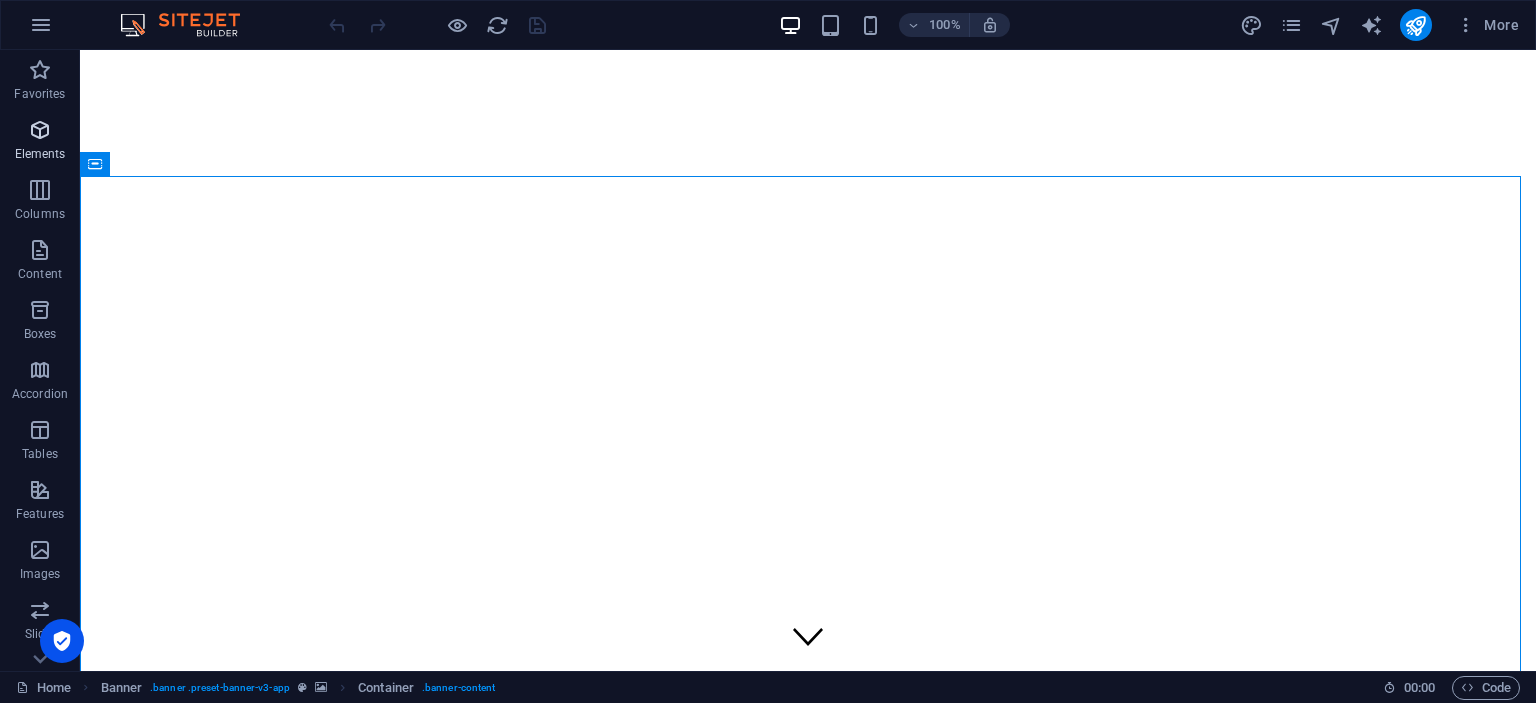 click at bounding box center [40, 130] 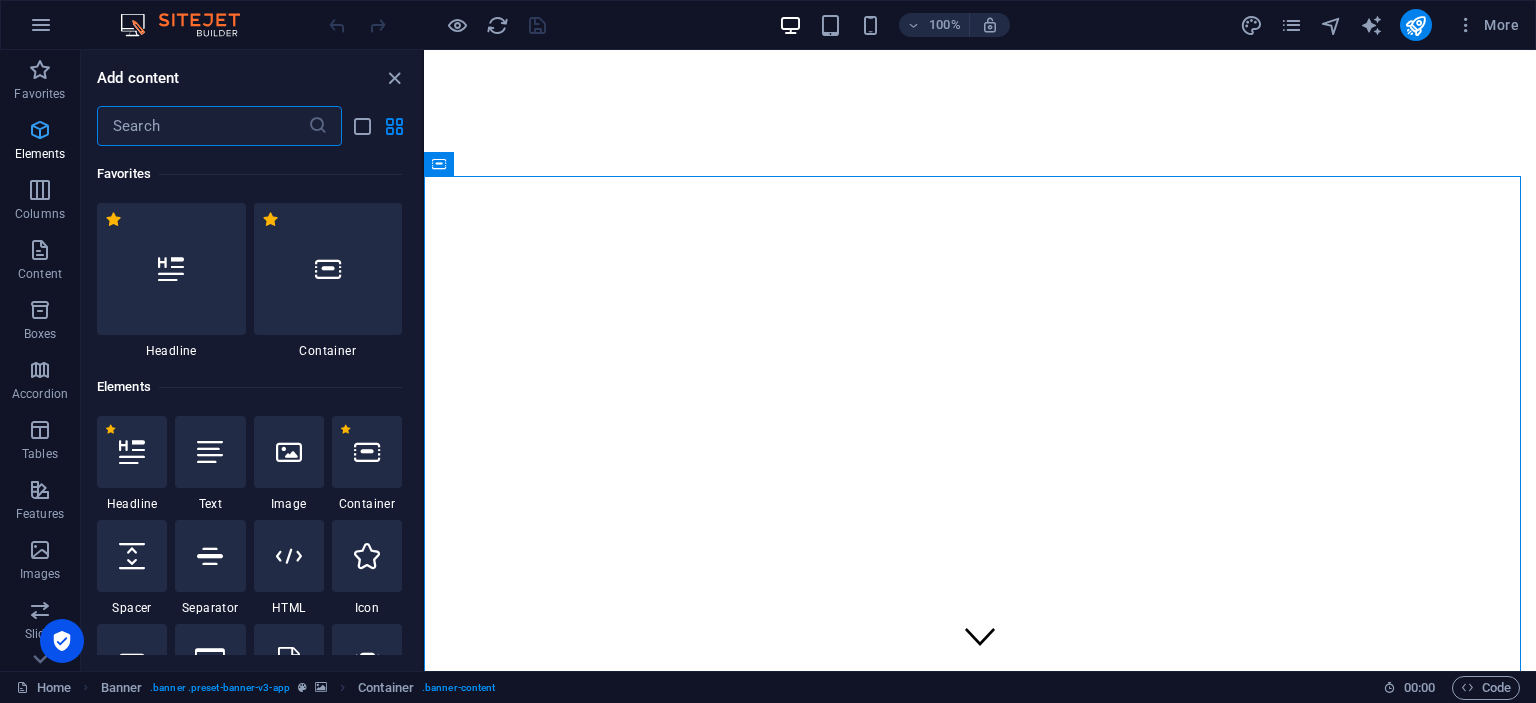 scroll, scrollTop: 212, scrollLeft: 0, axis: vertical 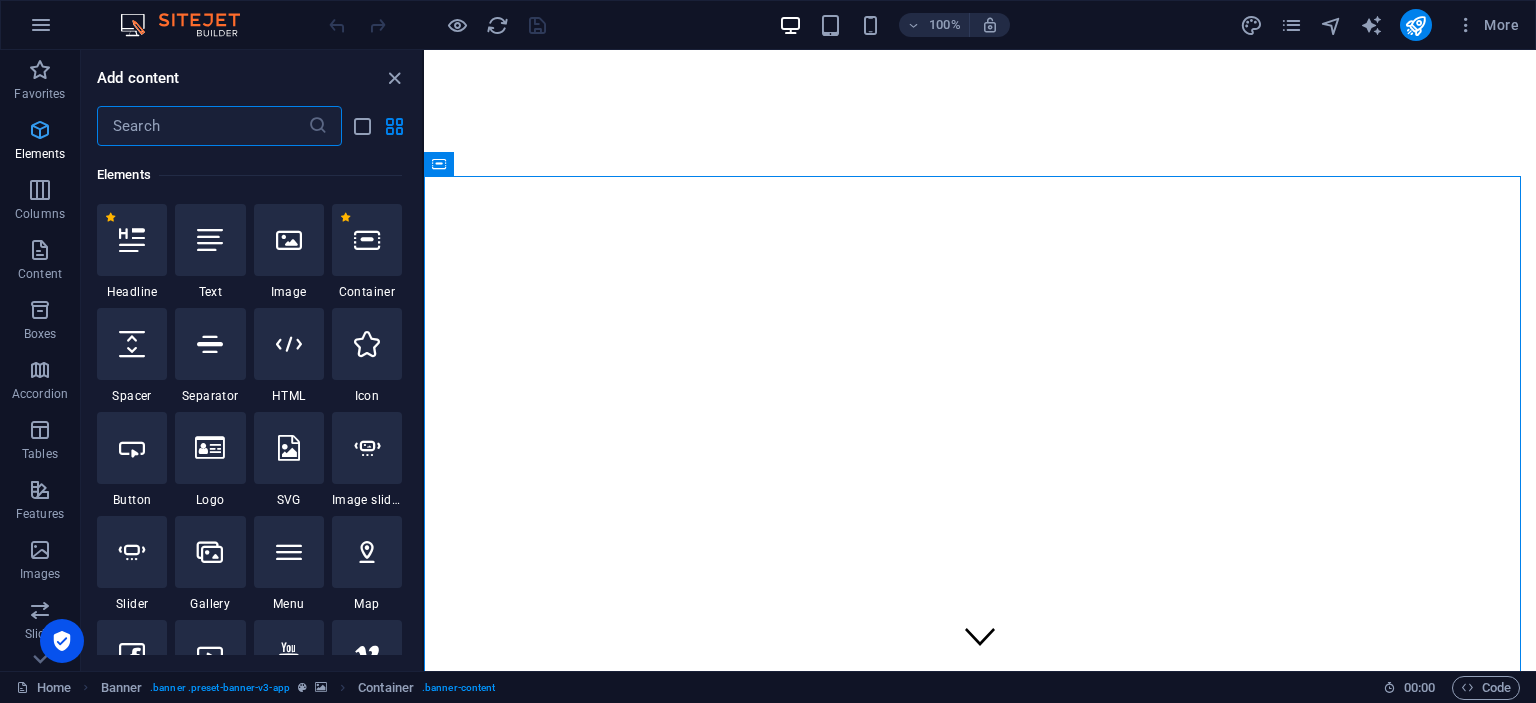 click at bounding box center (40, 130) 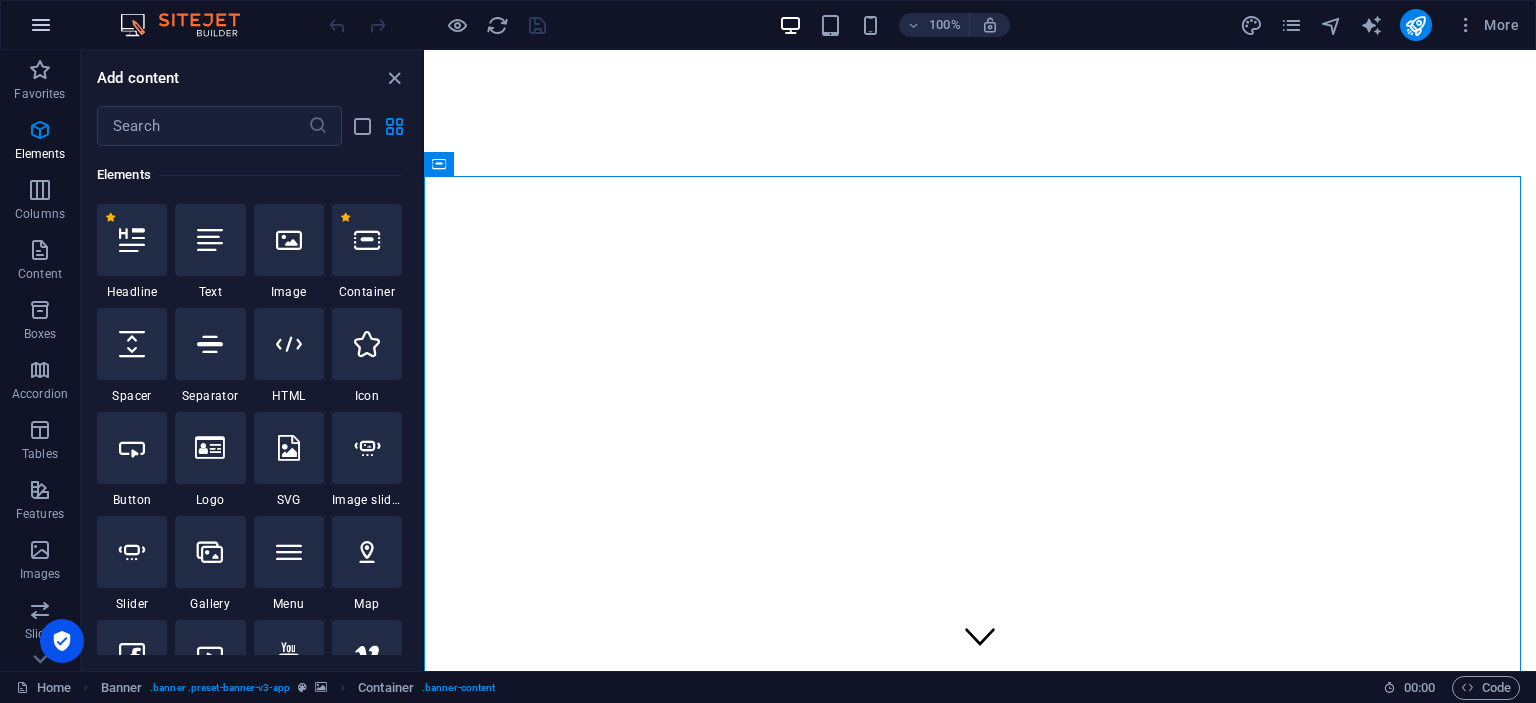click at bounding box center [41, 25] 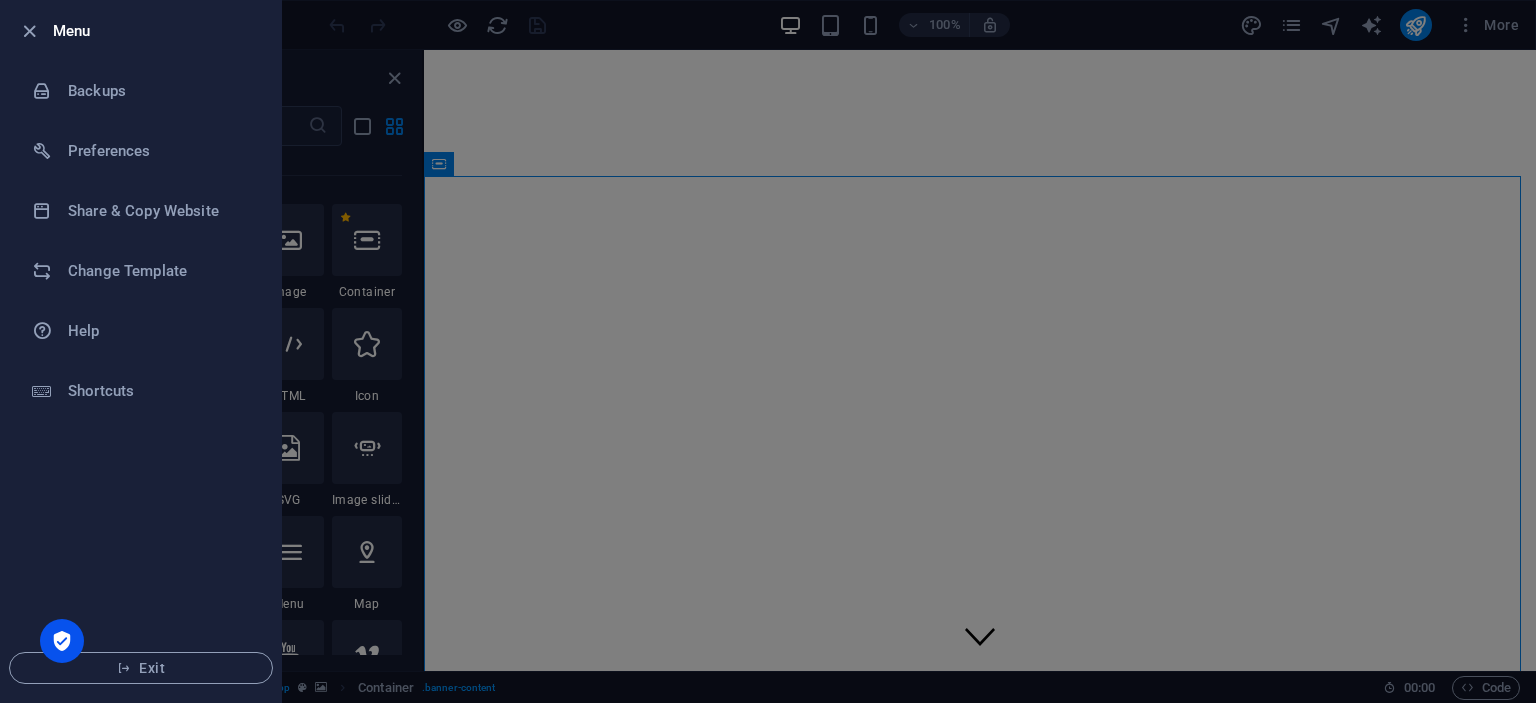 click at bounding box center (768, 351) 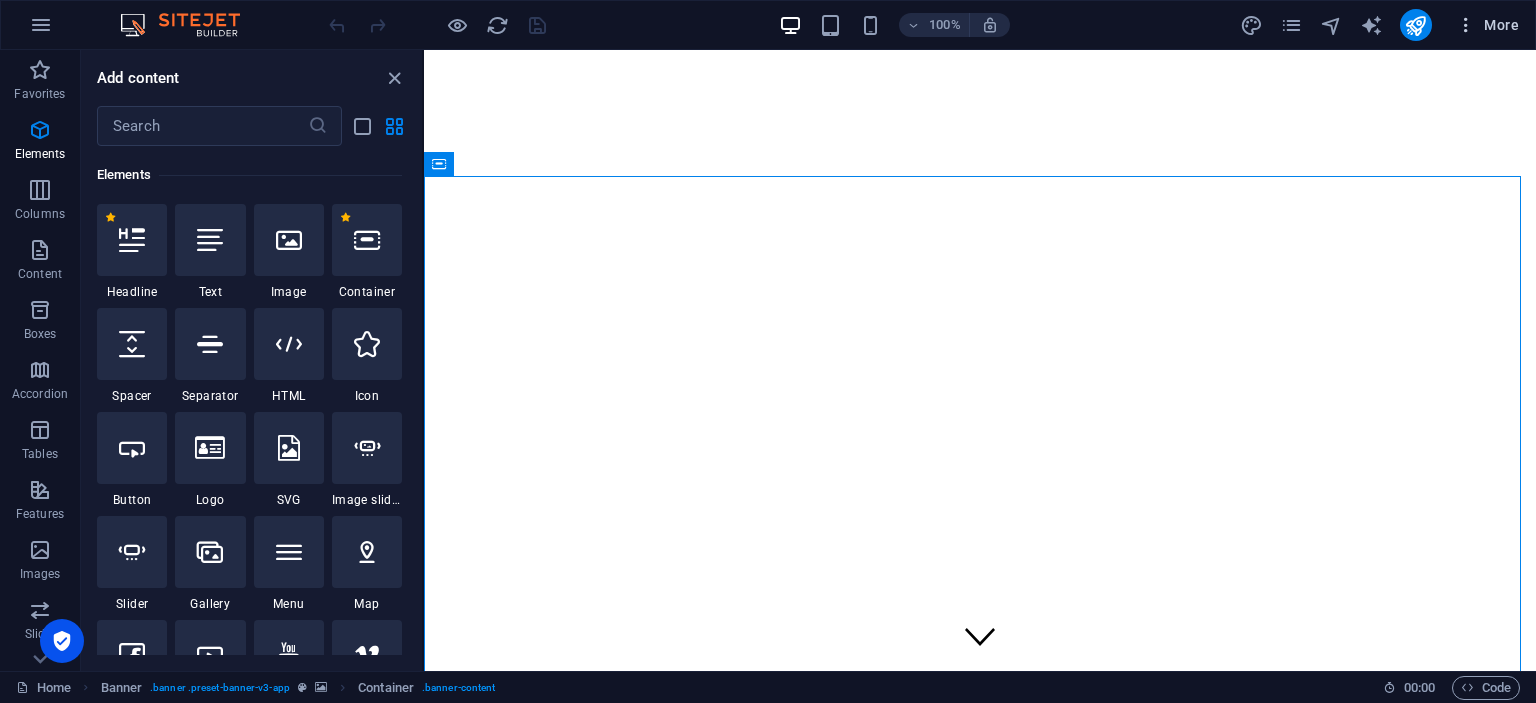 click at bounding box center (1466, 25) 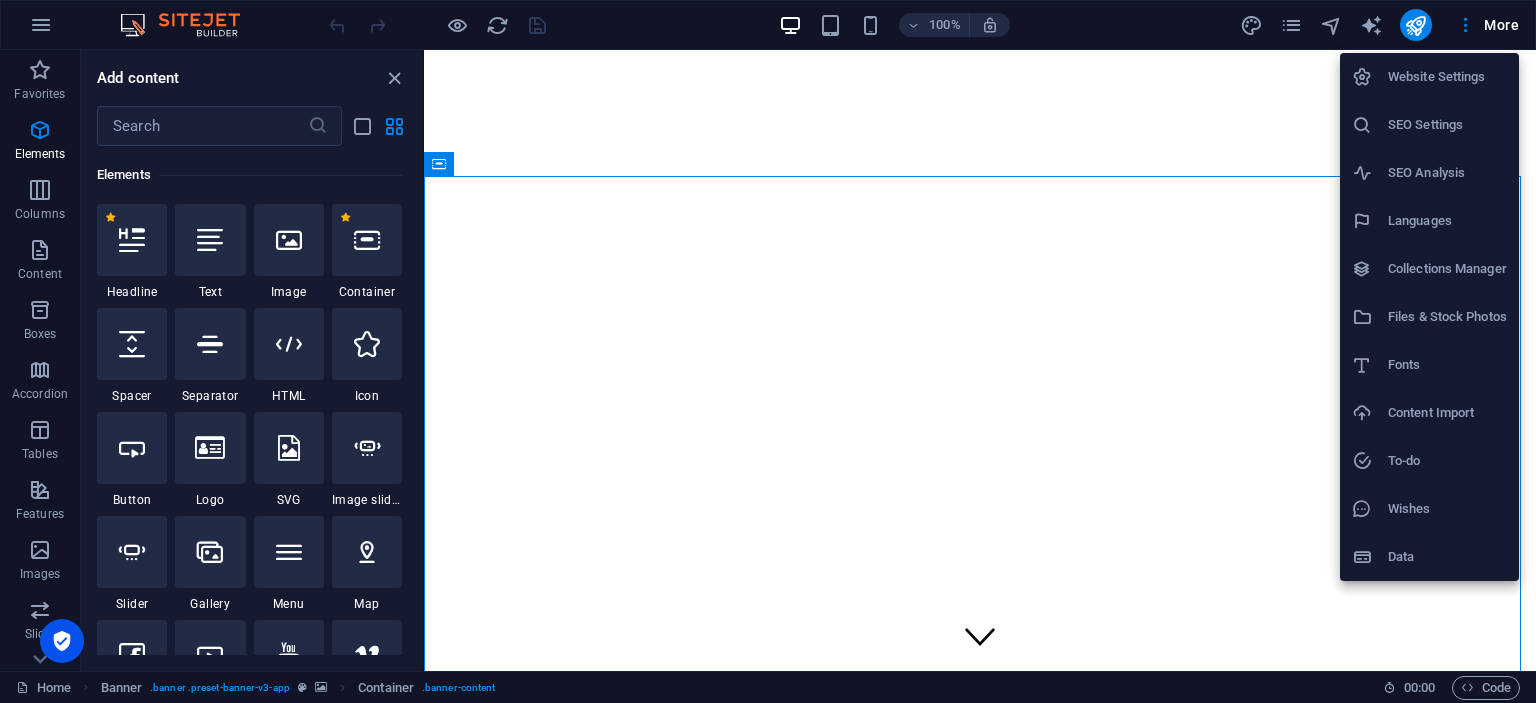 click on "Data" at bounding box center (1447, 557) 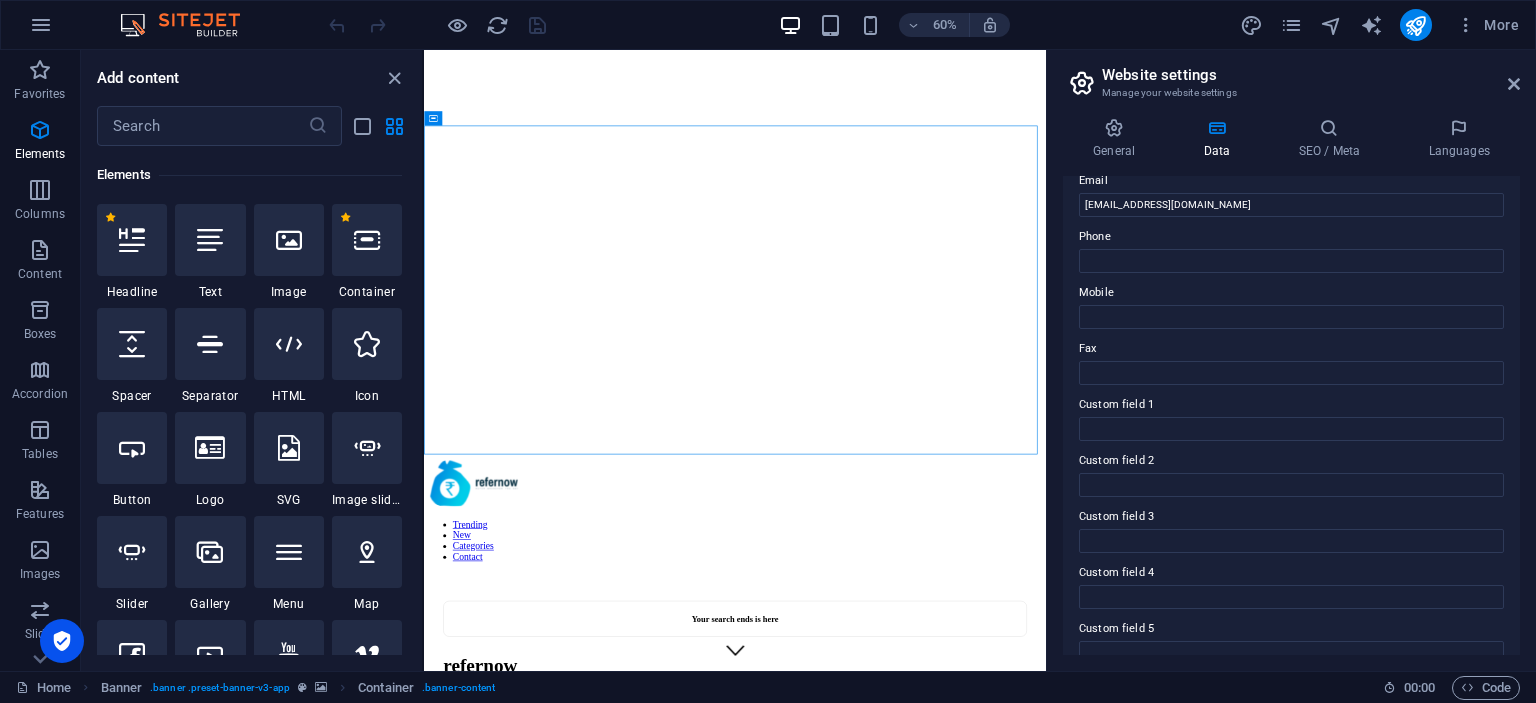 scroll, scrollTop: 480, scrollLeft: 0, axis: vertical 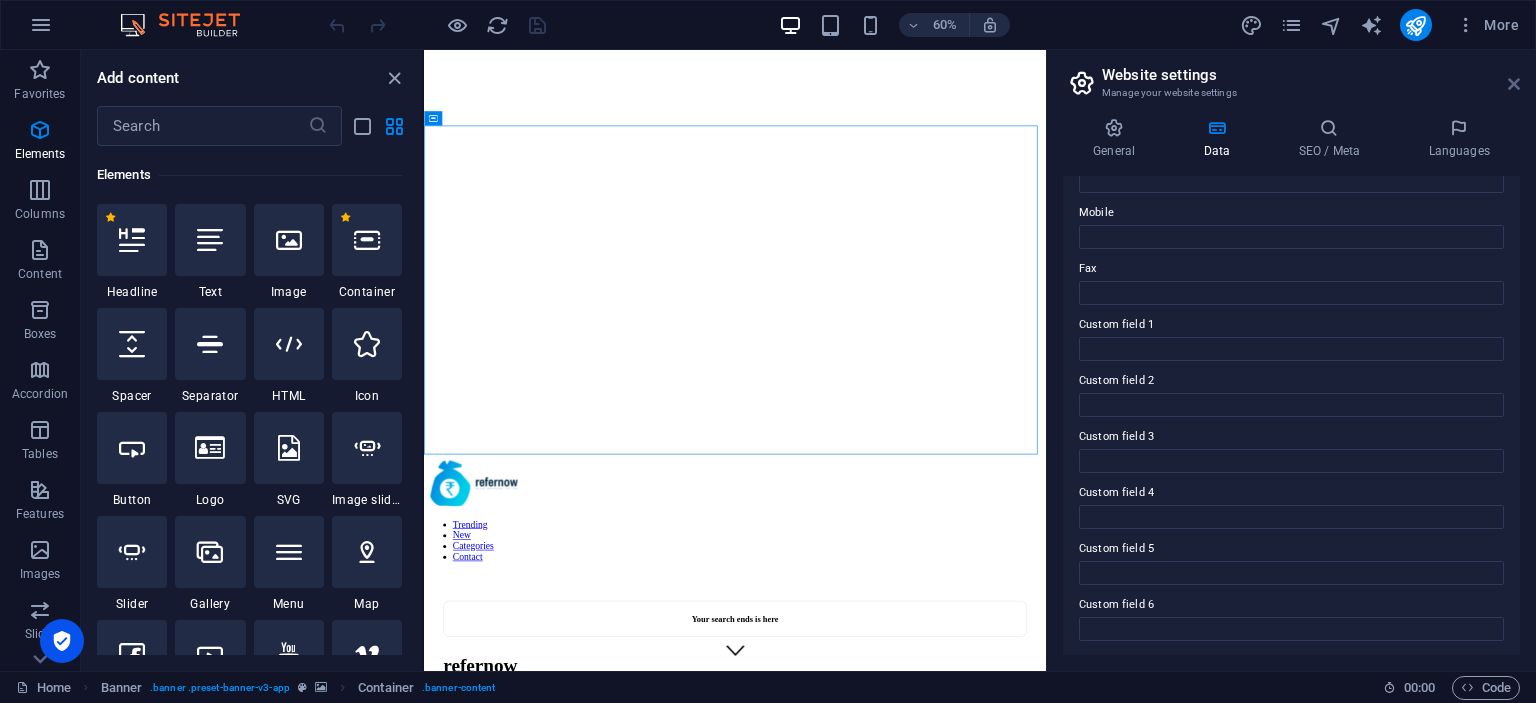 click at bounding box center [1514, 84] 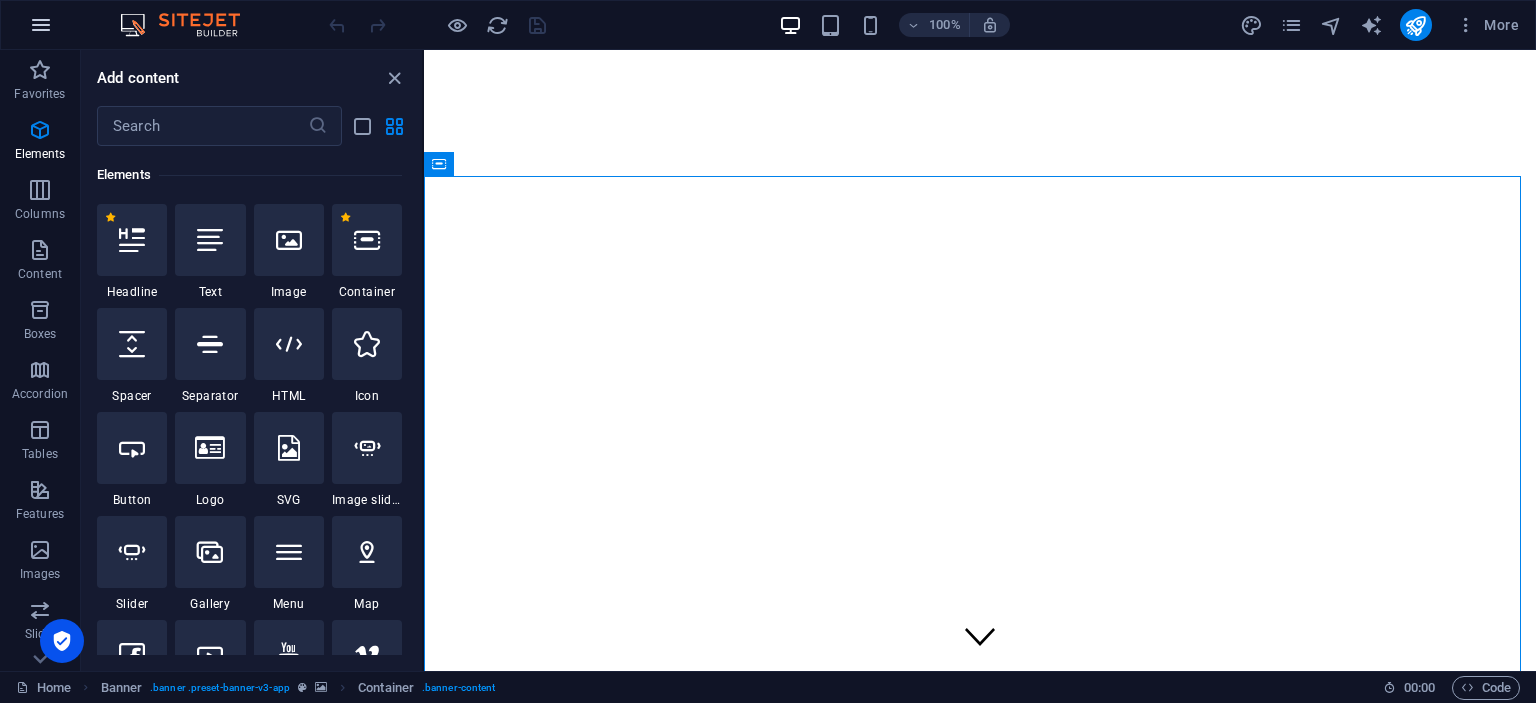 click at bounding box center (41, 25) 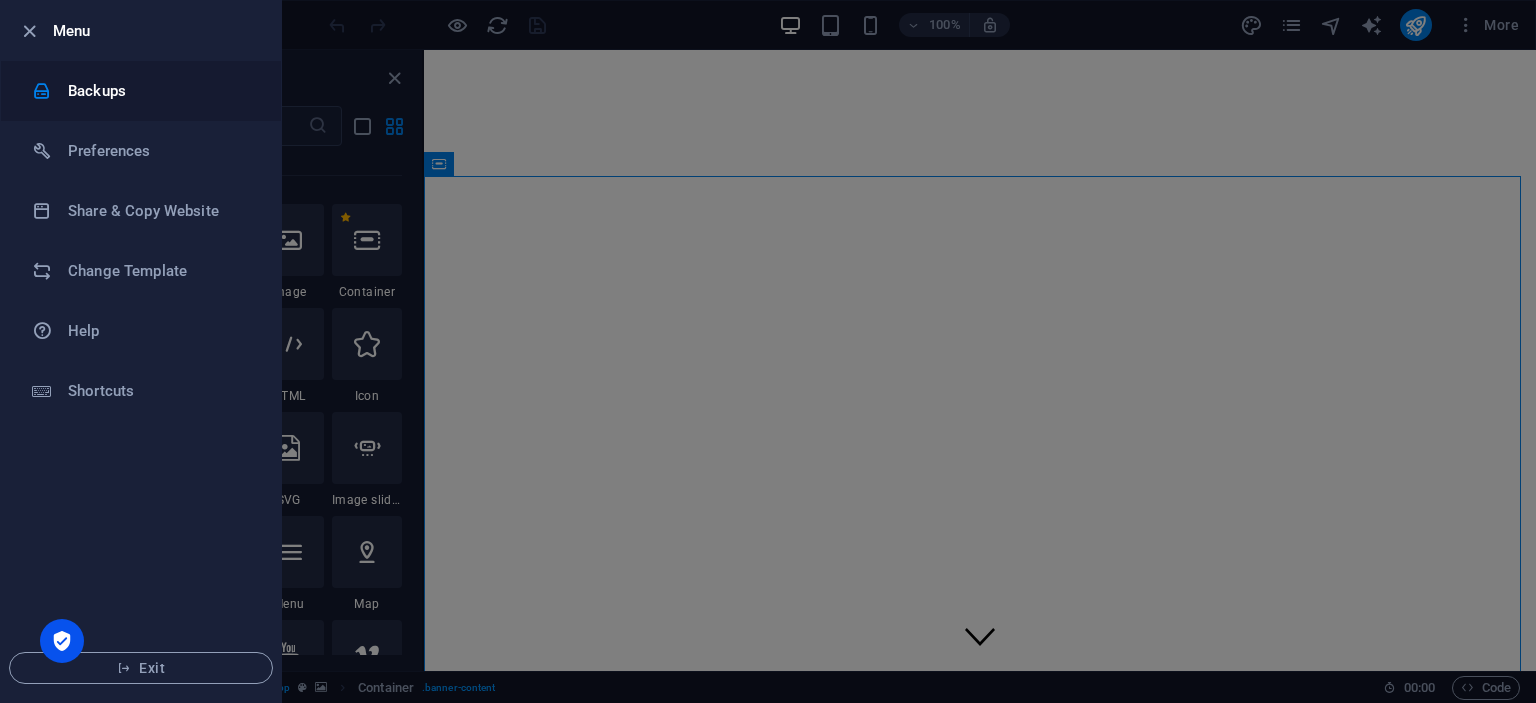click on "Backups" at bounding box center [160, 91] 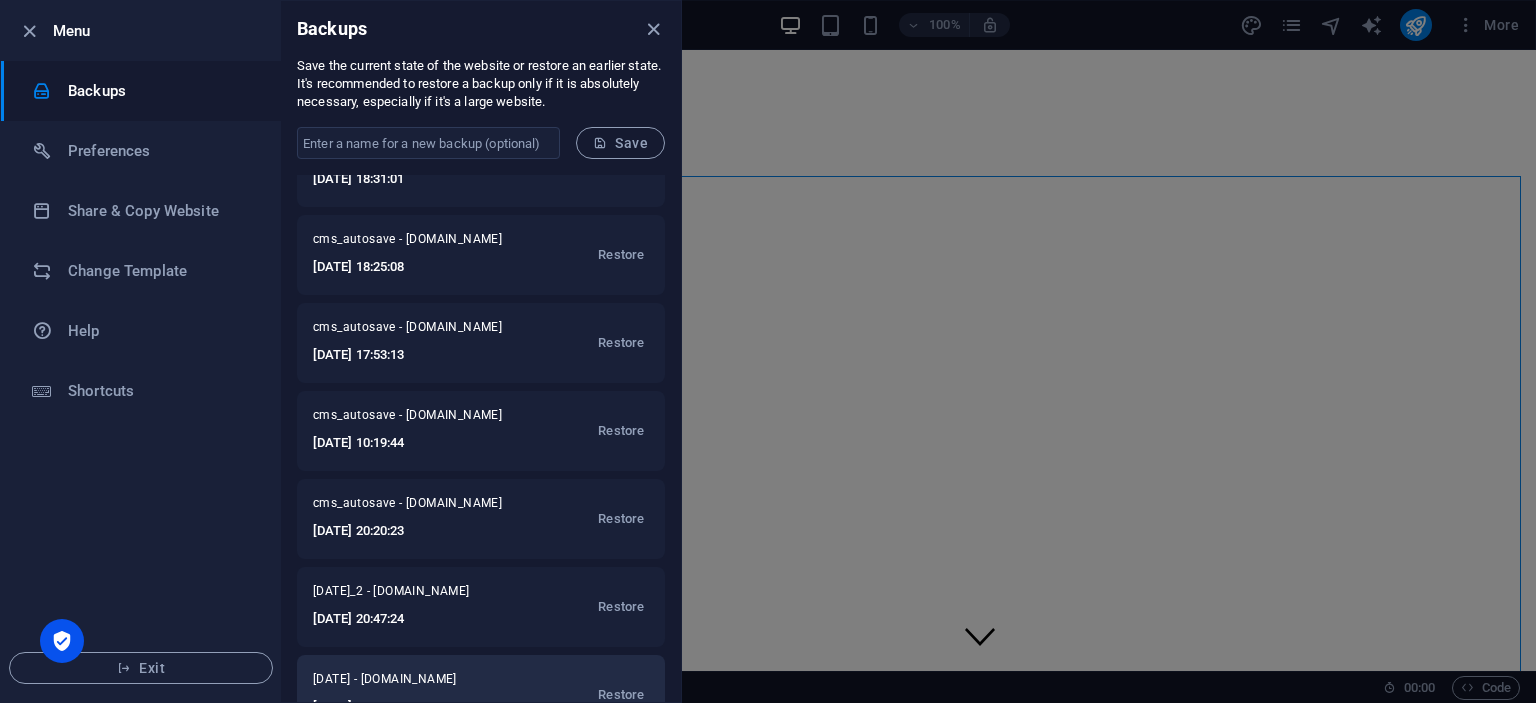 scroll, scrollTop: 0, scrollLeft: 0, axis: both 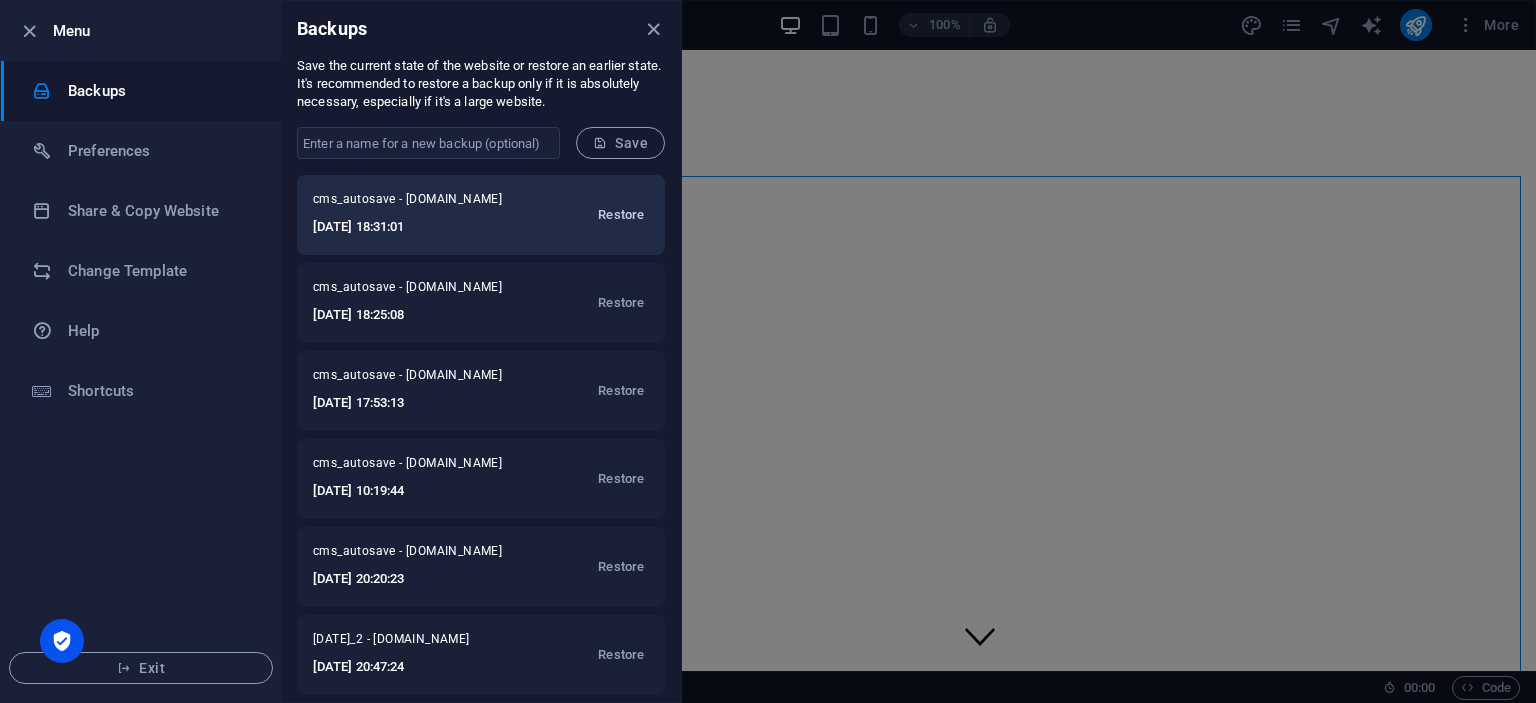 click on "Restore" at bounding box center [621, 215] 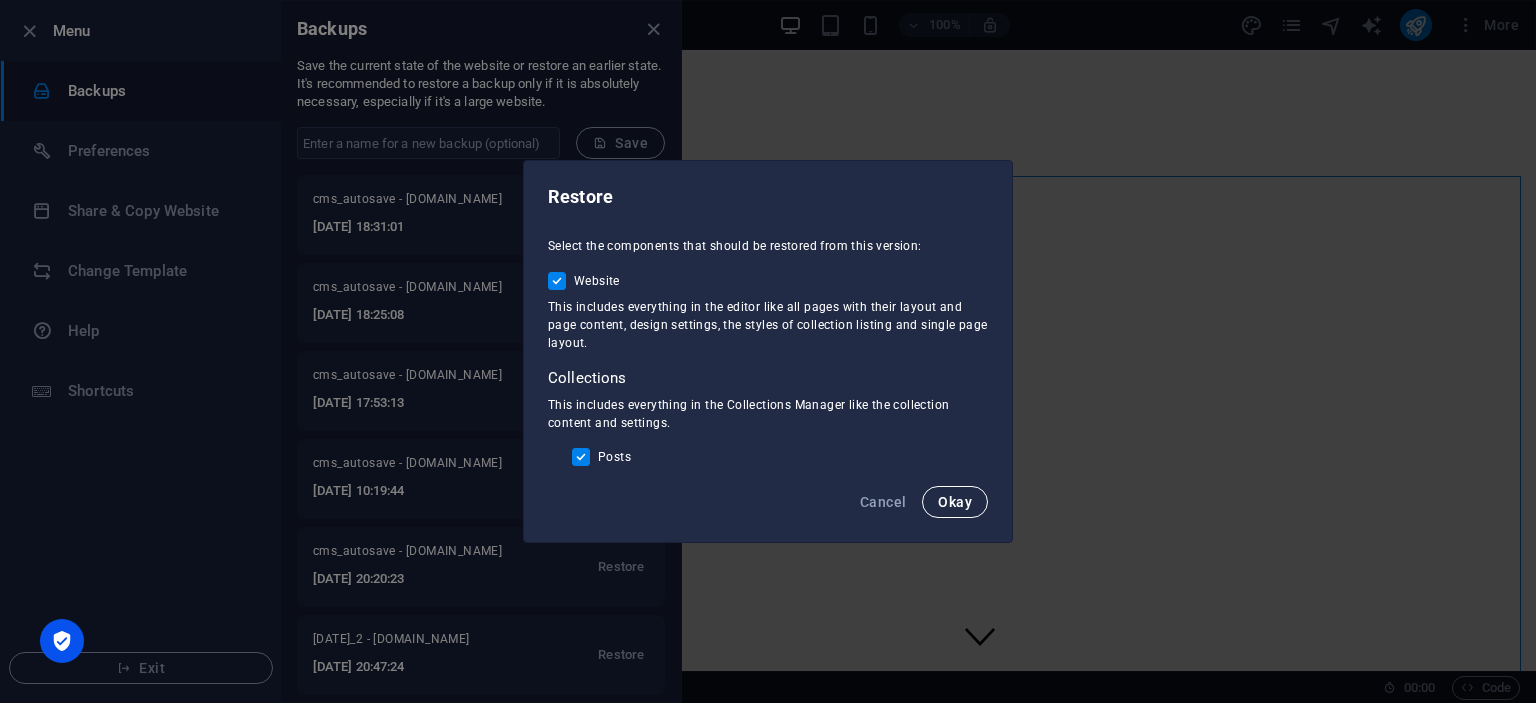 click on "Okay" at bounding box center [955, 502] 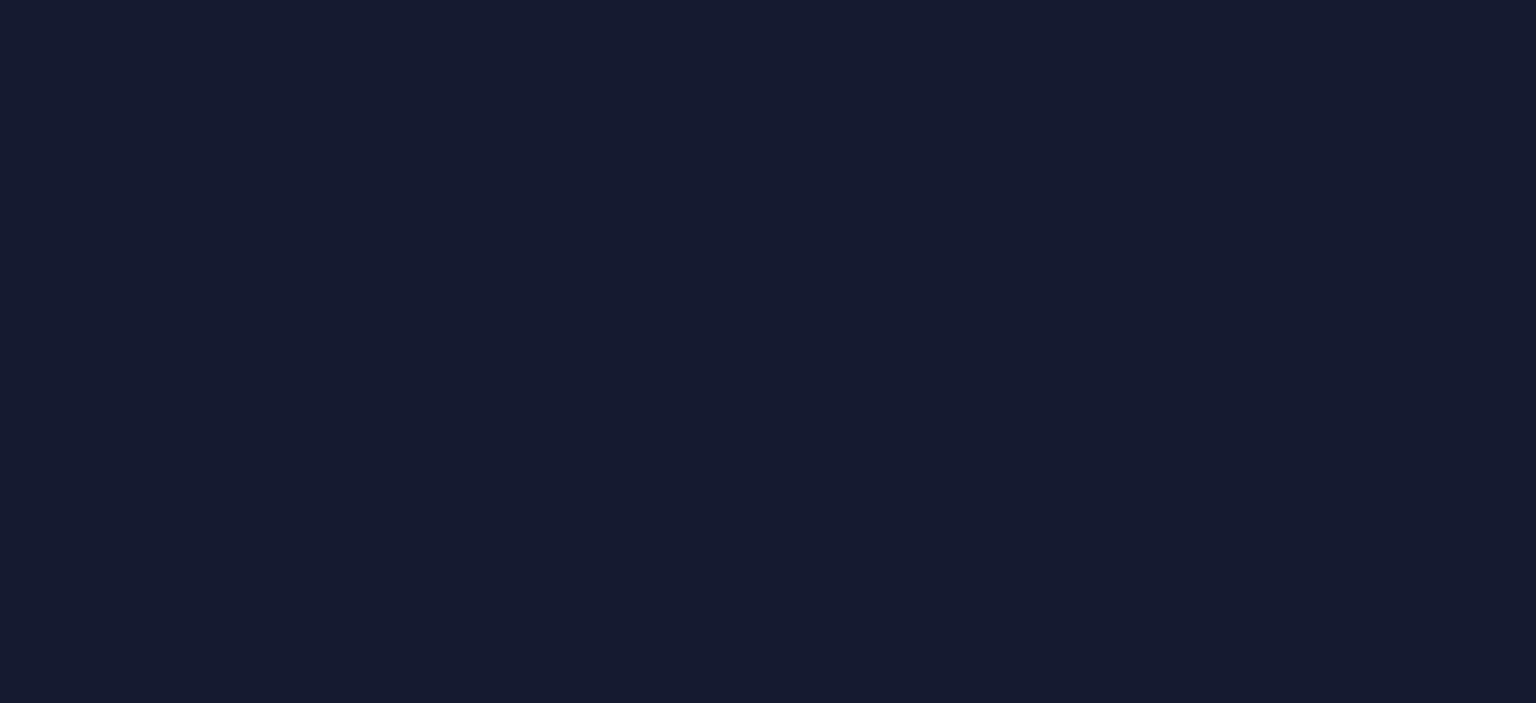 scroll, scrollTop: 0, scrollLeft: 0, axis: both 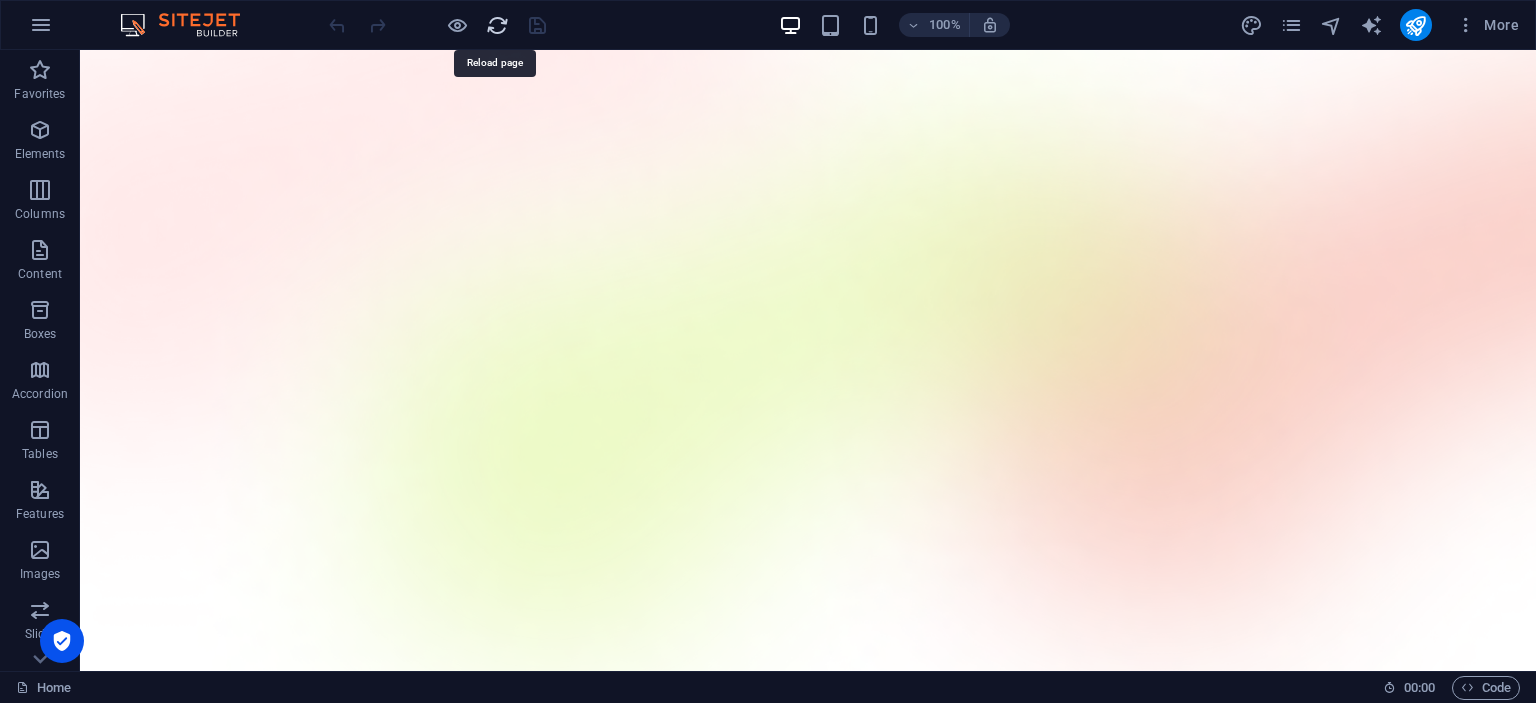 click at bounding box center [497, 25] 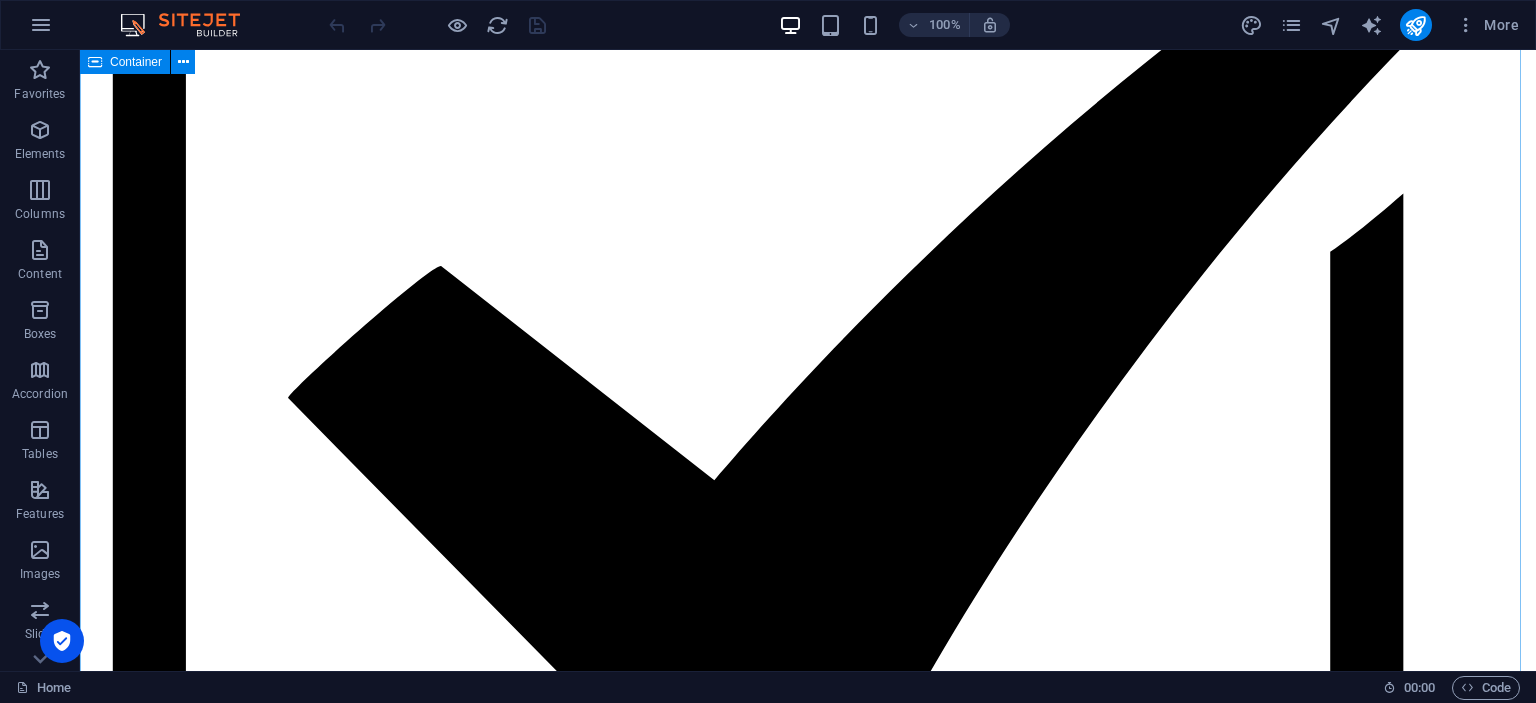 scroll, scrollTop: 1700, scrollLeft: 0, axis: vertical 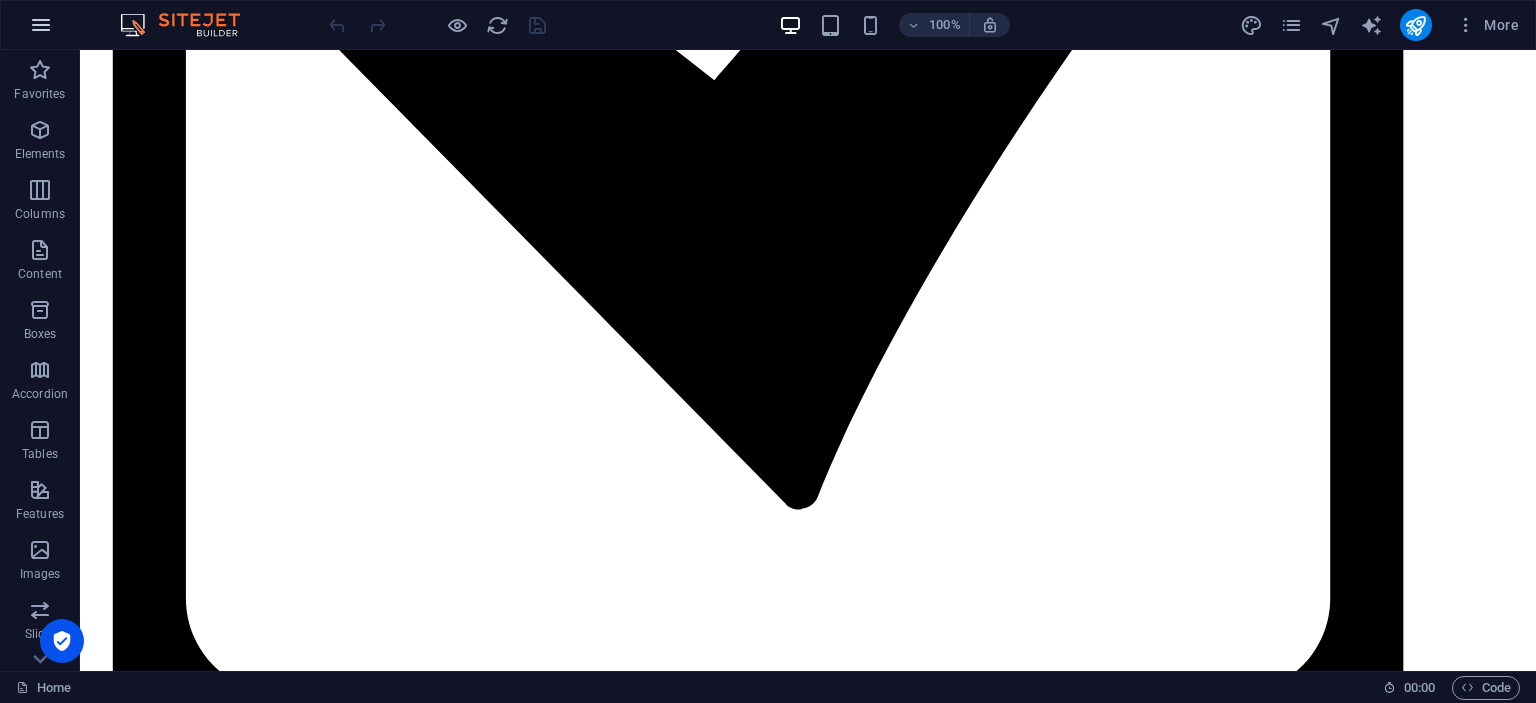 click at bounding box center (41, 25) 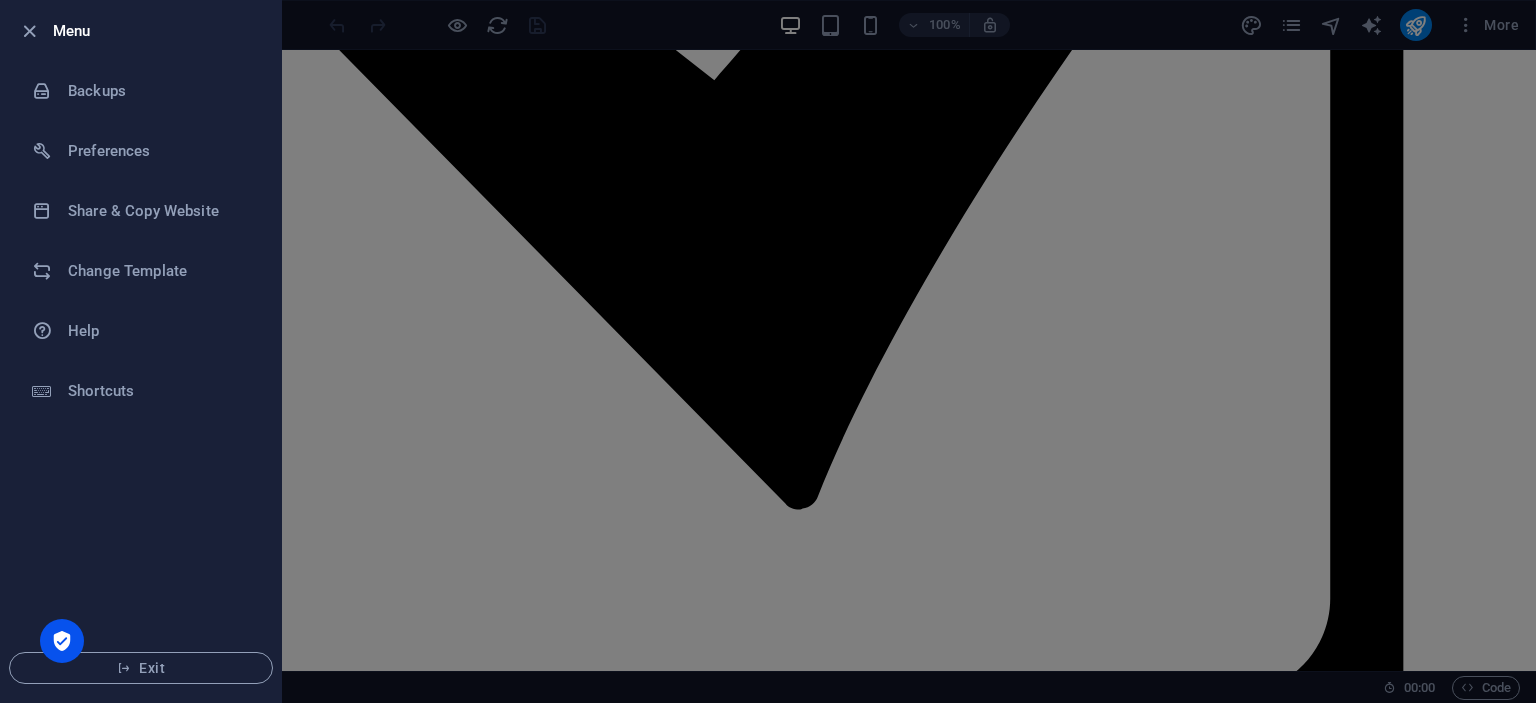 drag, startPoint x: 663, startPoint y: 166, endPoint x: 584, endPoint y: 116, distance: 93.49332 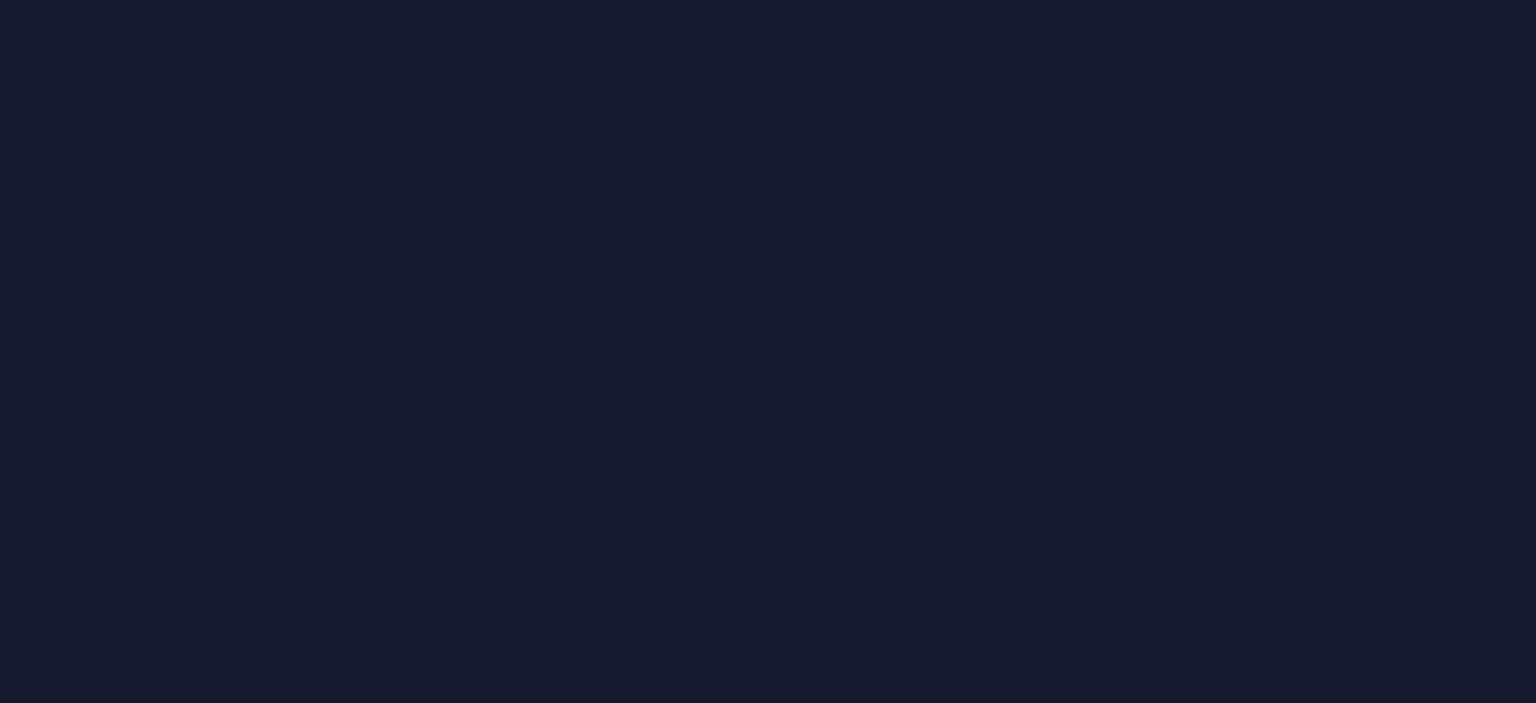 scroll, scrollTop: 0, scrollLeft: 0, axis: both 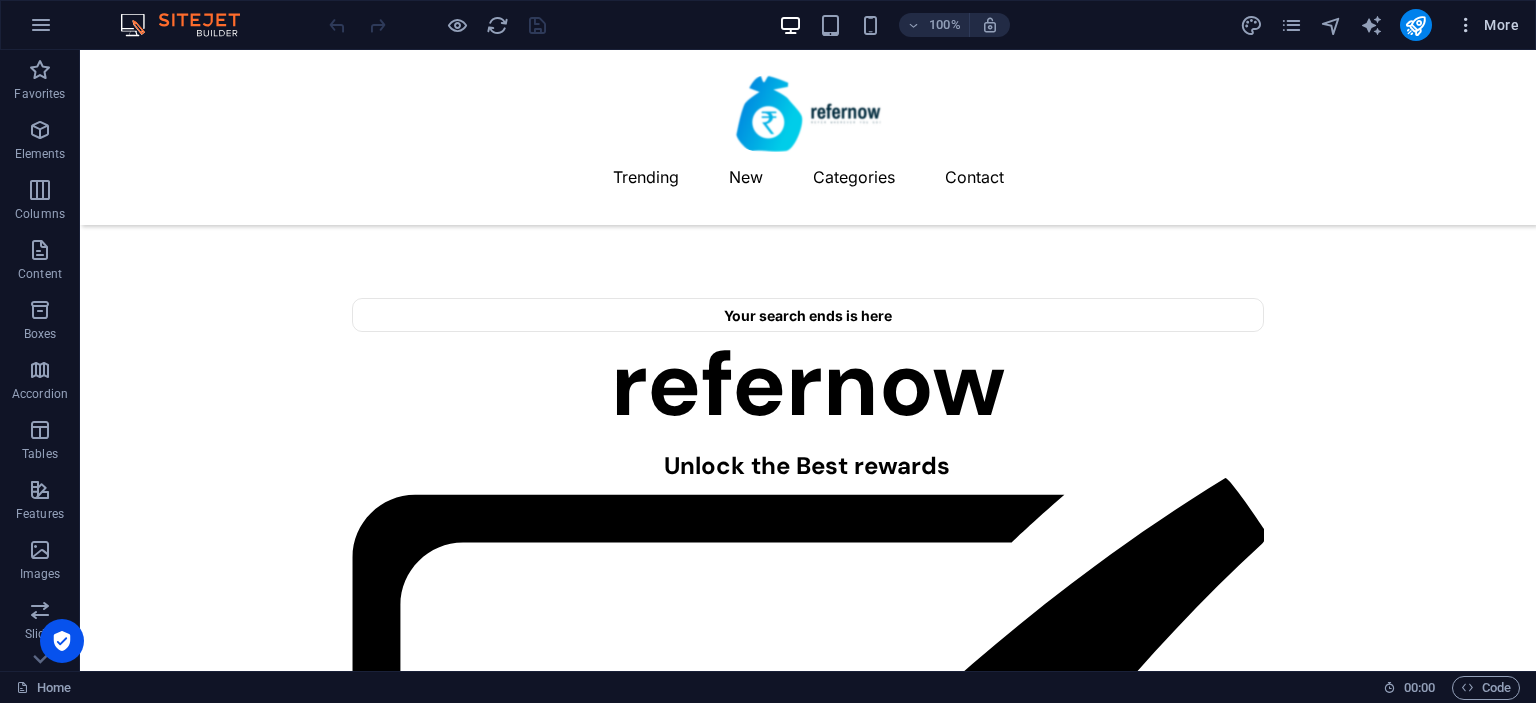 click at bounding box center (1466, 25) 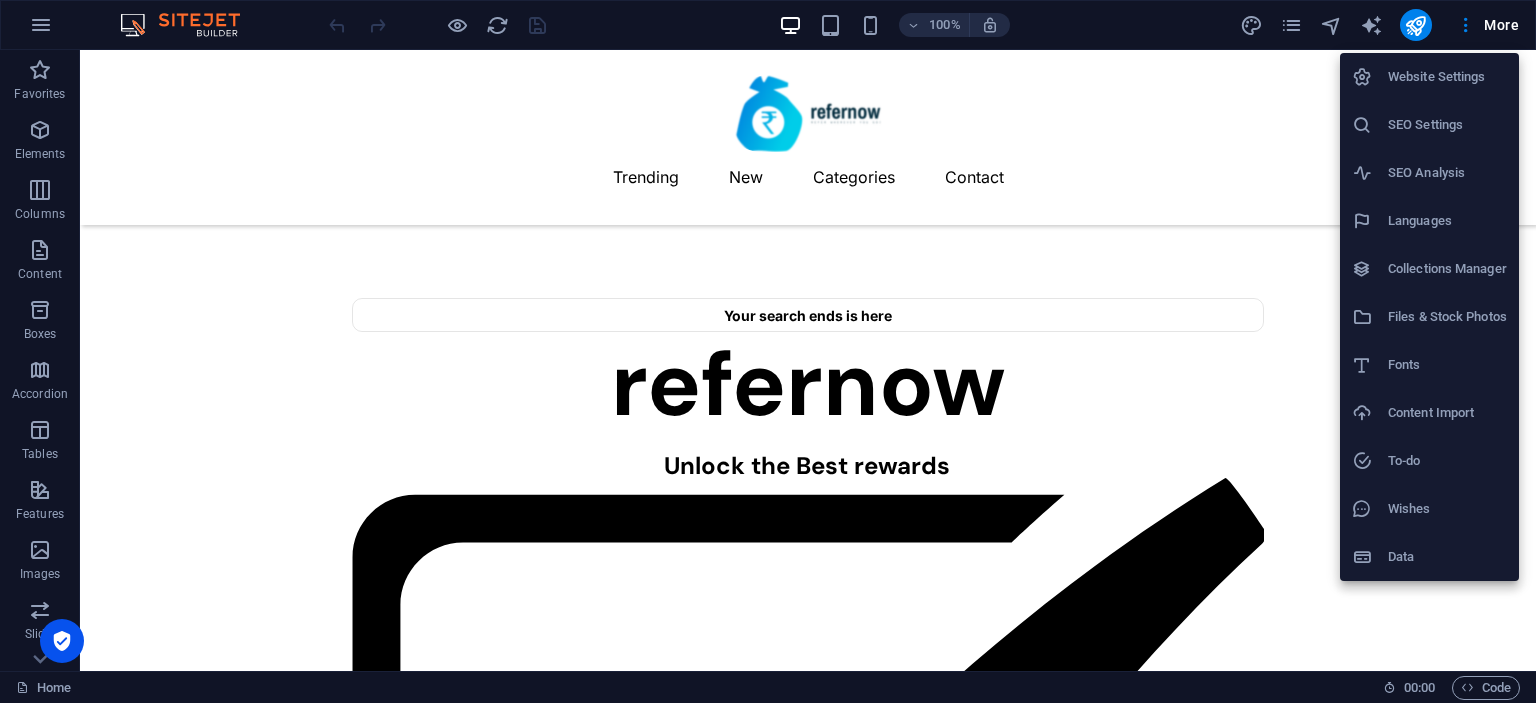 click at bounding box center [768, 351] 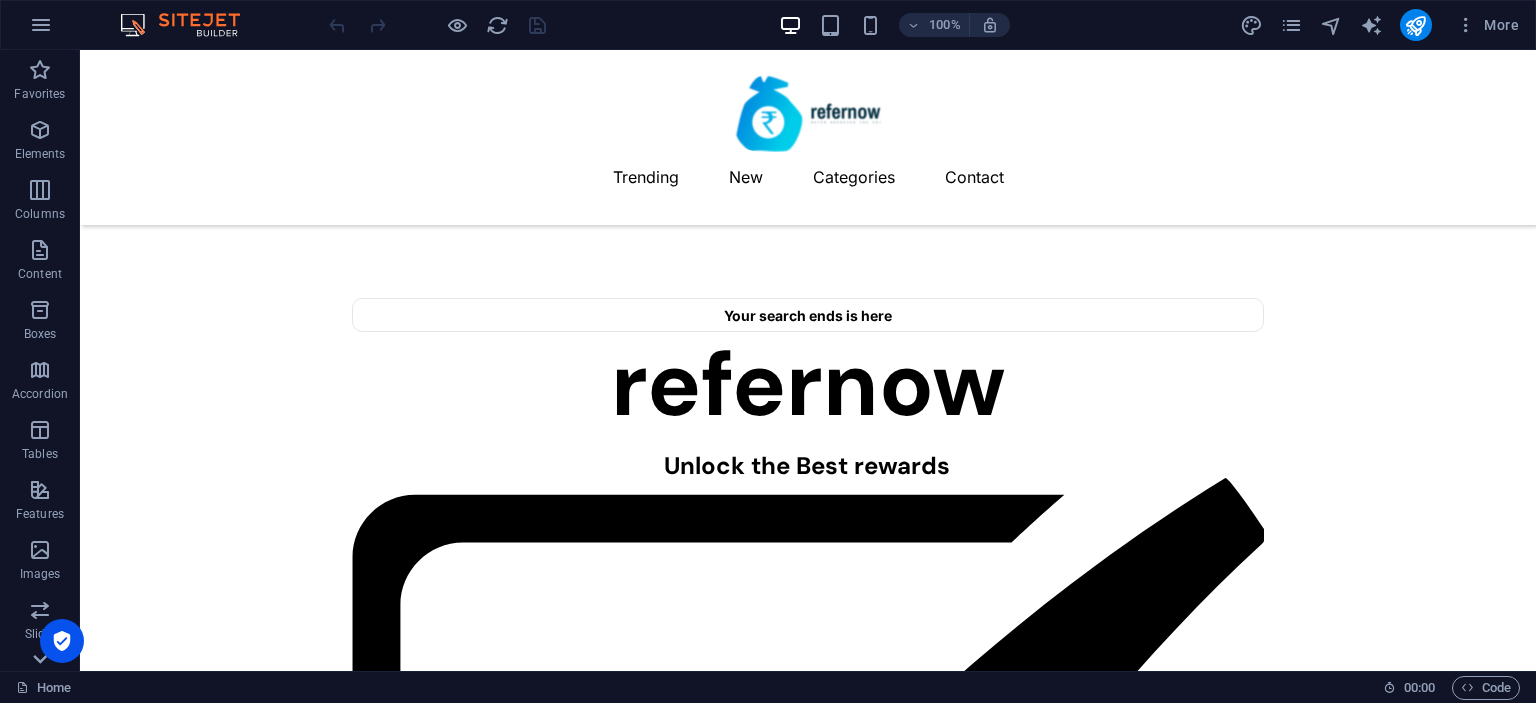 click 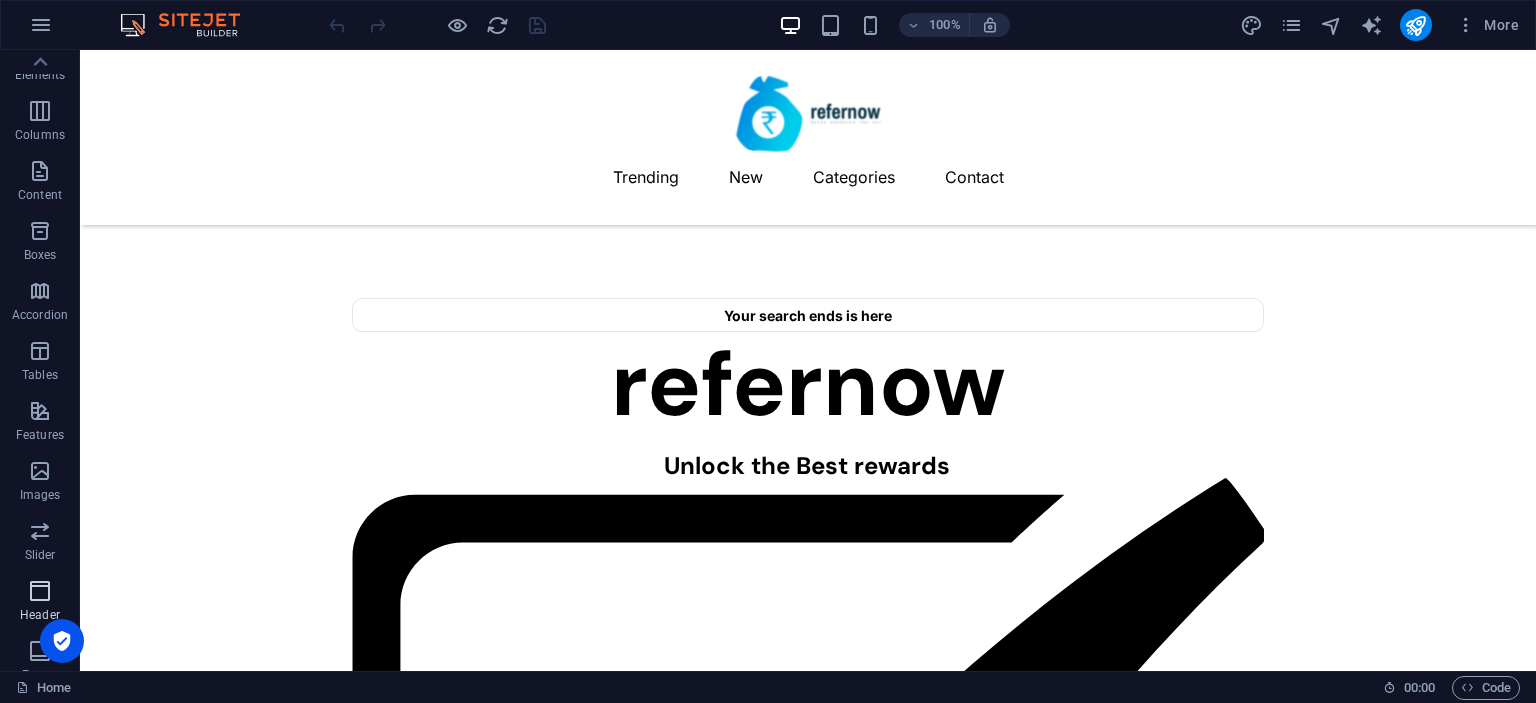scroll, scrollTop: 0, scrollLeft: 0, axis: both 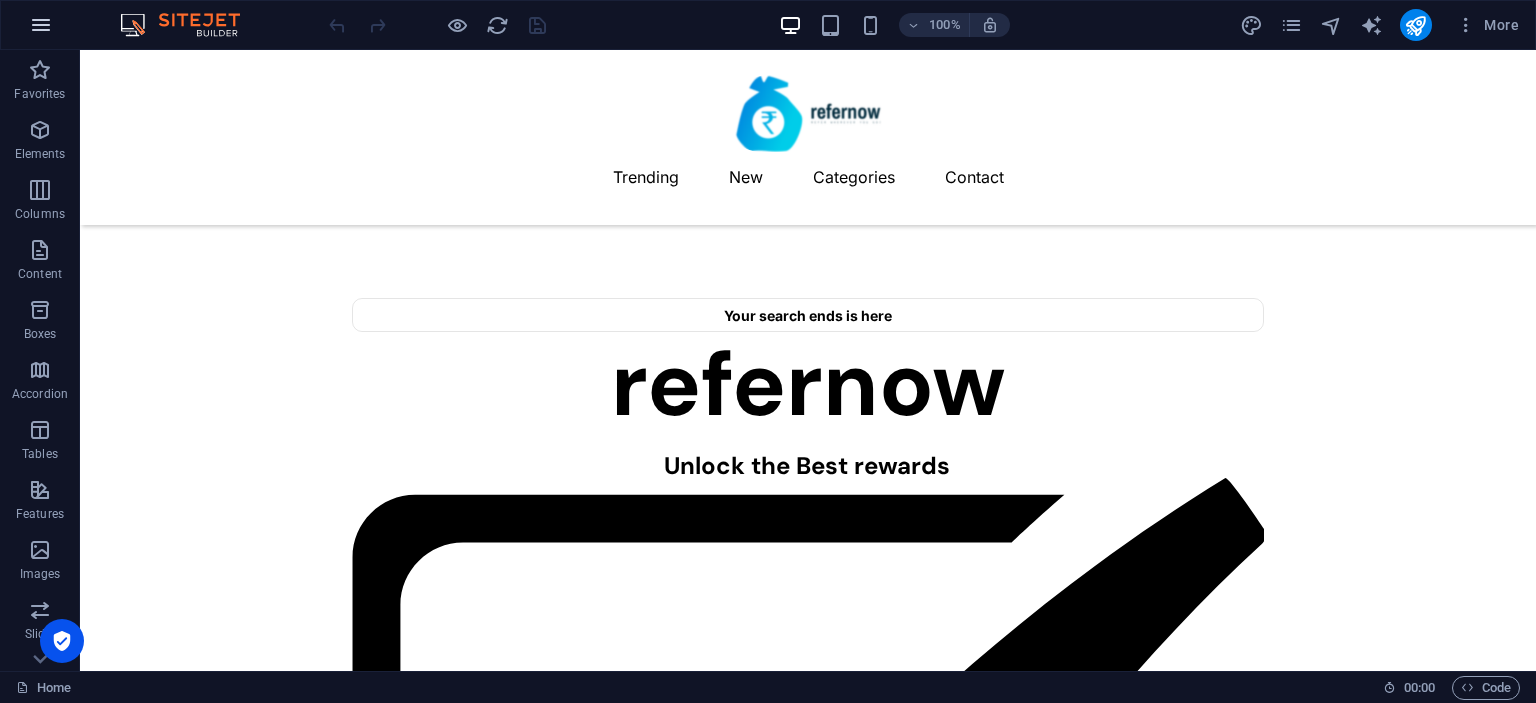 click at bounding box center (41, 25) 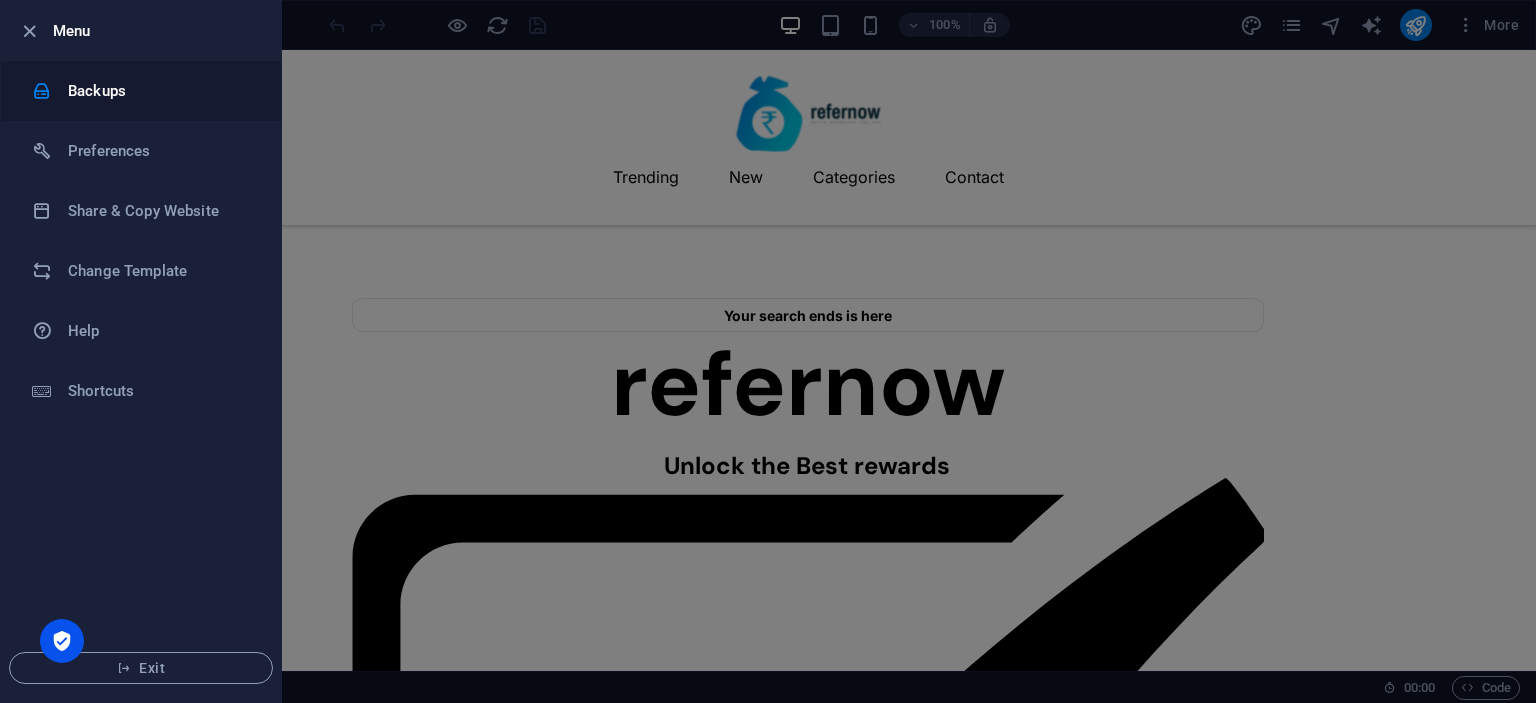 click on "Backups" at bounding box center [160, 91] 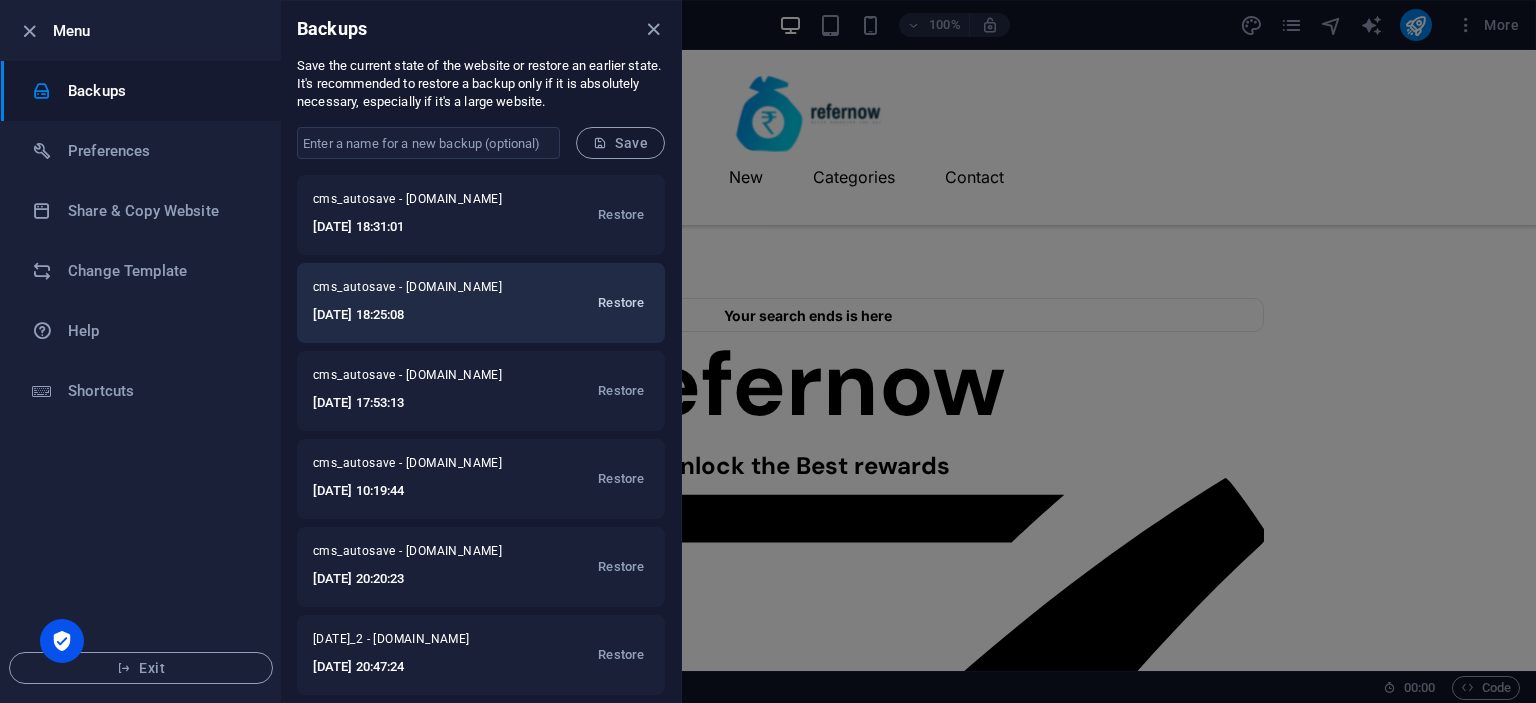 click on "Restore" at bounding box center (621, 303) 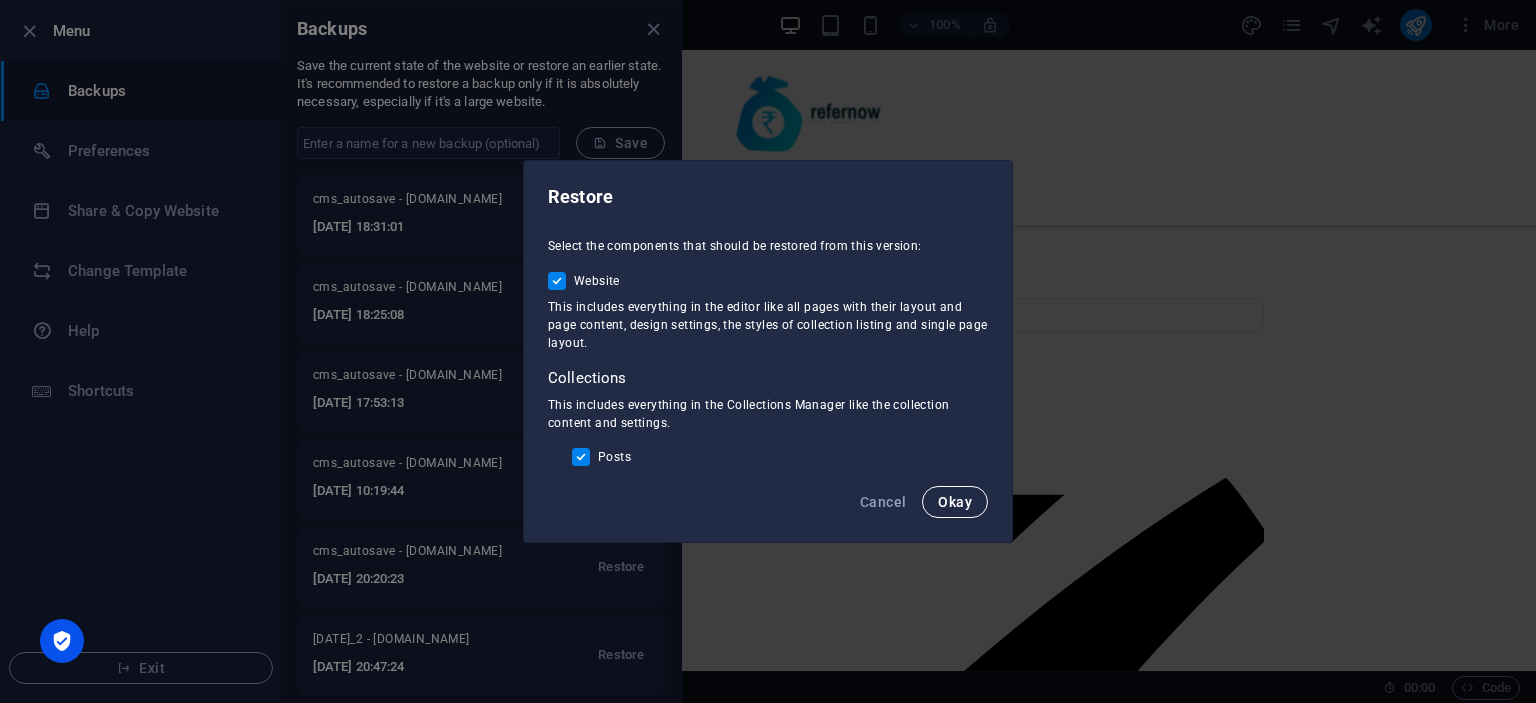 click on "Okay" at bounding box center [955, 502] 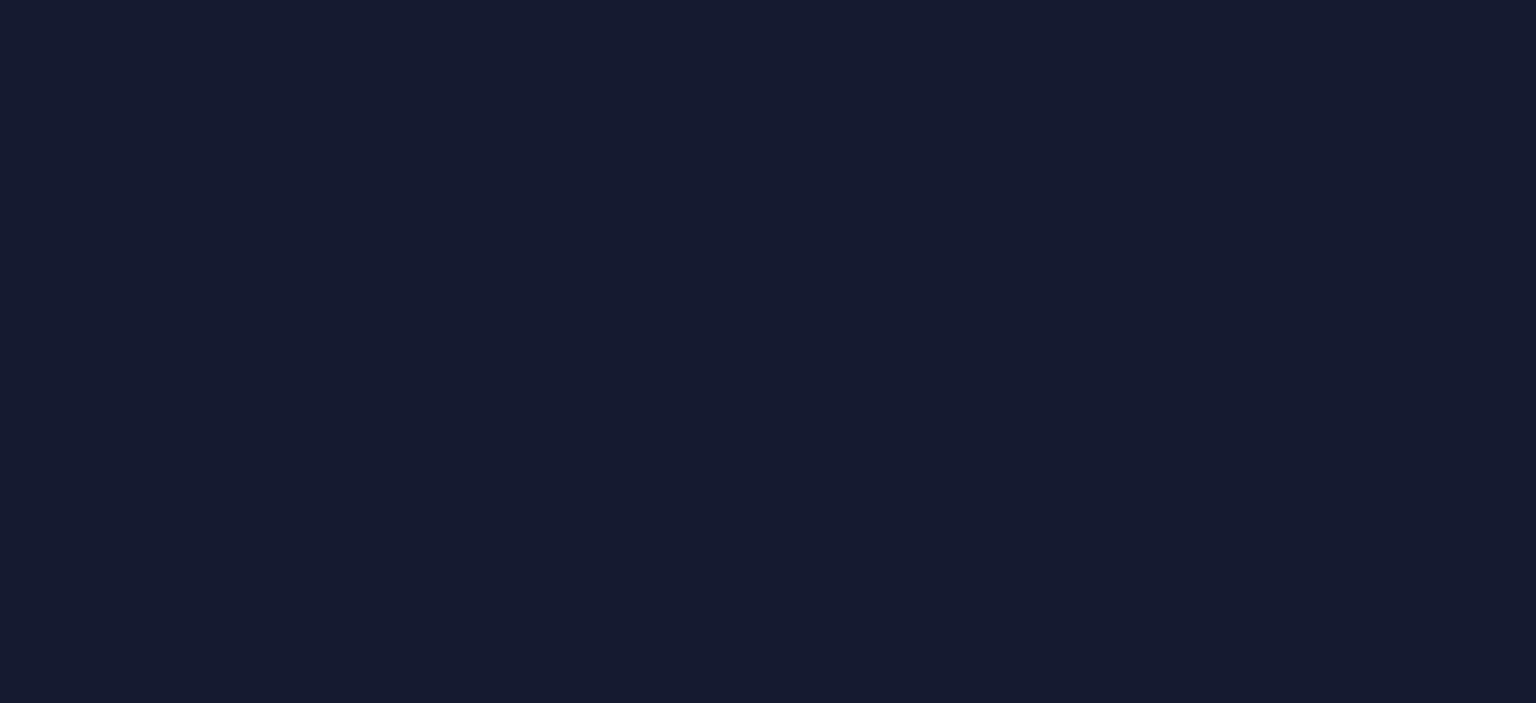 scroll, scrollTop: 0, scrollLeft: 0, axis: both 